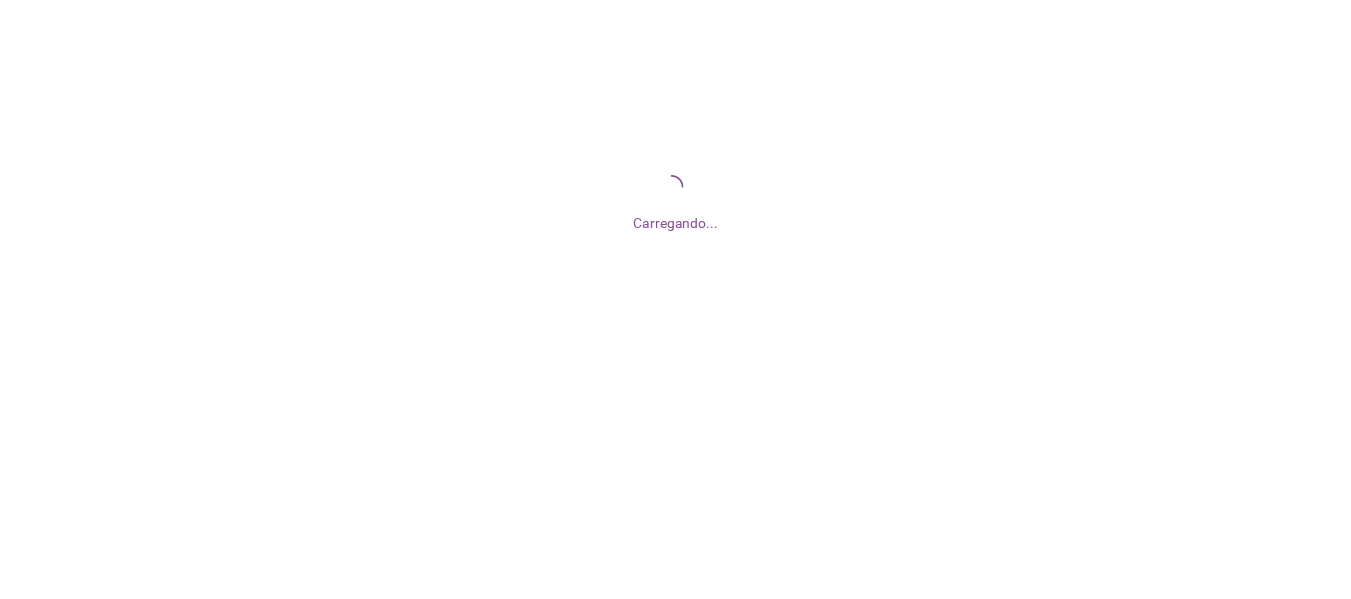 scroll, scrollTop: 0, scrollLeft: 0, axis: both 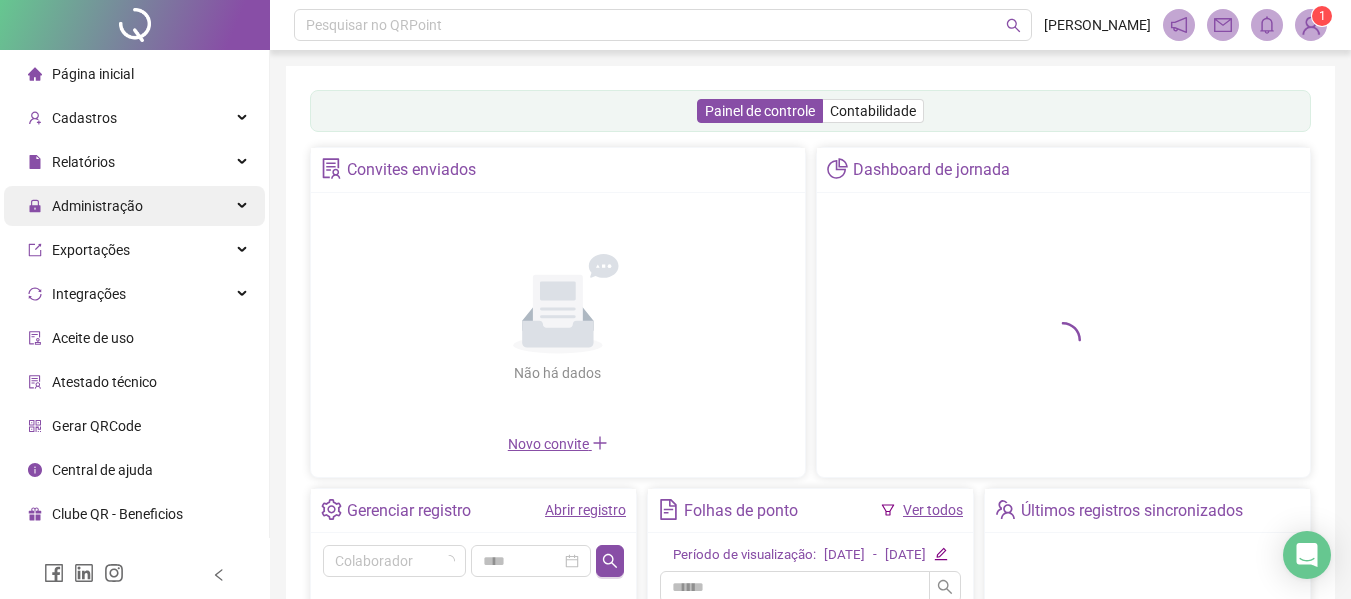 click on "Administração" at bounding box center (97, 206) 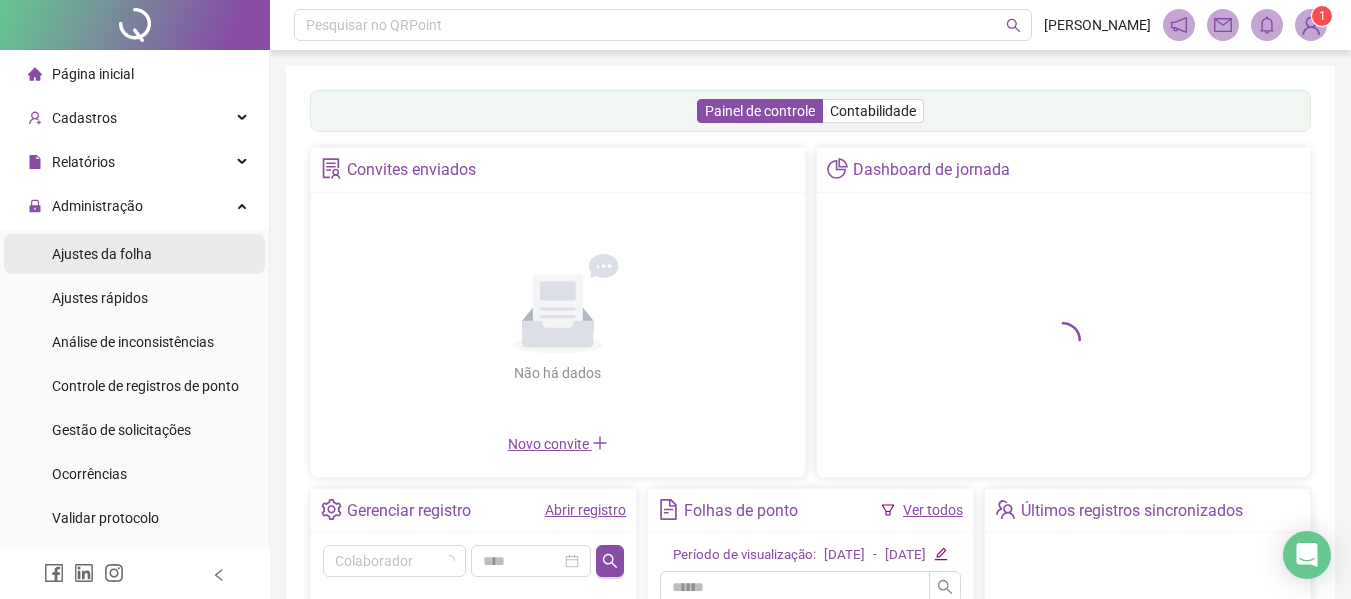 click on "Ajustes da folha" at bounding box center (134, 254) 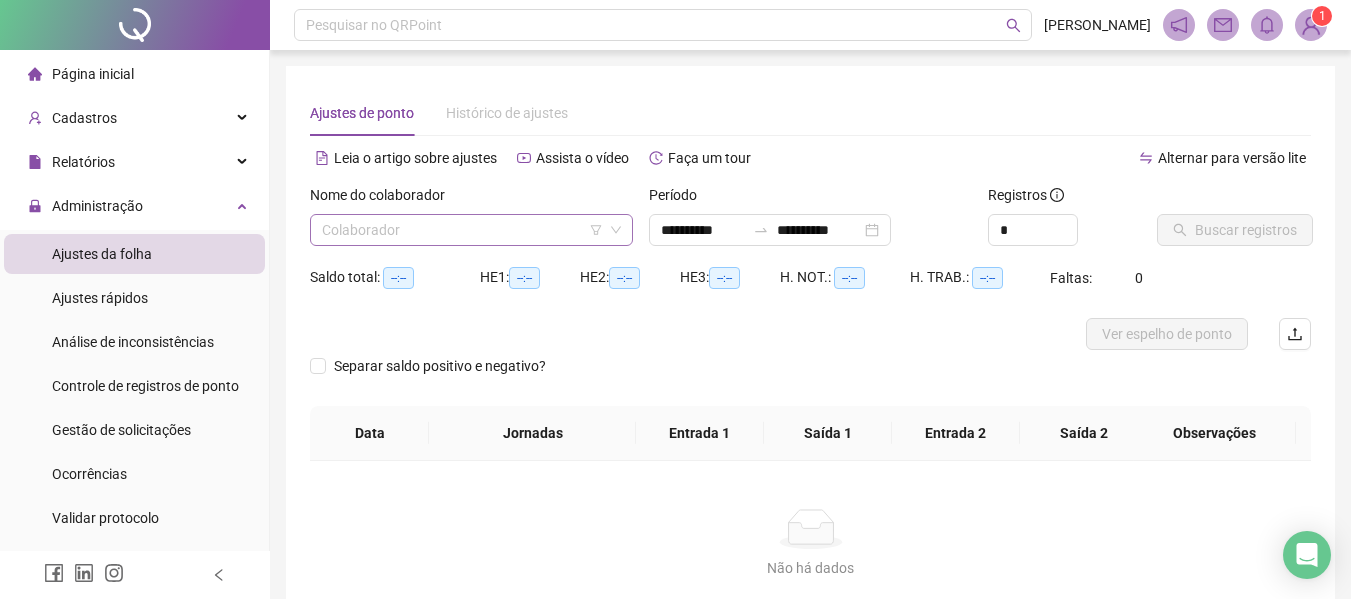 click at bounding box center (465, 230) 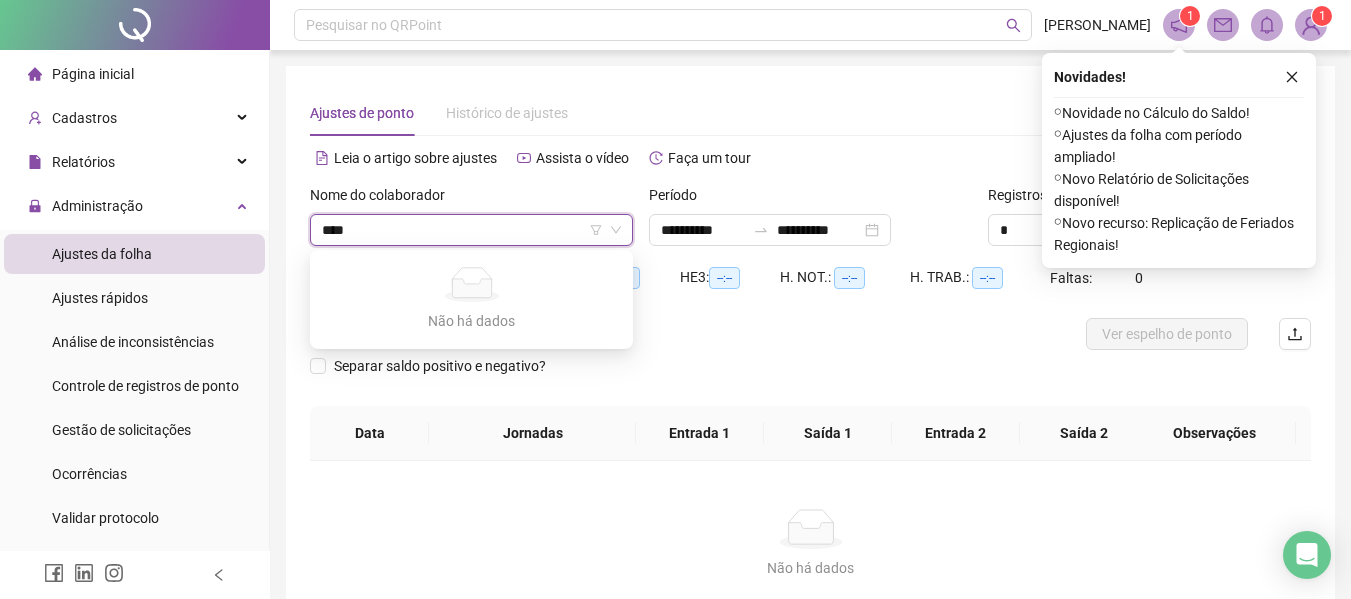 type on "*****" 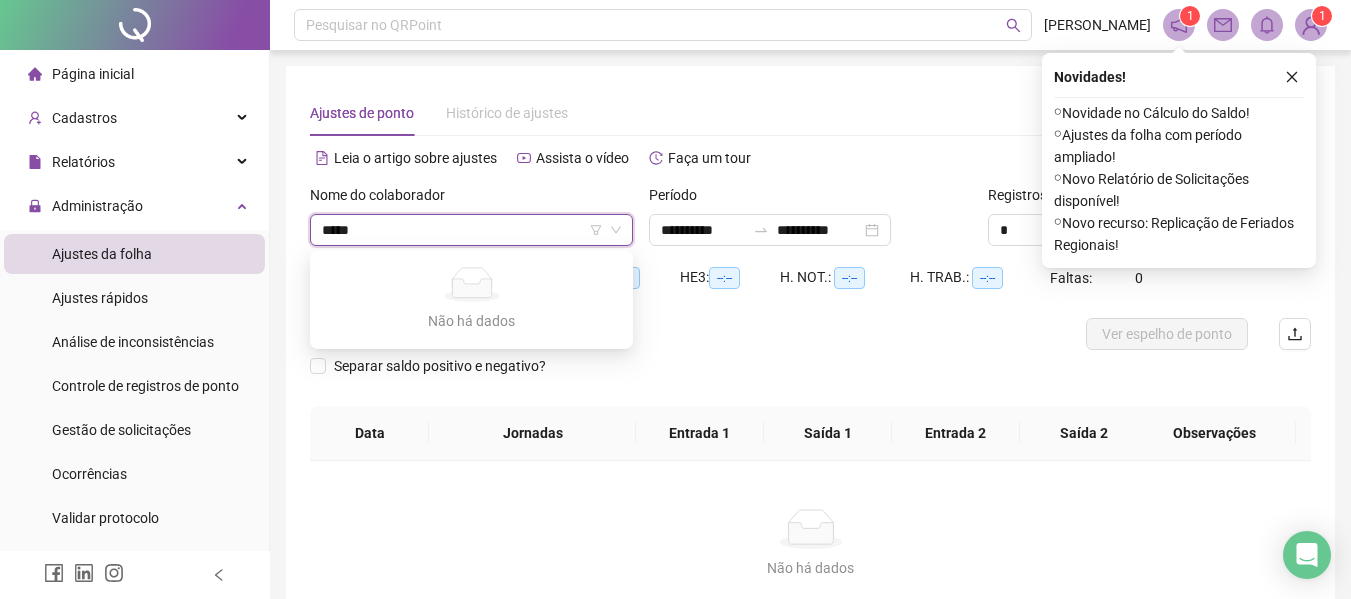 type on "**********" 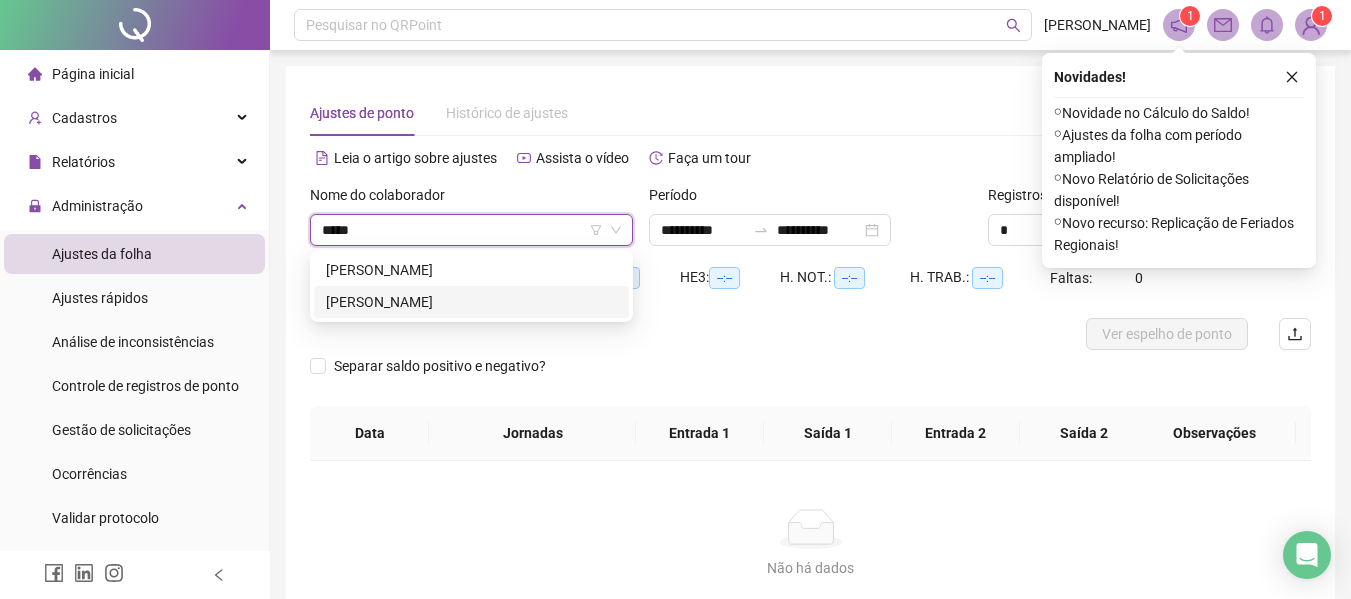 click on "[PERSON_NAME]" at bounding box center [471, 302] 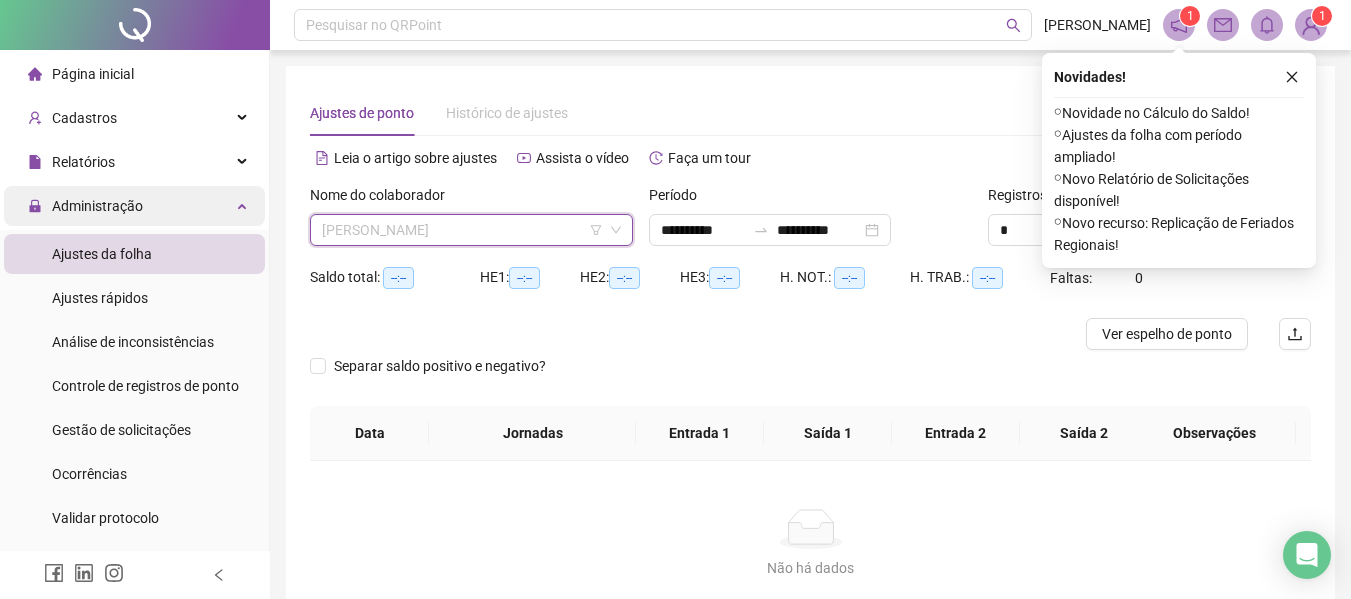 scroll, scrollTop: 5344, scrollLeft: 0, axis: vertical 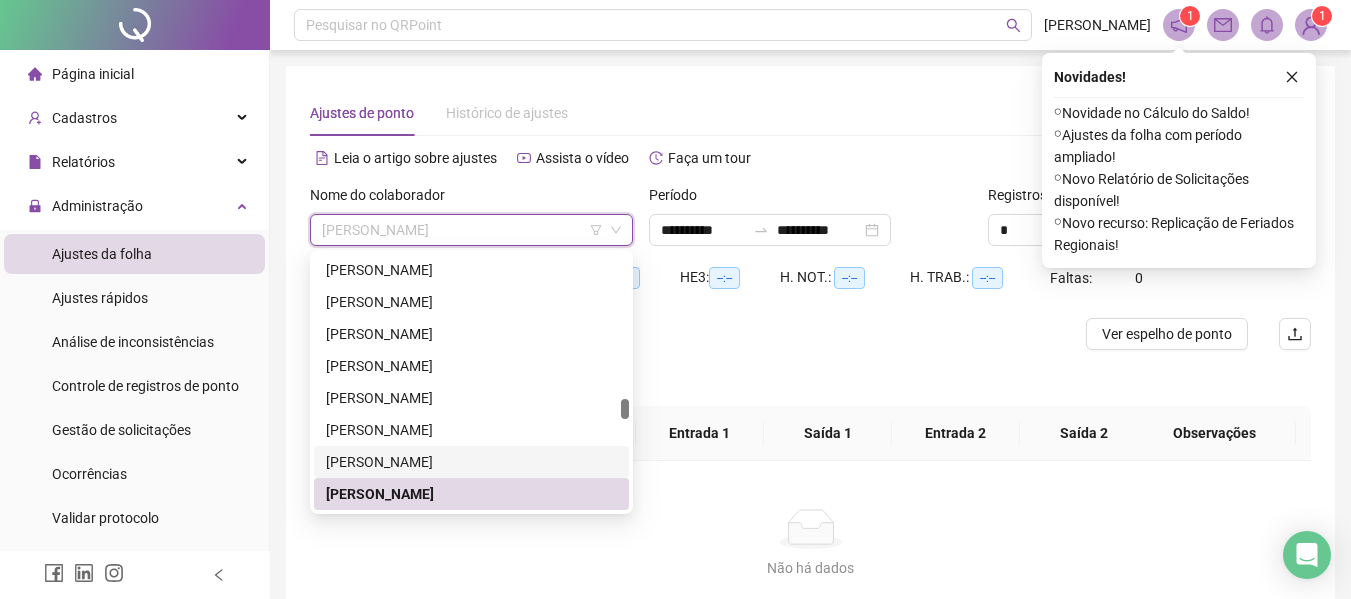 click on "[PERSON_NAME]" at bounding box center [471, 462] 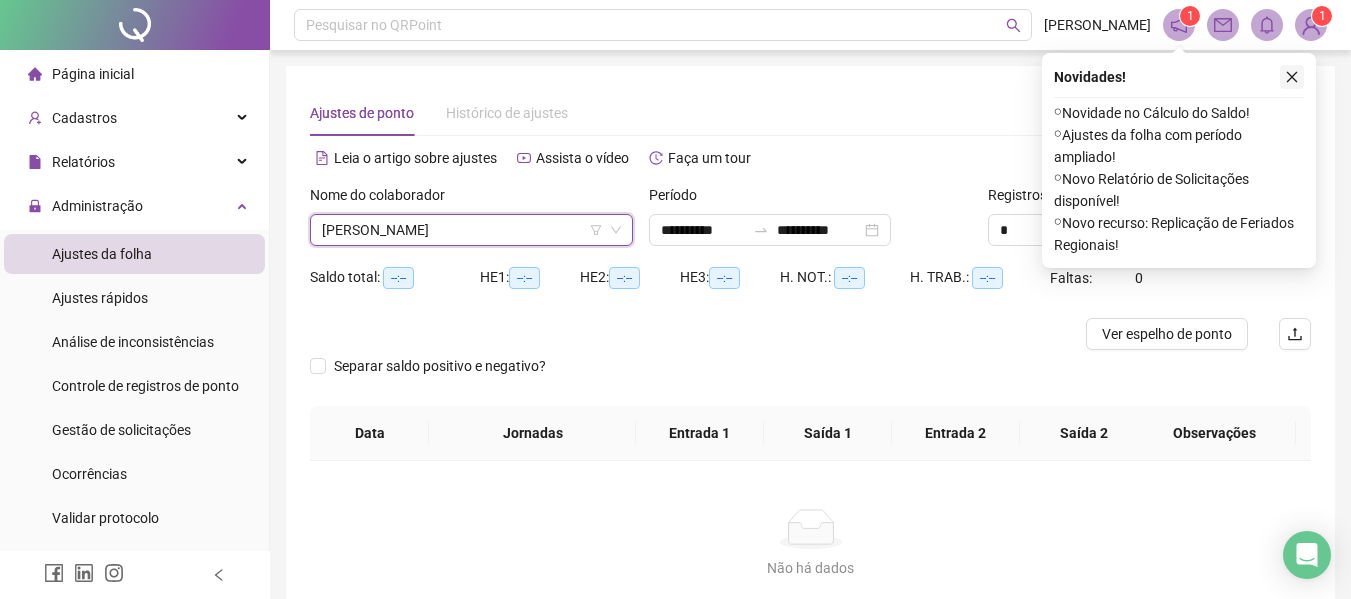 click 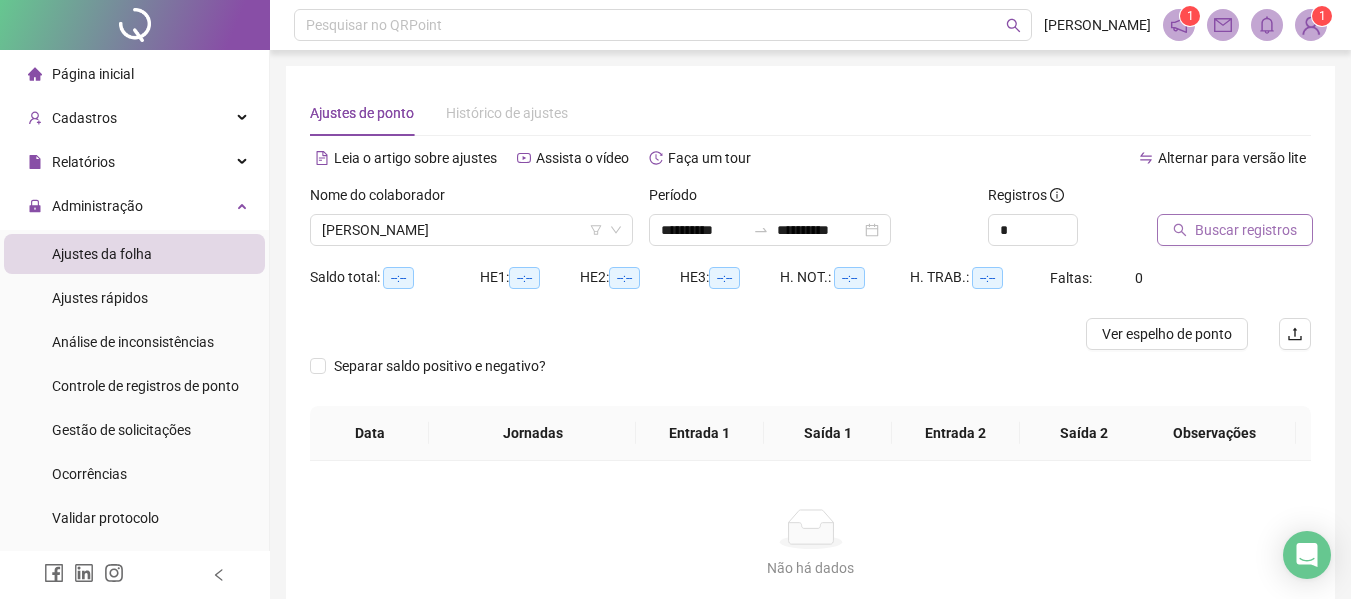 click on "Buscar registros" at bounding box center (1246, 230) 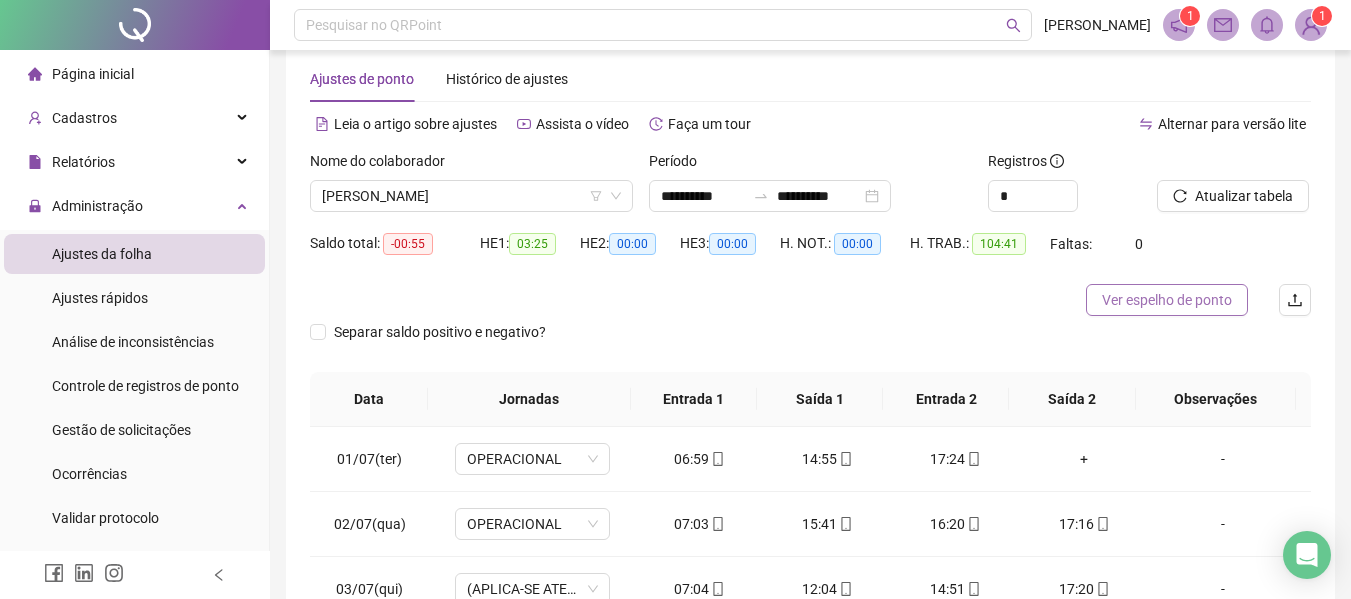 scroll, scrollTop: 0, scrollLeft: 0, axis: both 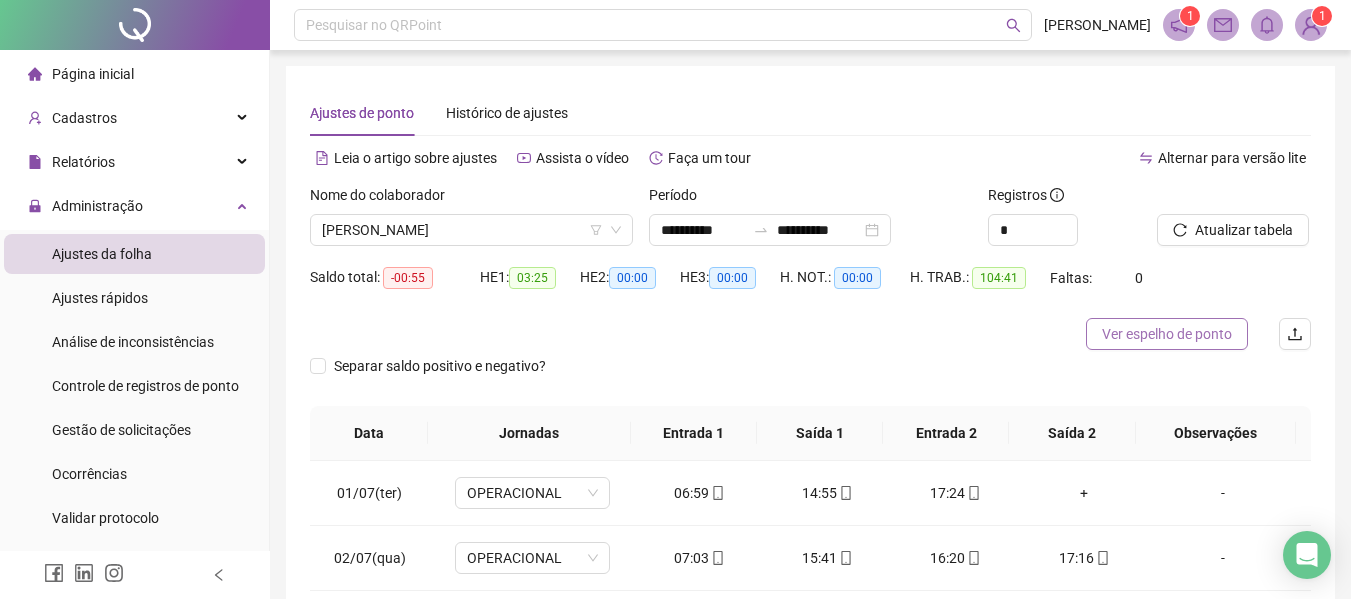 click on "Ver espelho de ponto" at bounding box center [1167, 334] 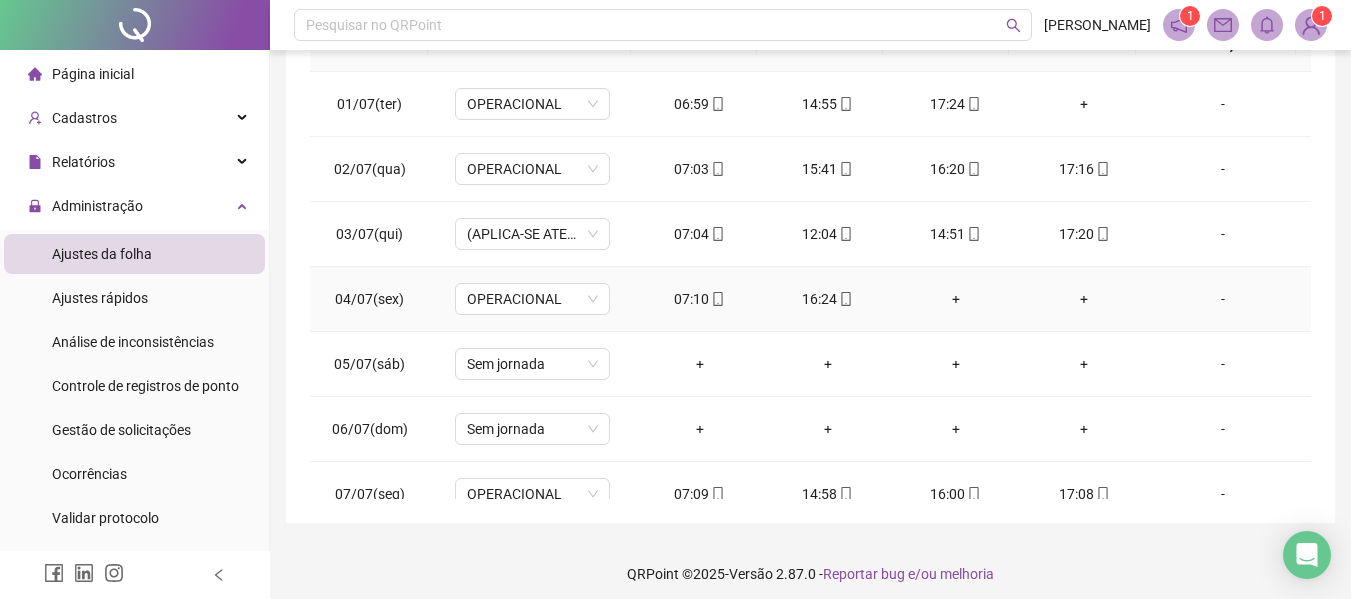 scroll, scrollTop: 399, scrollLeft: 0, axis: vertical 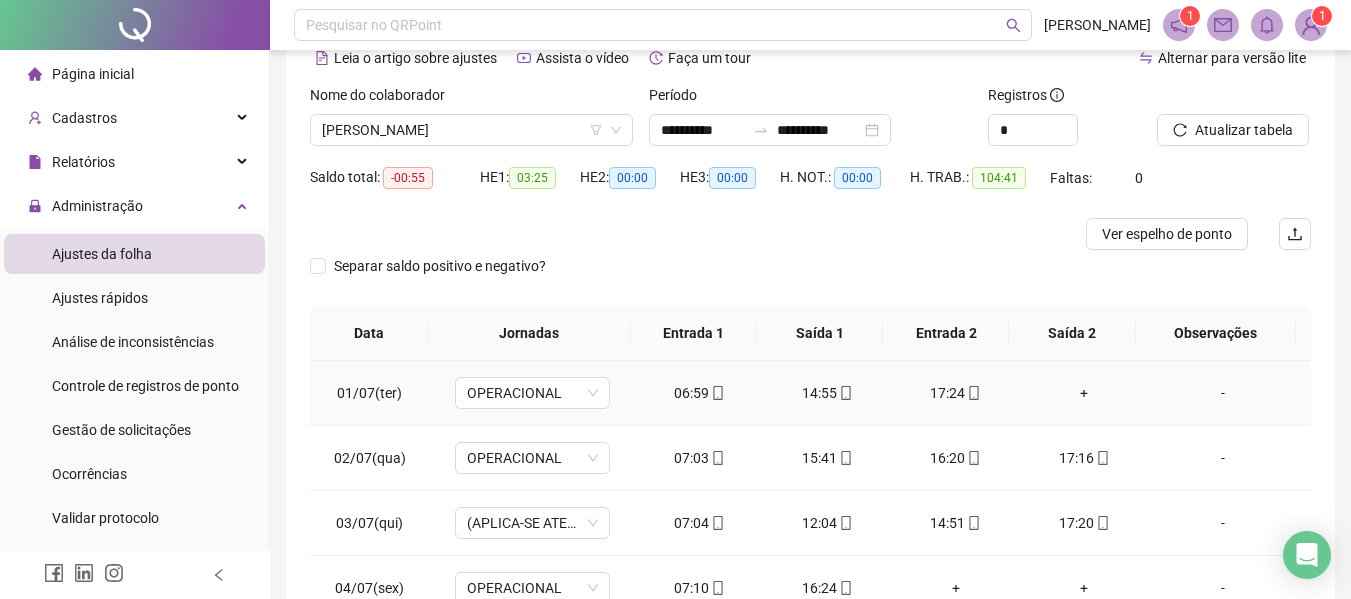 click on "+" at bounding box center (1084, 393) 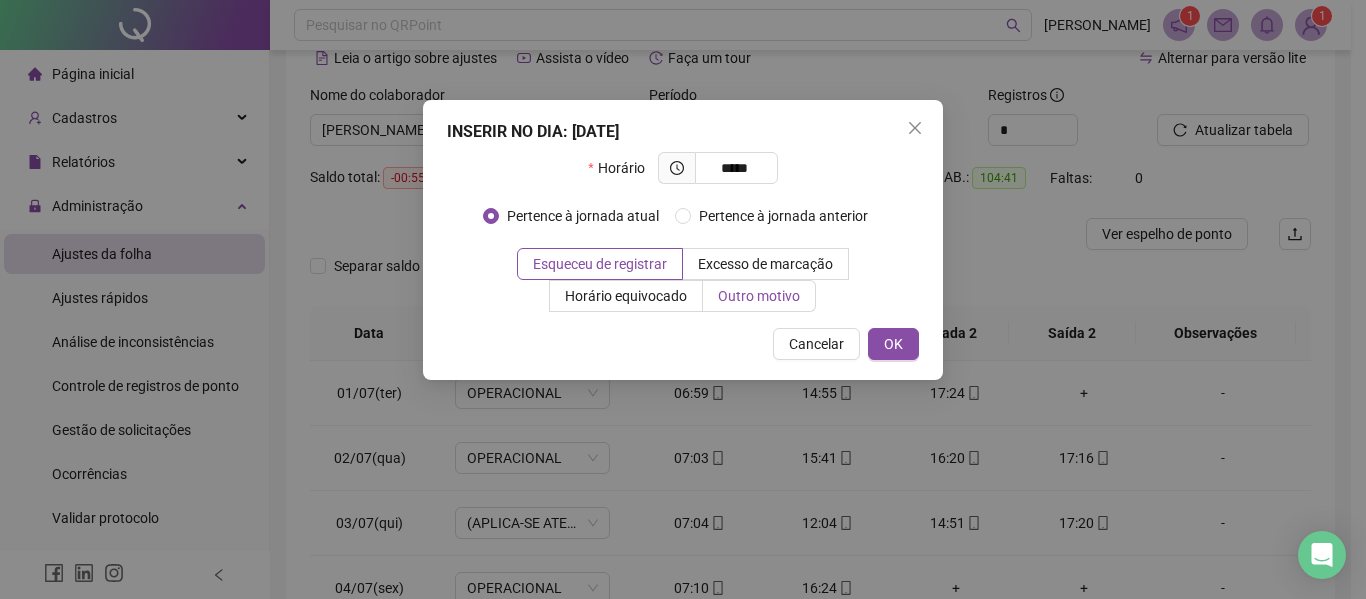 type on "*****" 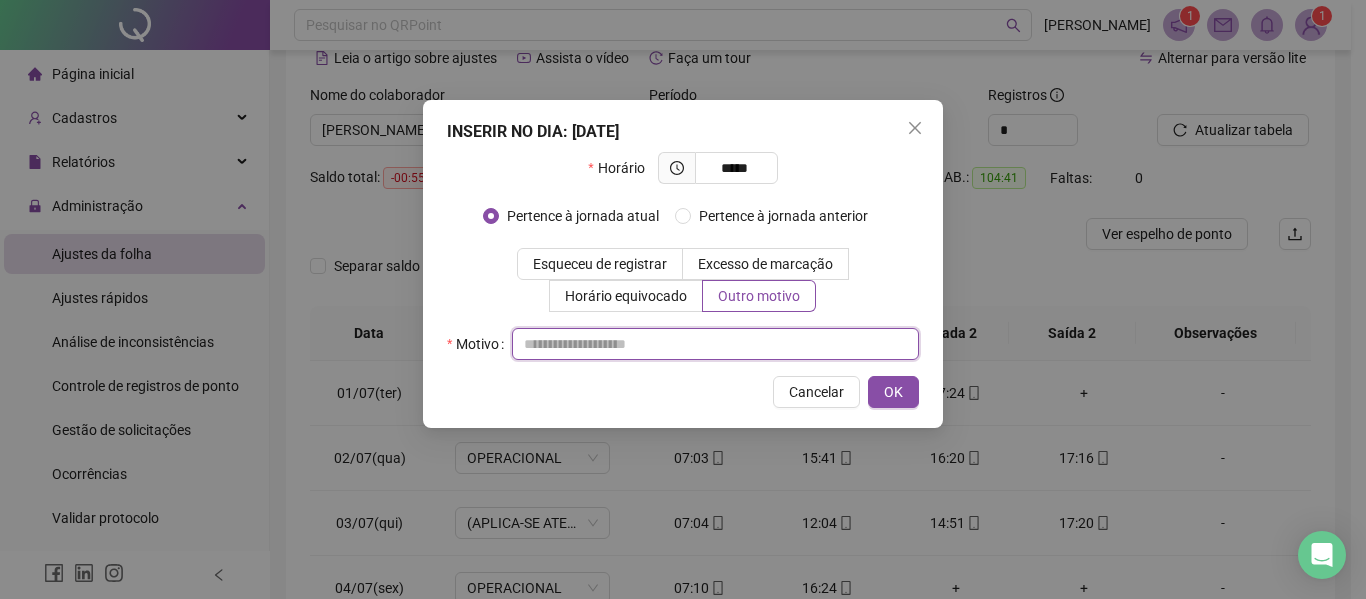 click at bounding box center (715, 344) 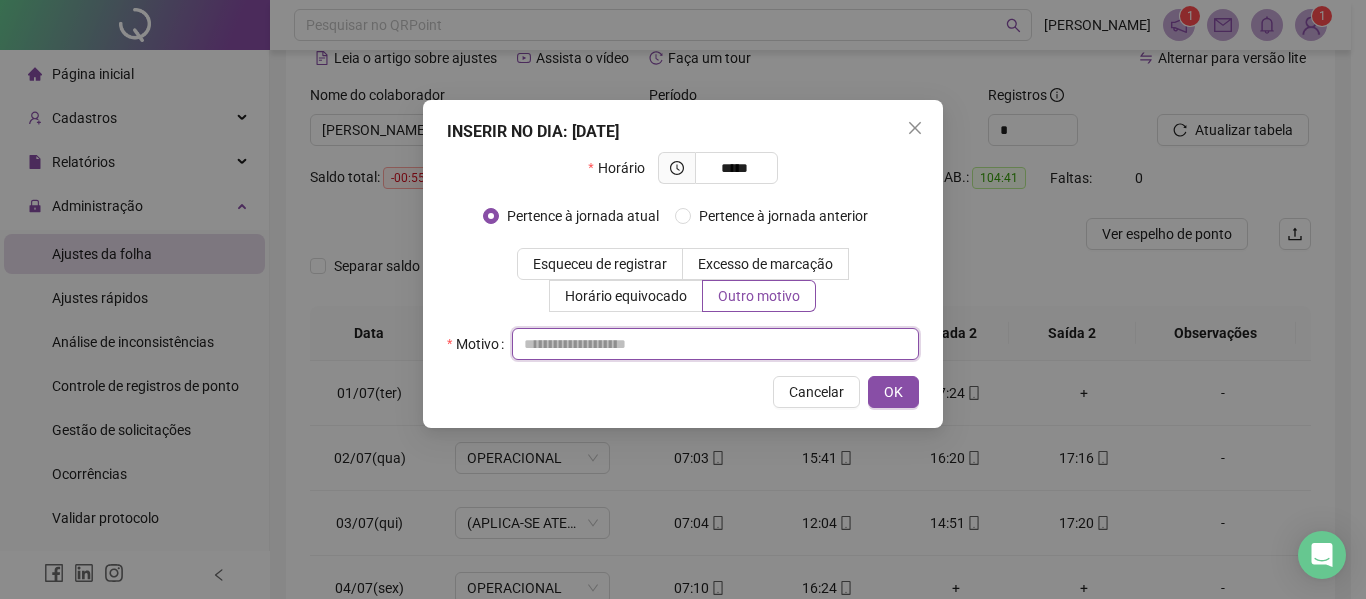 type on "*" 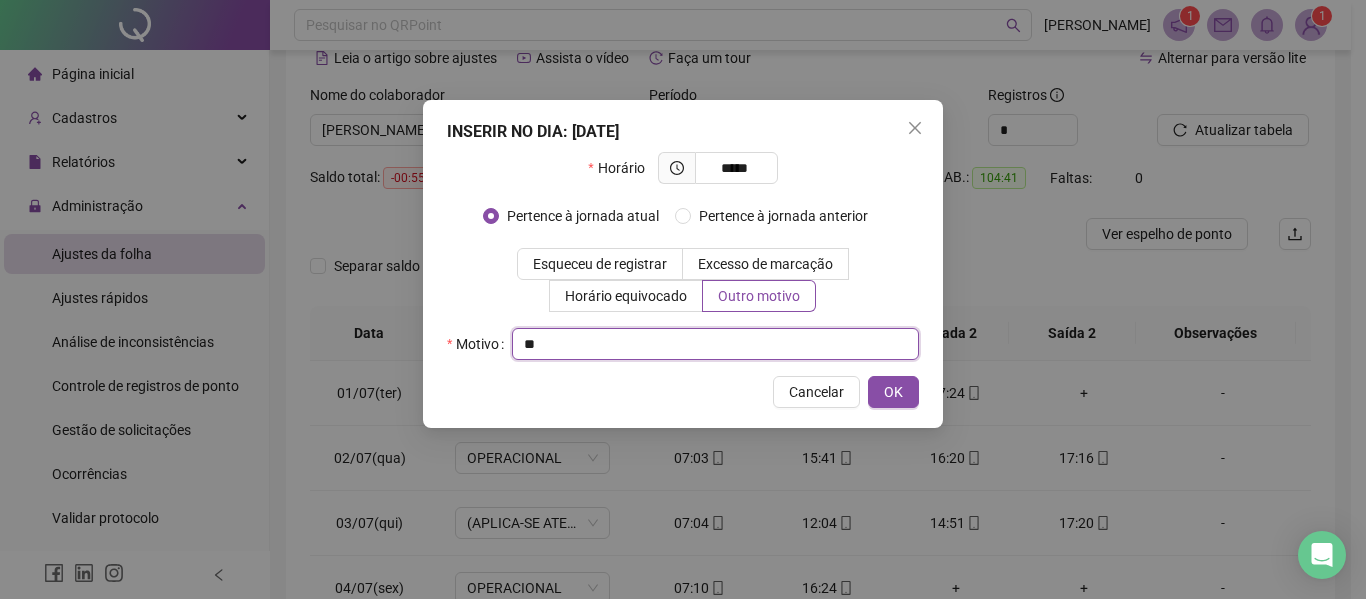 type on "*" 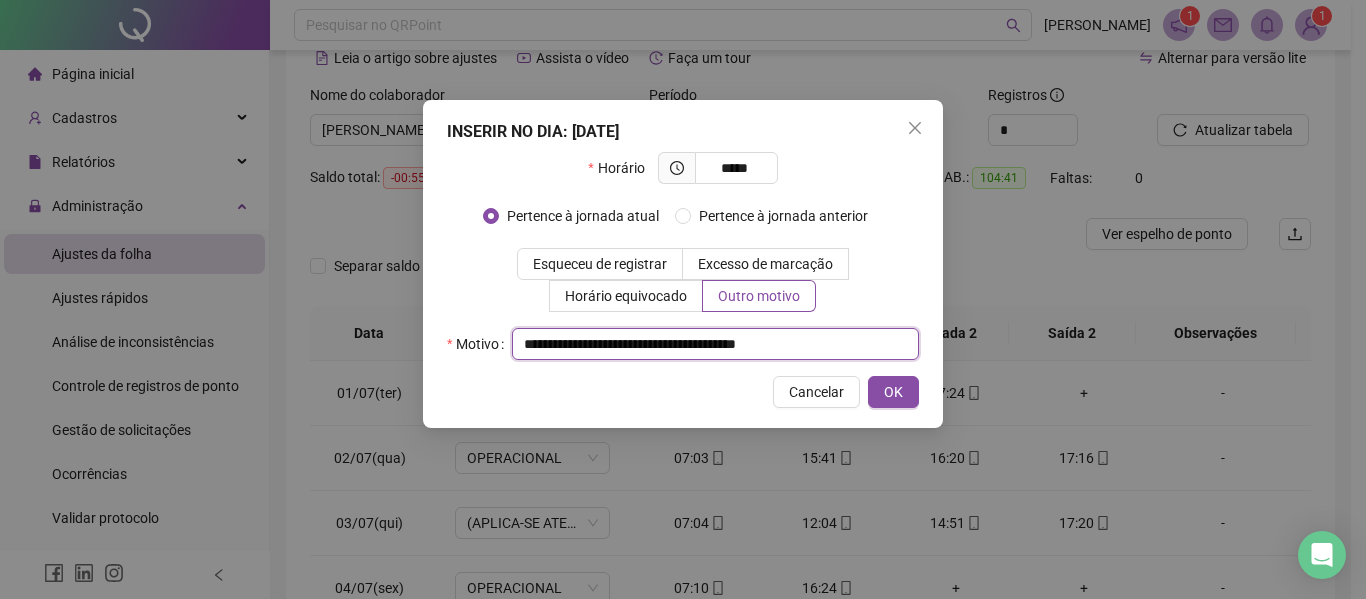 drag, startPoint x: 878, startPoint y: 333, endPoint x: 330, endPoint y: 316, distance: 548.2636 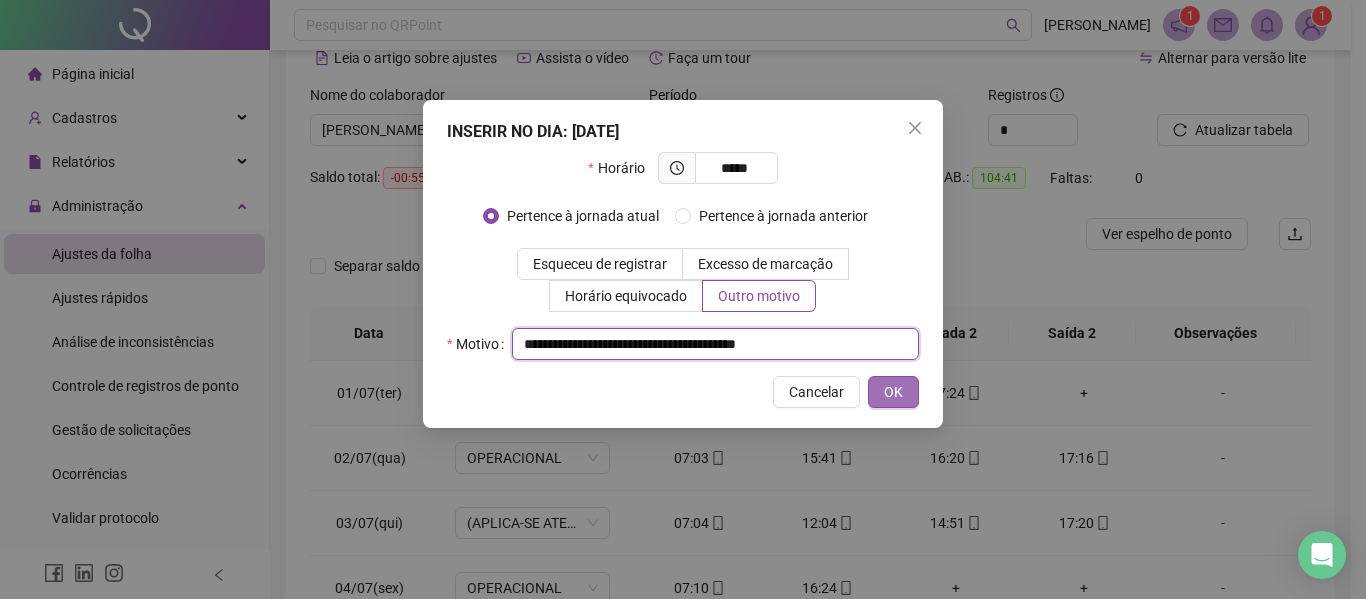 type on "**********" 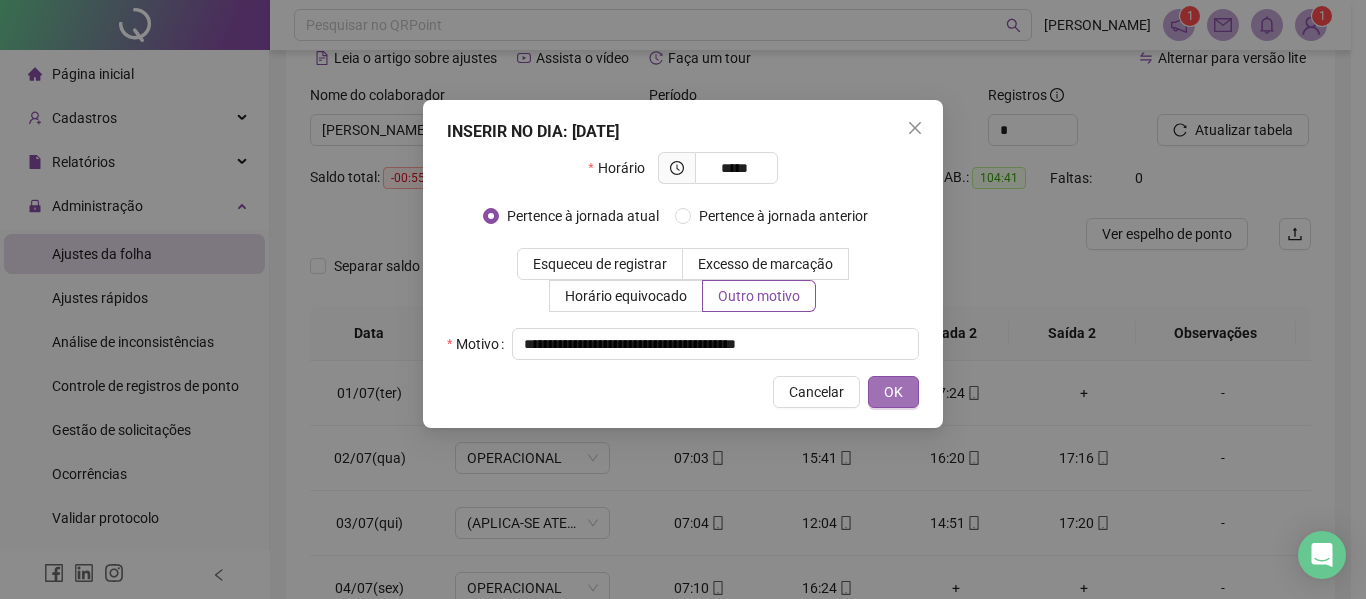 click on "OK" at bounding box center (893, 392) 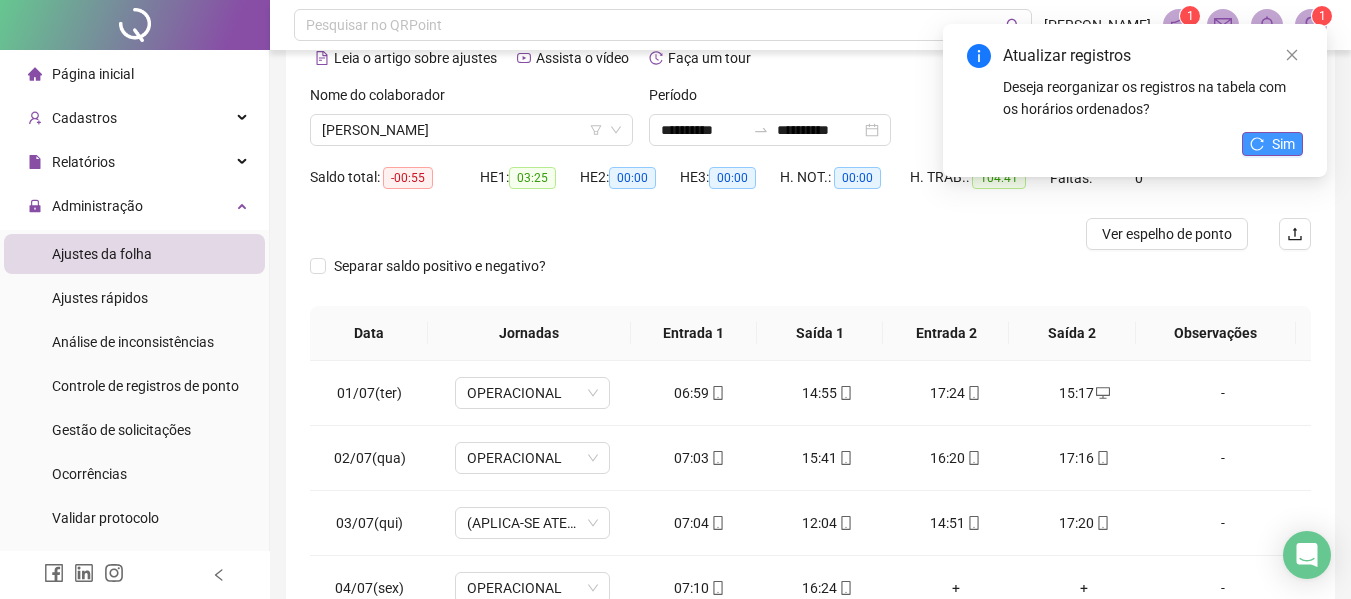 click on "Sim" at bounding box center (1272, 144) 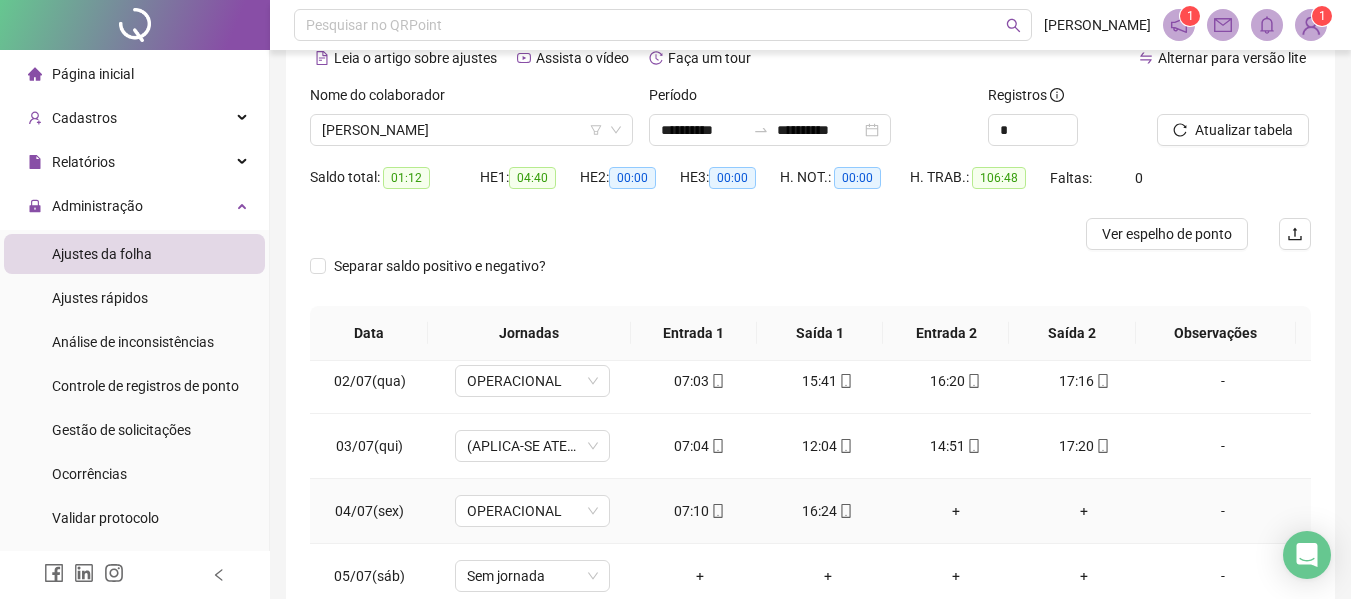 scroll, scrollTop: 100, scrollLeft: 0, axis: vertical 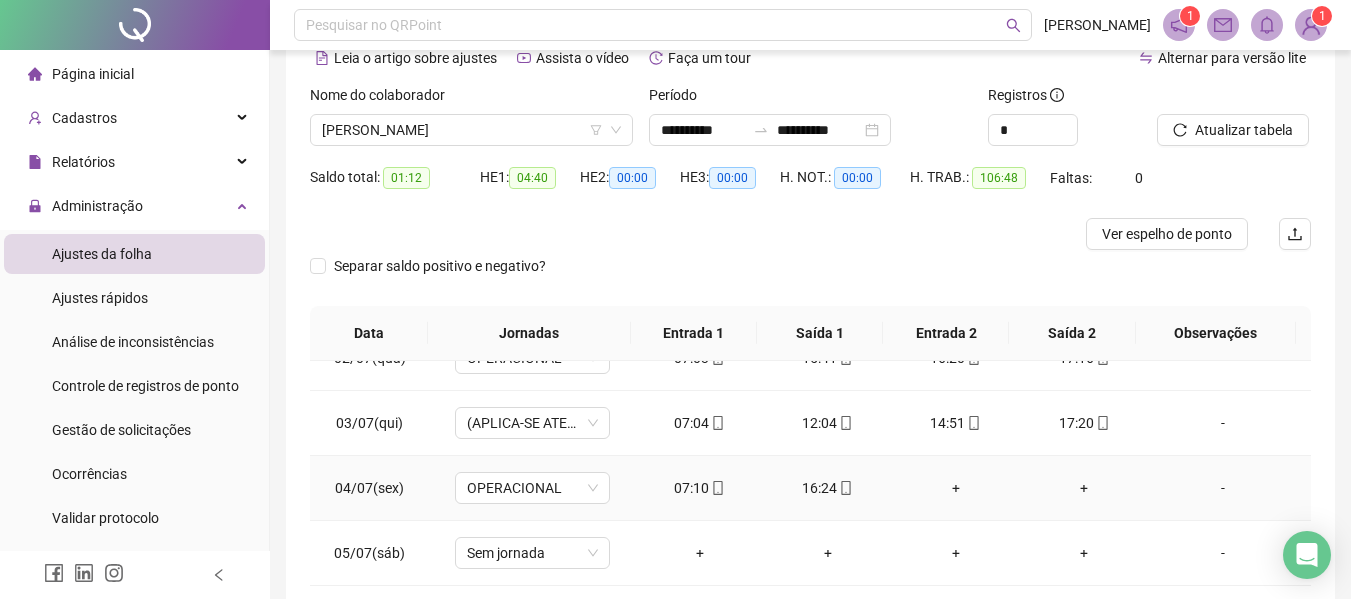 click on "+" at bounding box center [956, 488] 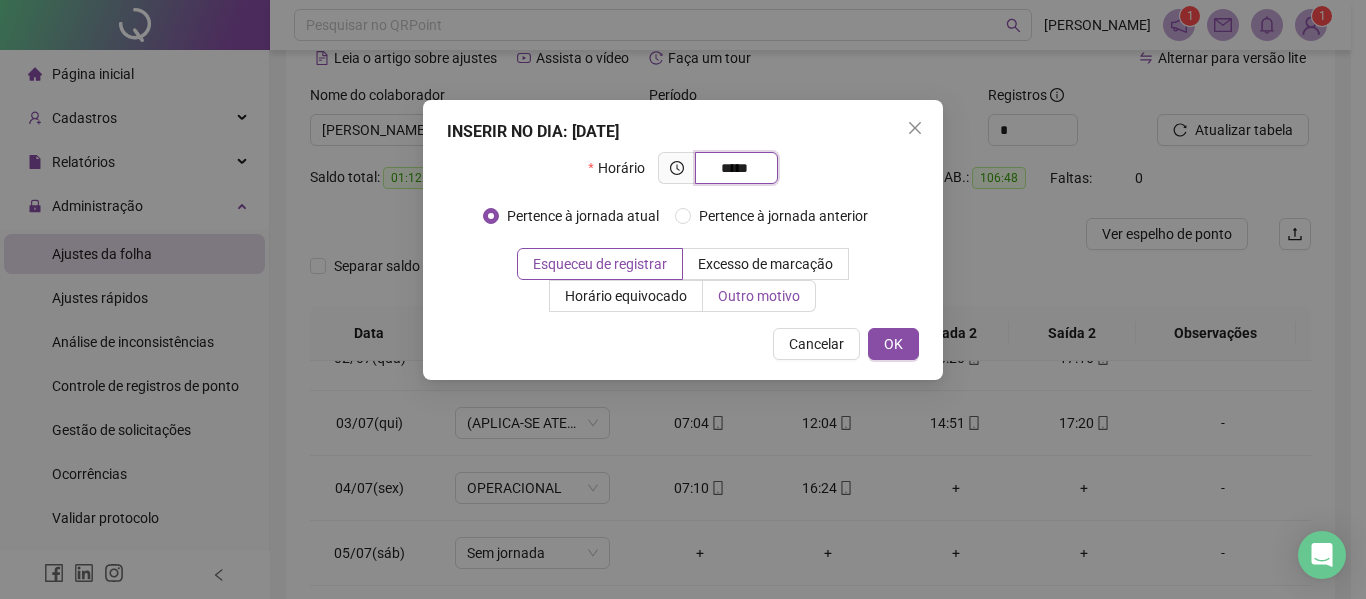 type on "*****" 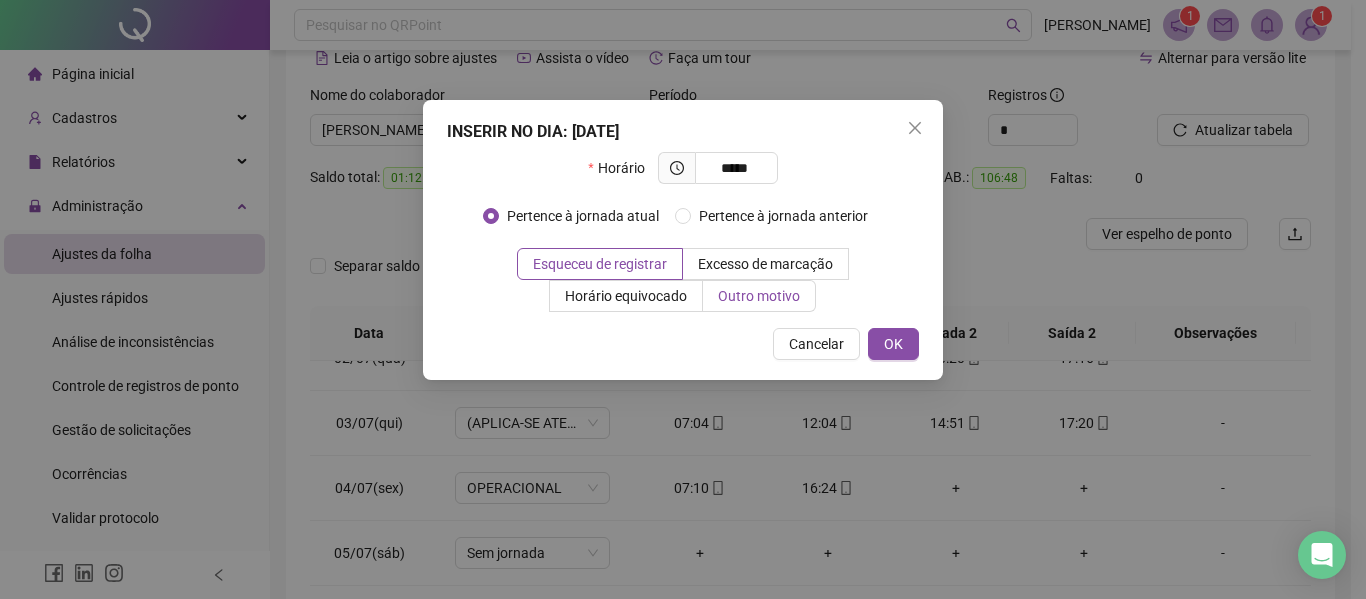 click on "Outro motivo" at bounding box center [759, 296] 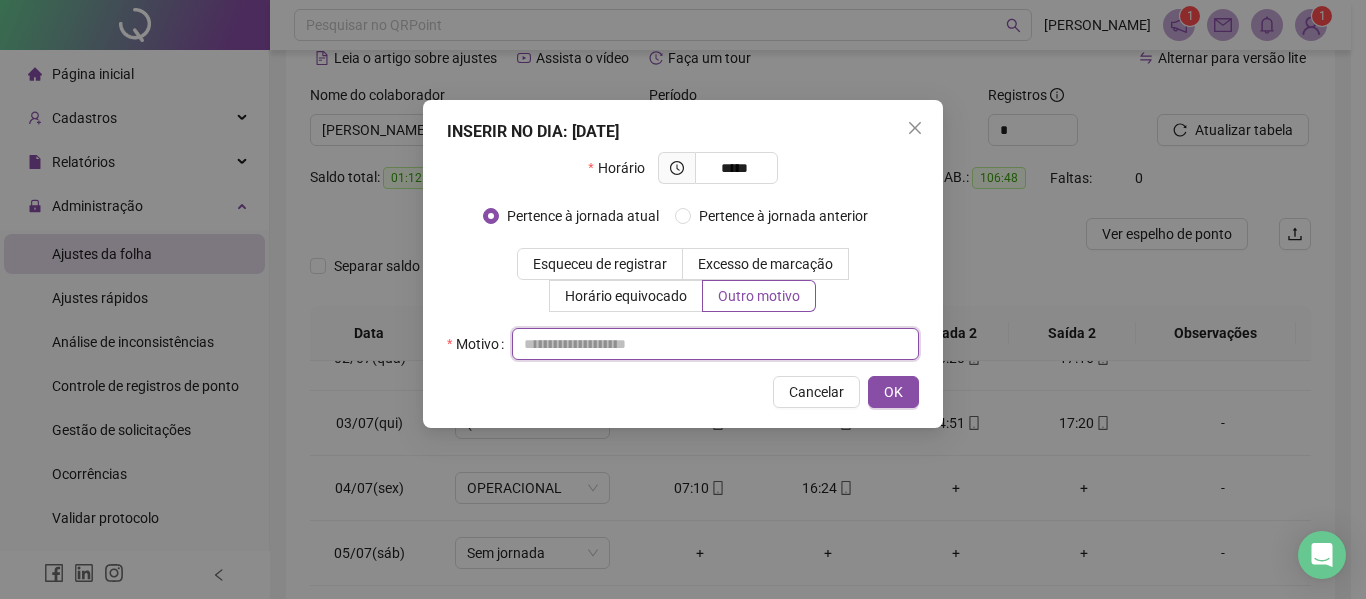 click at bounding box center [715, 344] 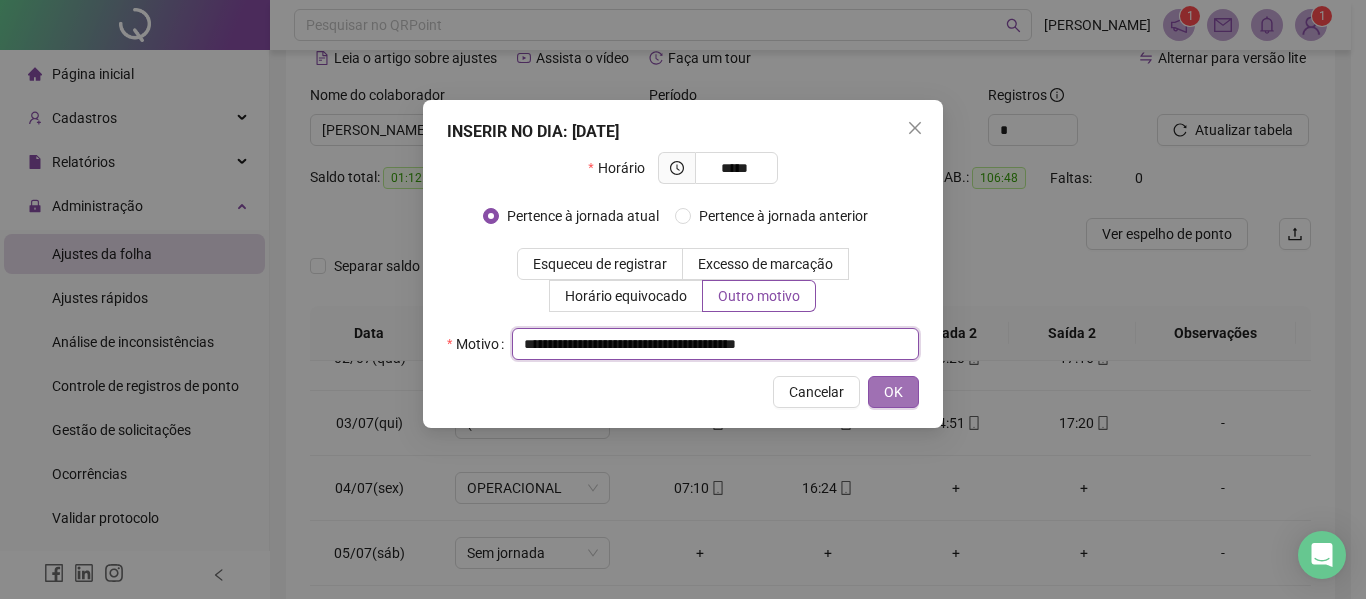 type on "**********" 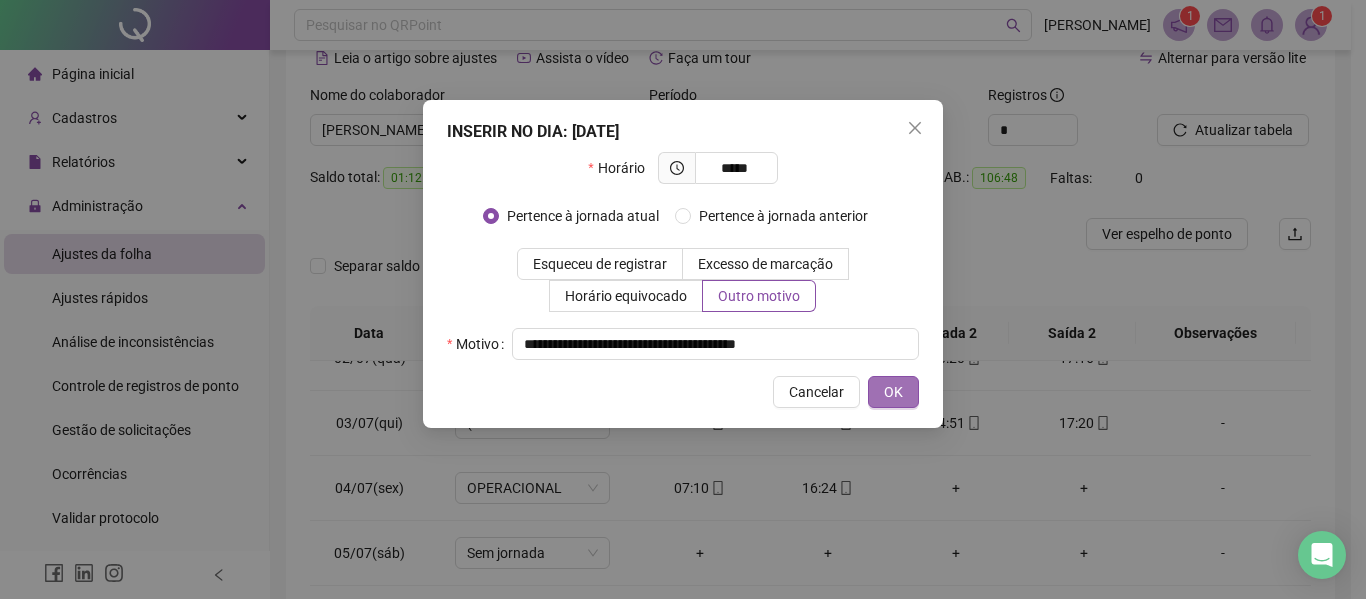 click on "OK" at bounding box center [893, 392] 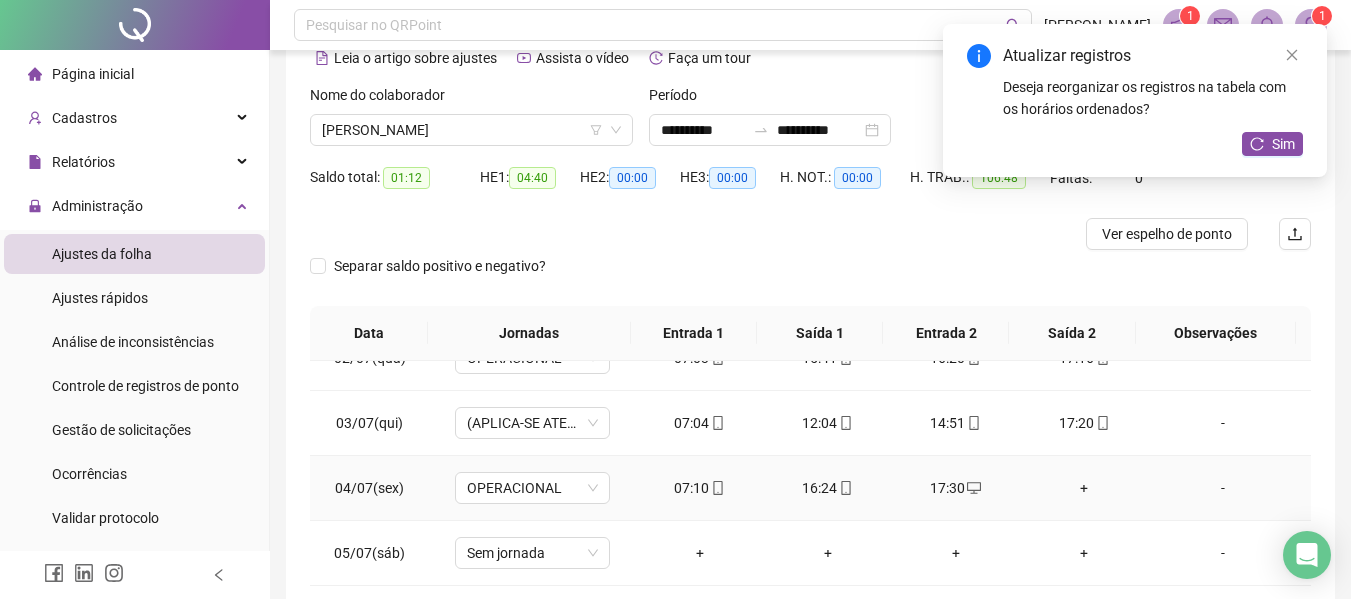 click on "+" at bounding box center [1084, 488] 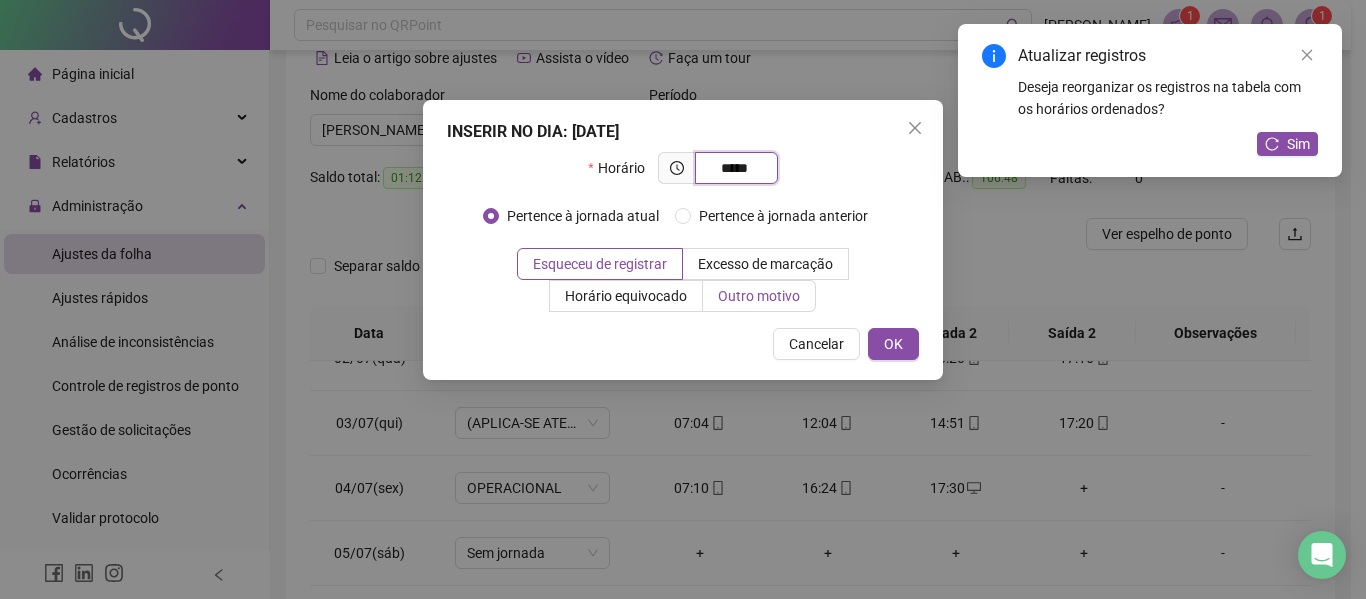 type on "*****" 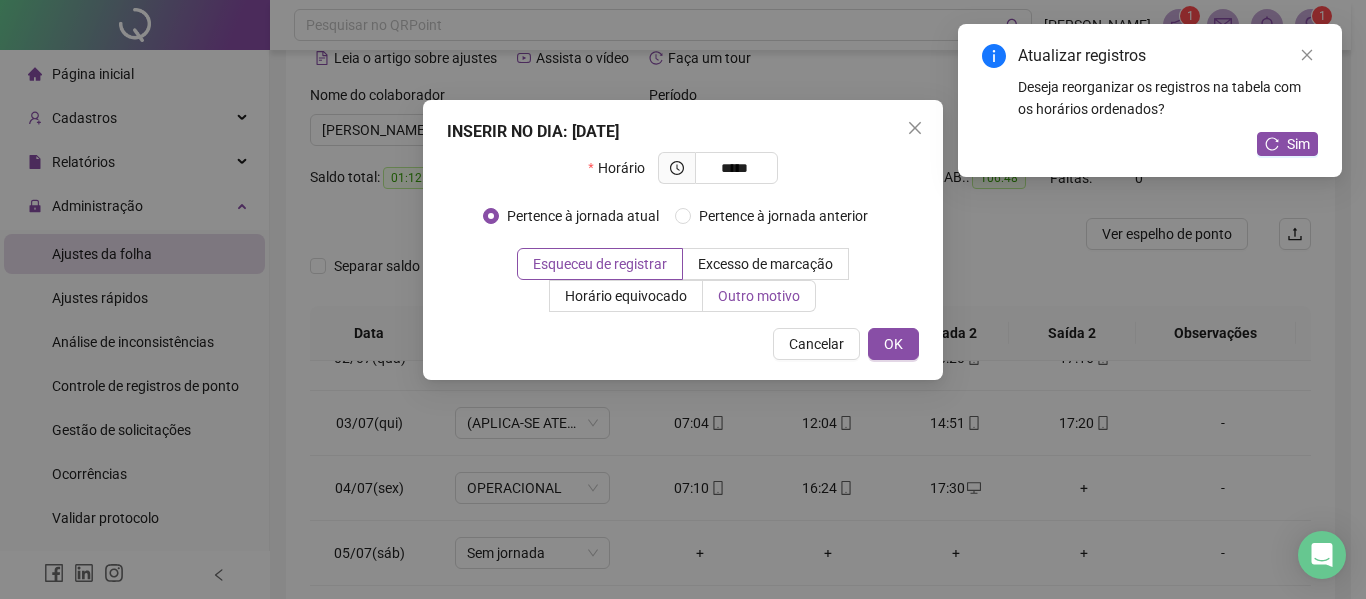 click on "Outro motivo" at bounding box center (759, 296) 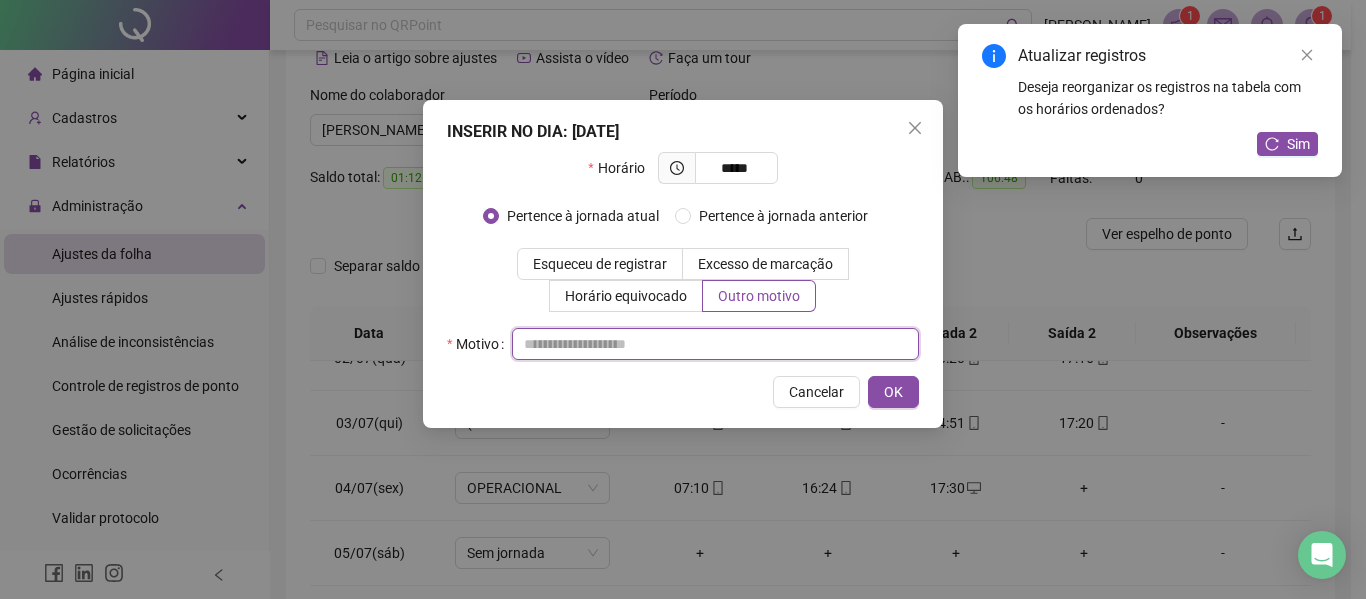 click at bounding box center (715, 344) 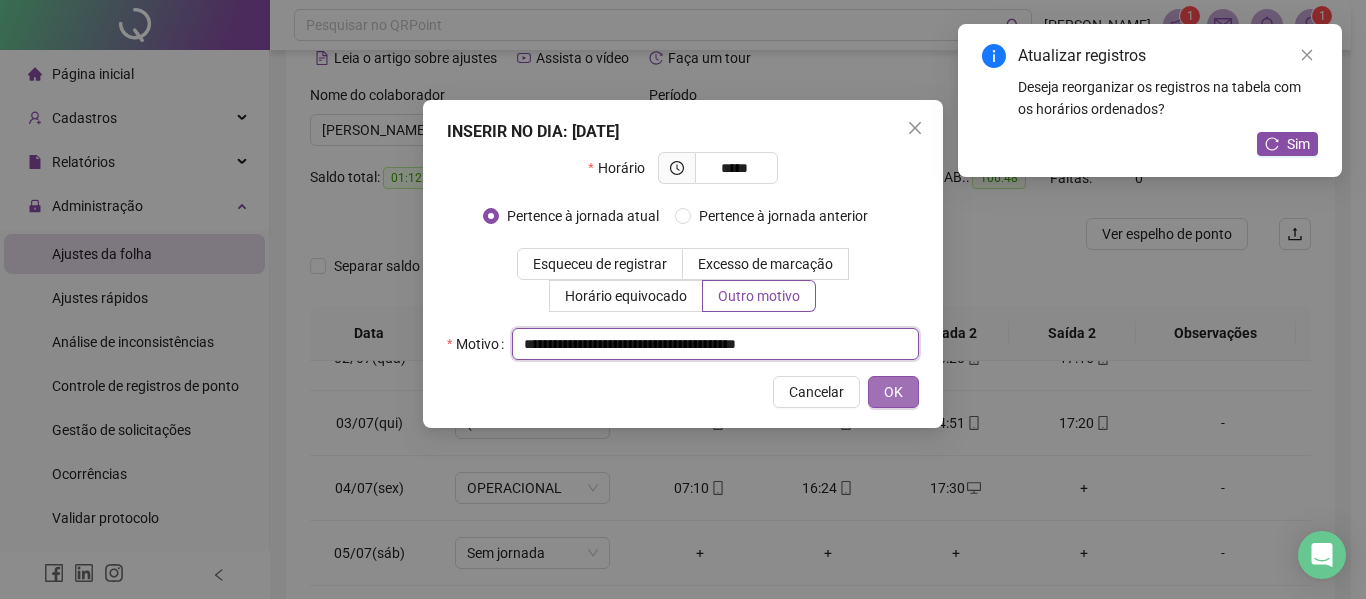 type on "**********" 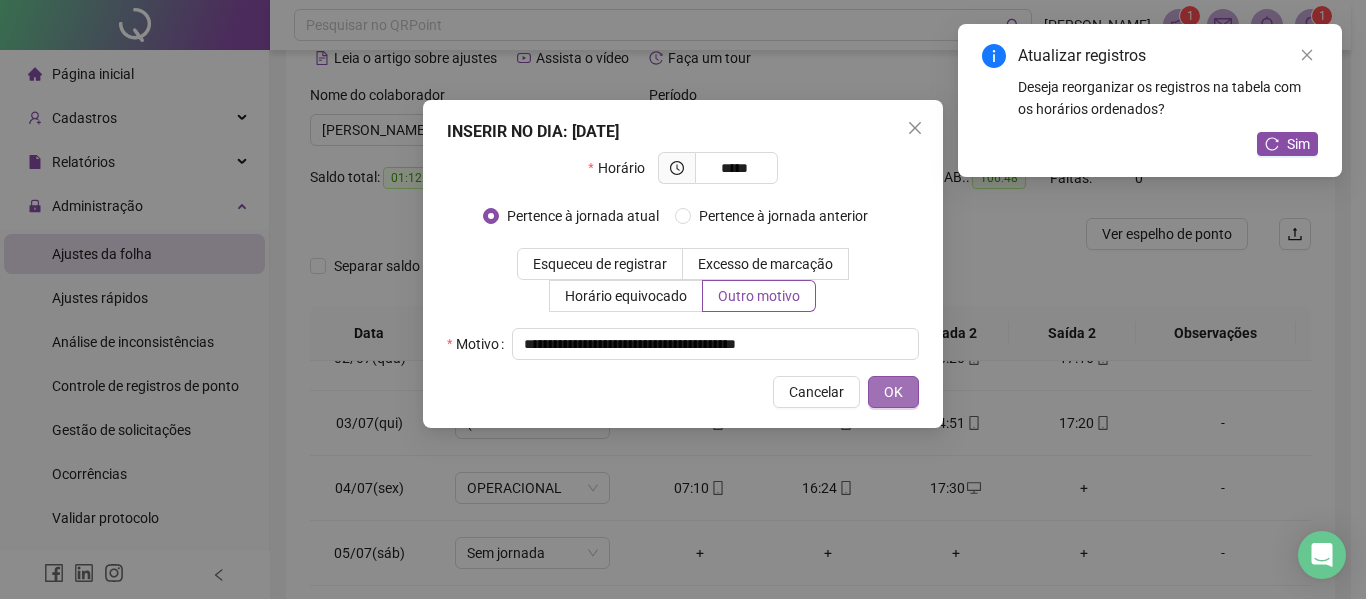 click on "OK" at bounding box center [893, 392] 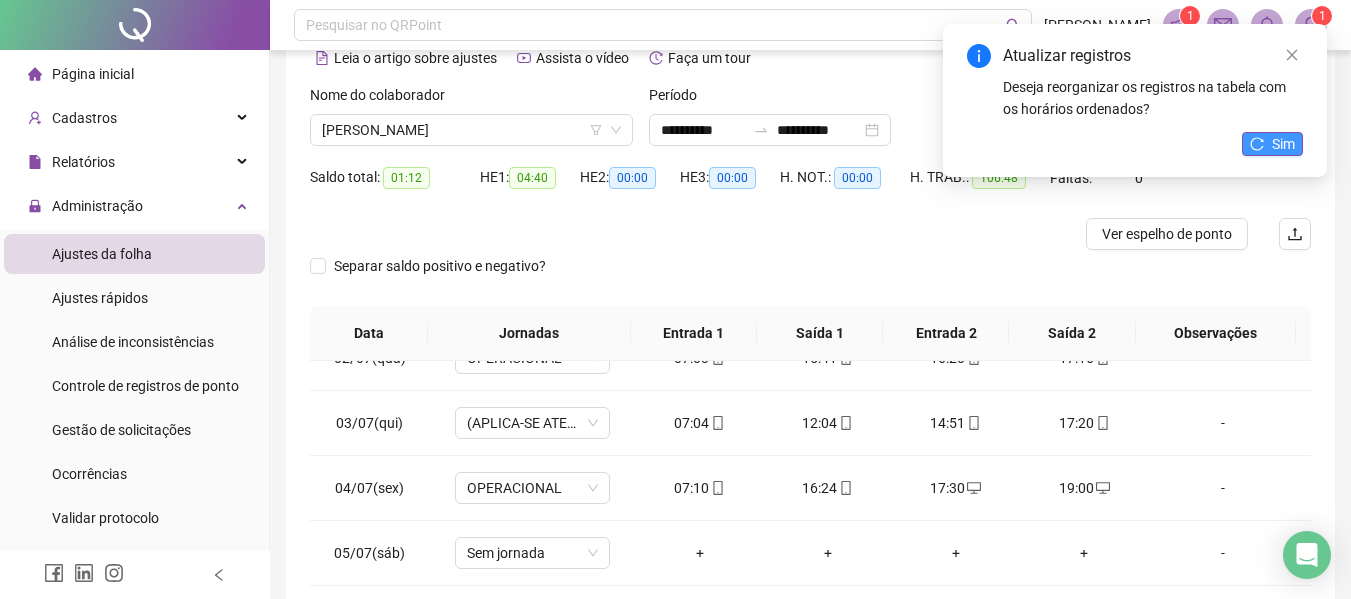 click on "Sim" at bounding box center (1283, 144) 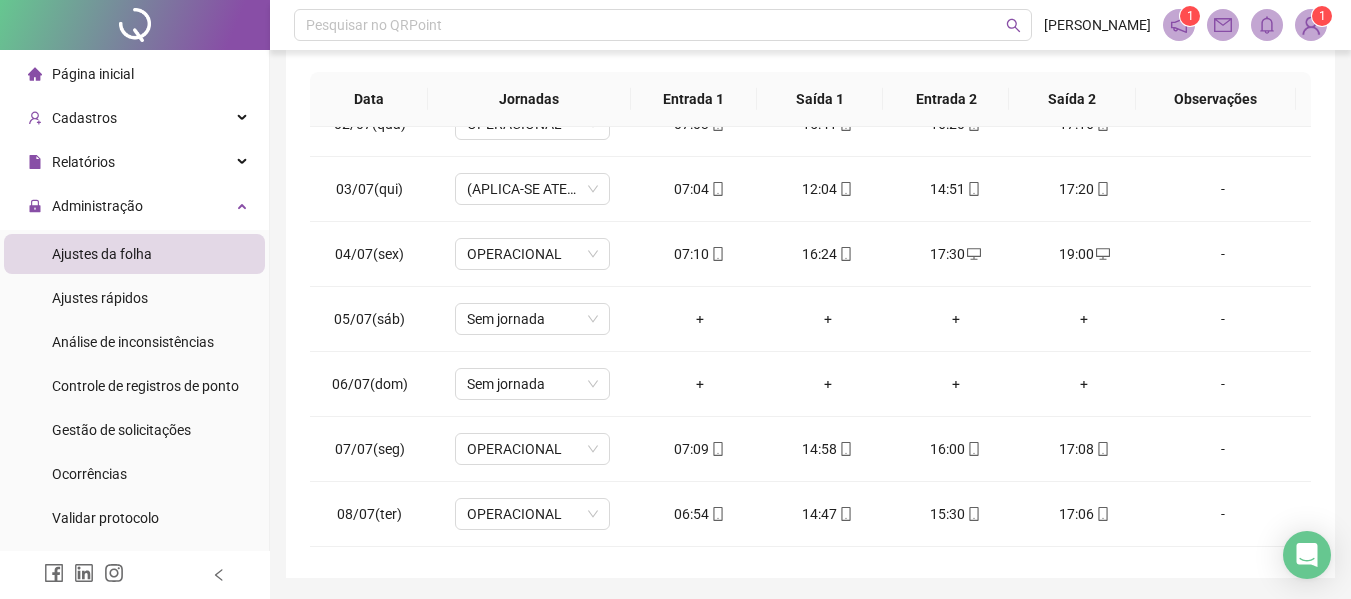 scroll, scrollTop: 338, scrollLeft: 0, axis: vertical 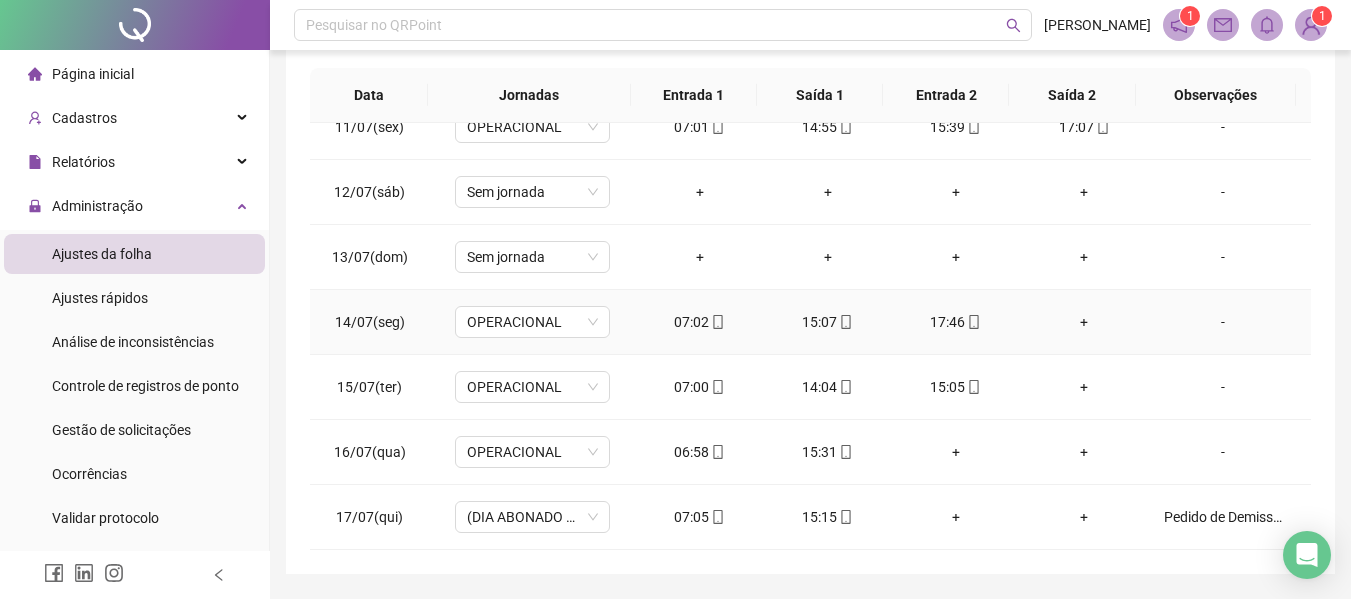 click on "+" at bounding box center (1084, 322) 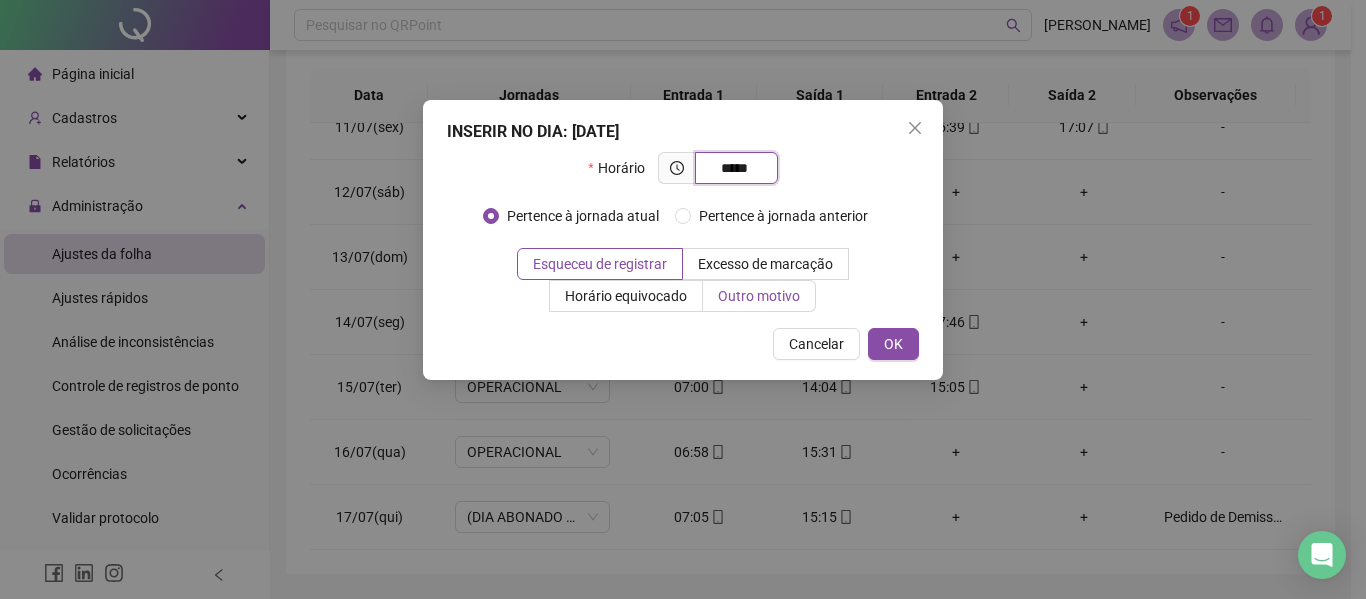 type on "*****" 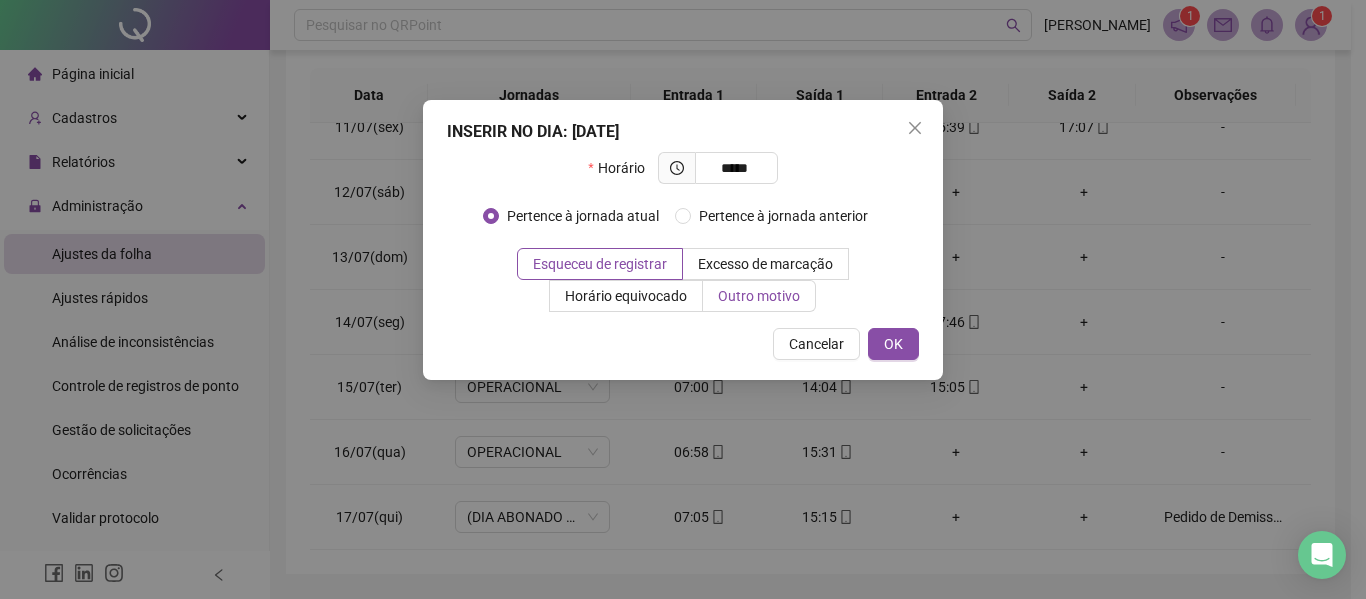 click on "Outro motivo" at bounding box center (759, 296) 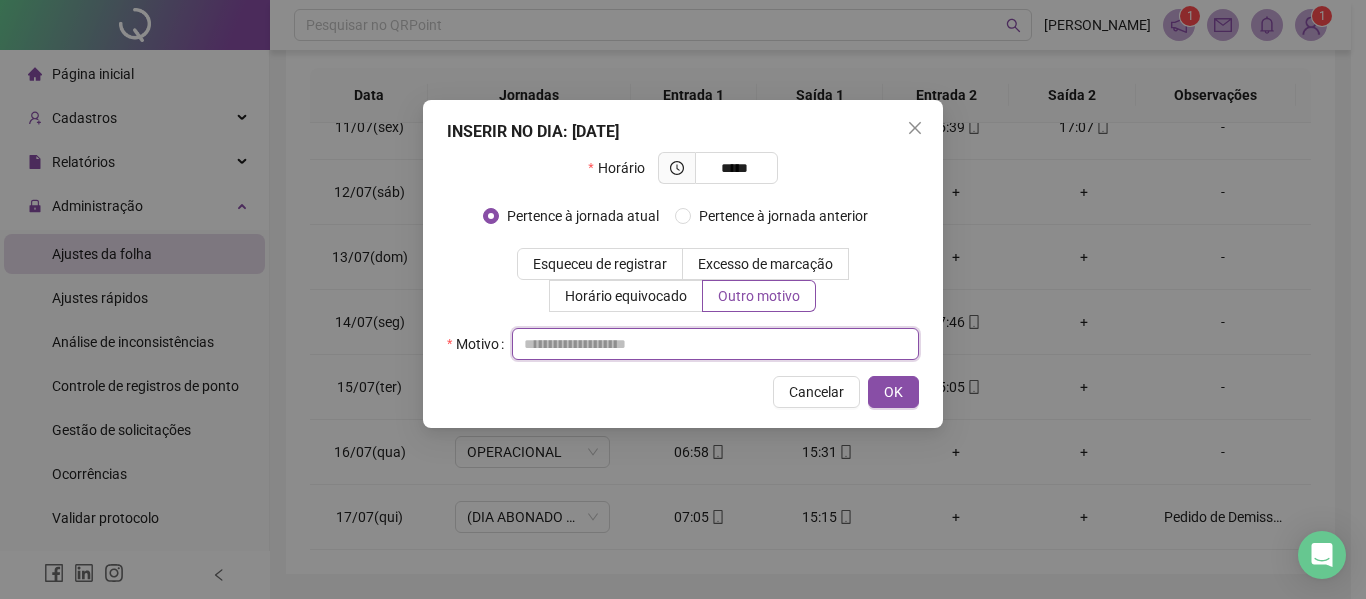click at bounding box center (715, 344) 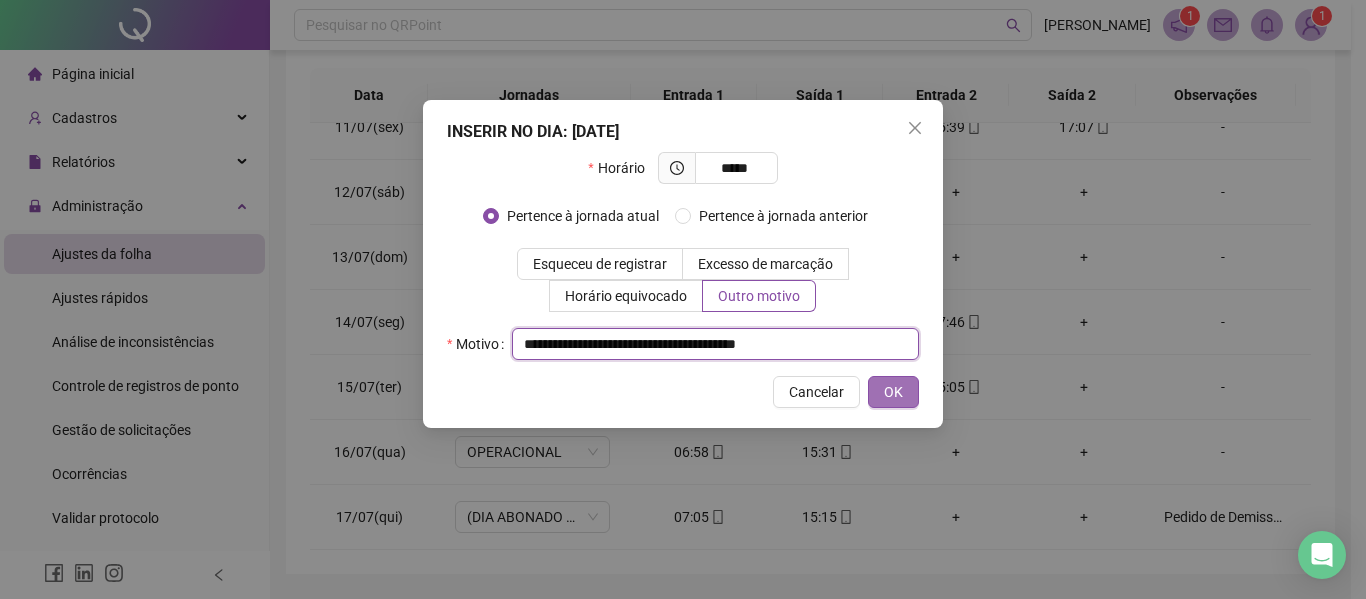 type on "**********" 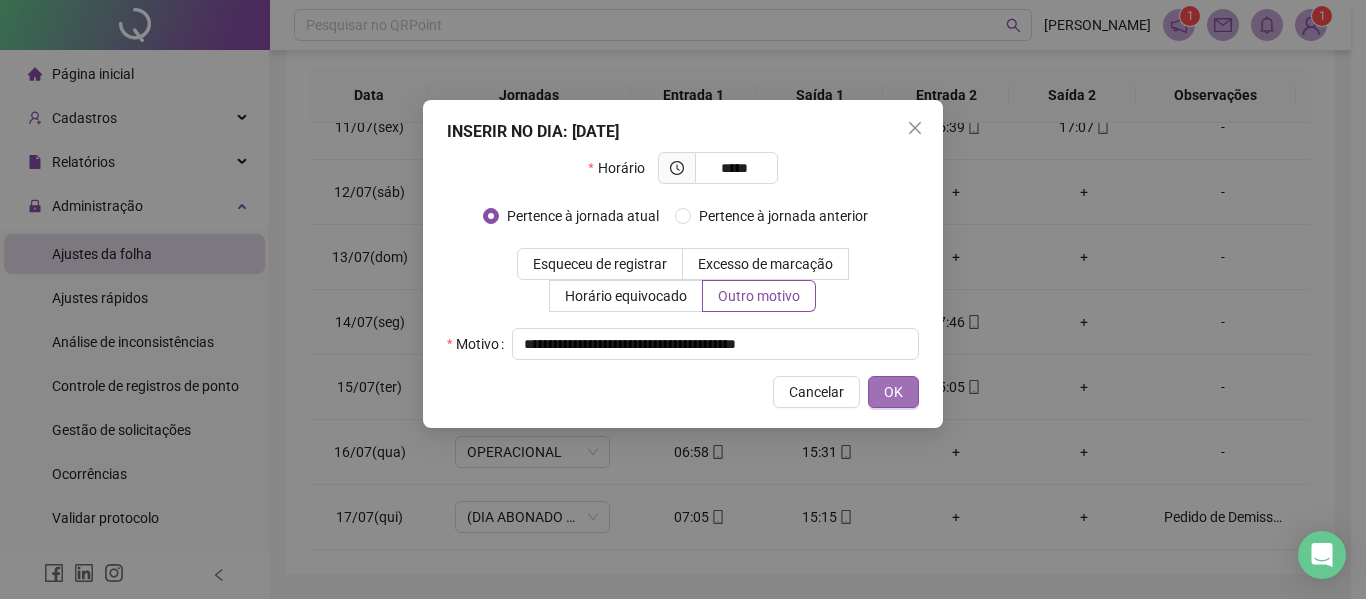 click on "OK" at bounding box center [893, 392] 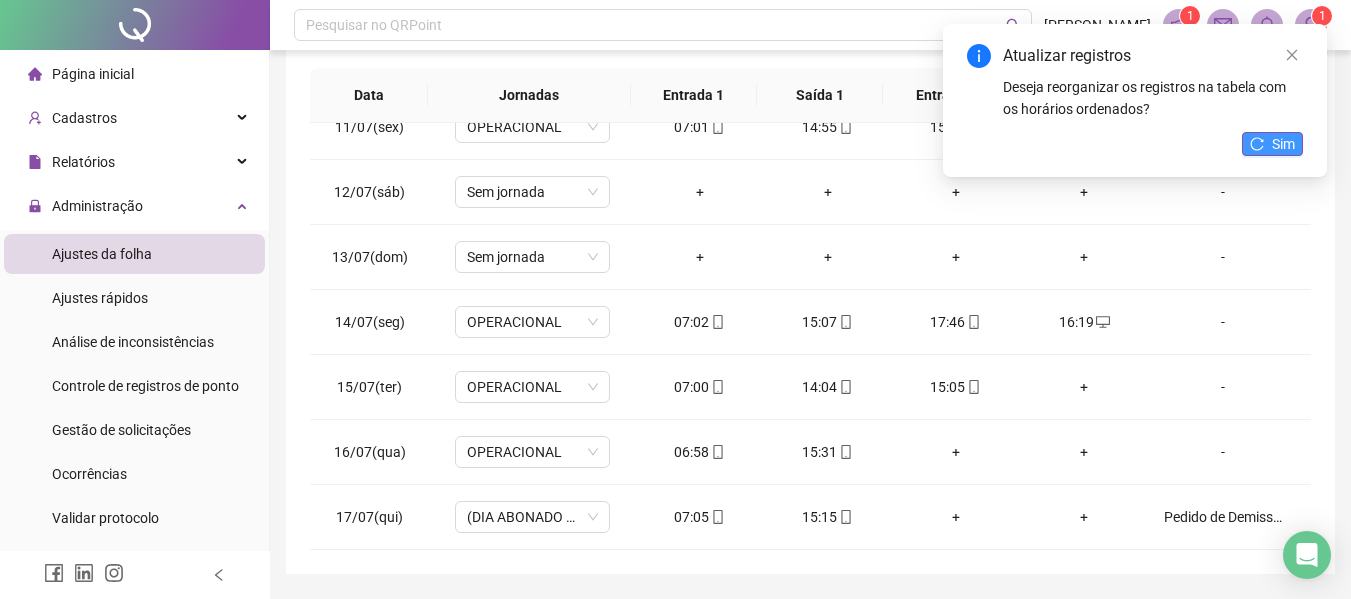 click on "Sim" at bounding box center [1272, 144] 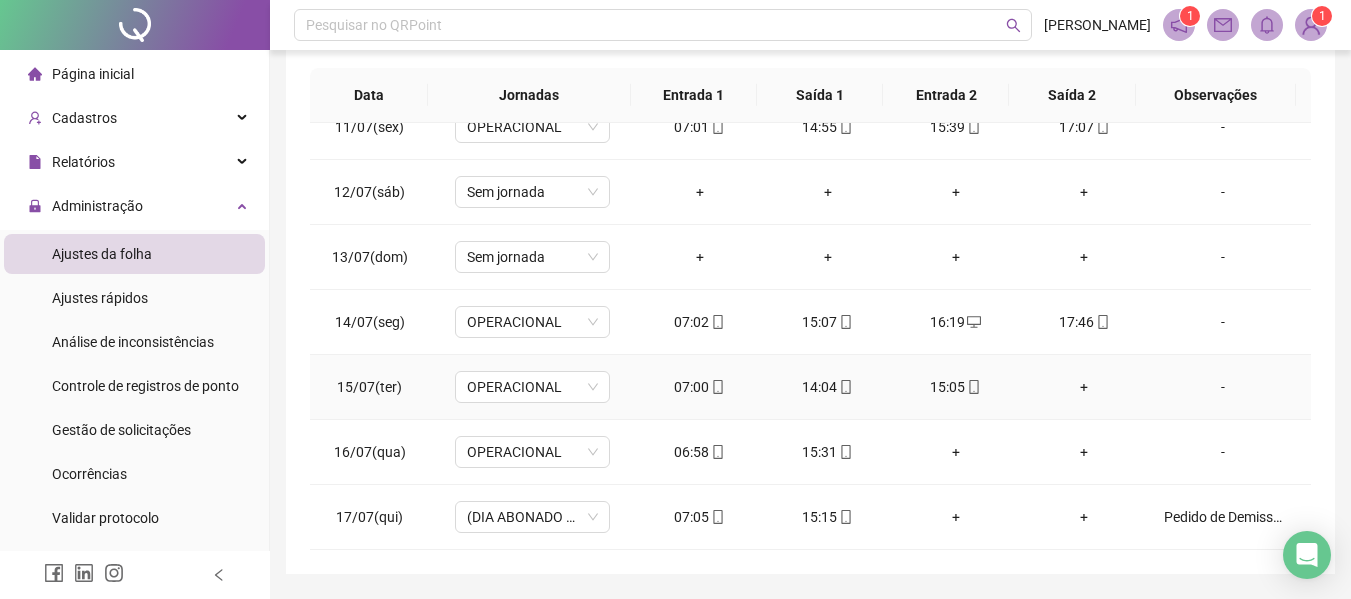 click on "+" at bounding box center [1084, 387] 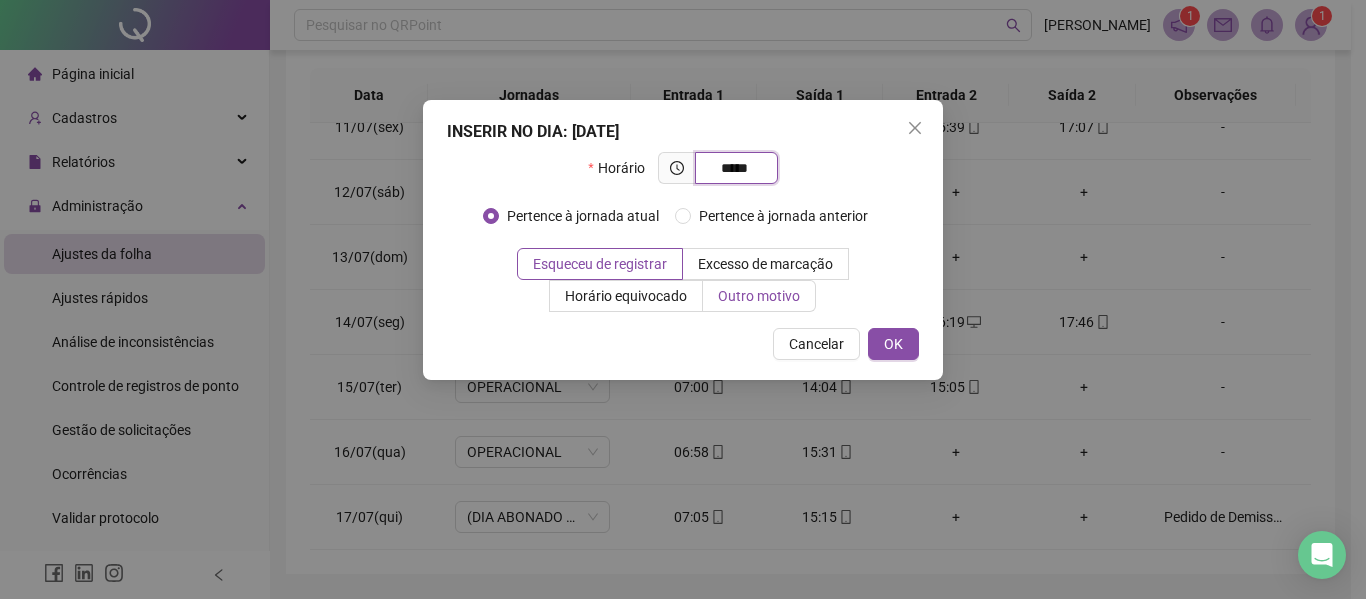 type on "*****" 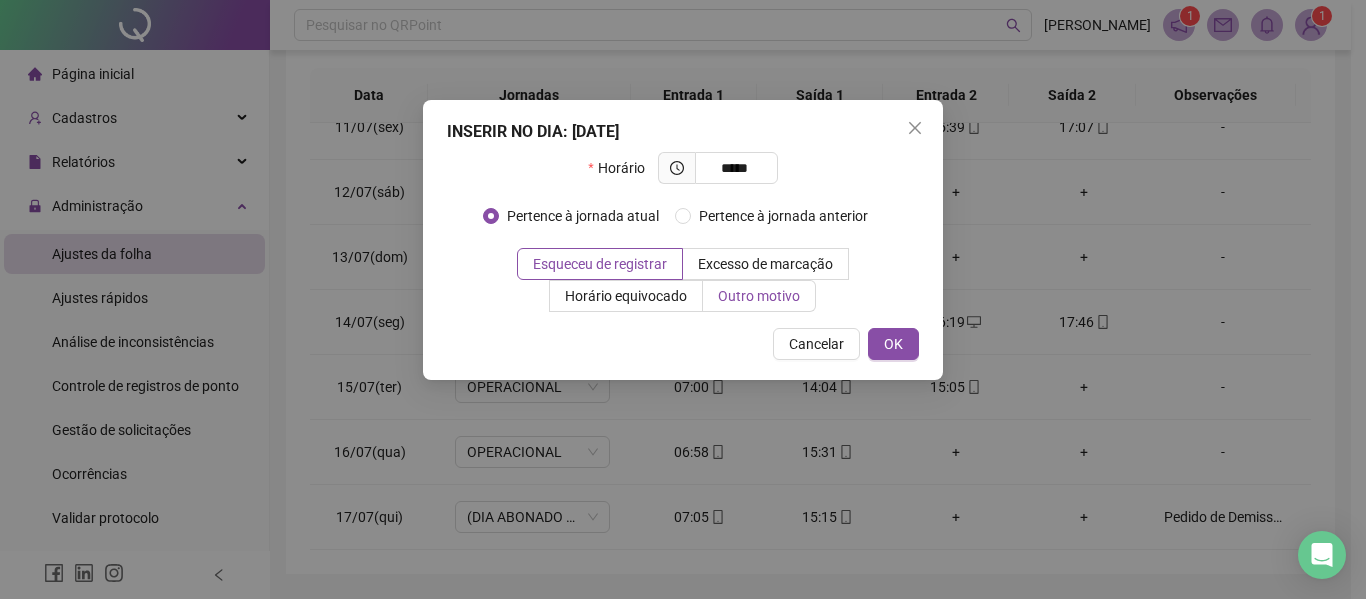 click on "Outro motivo" at bounding box center (759, 296) 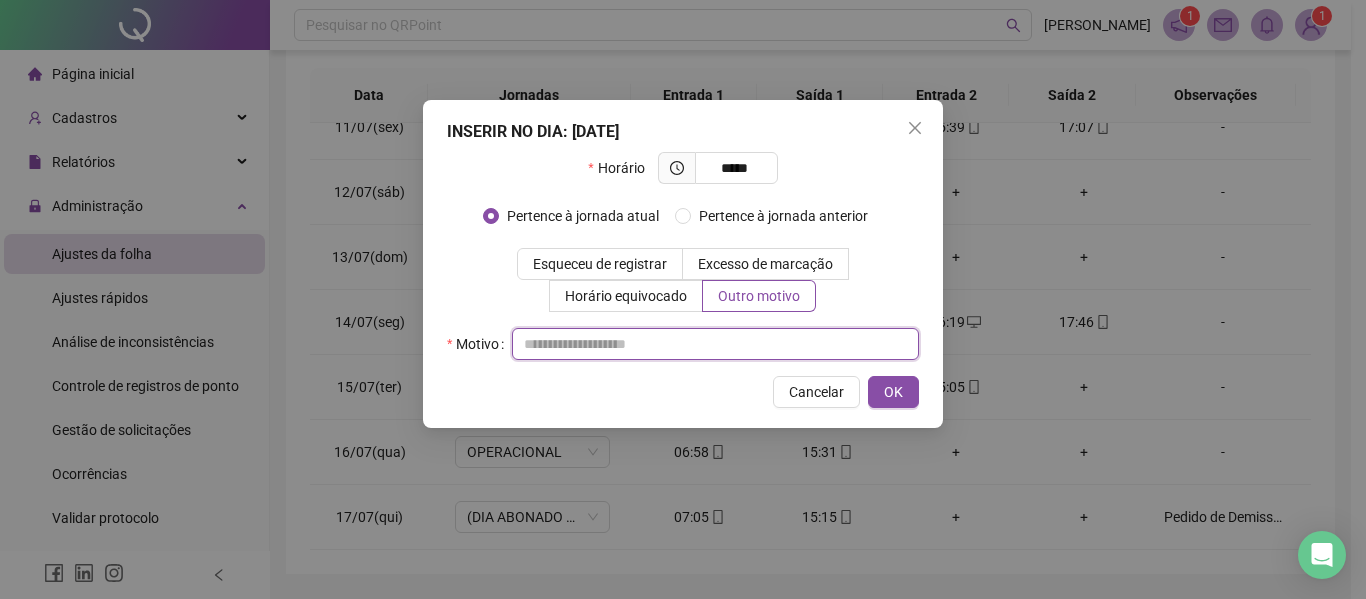 click at bounding box center [715, 344] 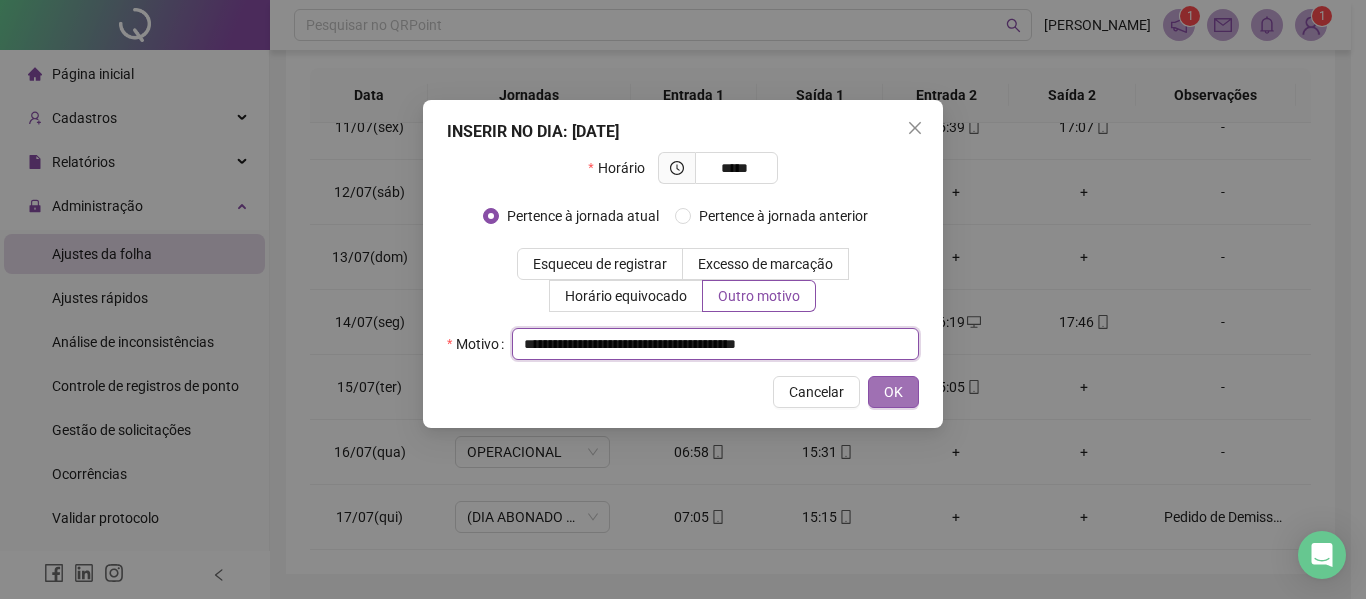 type on "**********" 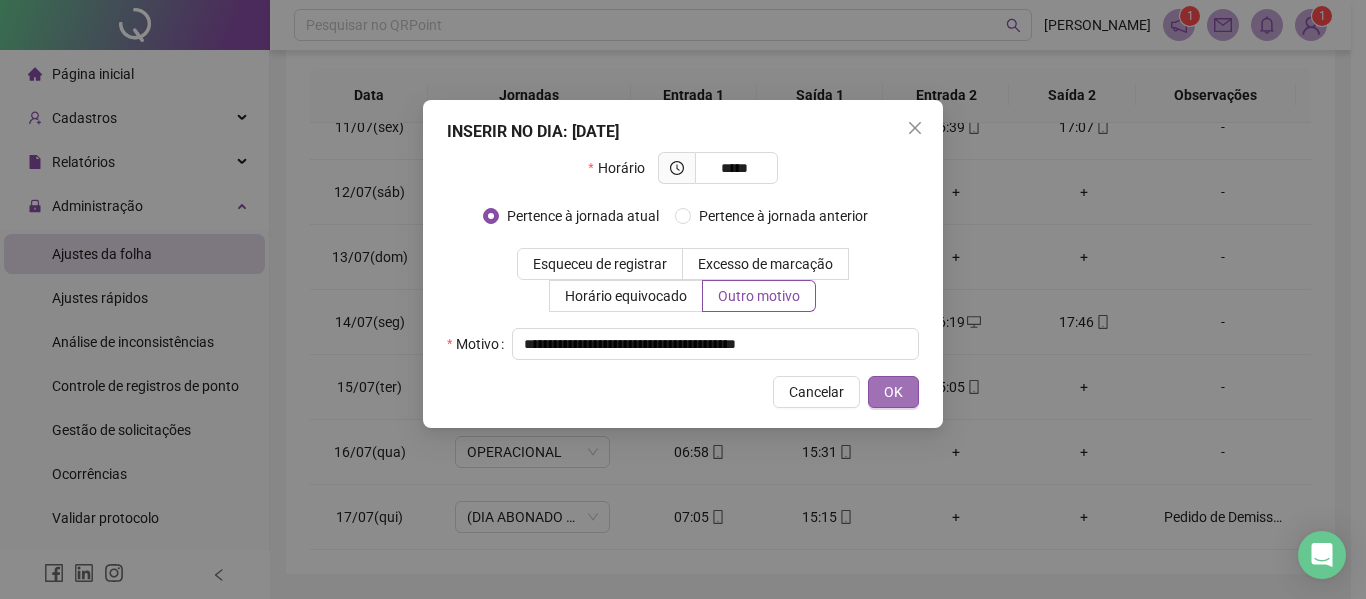 click on "OK" at bounding box center [893, 392] 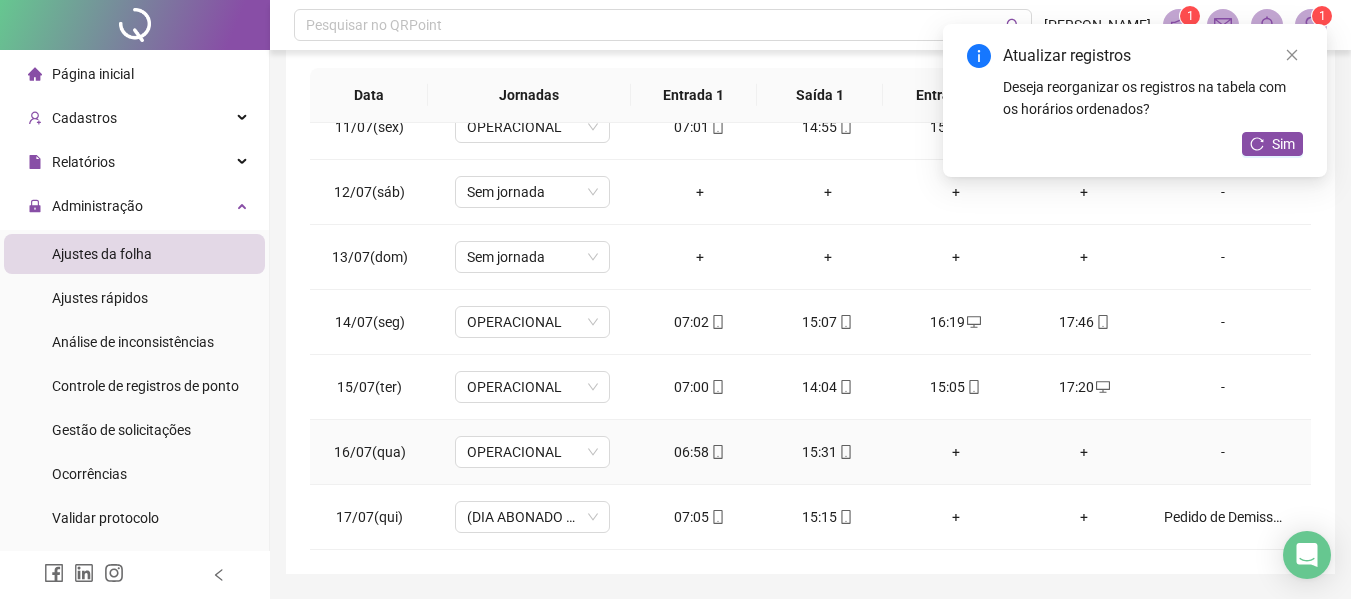 click on "+" at bounding box center (956, 452) 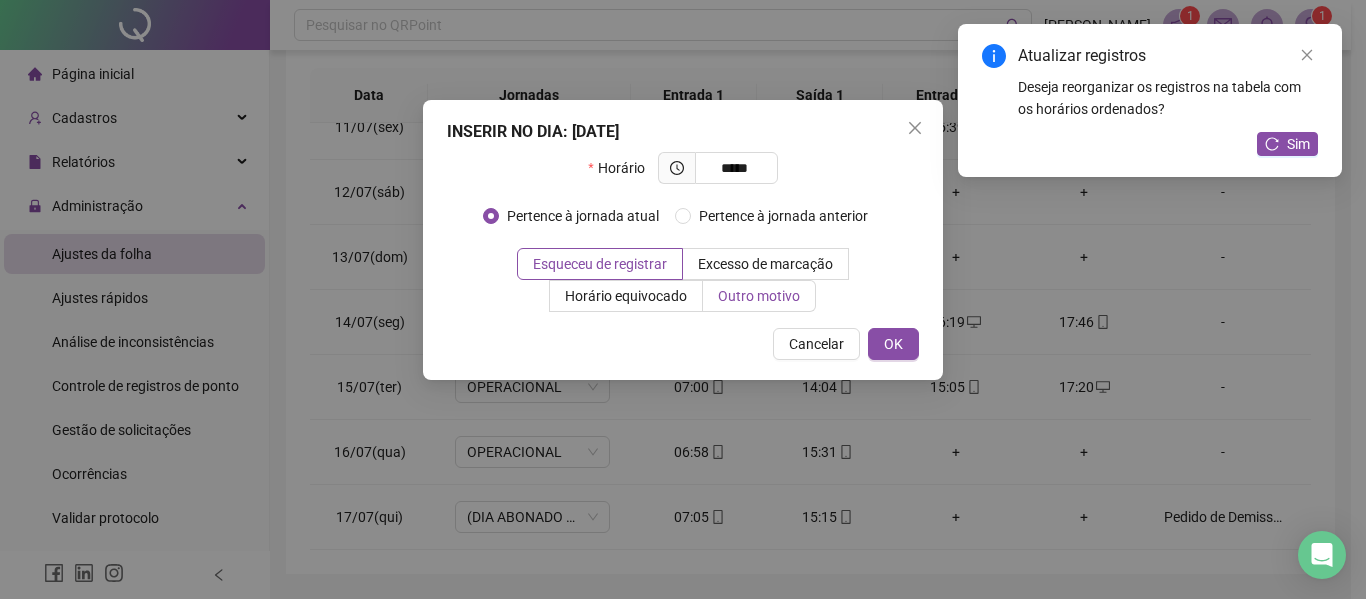 type on "*****" 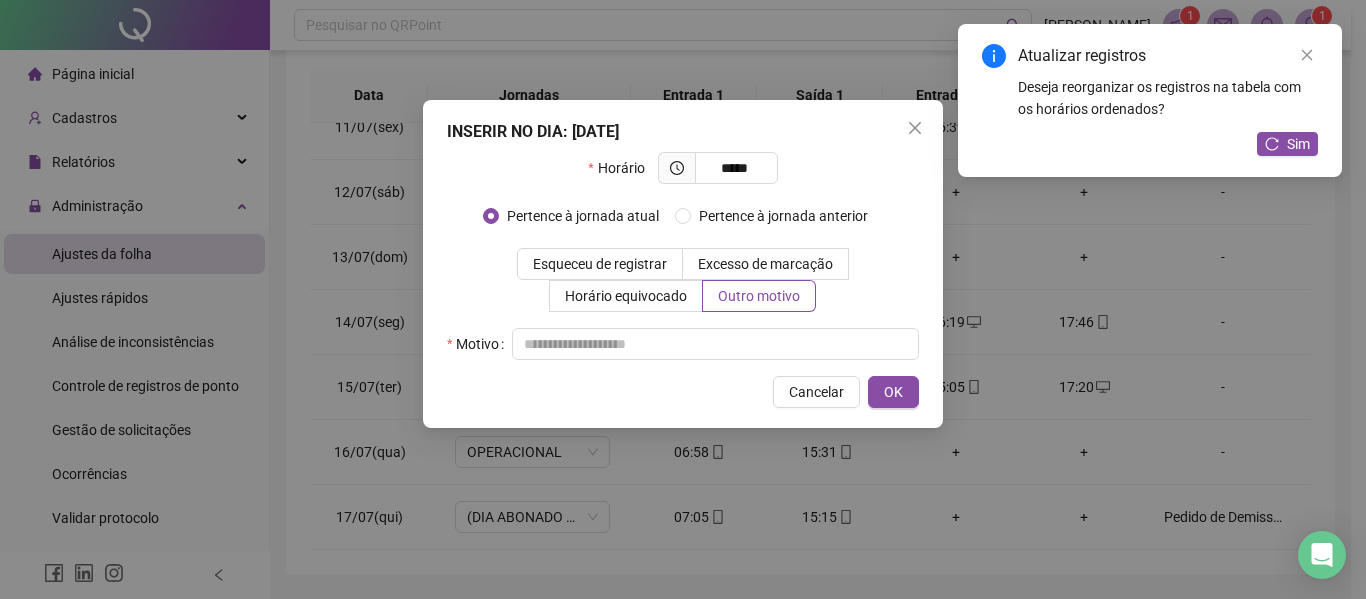 click on "Horário ***** Pertence à jornada atual [GEOGRAPHIC_DATA] à jornada anterior Esqueceu de registrar Excesso de marcação Horário equivocado Outro motivo Motivo" at bounding box center (683, 256) 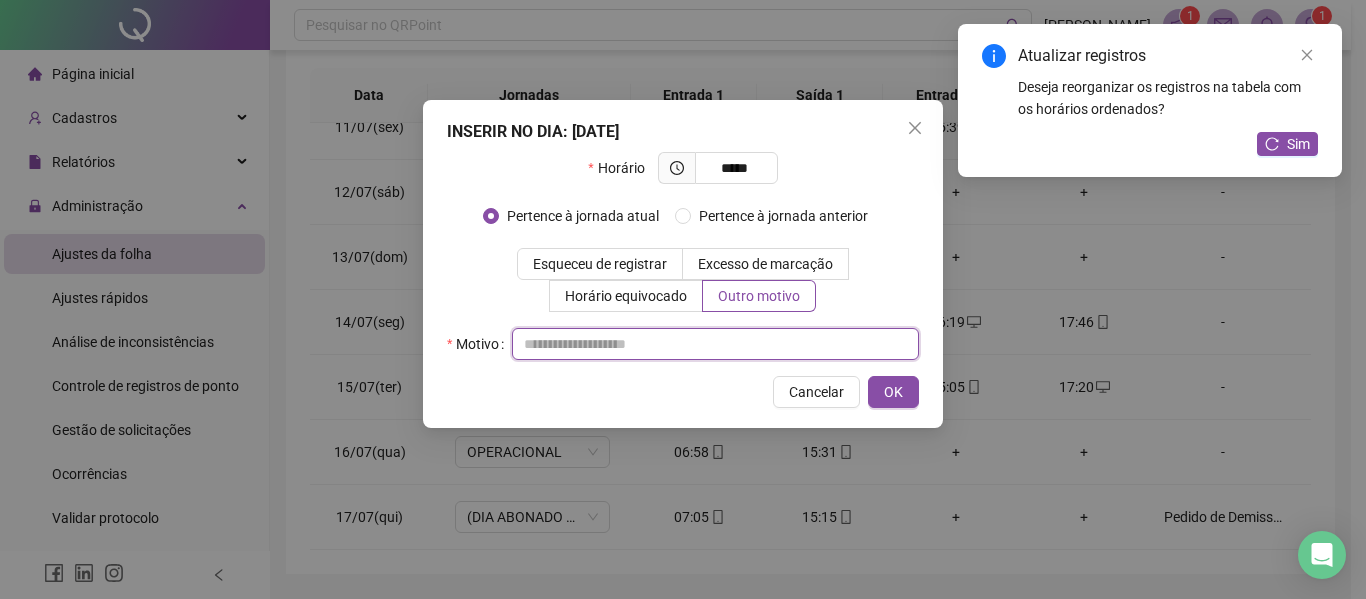 click at bounding box center (715, 344) 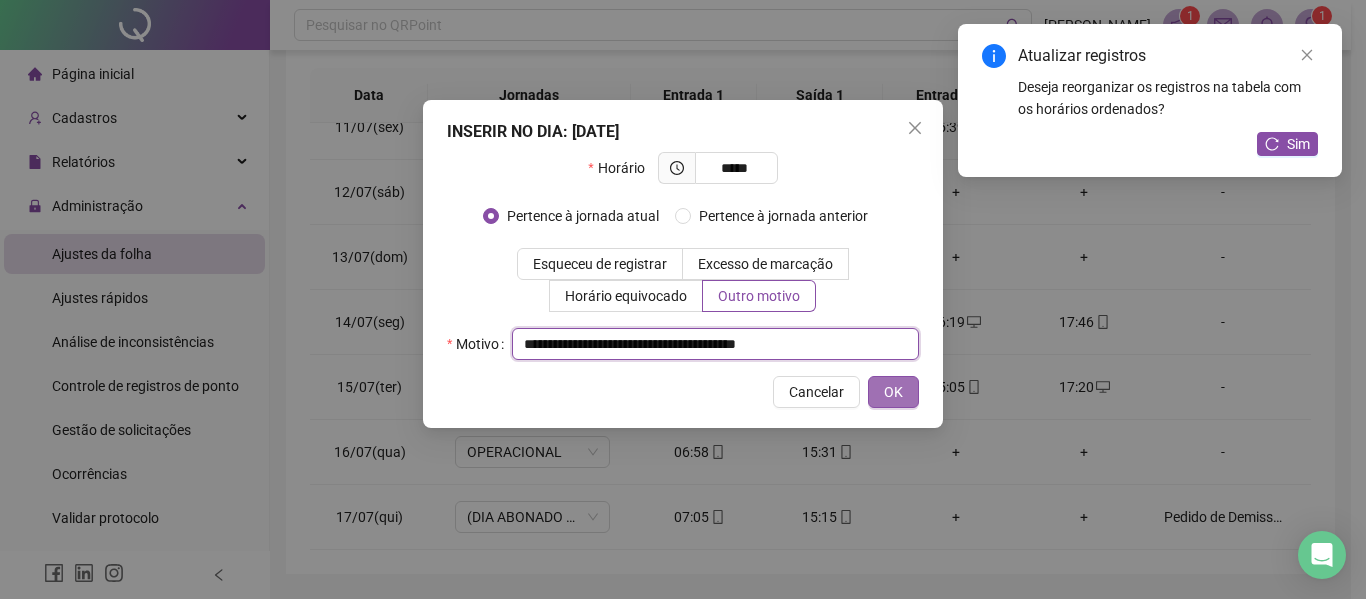 type on "**********" 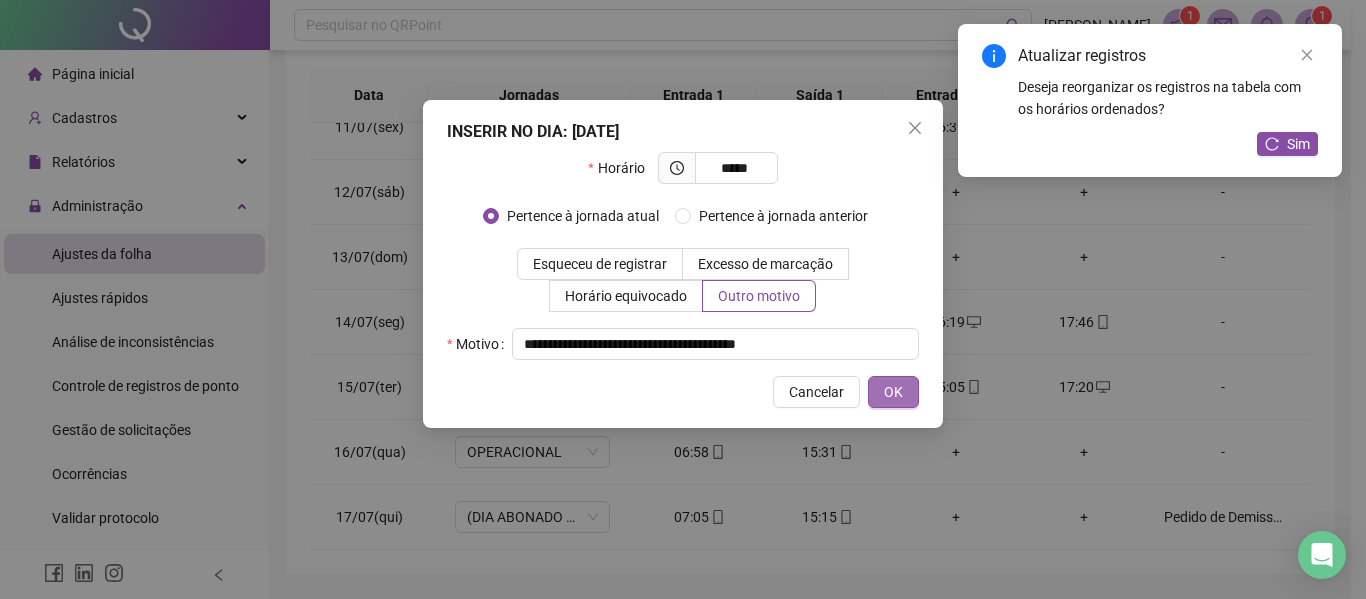 click on "OK" at bounding box center (893, 392) 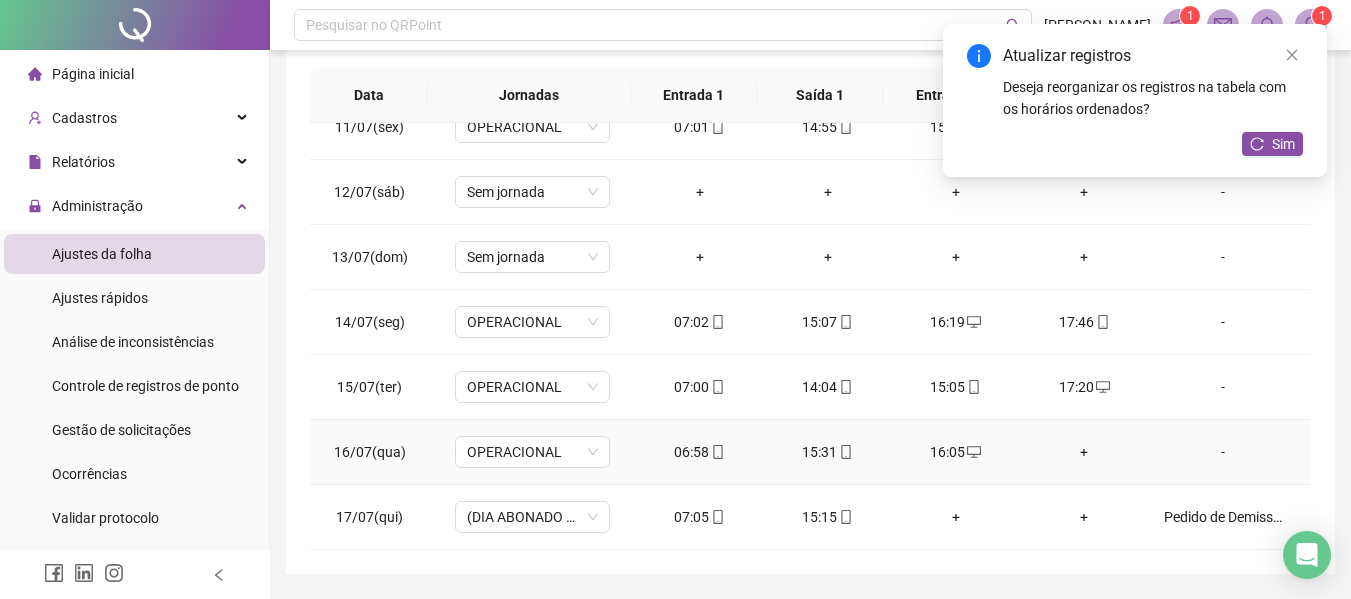 click on "+" at bounding box center [1084, 452] 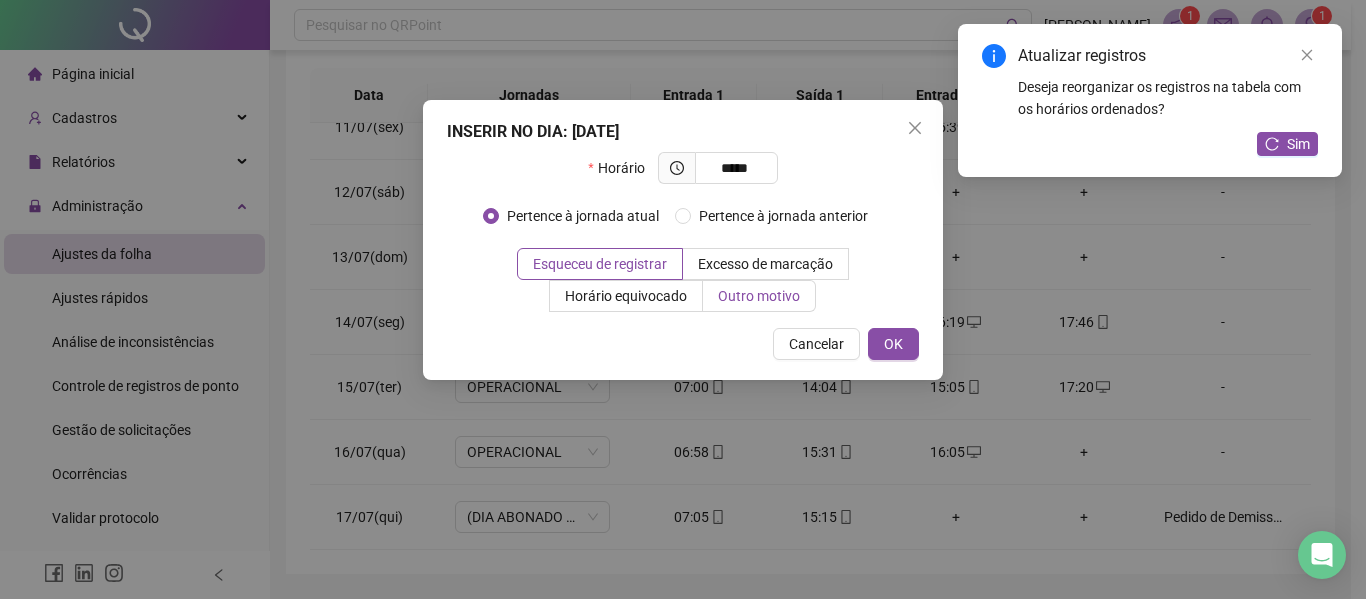 type on "*****" 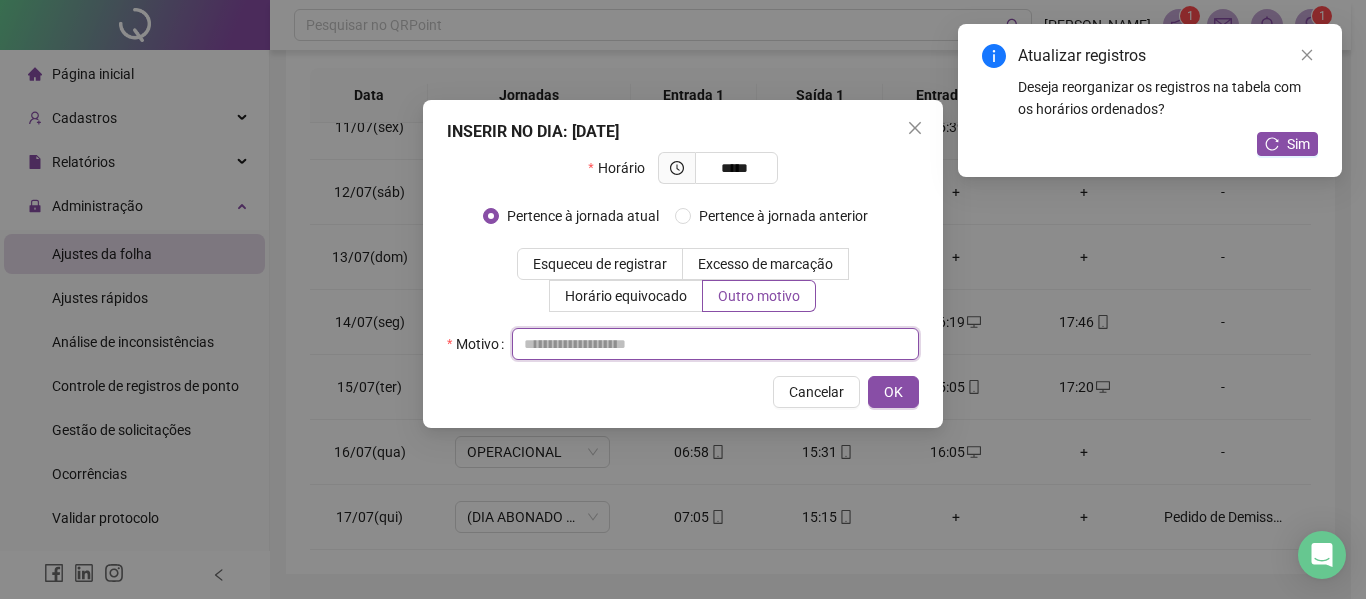 click at bounding box center (715, 344) 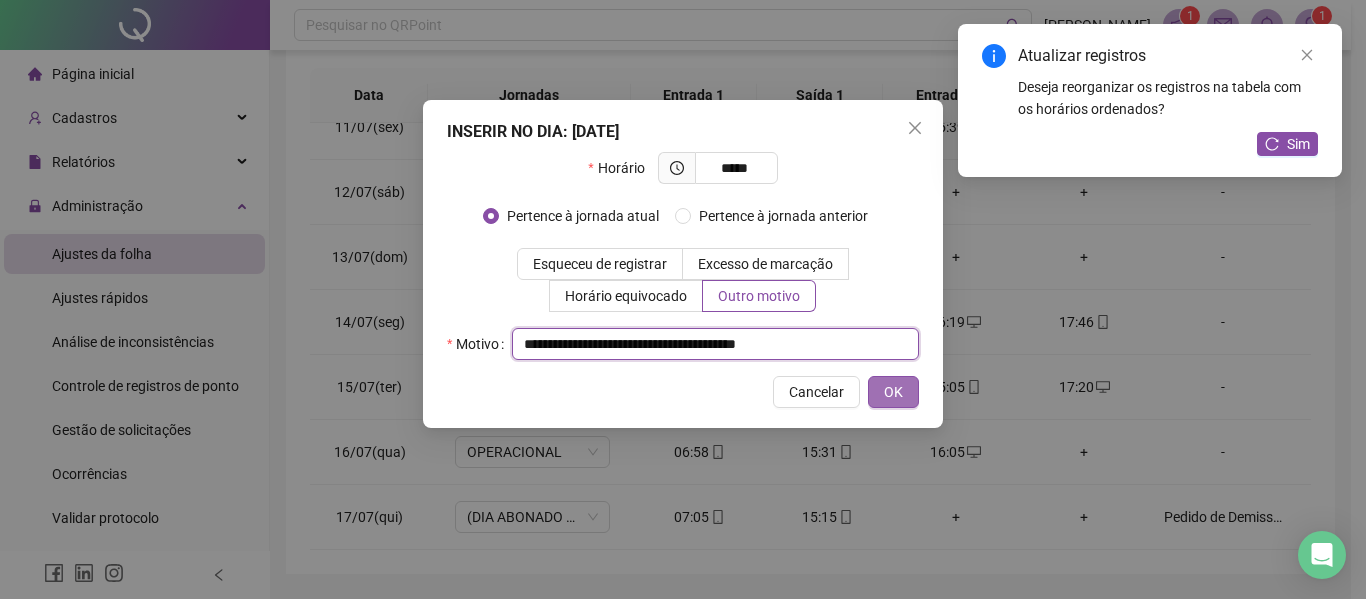 type on "**********" 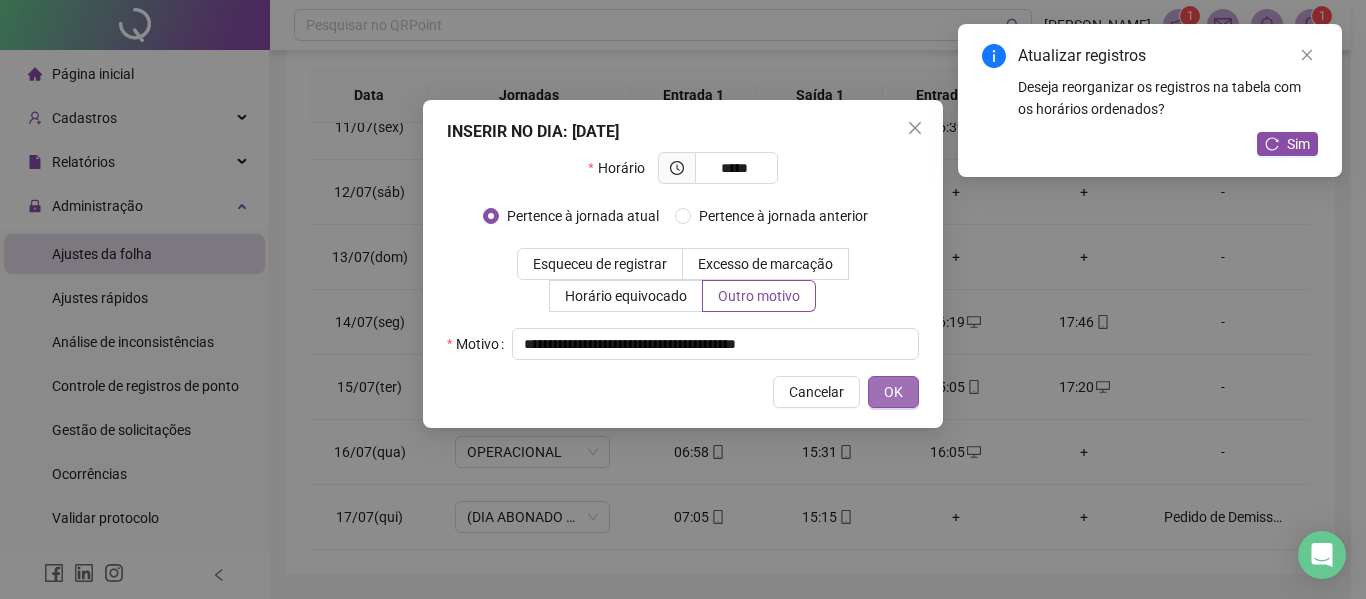 click on "OK" at bounding box center [893, 392] 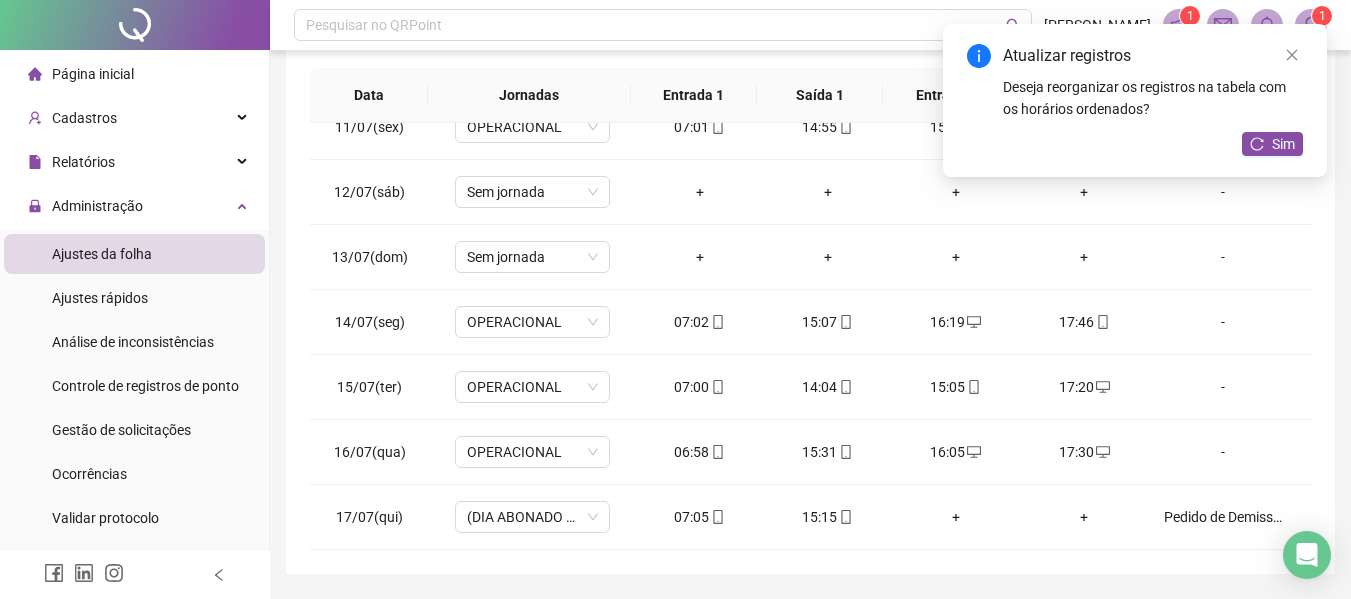 click on "Atualizar registros Deseja reorganizar os registros na tabela com os horários ordenados? Sim" at bounding box center [1135, 100] 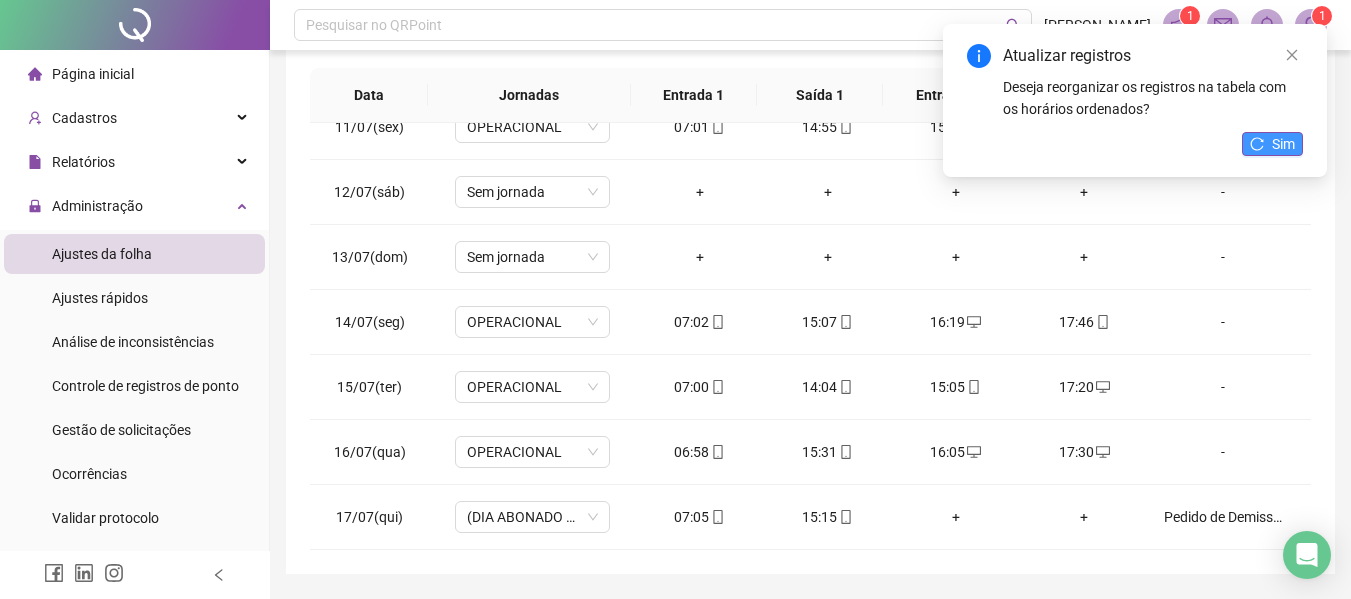 click on "Sim" at bounding box center [1283, 144] 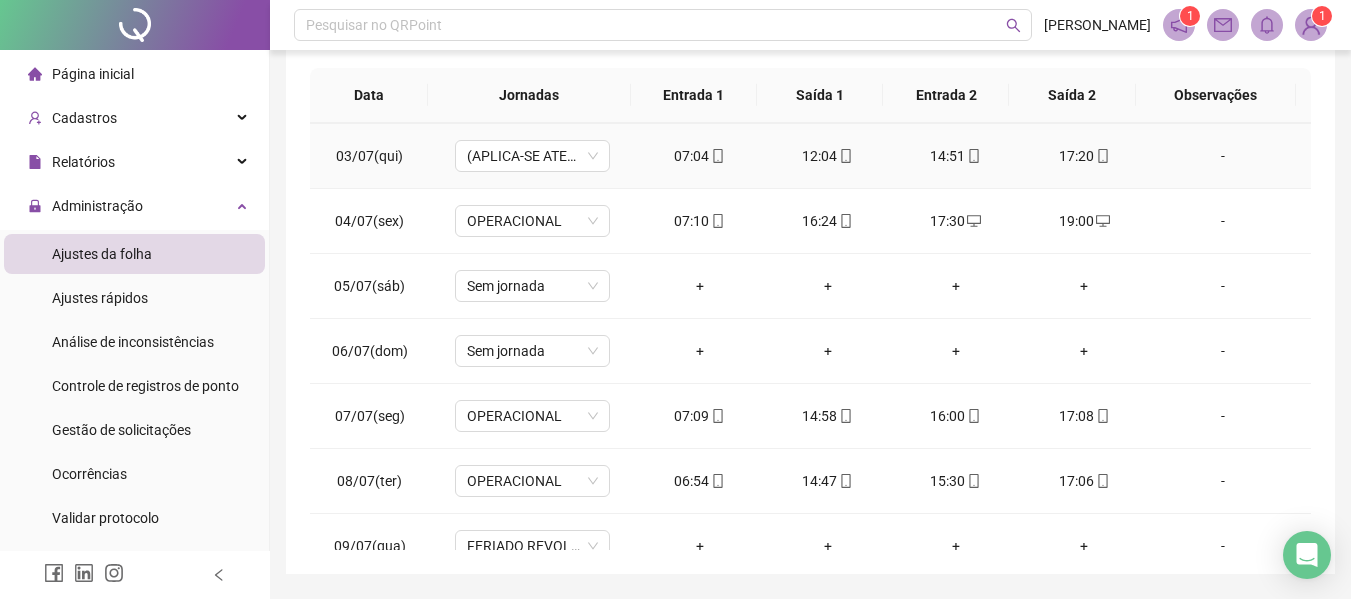 scroll, scrollTop: 0, scrollLeft: 0, axis: both 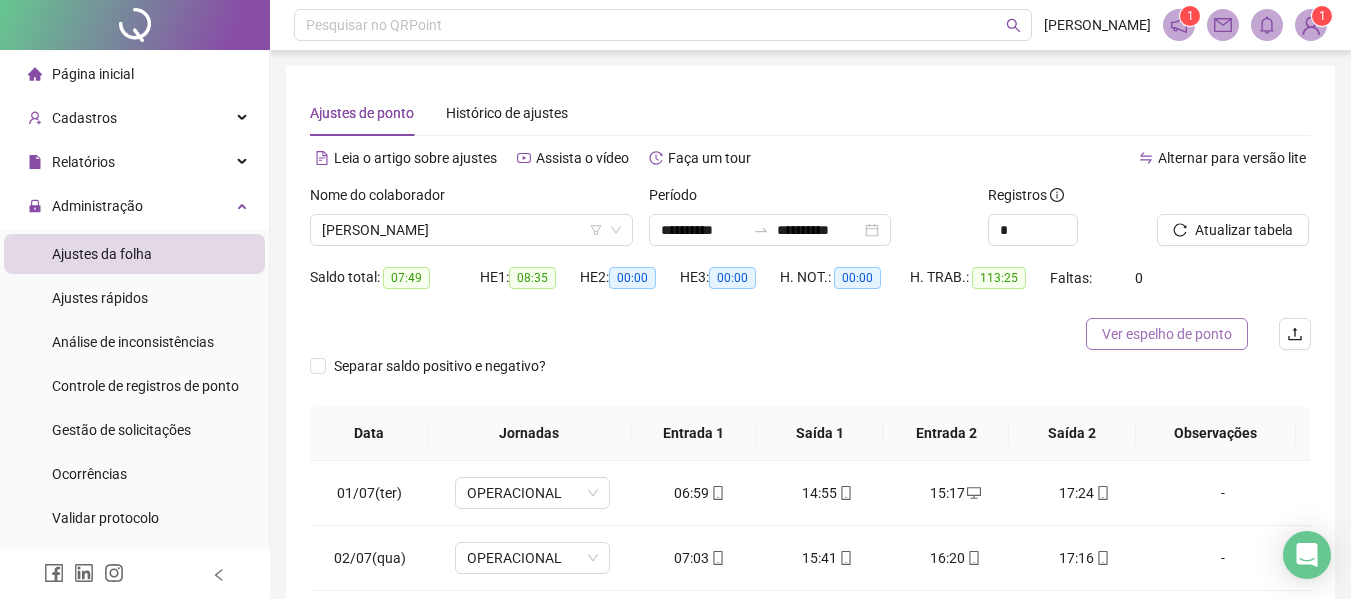 click on "Ver espelho de ponto" at bounding box center (1167, 334) 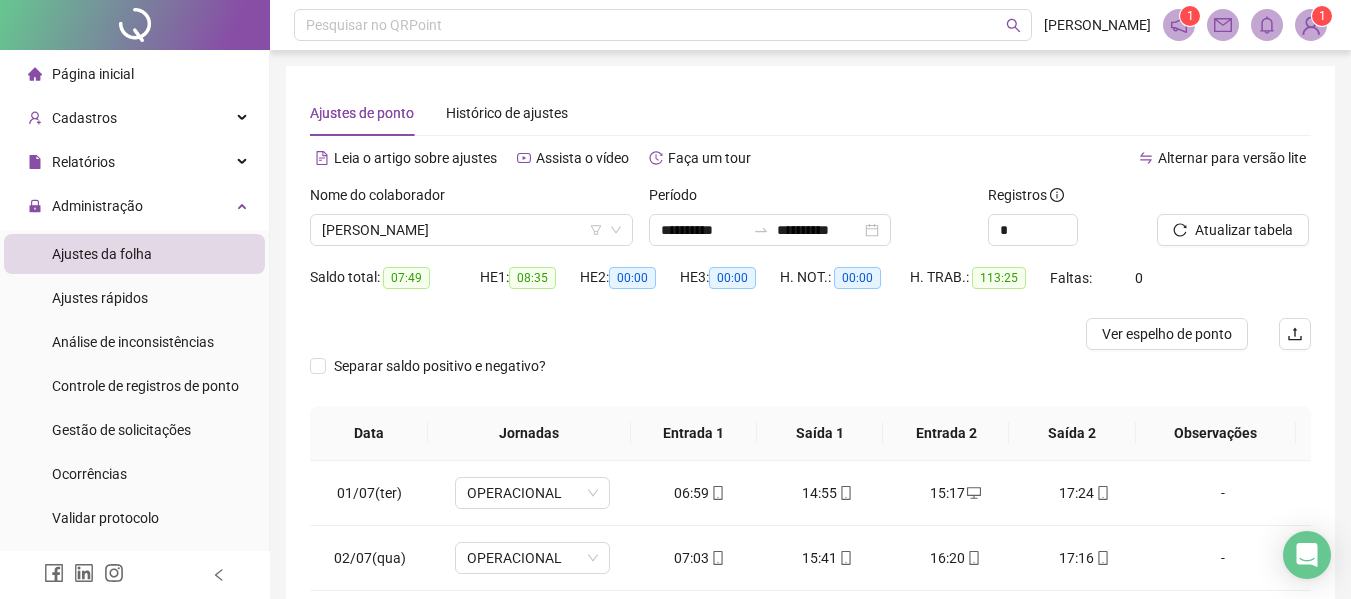 click on "Página inicial" at bounding box center (134, 74) 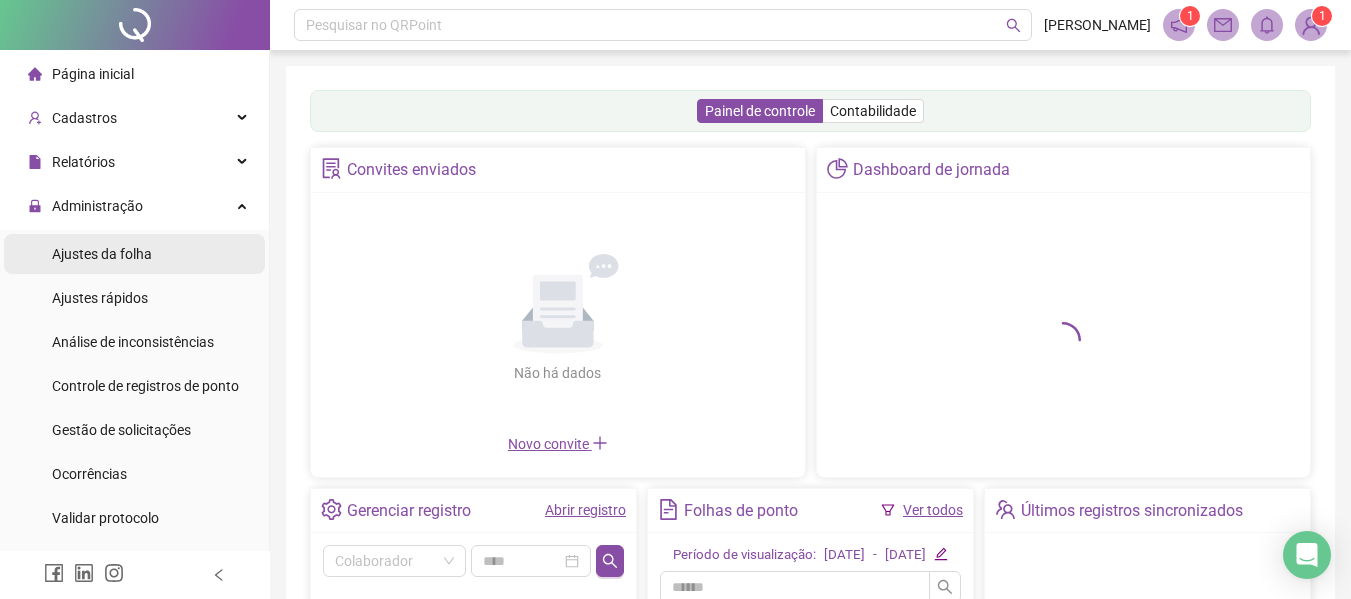 click on "Ajustes da folha" at bounding box center [134, 254] 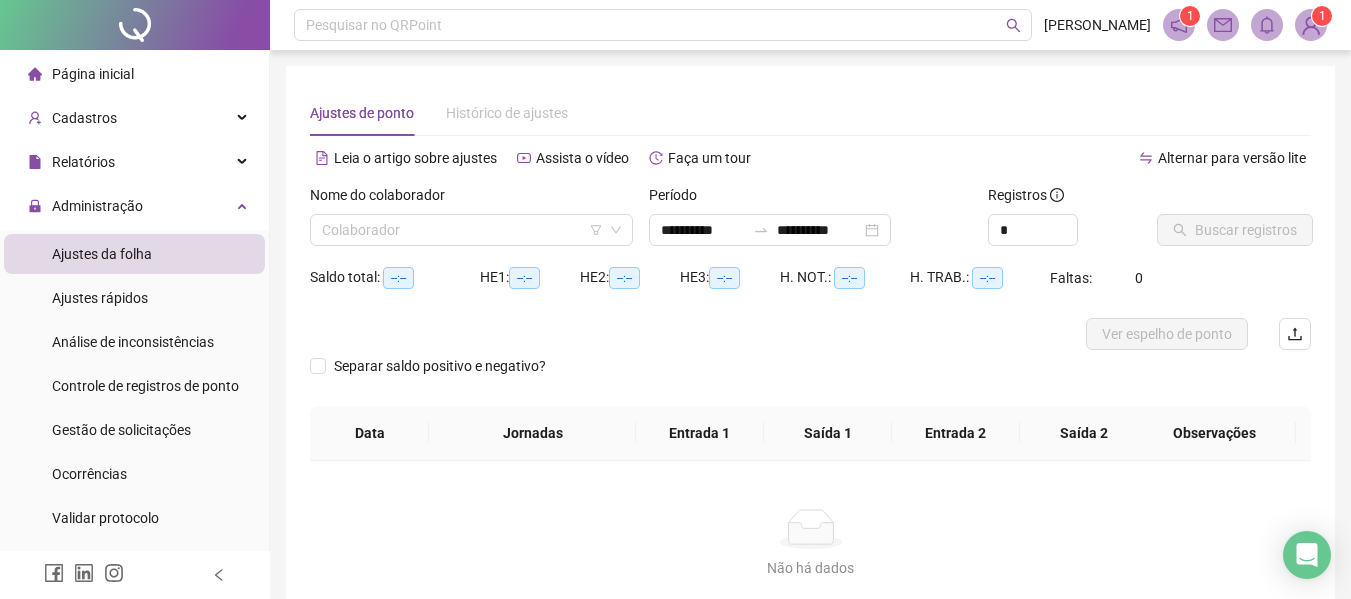 type on "**********" 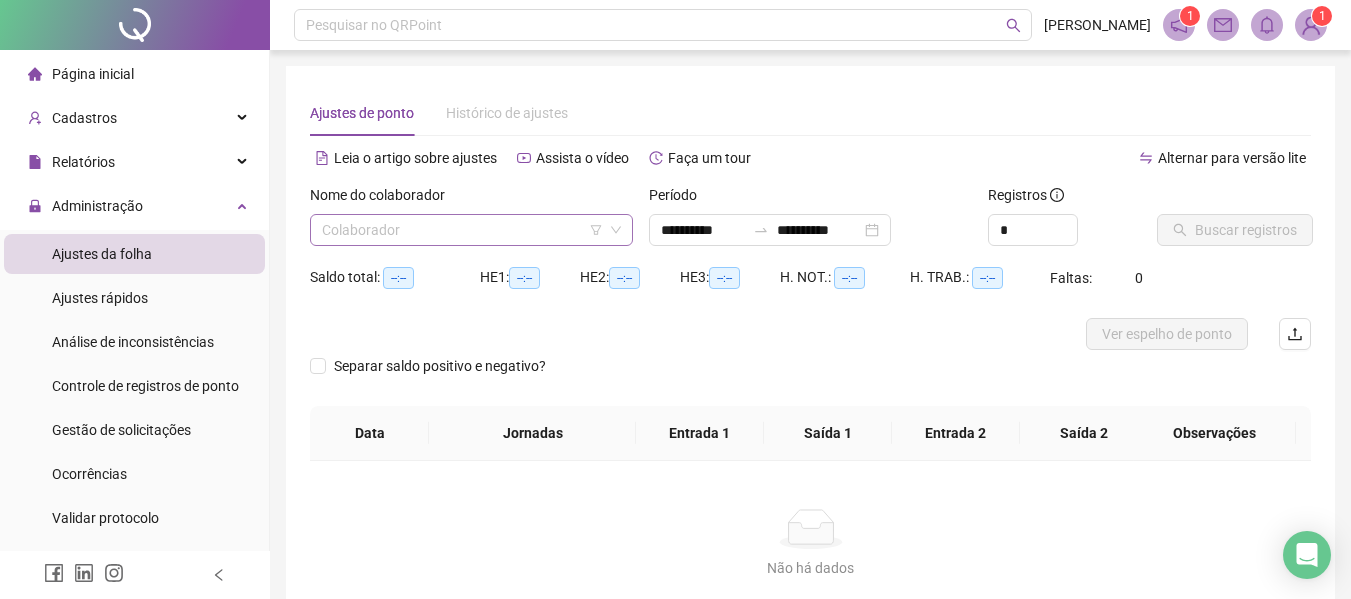 click at bounding box center (465, 230) 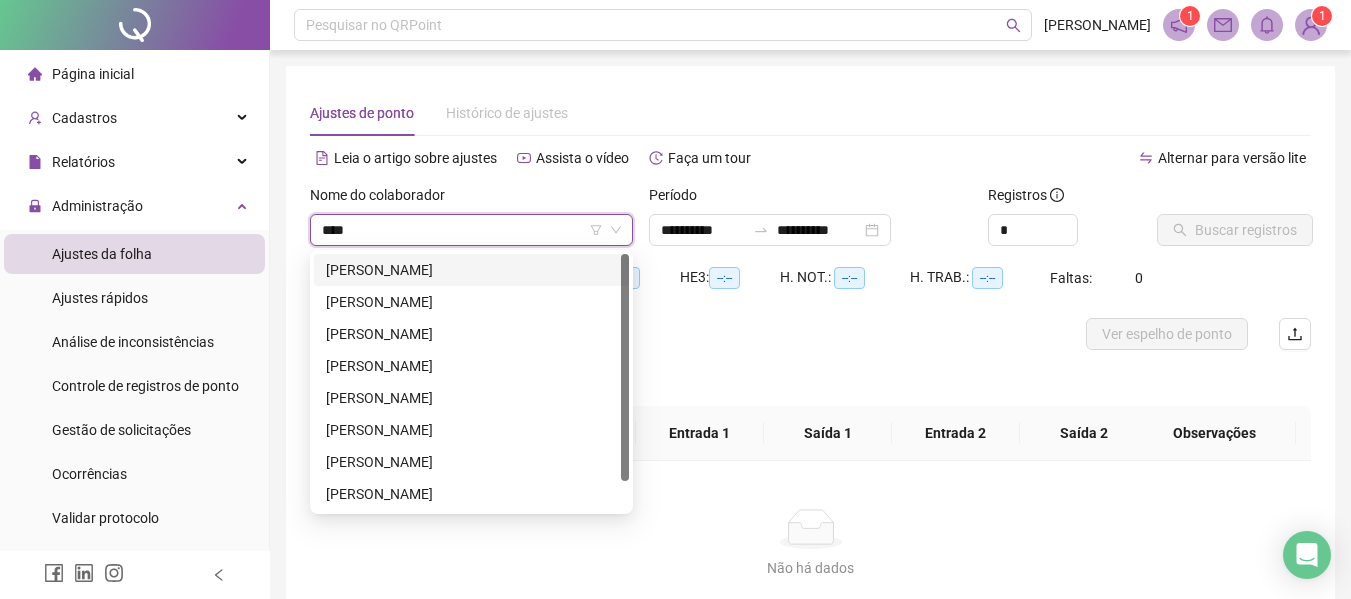 type on "*****" 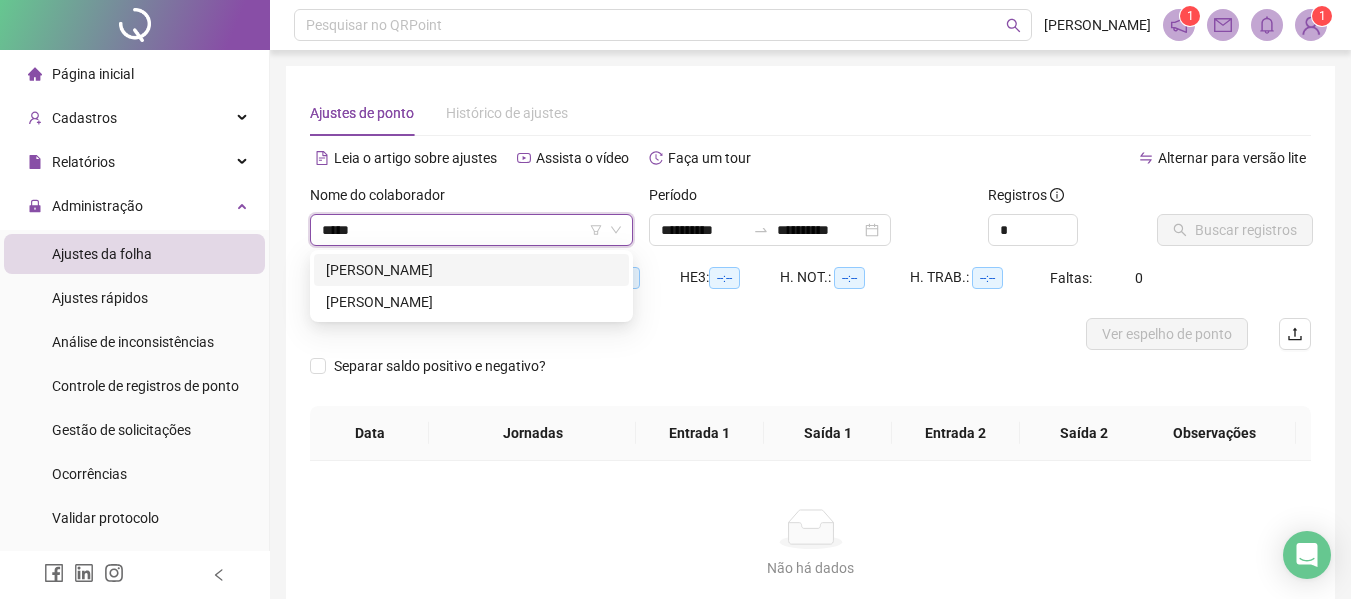 click on "[PERSON_NAME]" at bounding box center (471, 270) 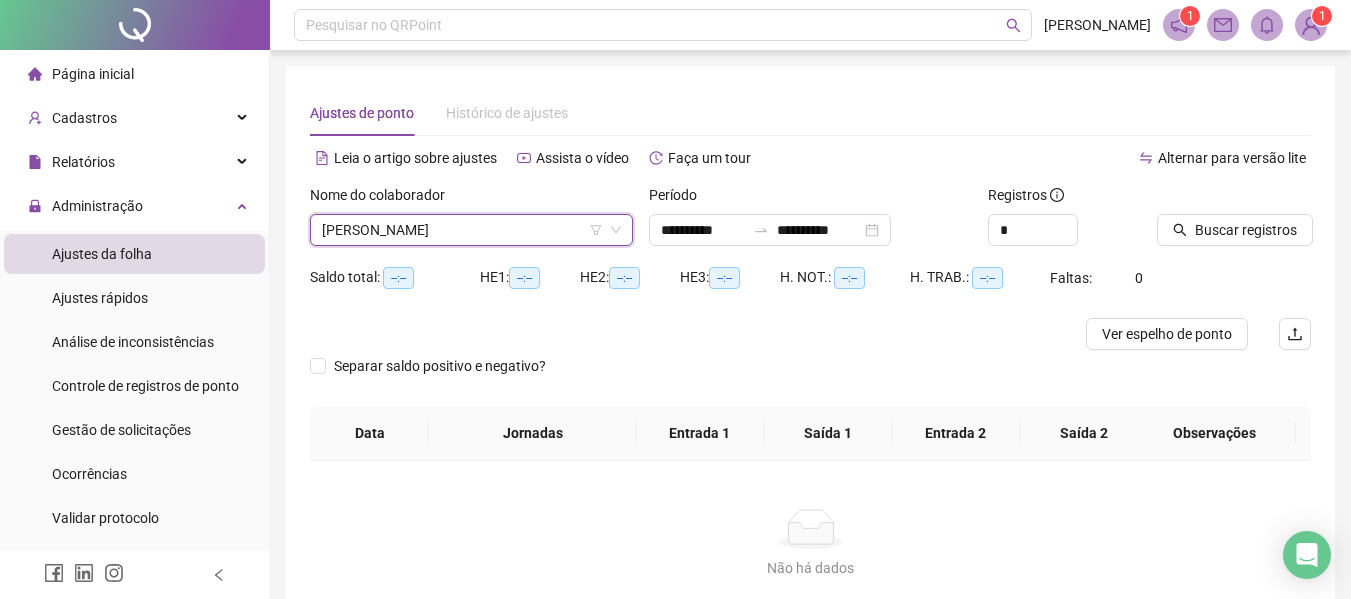 click on "Página inicial" at bounding box center [134, 74] 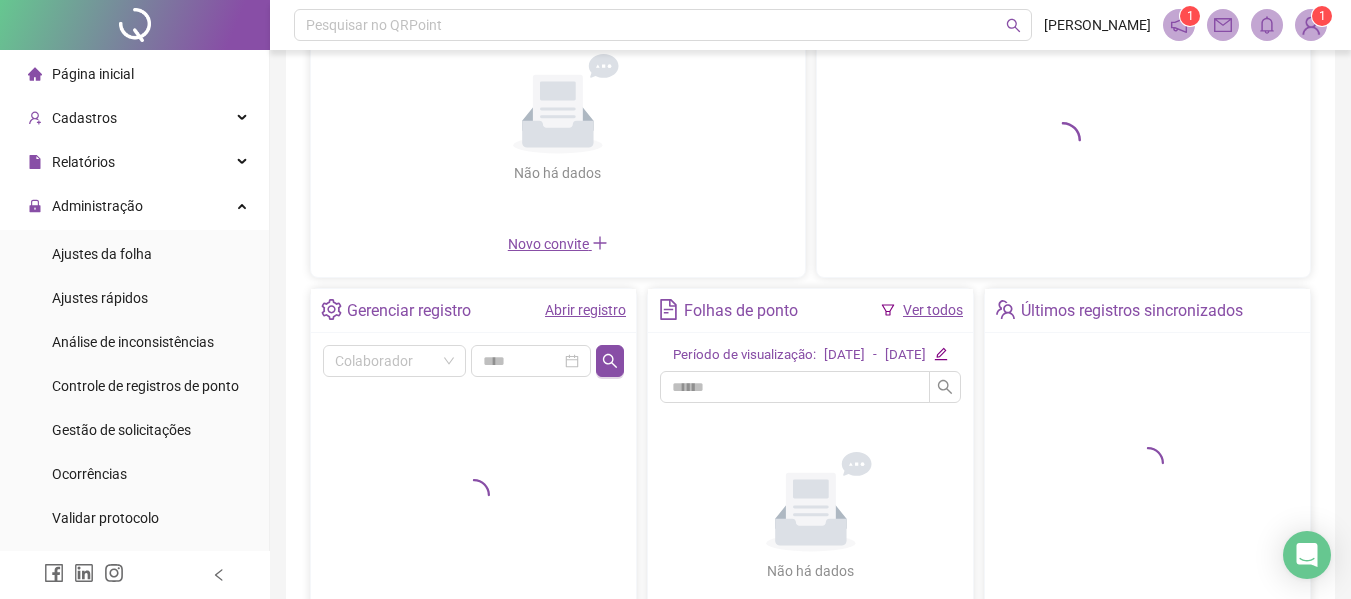 click on "Ver todos" at bounding box center (933, 310) 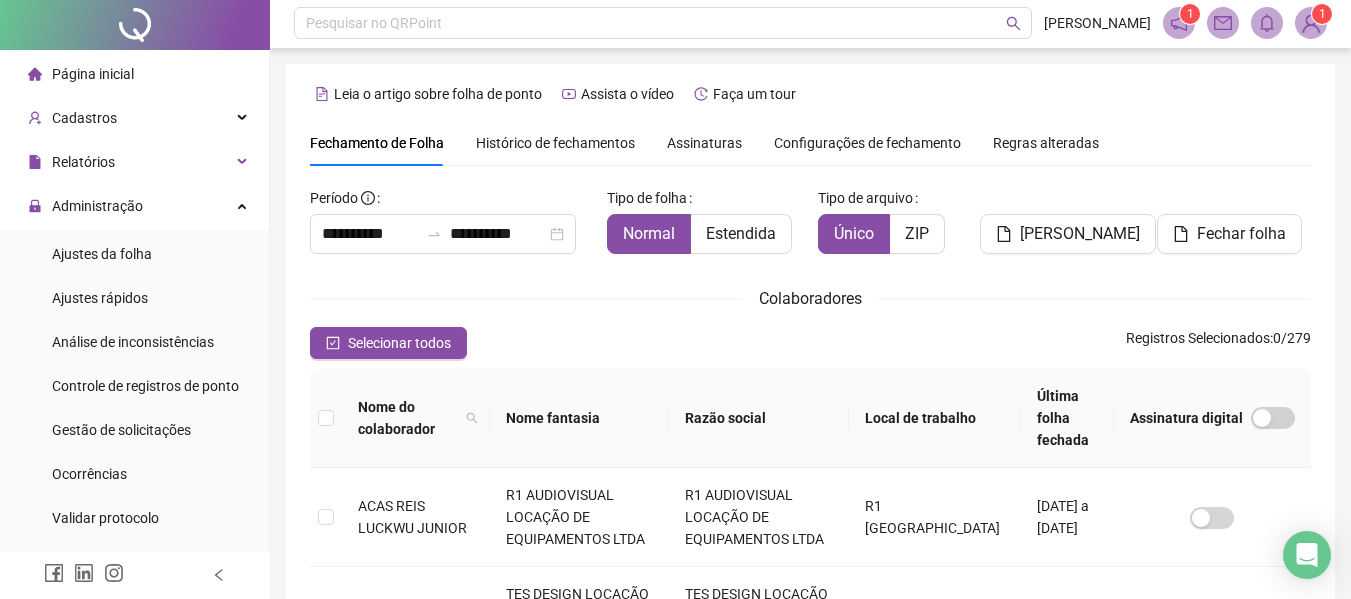scroll, scrollTop: 0, scrollLeft: 0, axis: both 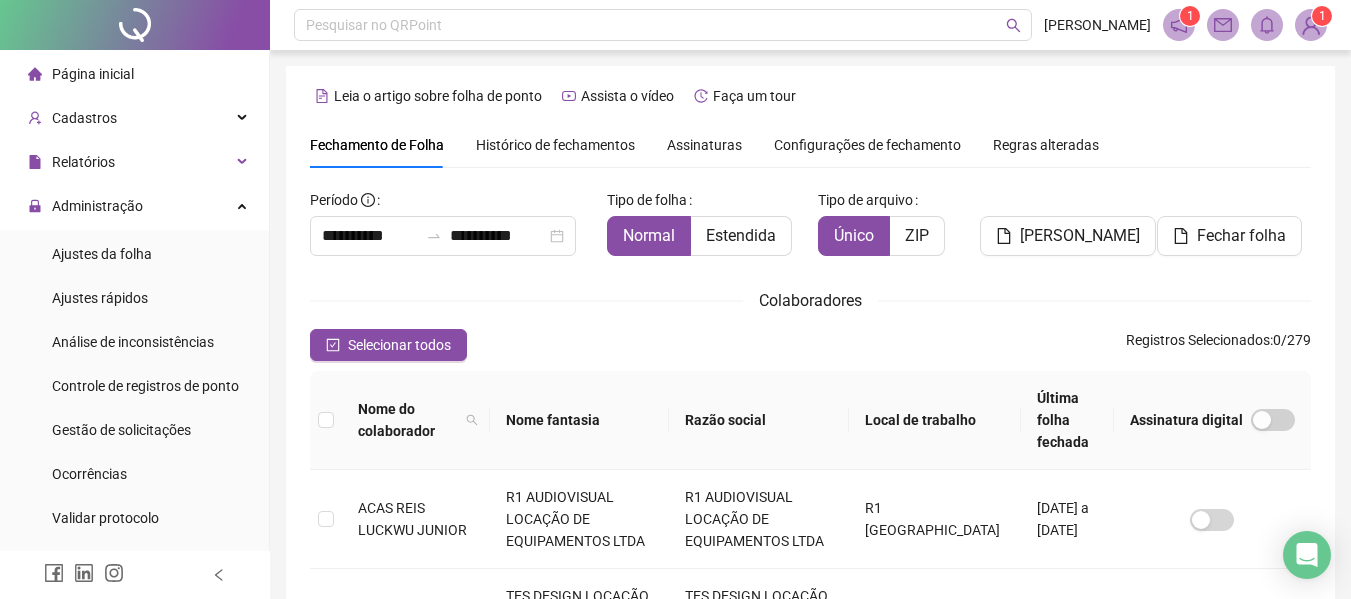 click on "**********" at bounding box center [450, 228] 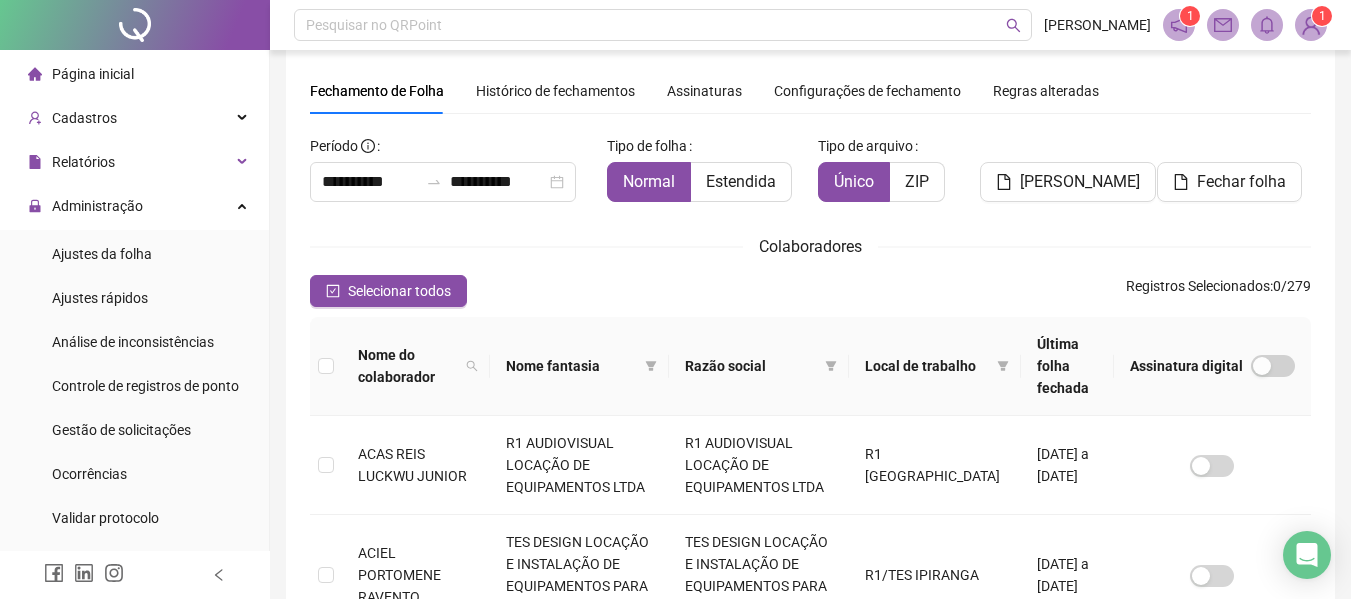 scroll, scrollTop: 0, scrollLeft: 0, axis: both 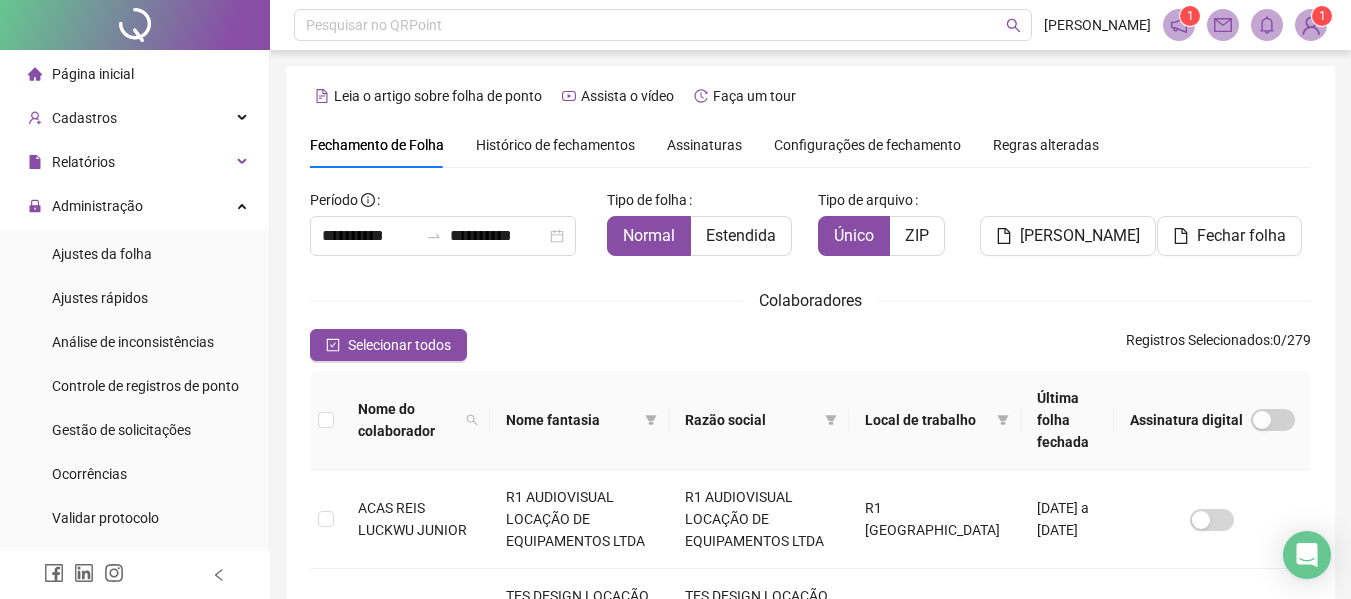 click on "Histórico de fechamentos" at bounding box center (555, 145) 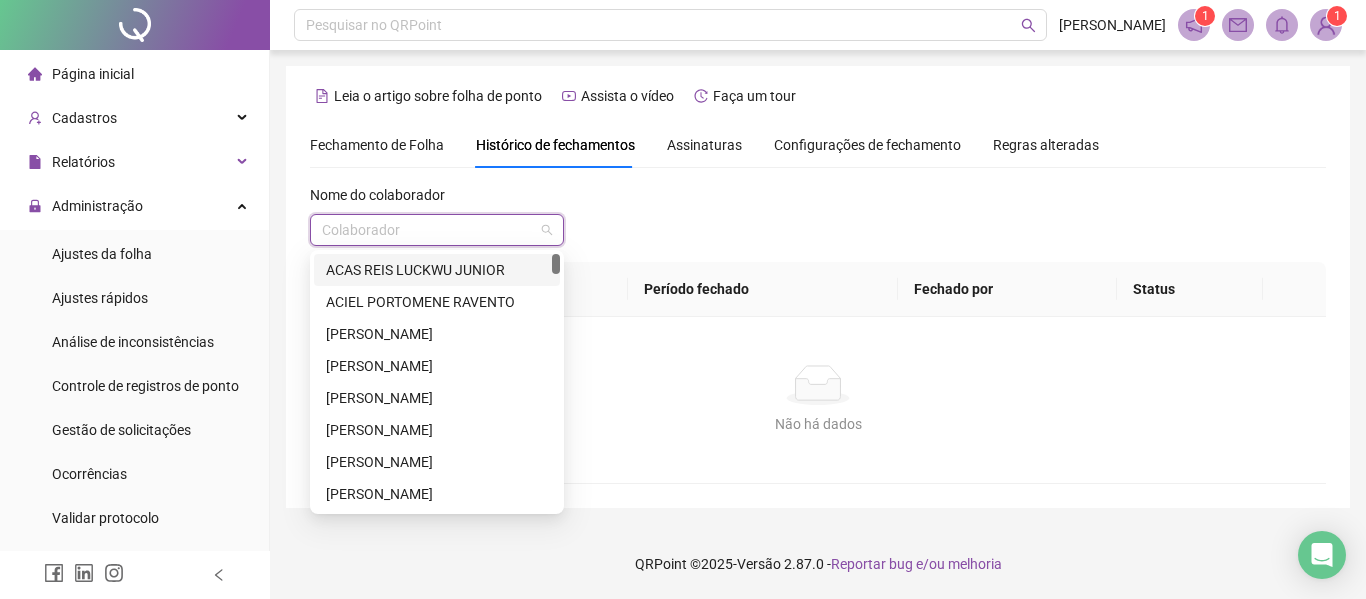 click at bounding box center [431, 230] 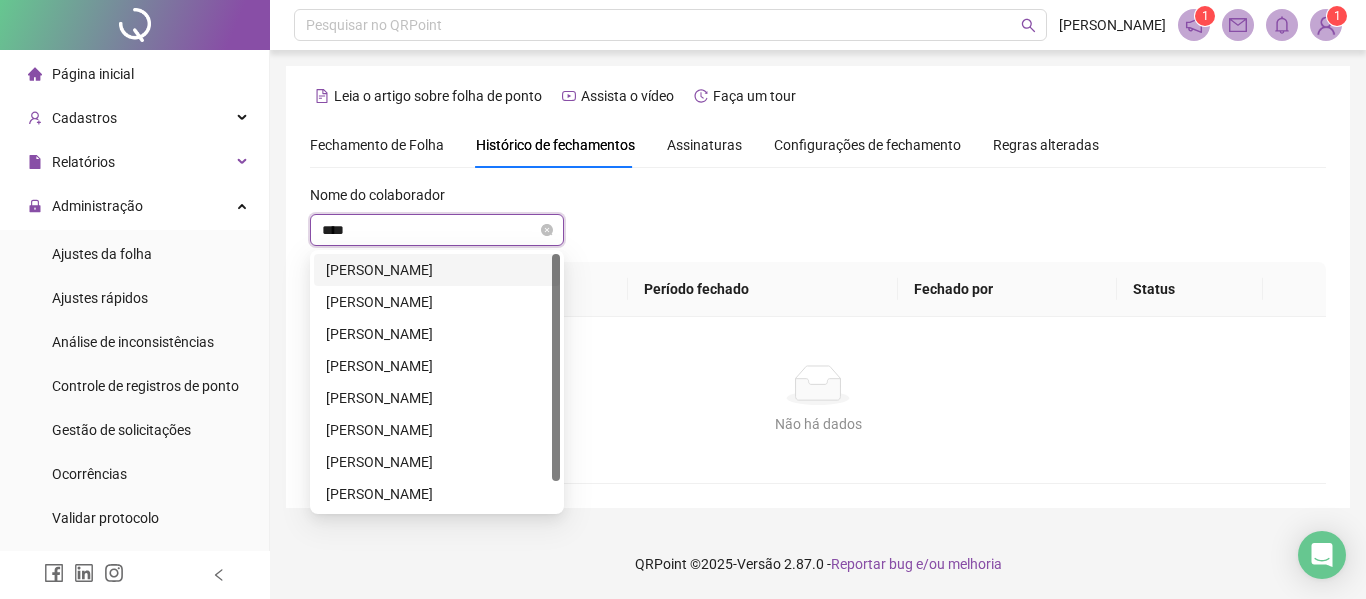 type on "*****" 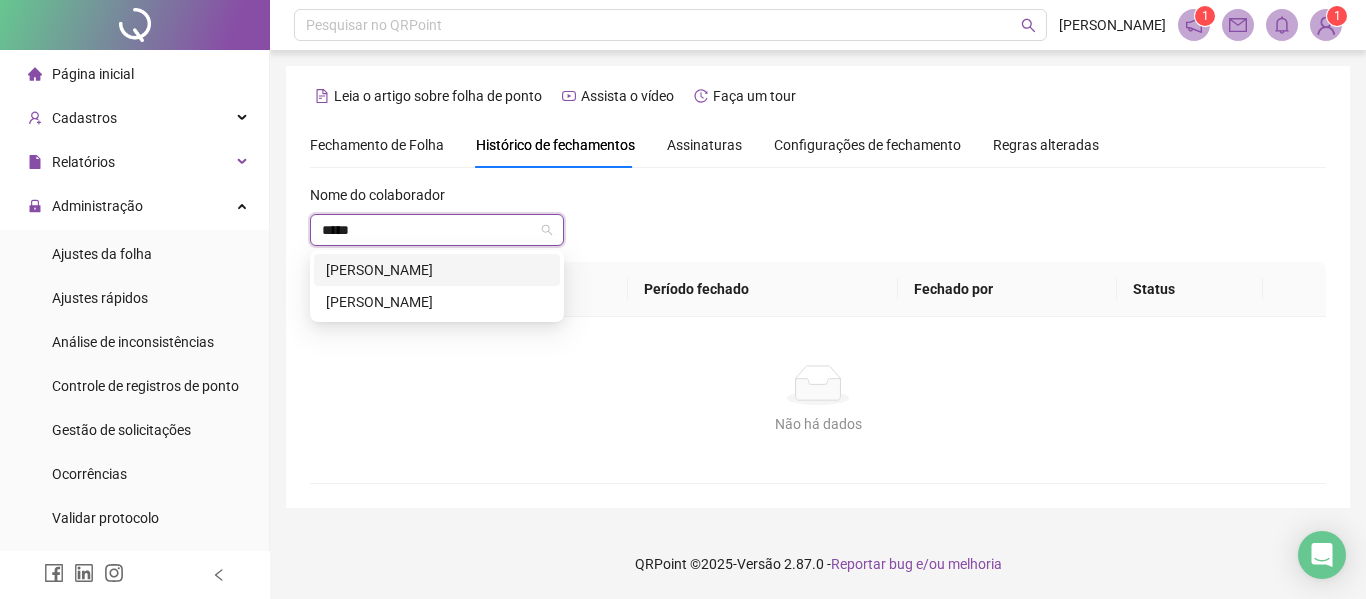 click on "[PERSON_NAME]" at bounding box center (437, 270) 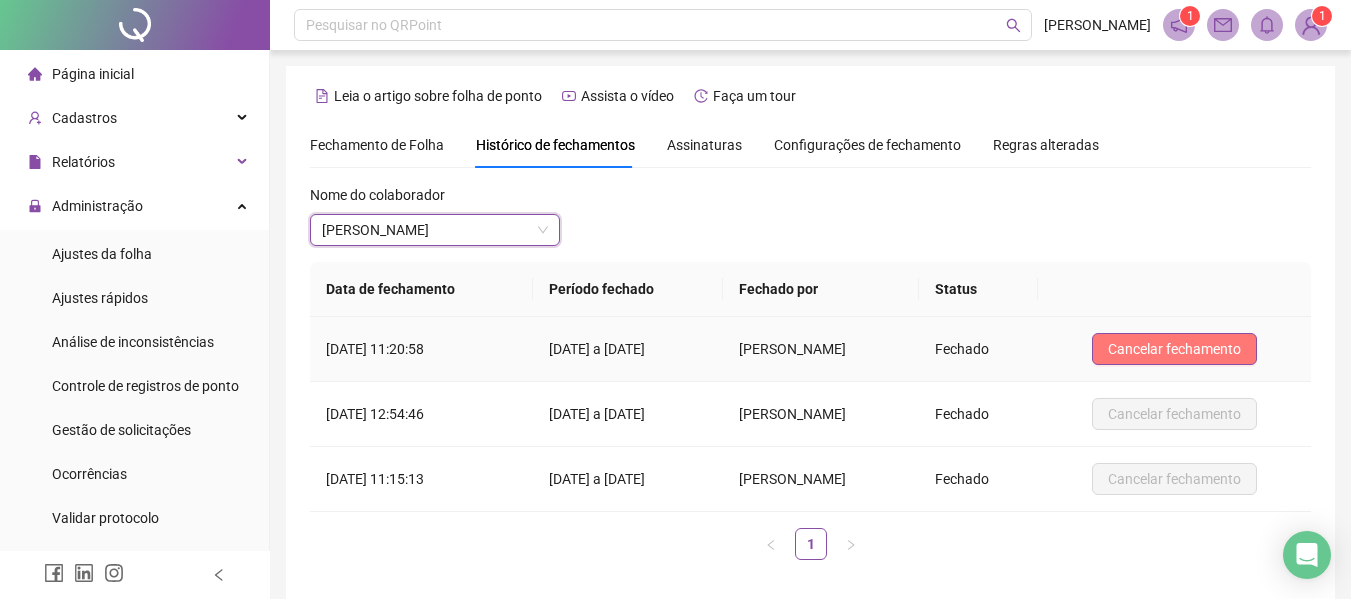 click on "Cancelar fechamento" at bounding box center (1174, 349) 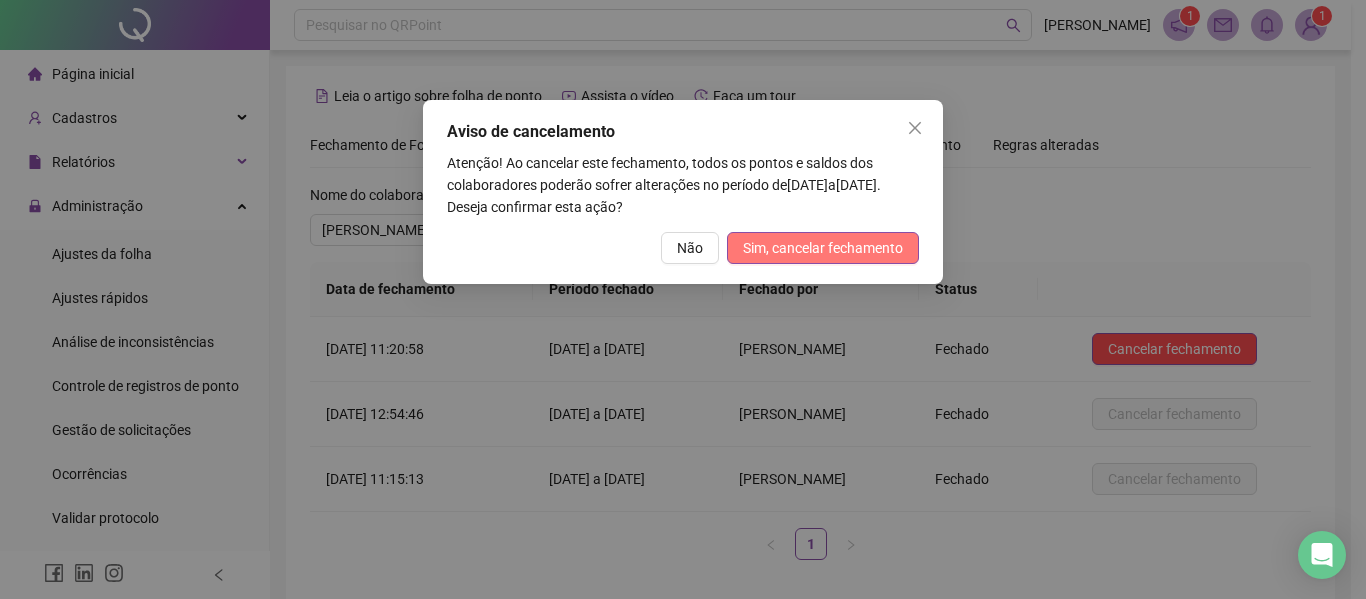click on "Sim, cancelar fechamento" at bounding box center [823, 248] 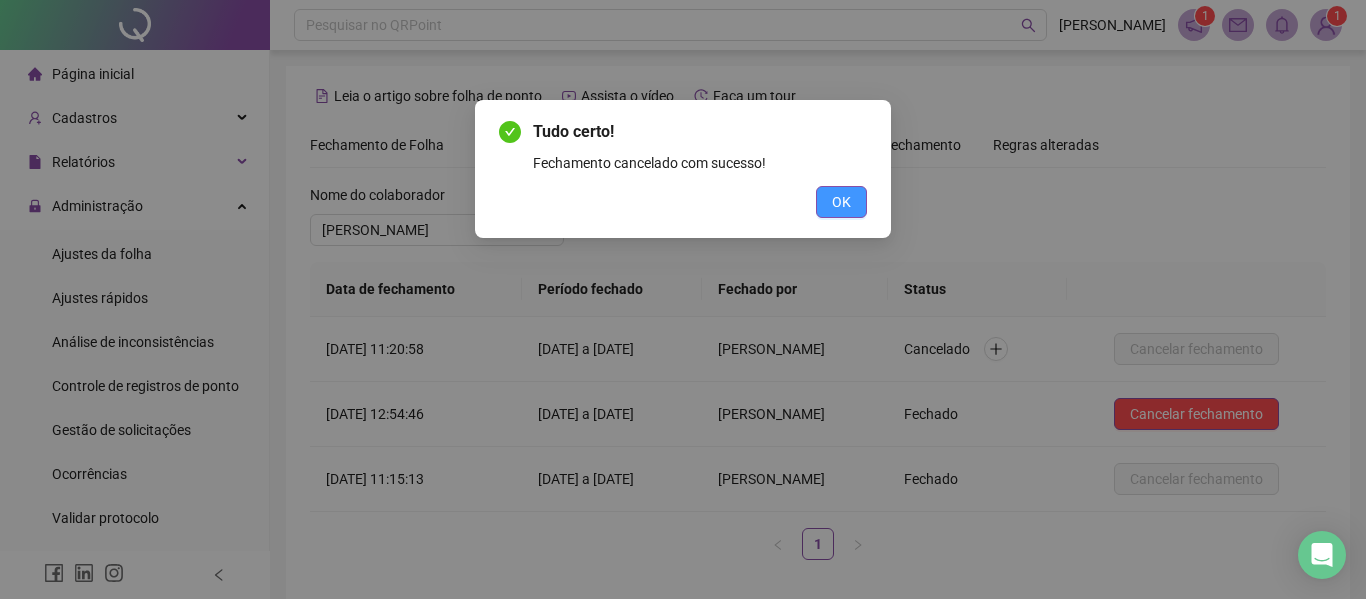 click on "OK" at bounding box center (841, 202) 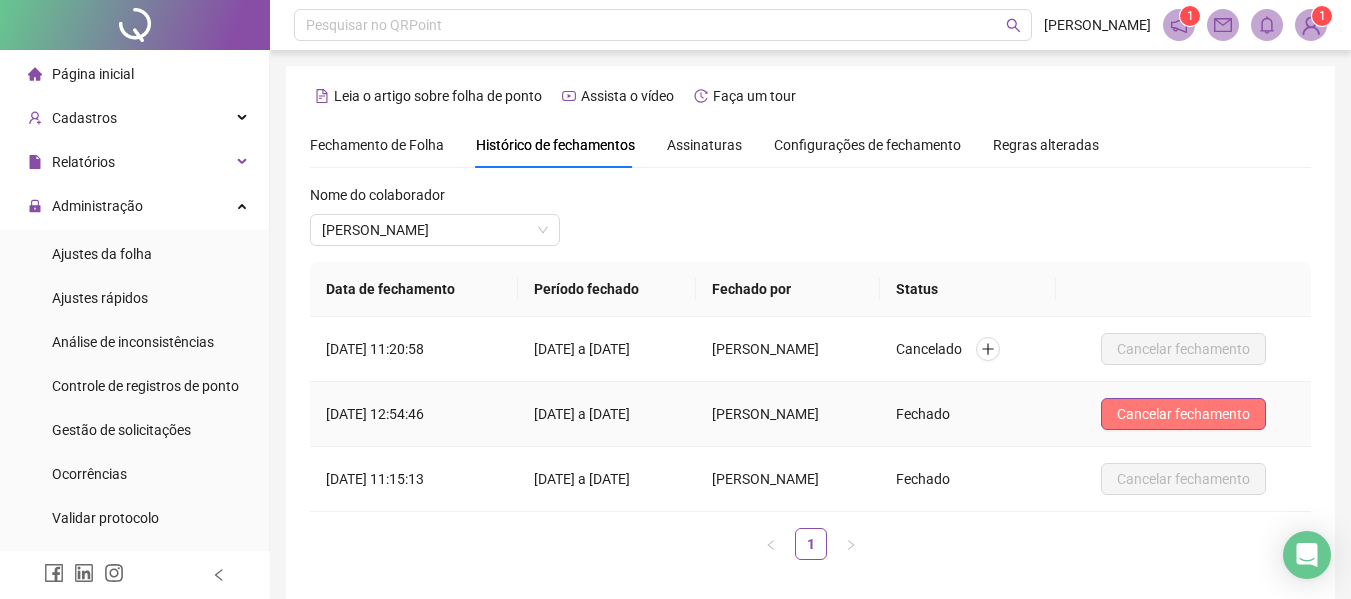 click on "Cancelar fechamento" at bounding box center [1183, 414] 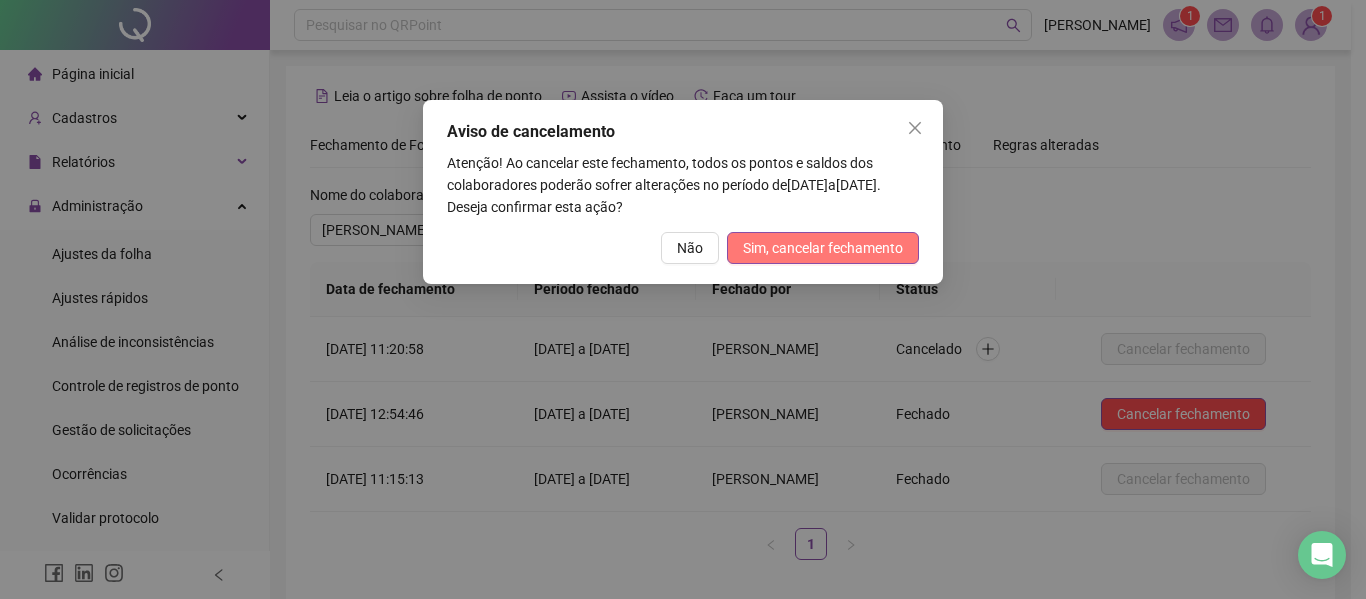 click on "Sim, cancelar fechamento" at bounding box center (823, 248) 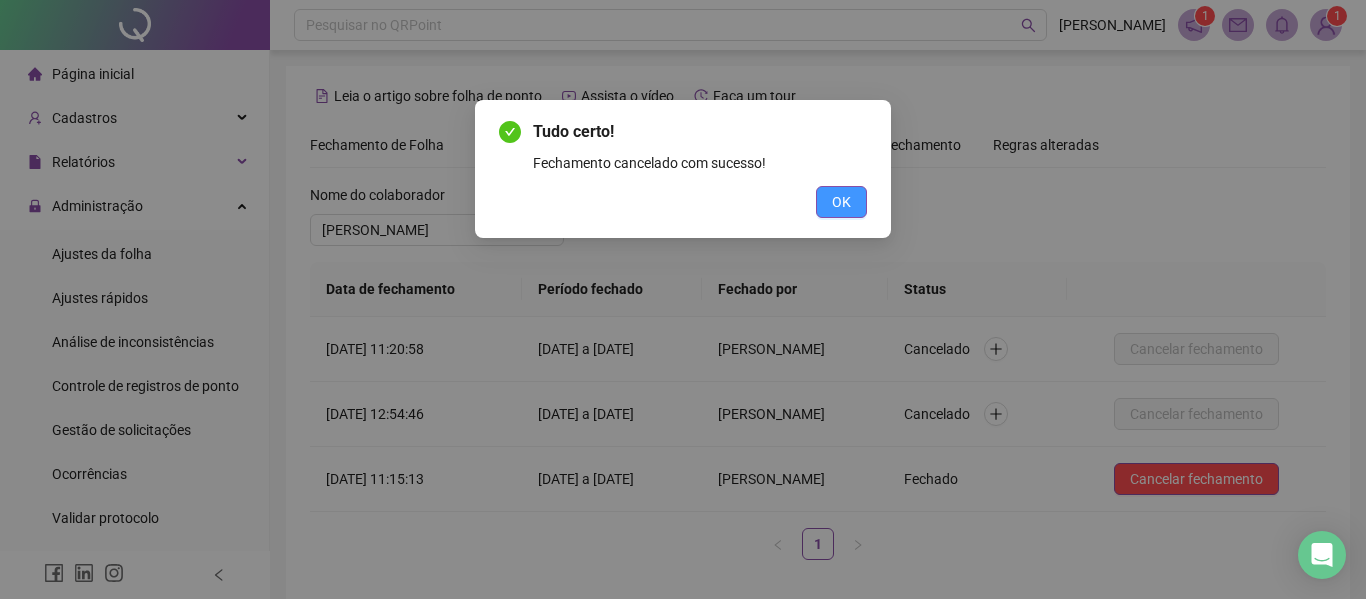 click on "OK" at bounding box center (841, 202) 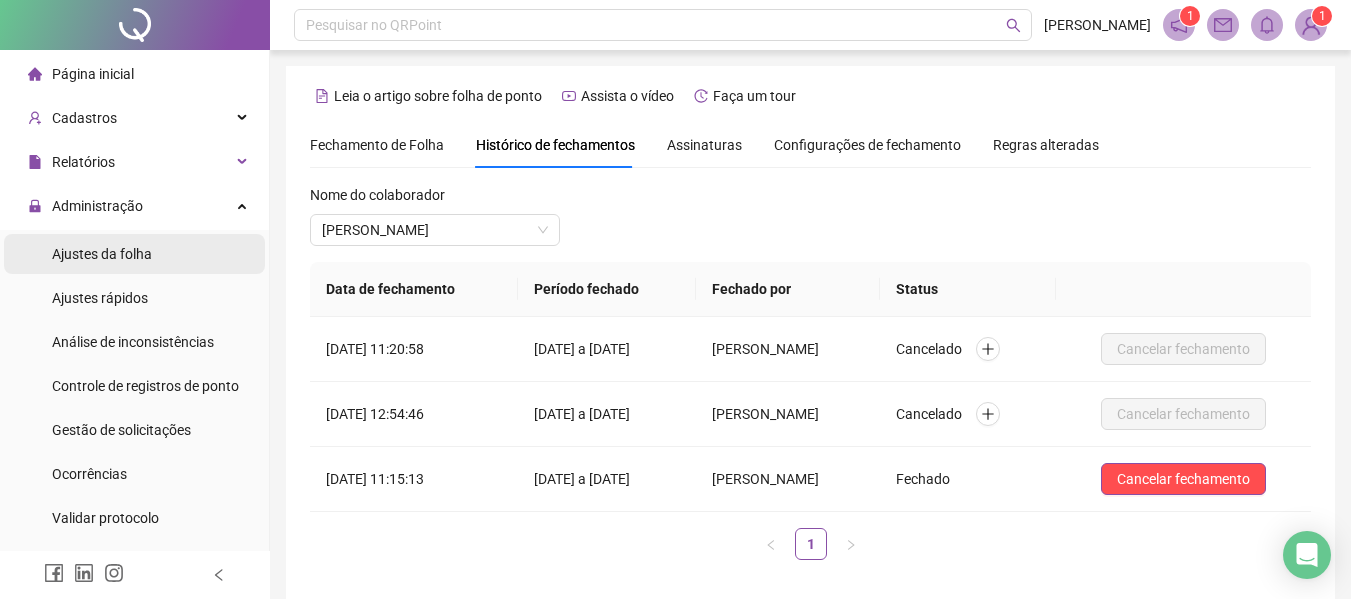 click on "Ajustes da folha" at bounding box center (102, 254) 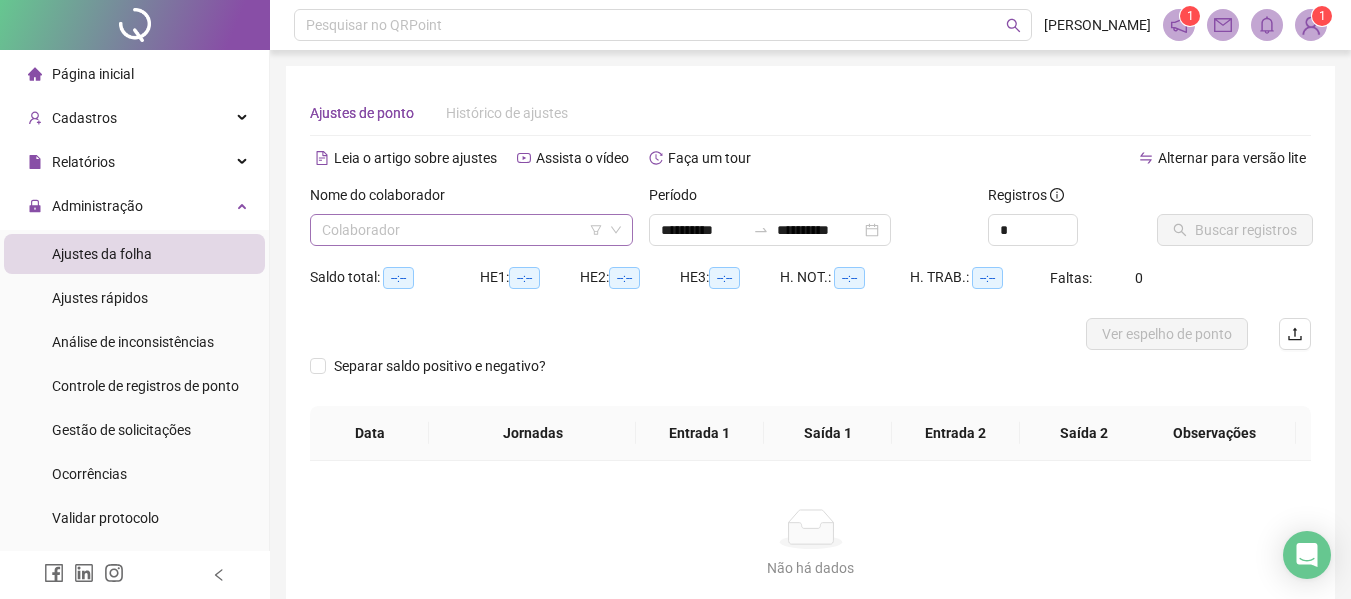 type on "**********" 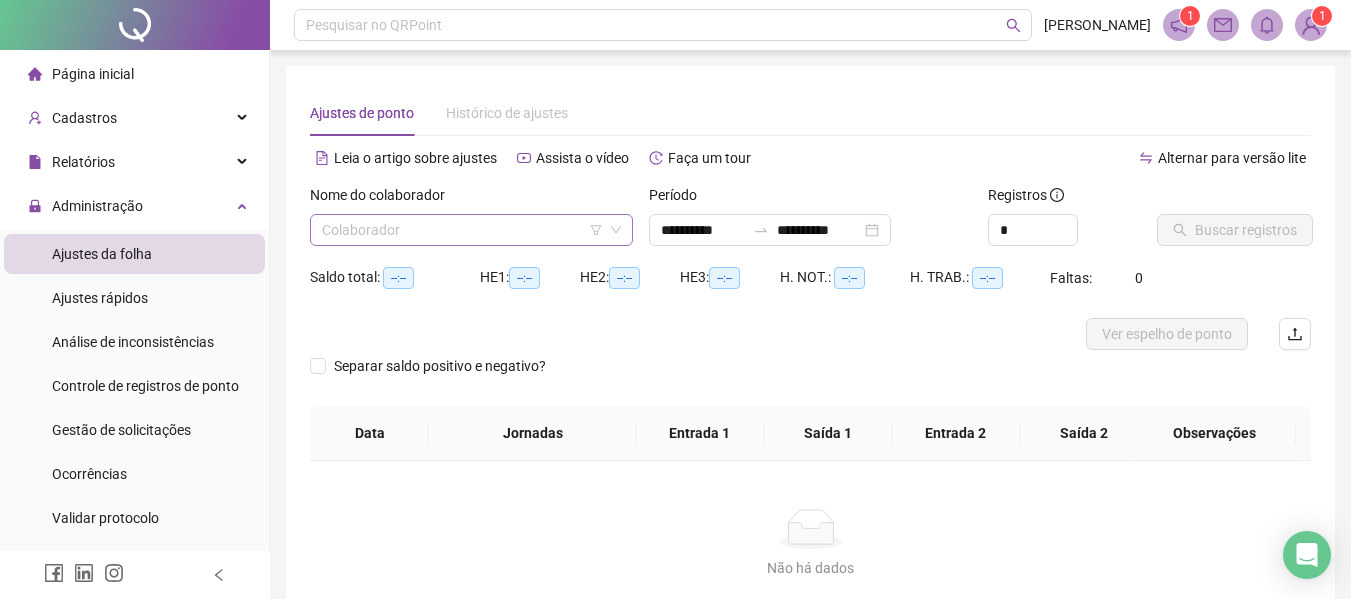 click at bounding box center [465, 230] 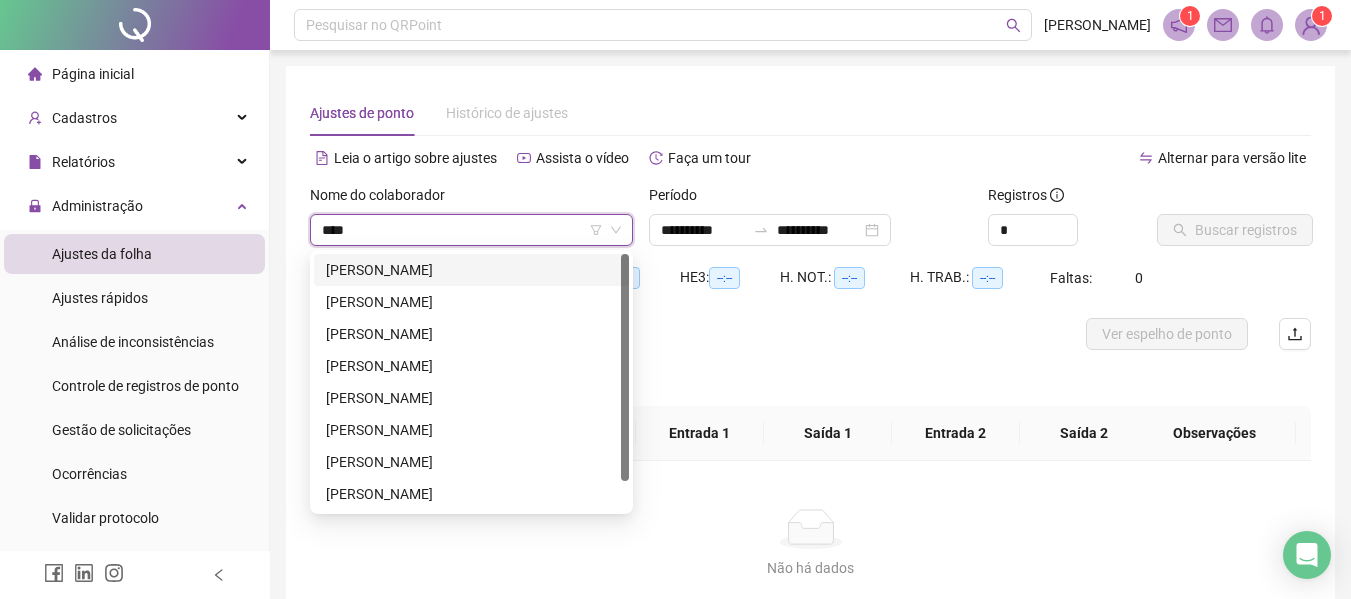 type on "*****" 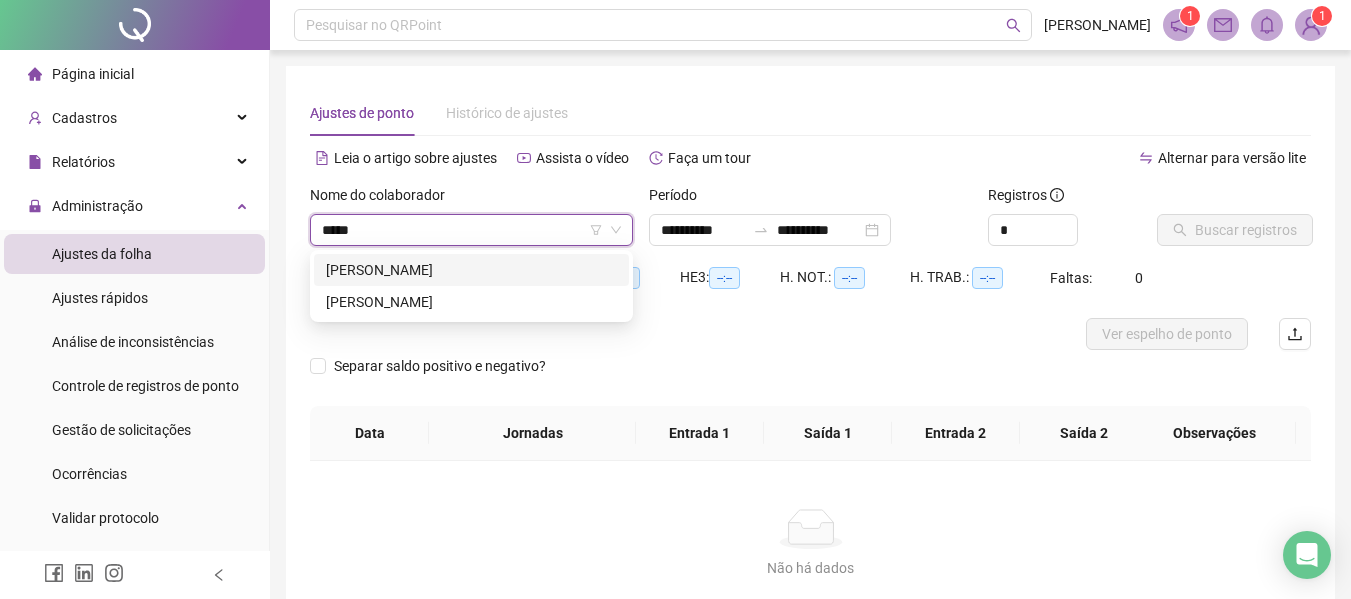 click on "[PERSON_NAME]" at bounding box center [471, 270] 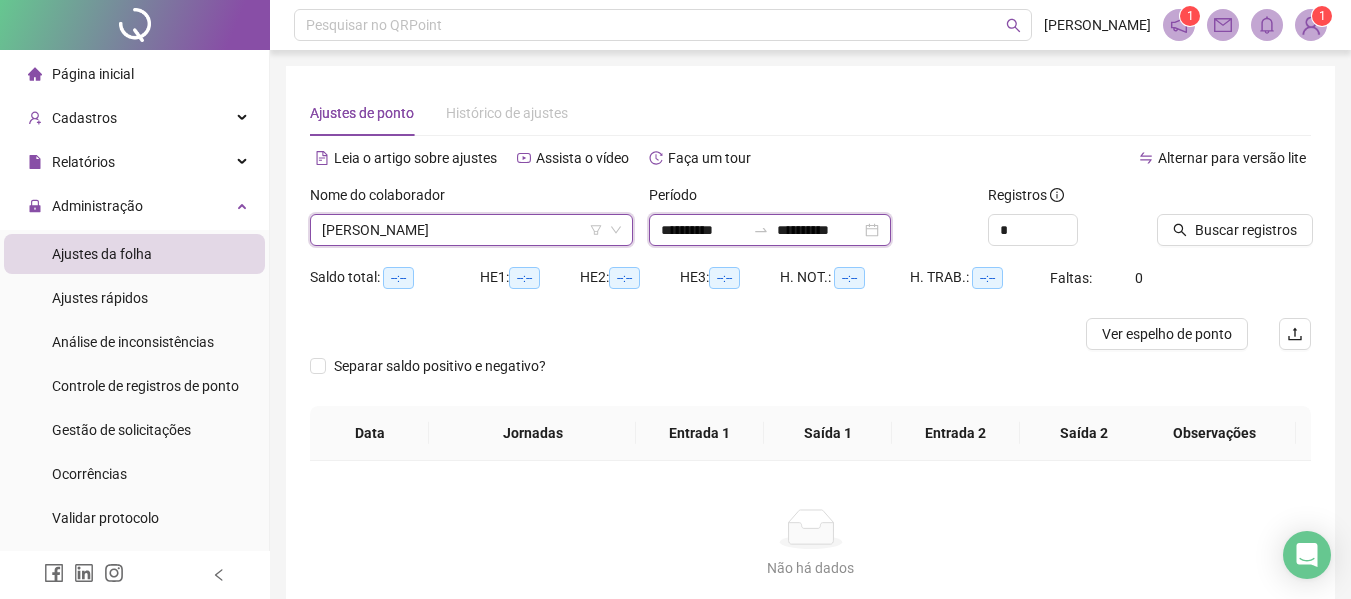 click on "**********" at bounding box center (703, 230) 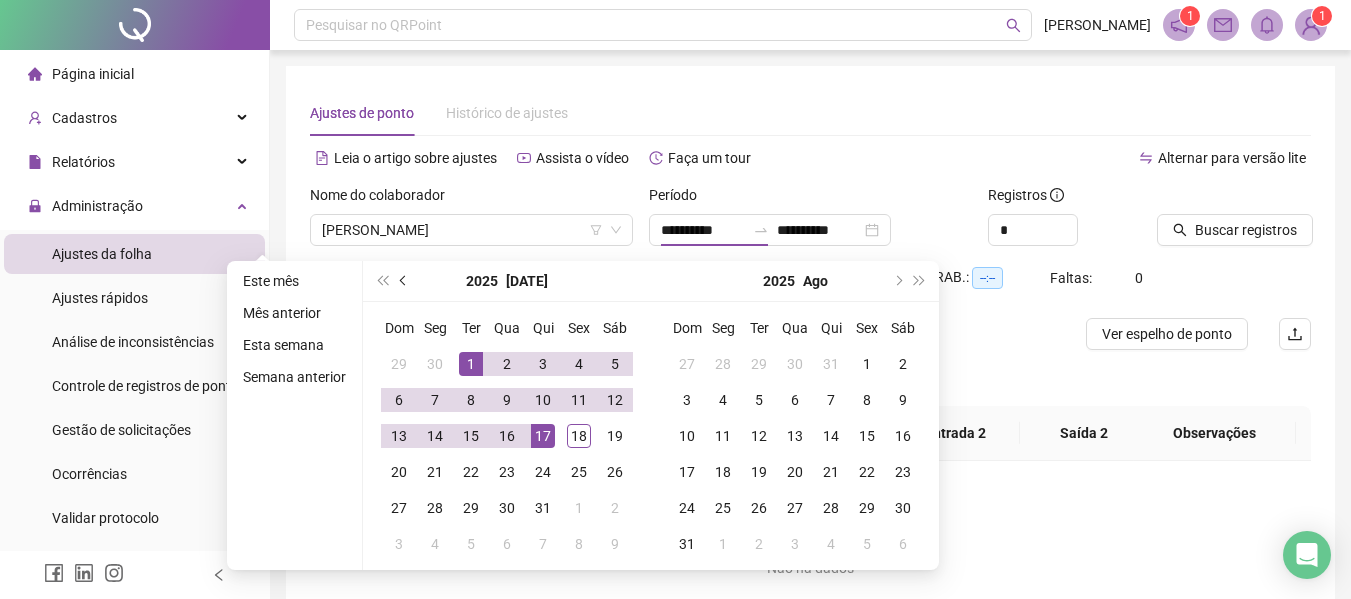 click at bounding box center [404, 281] 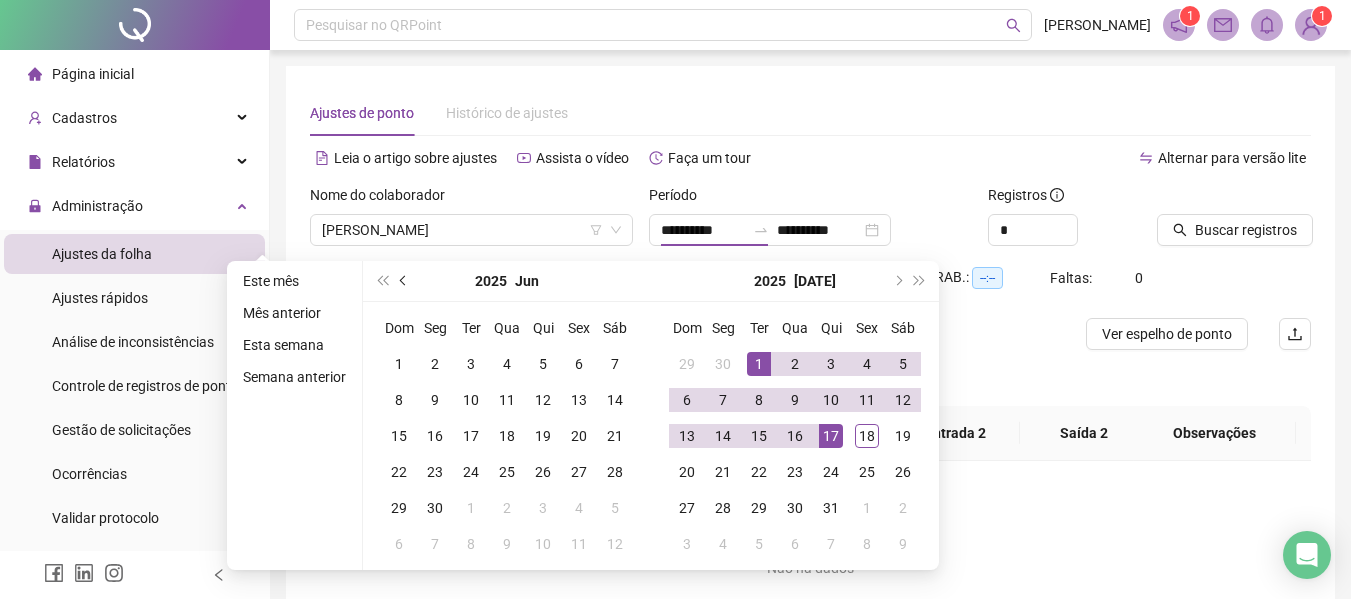click at bounding box center [404, 281] 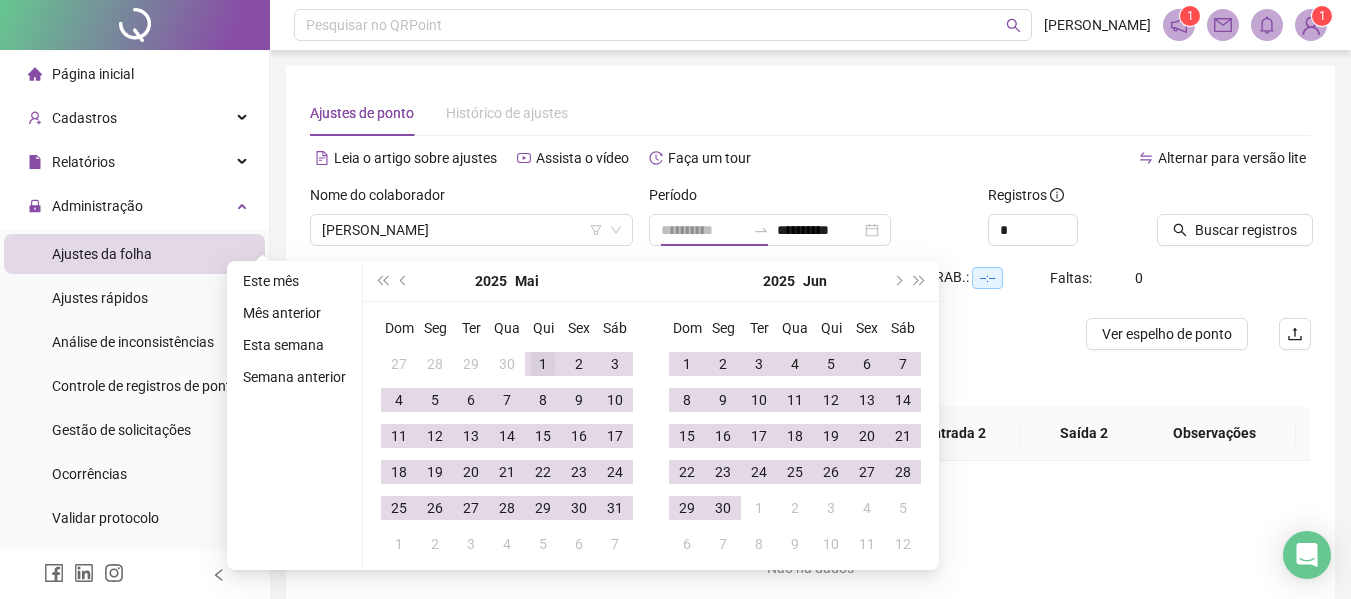 type on "**********" 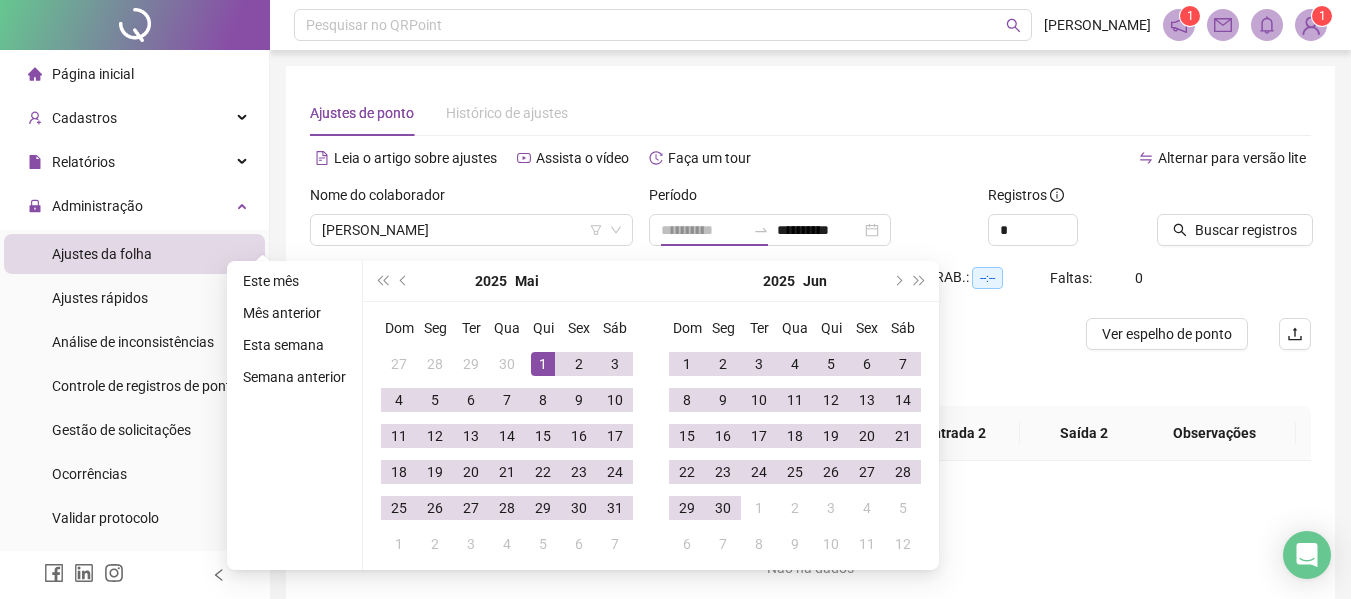 click on "1" at bounding box center [543, 364] 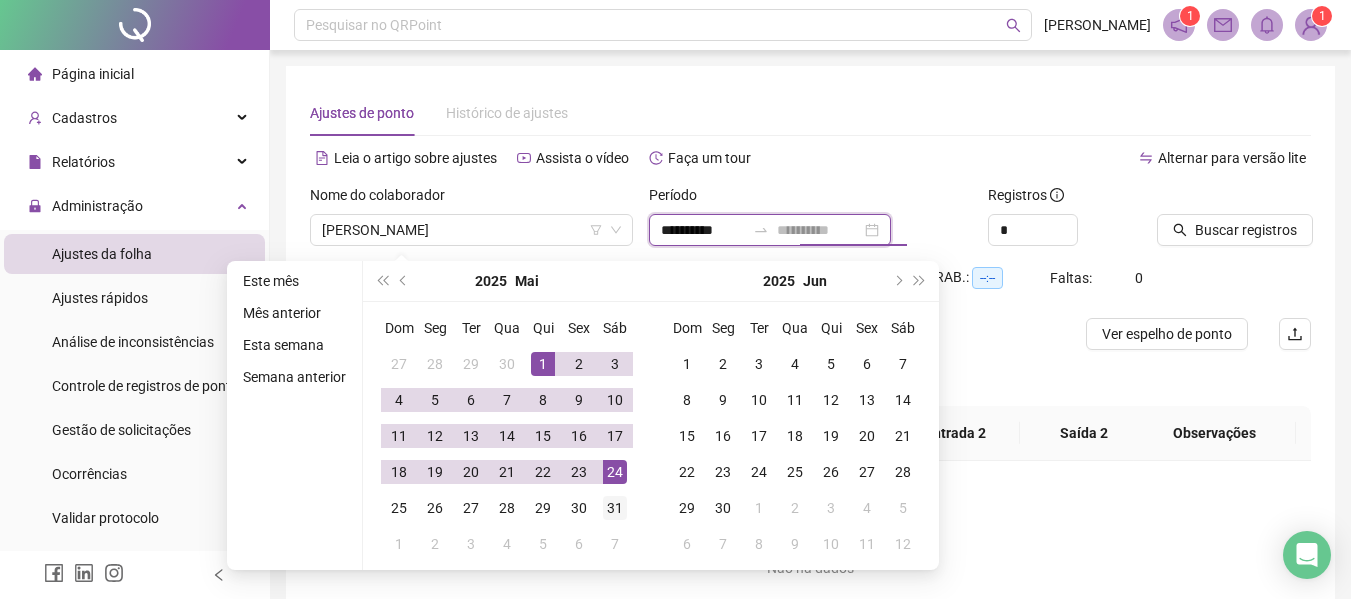 type on "**********" 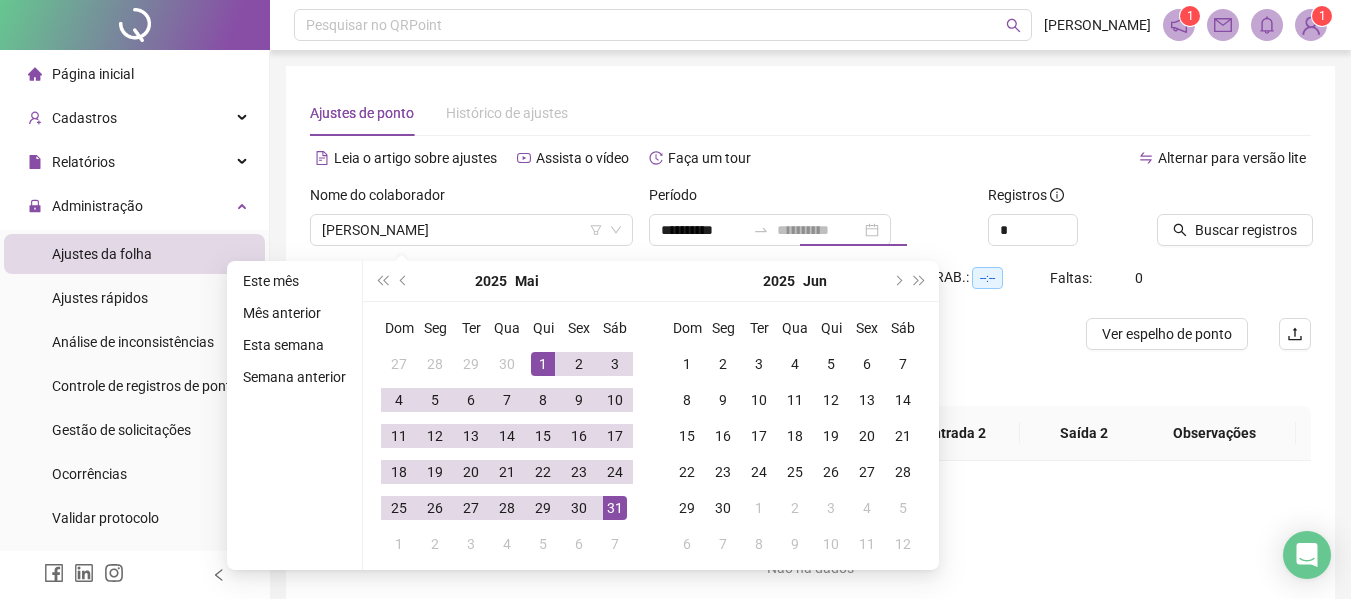 click on "31" at bounding box center (615, 508) 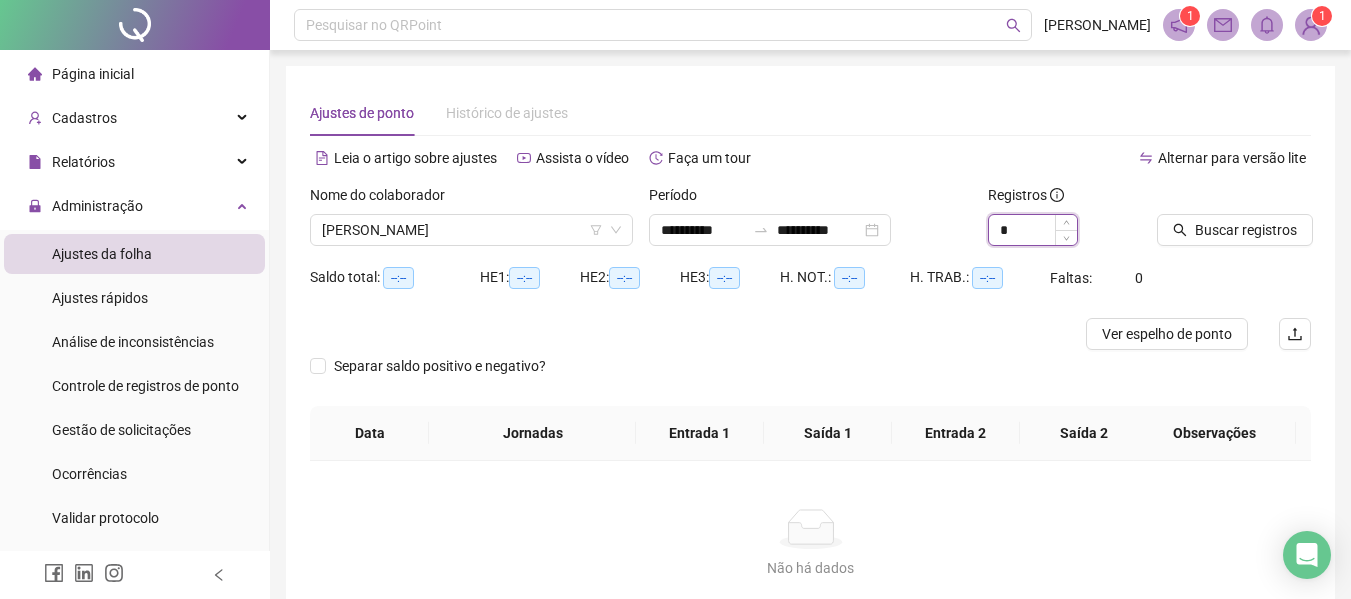 click on "*" at bounding box center (1033, 230) 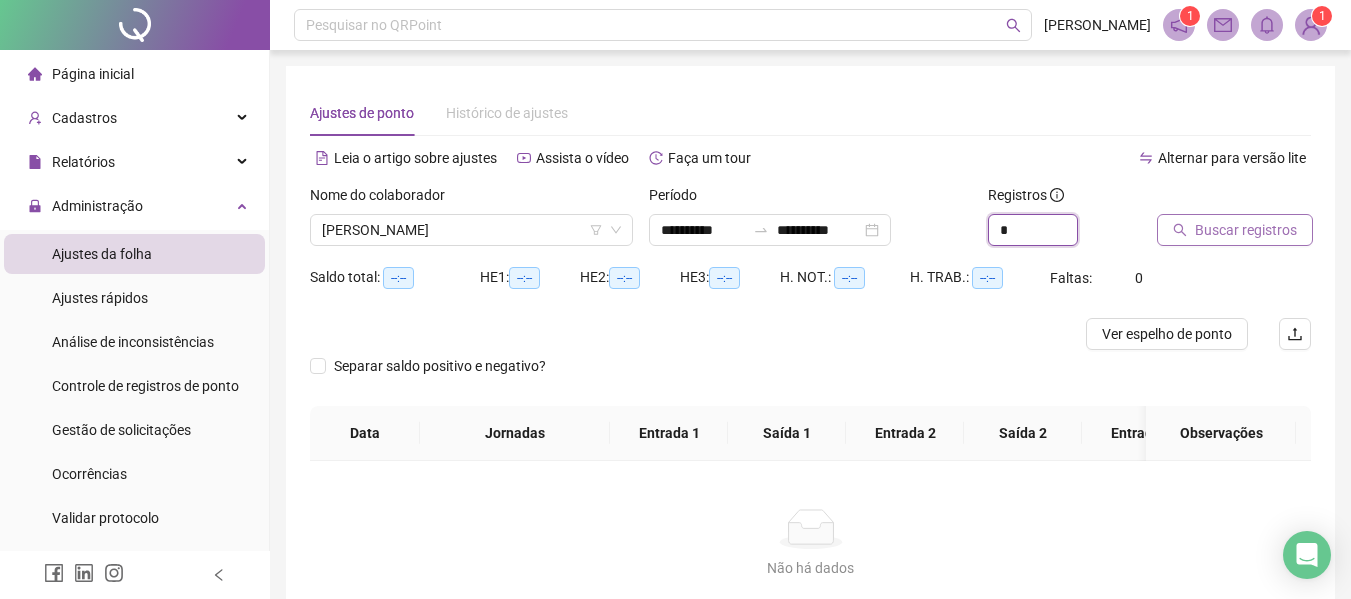 type on "*" 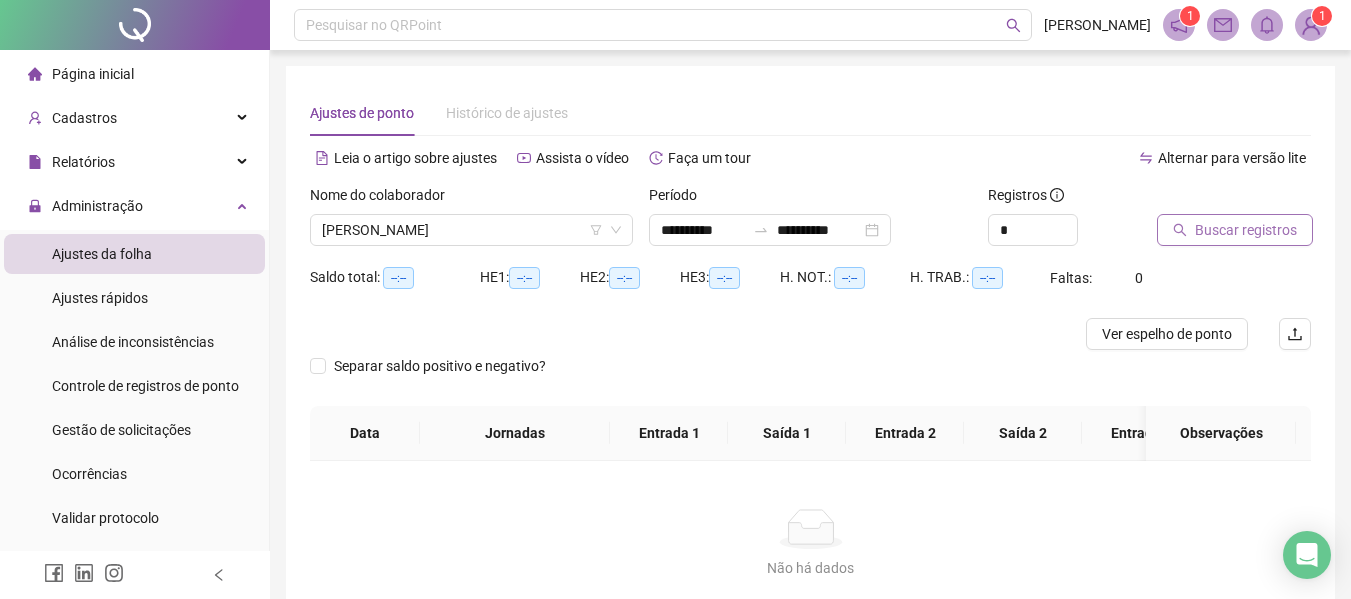 click on "Buscar registros" at bounding box center [1235, 230] 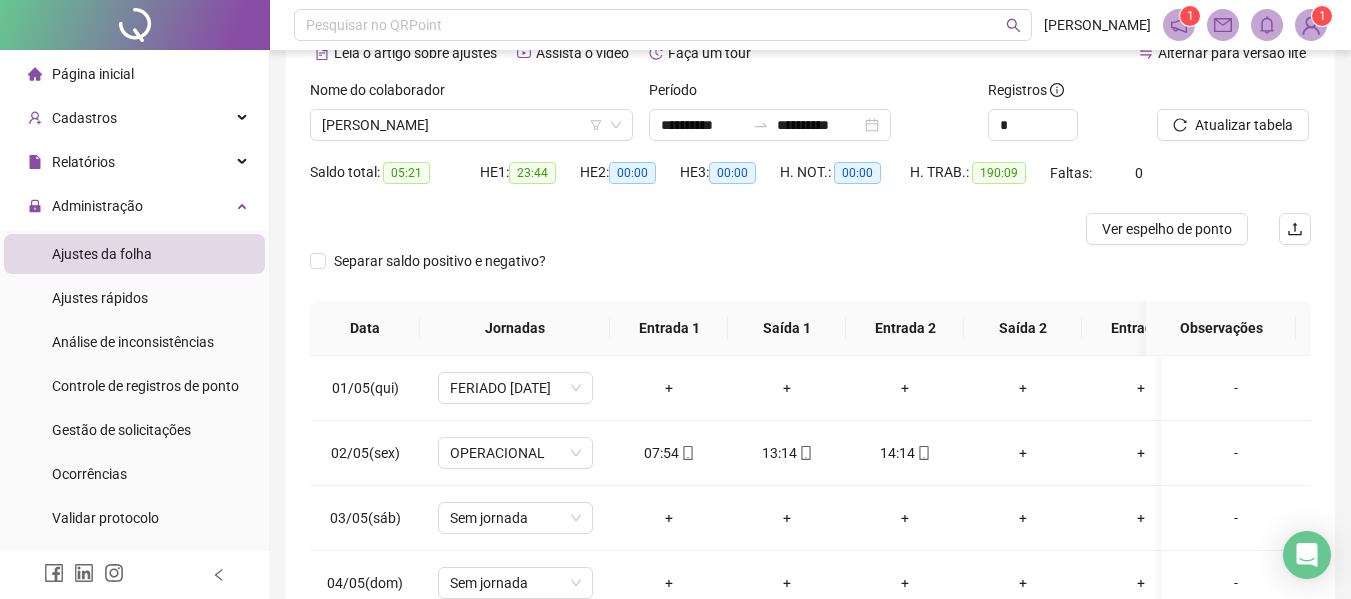 scroll, scrollTop: 200, scrollLeft: 0, axis: vertical 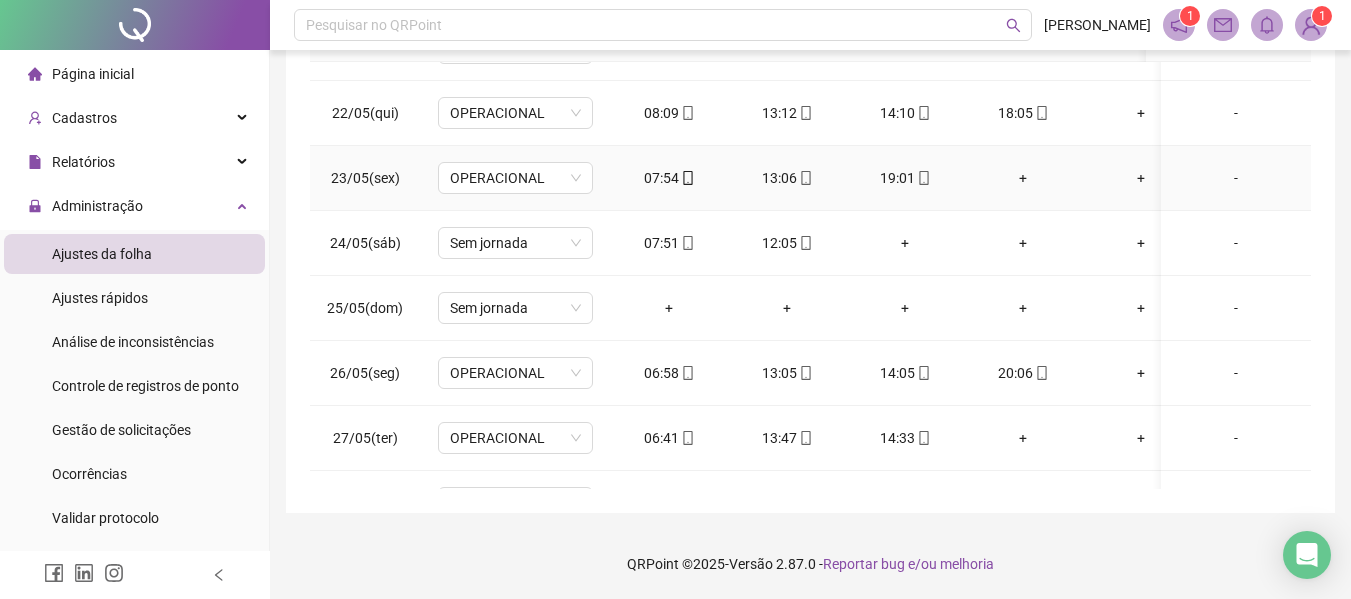 click on "+" at bounding box center [1023, 178] 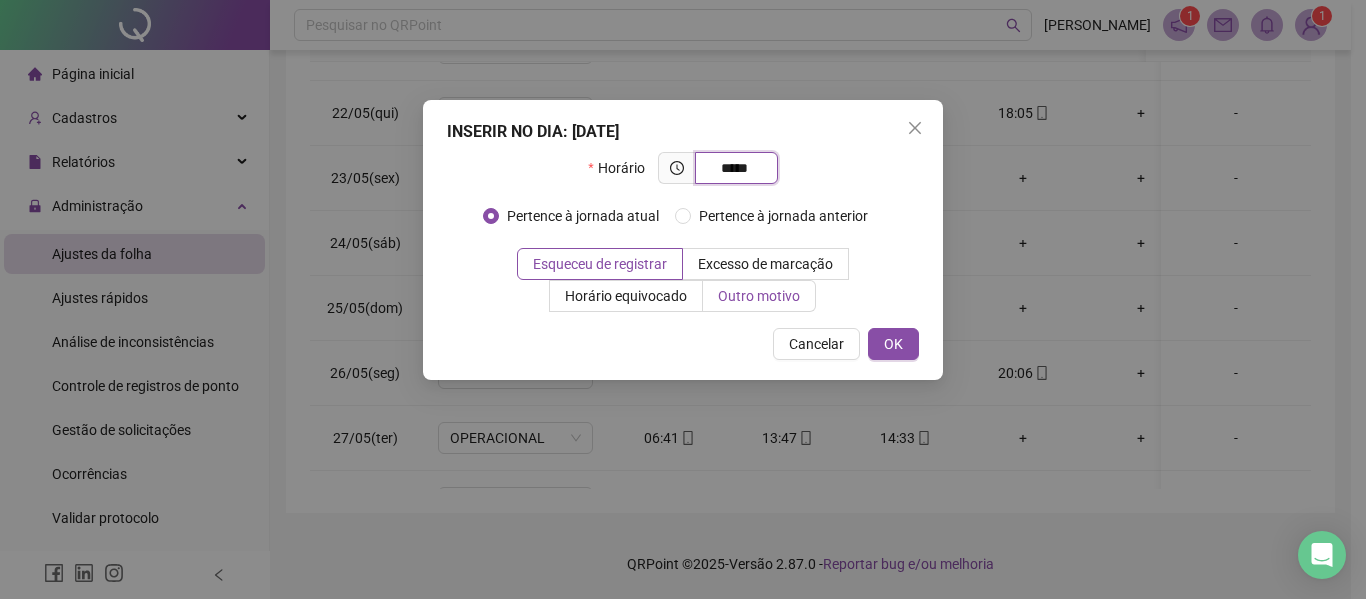 type on "*****" 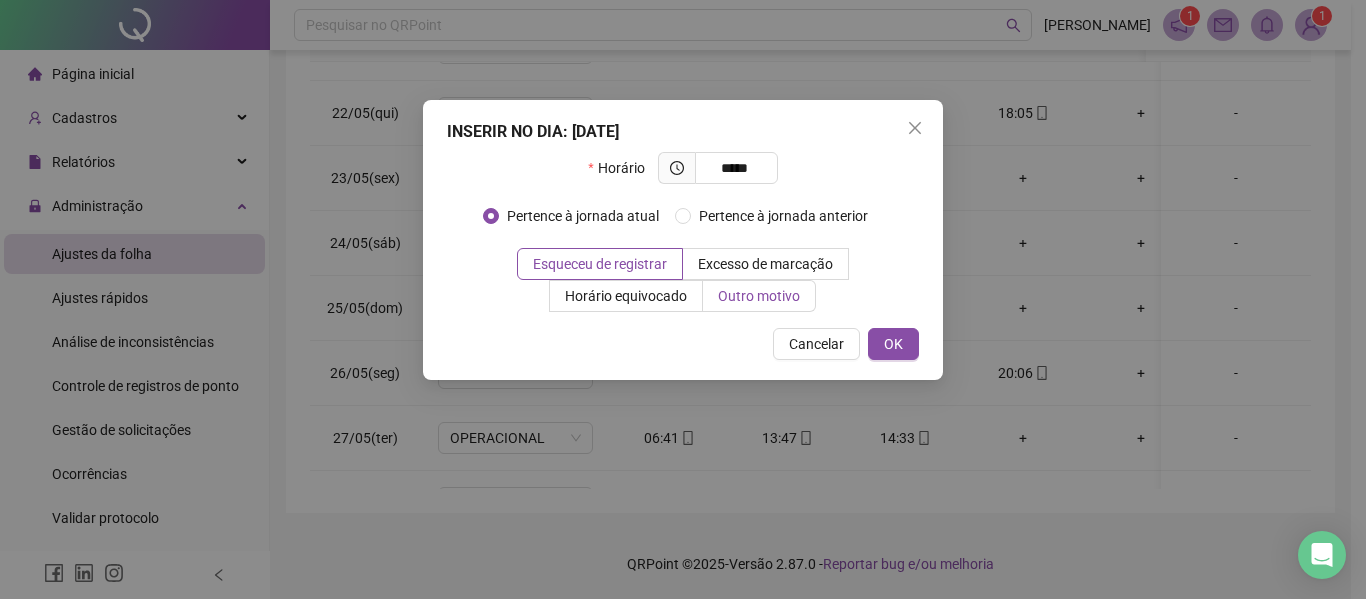 click on "Outro motivo" at bounding box center [759, 296] 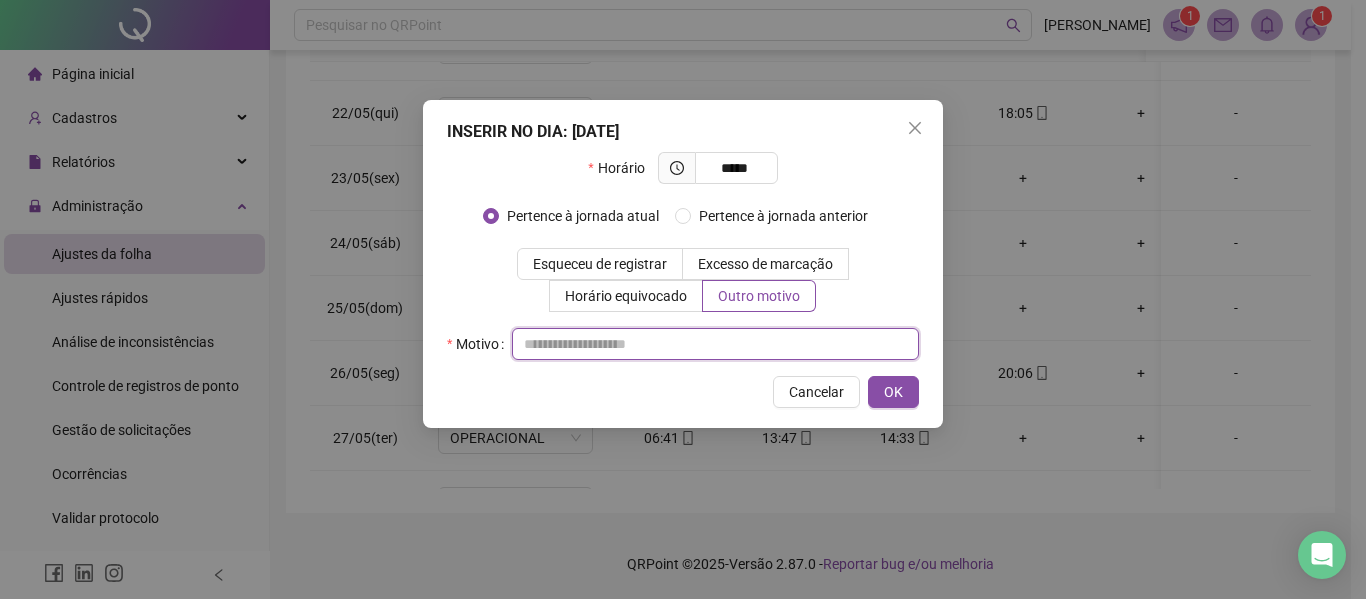 click at bounding box center [715, 344] 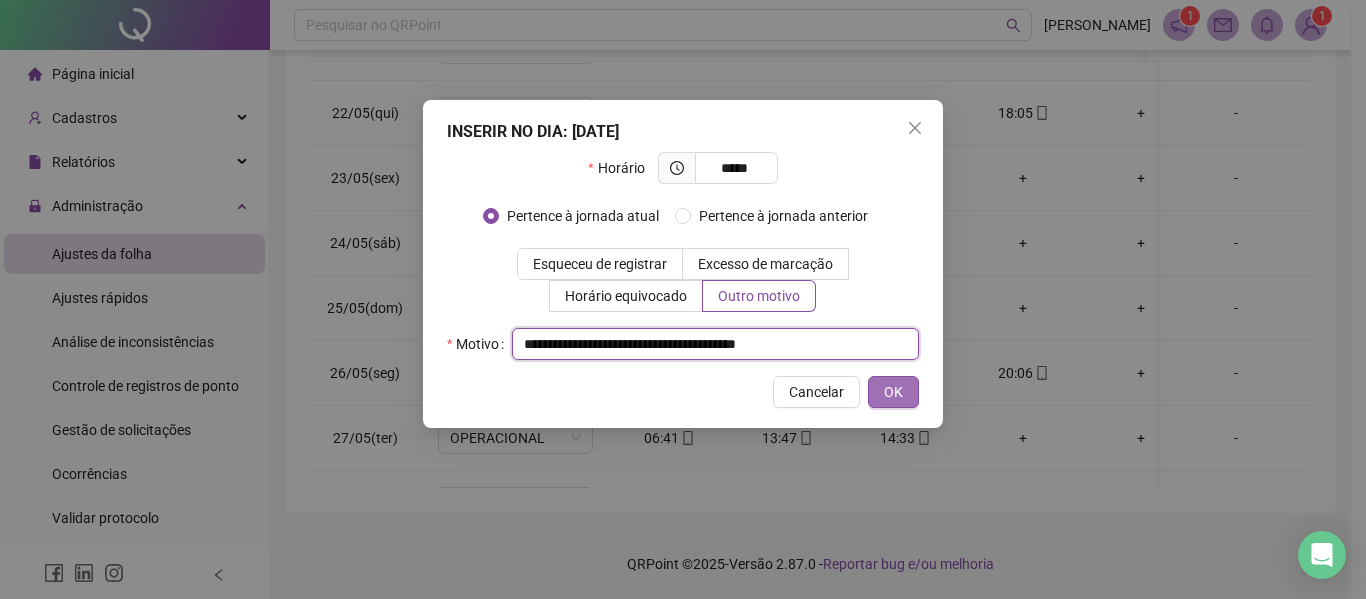 type on "**********" 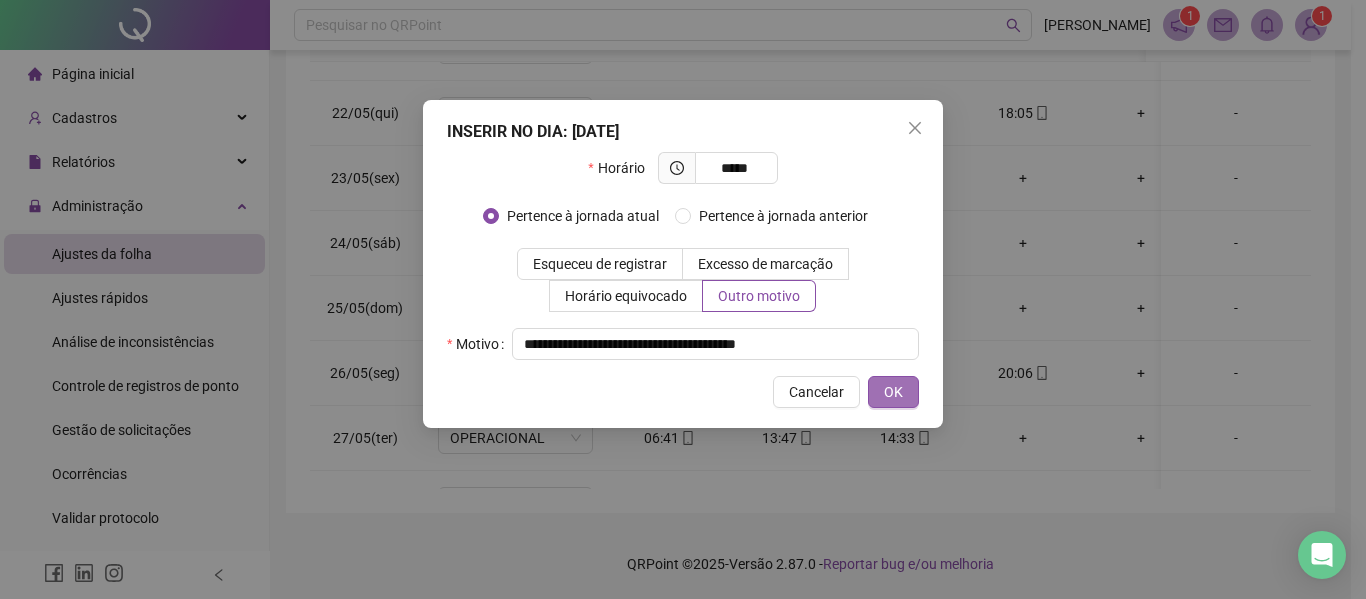 click on "OK" at bounding box center [893, 392] 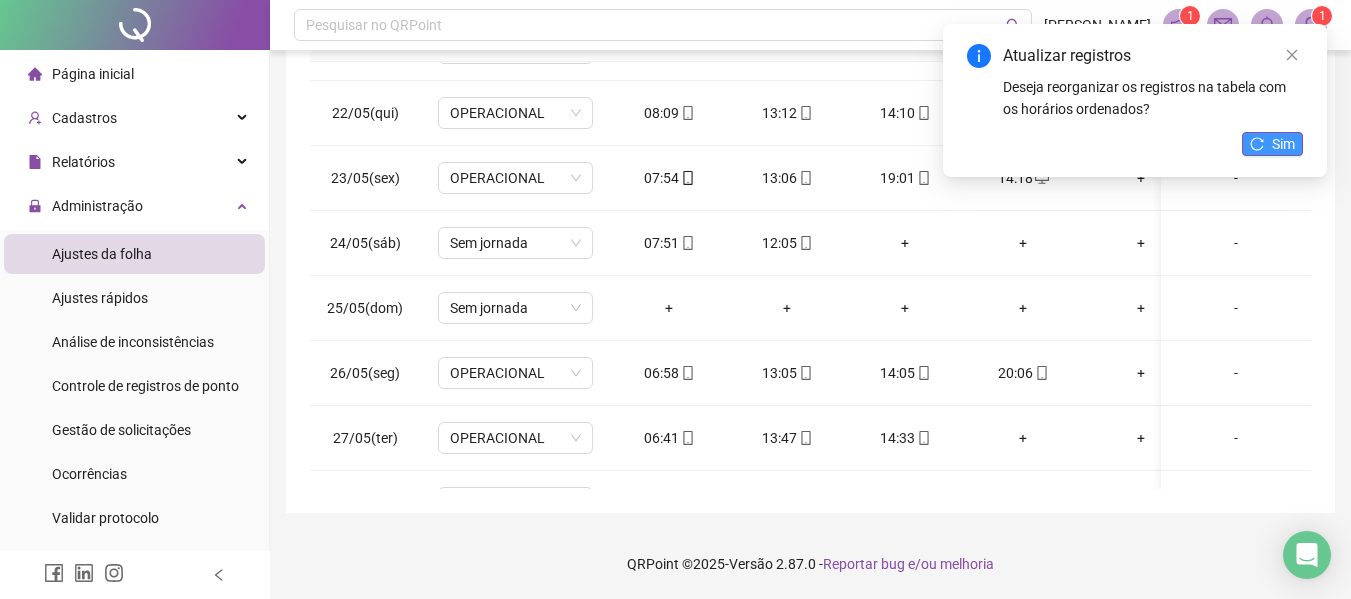 click 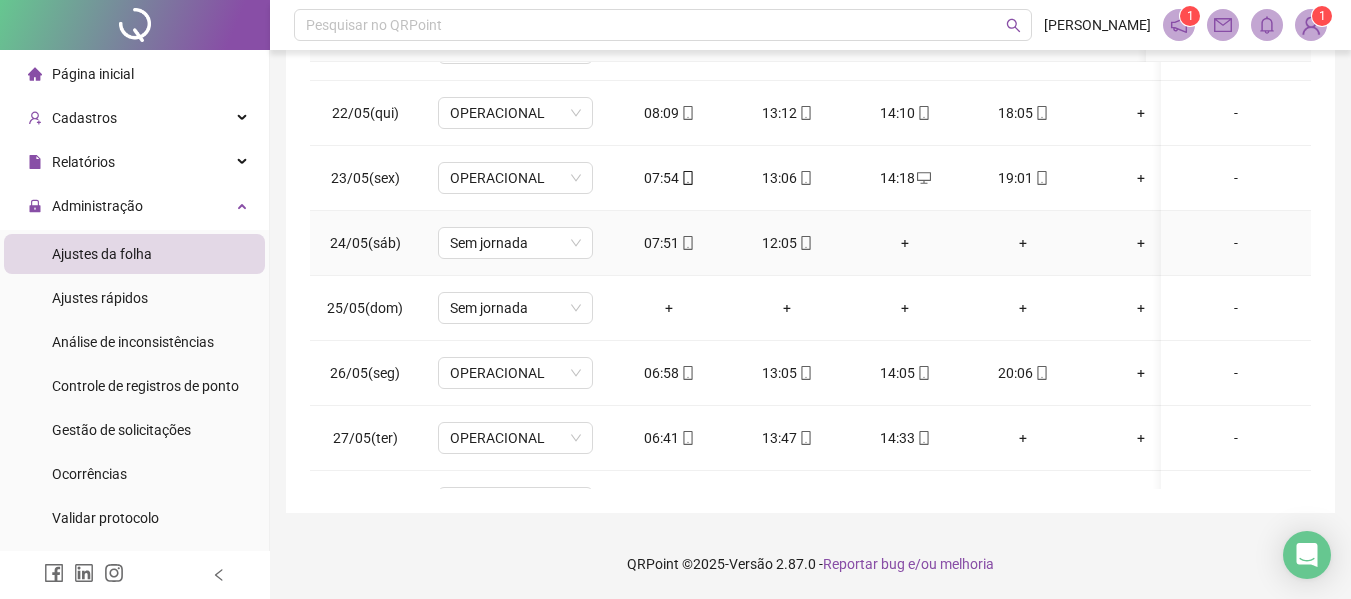 click on "+" at bounding box center [905, 243] 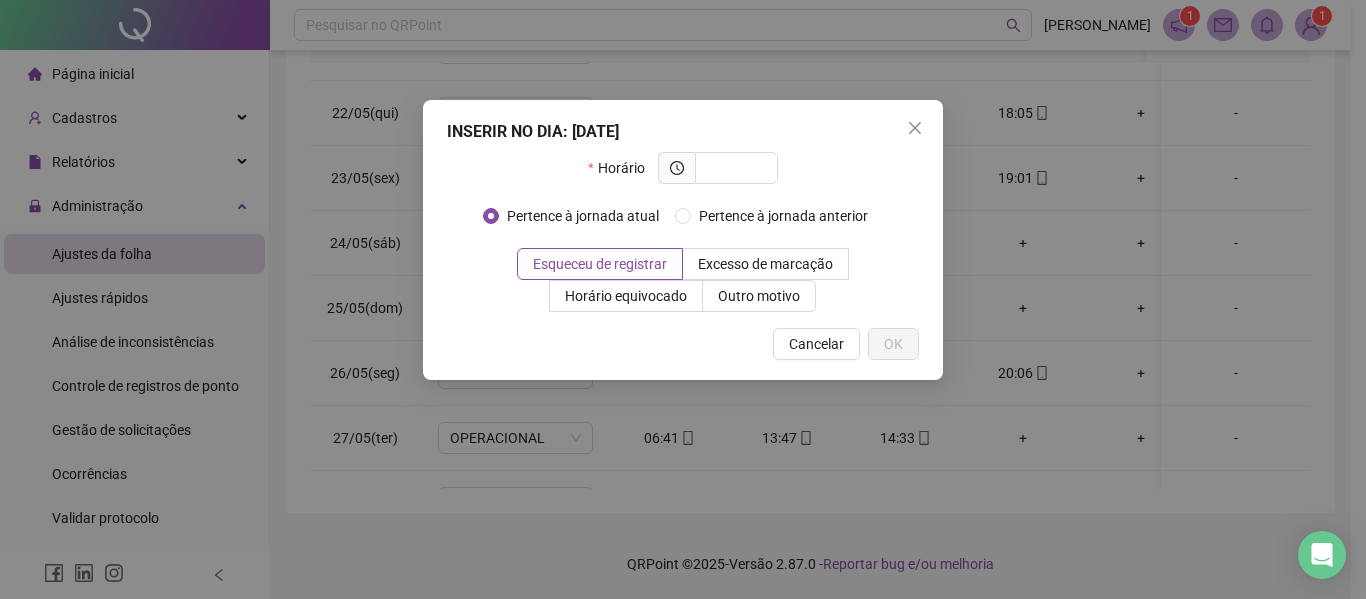 click at bounding box center [915, 128] 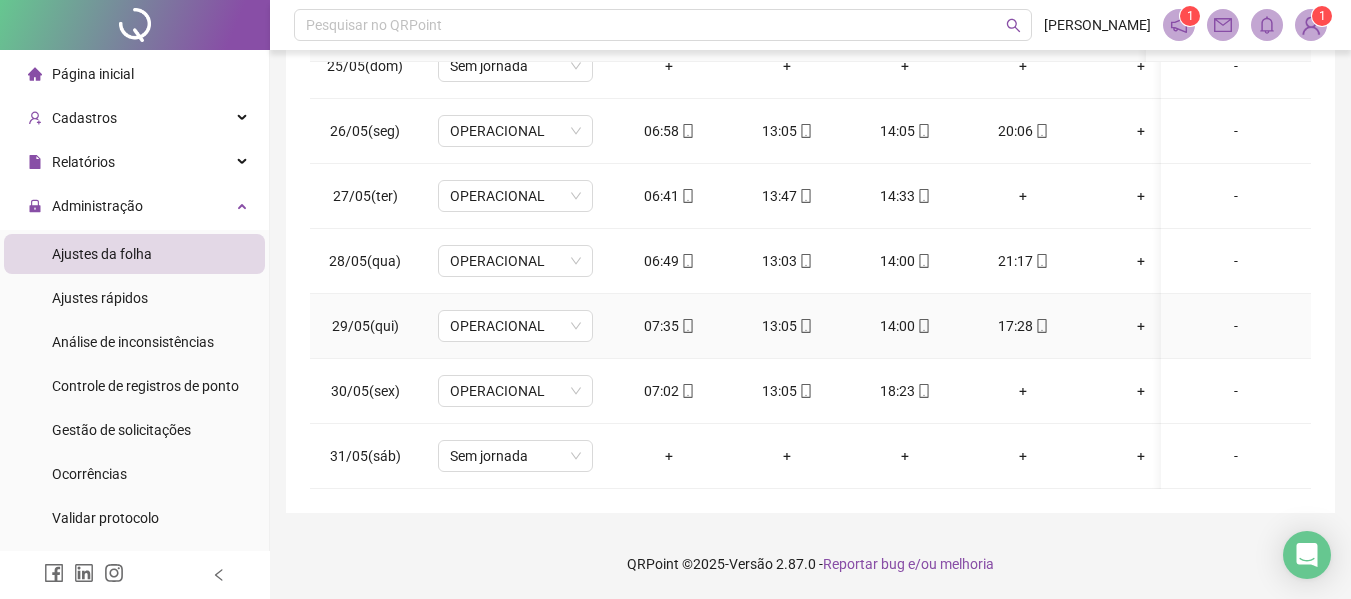 scroll, scrollTop: 1603, scrollLeft: 0, axis: vertical 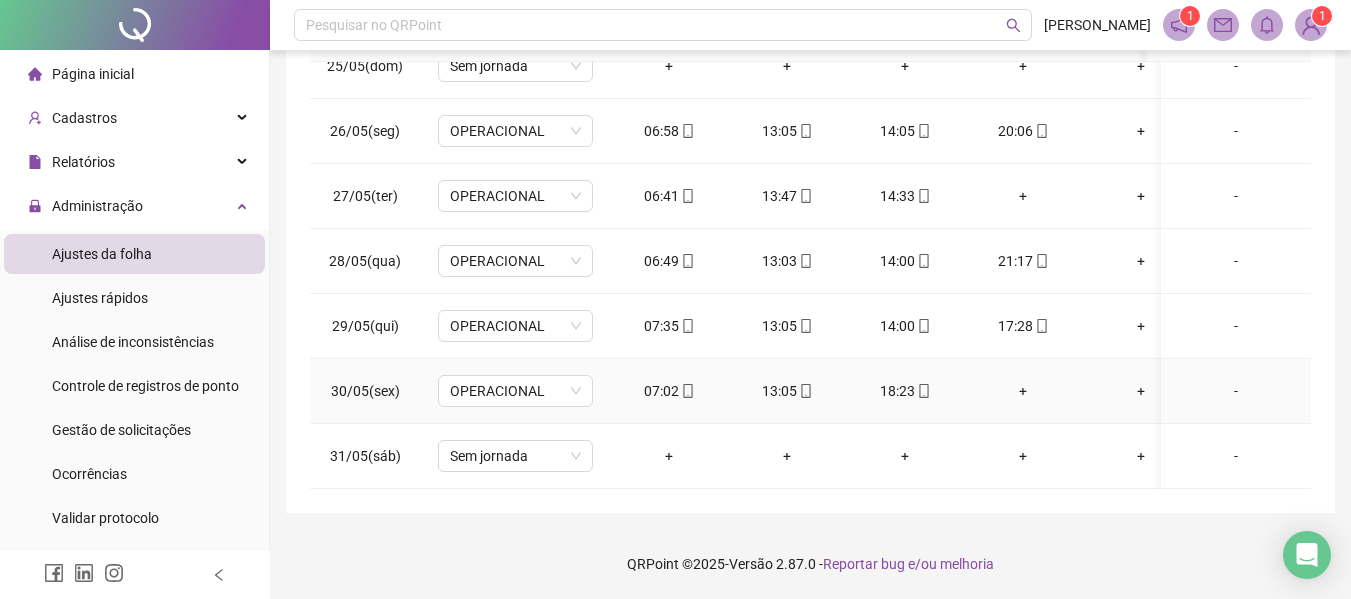 click on "+" at bounding box center [1023, 391] 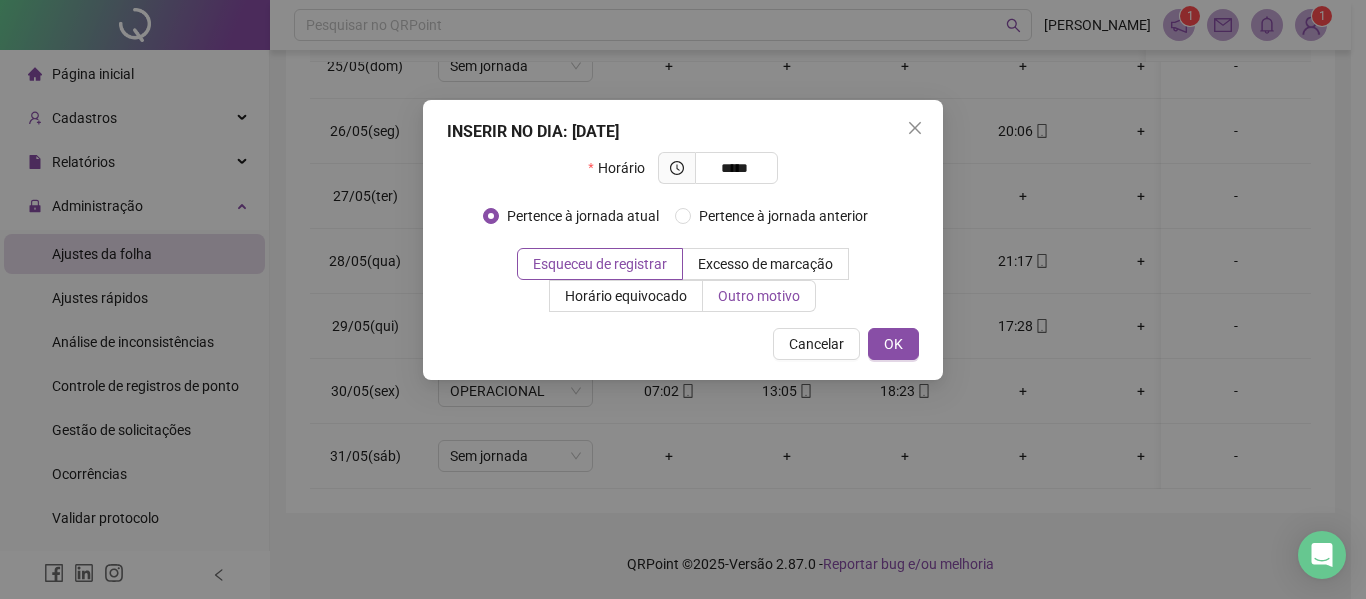 type on "*****" 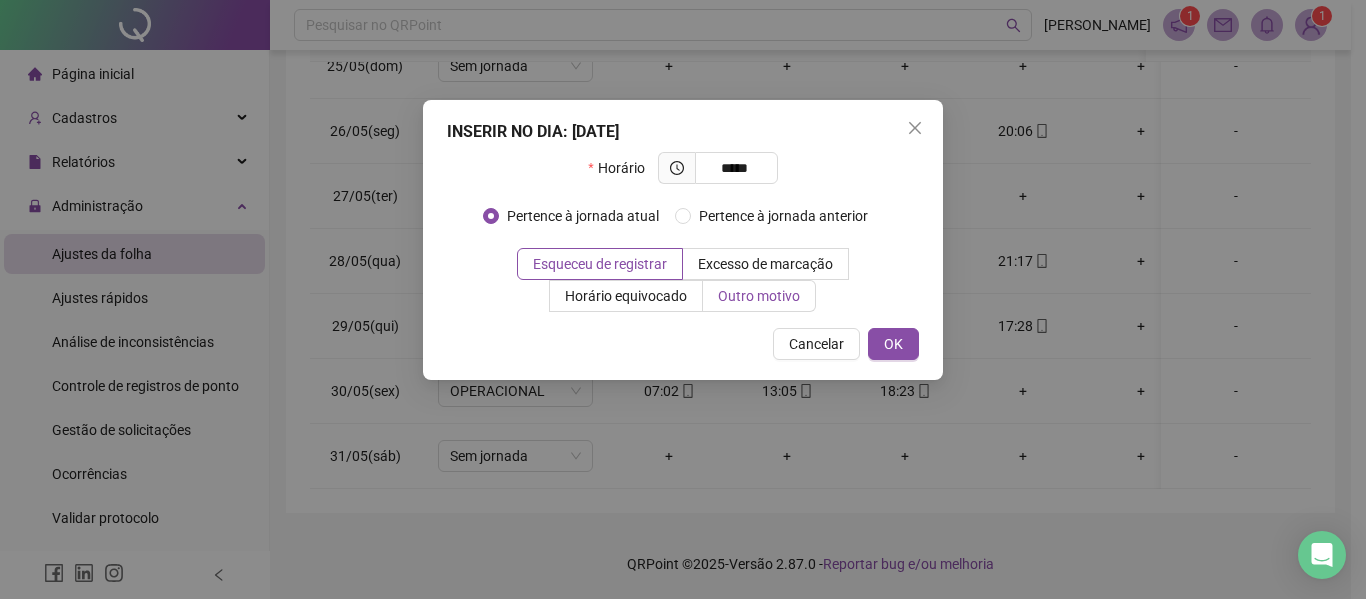 click on "Outro motivo" at bounding box center [759, 296] 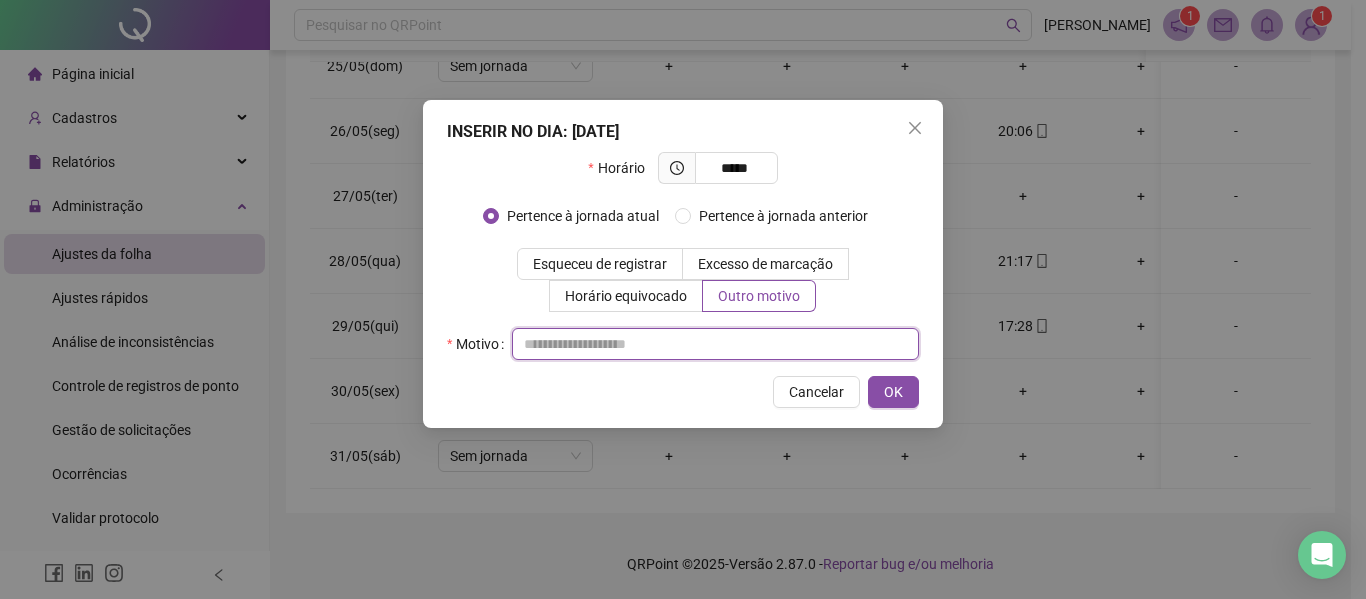 click at bounding box center (715, 344) 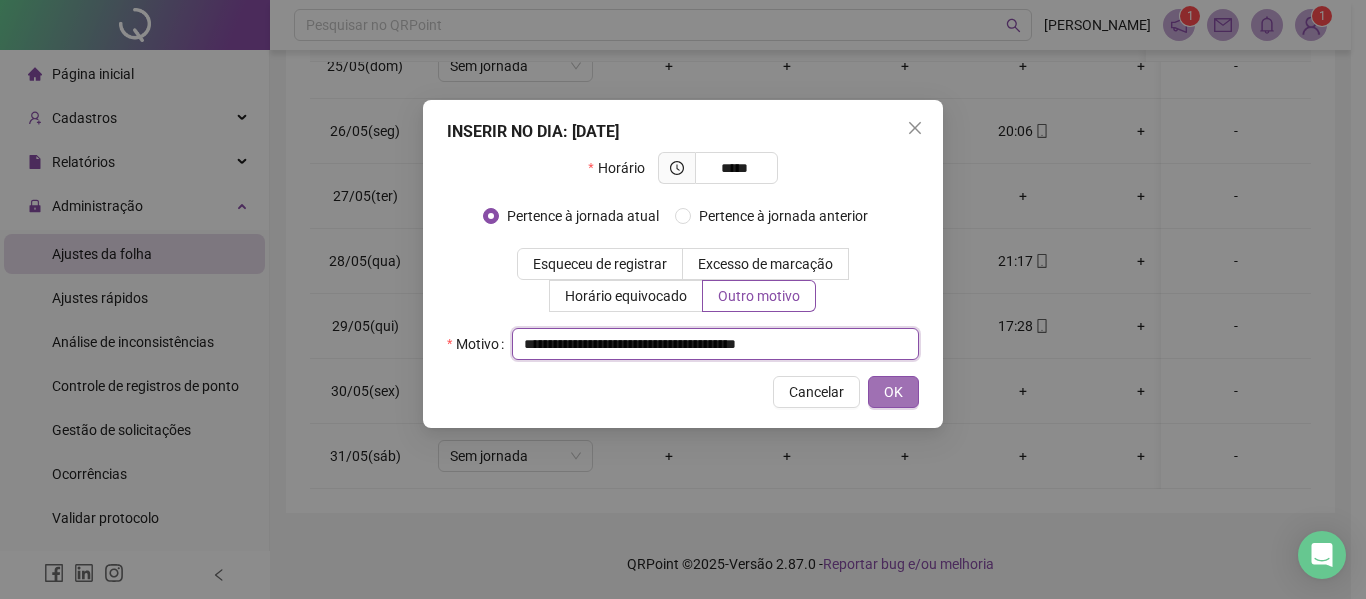 type on "**********" 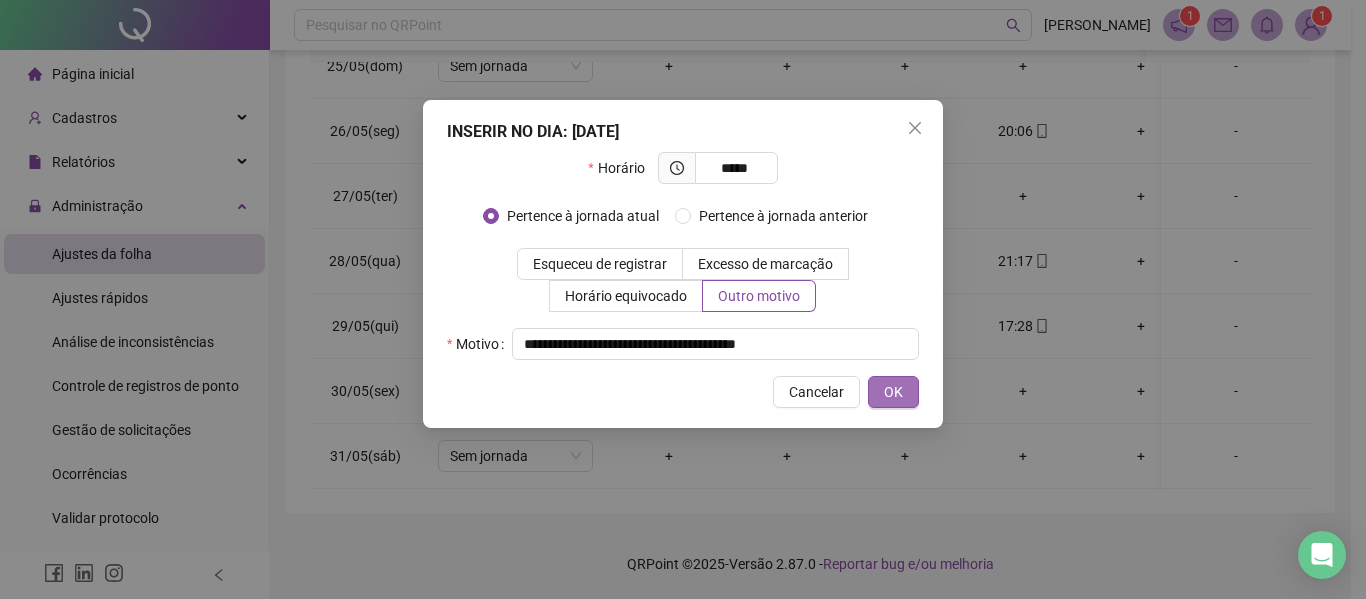 click on "OK" at bounding box center [893, 392] 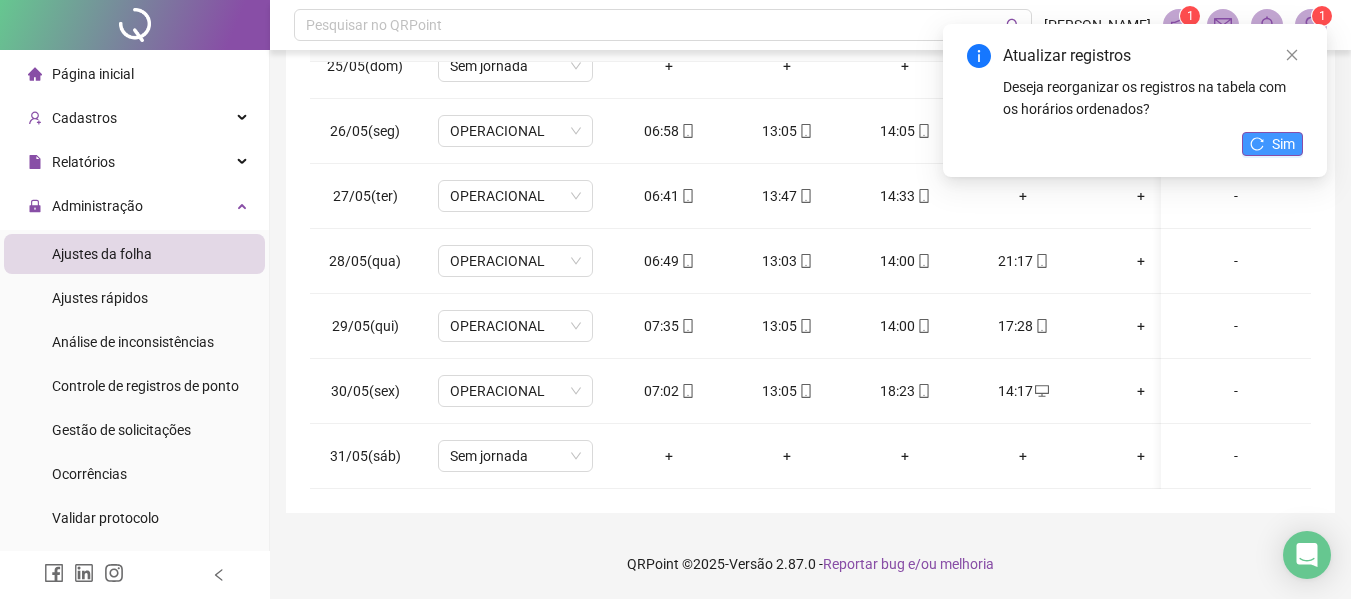 click on "Sim" at bounding box center (1283, 144) 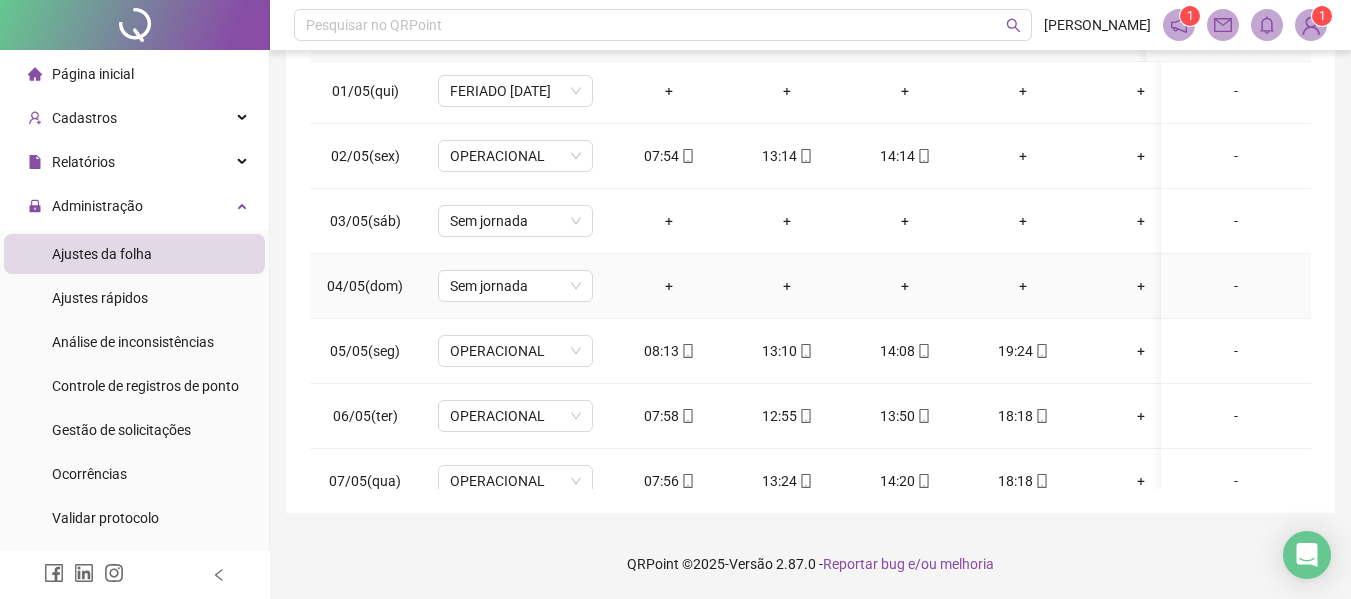 scroll, scrollTop: 0, scrollLeft: 0, axis: both 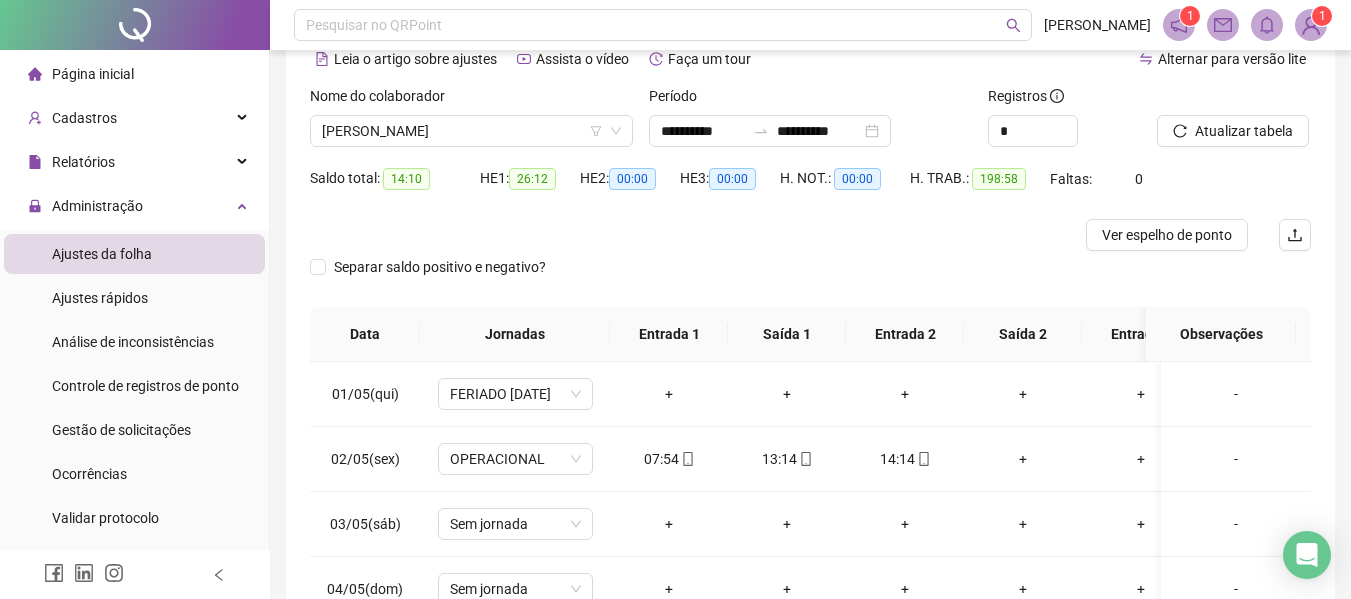 click on "Nome do colaborador" at bounding box center (471, 100) 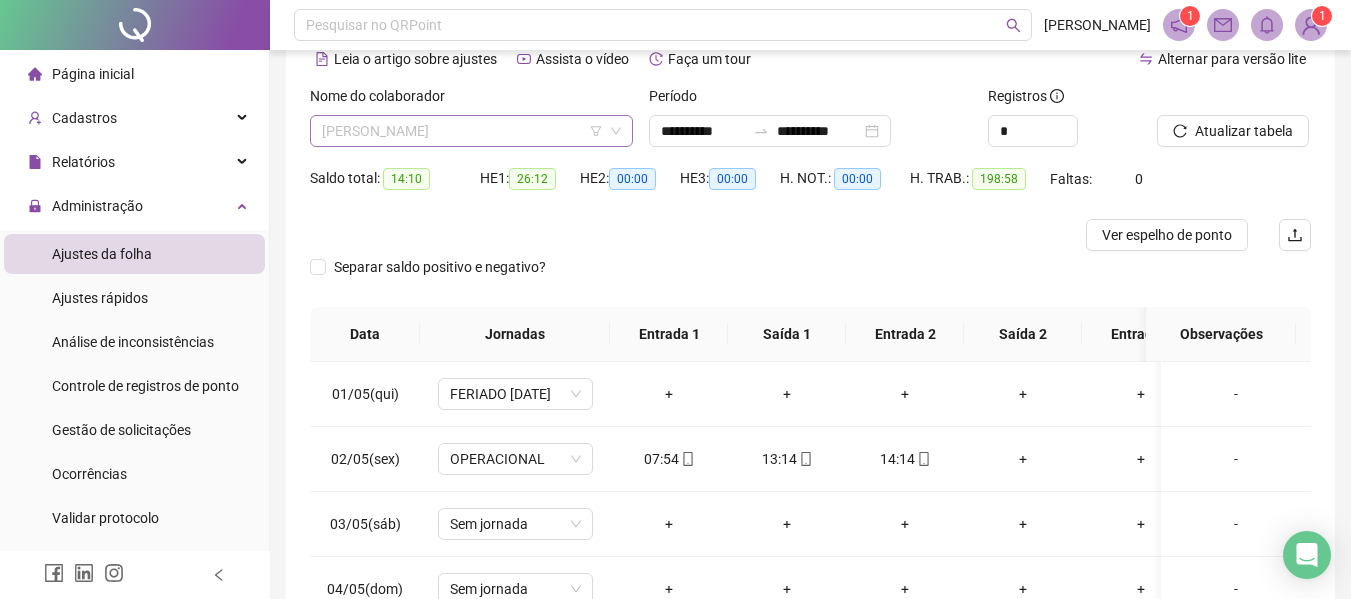 click on "[PERSON_NAME]" at bounding box center [471, 131] 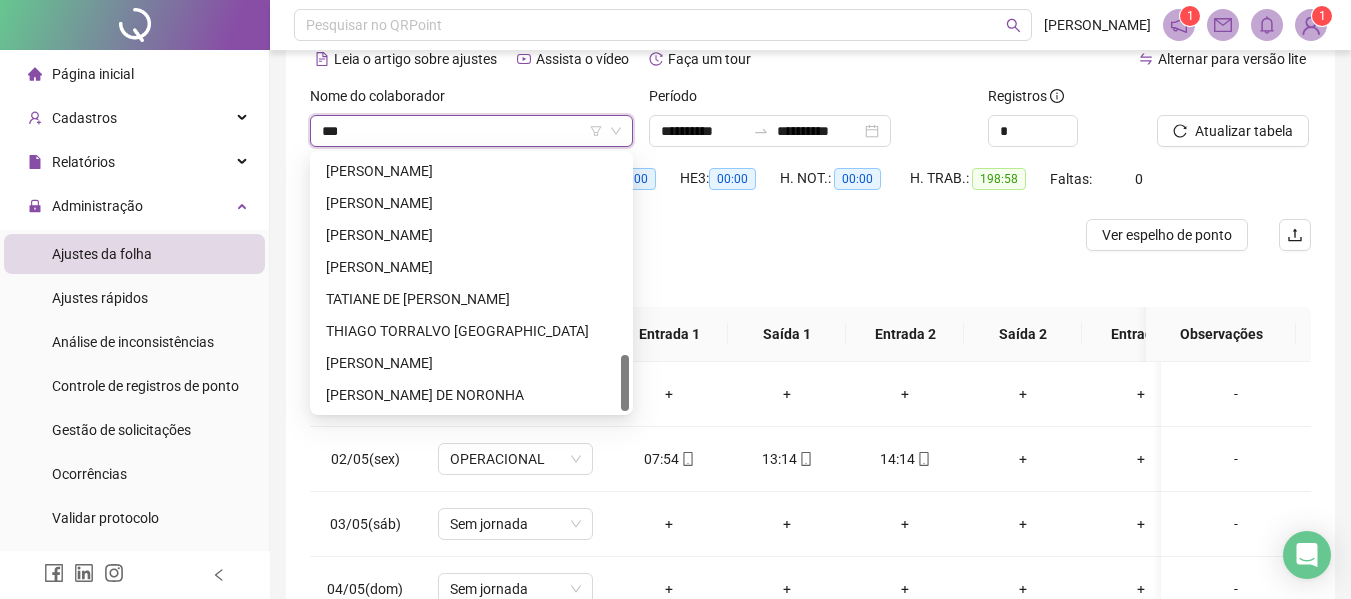 scroll, scrollTop: 0, scrollLeft: 0, axis: both 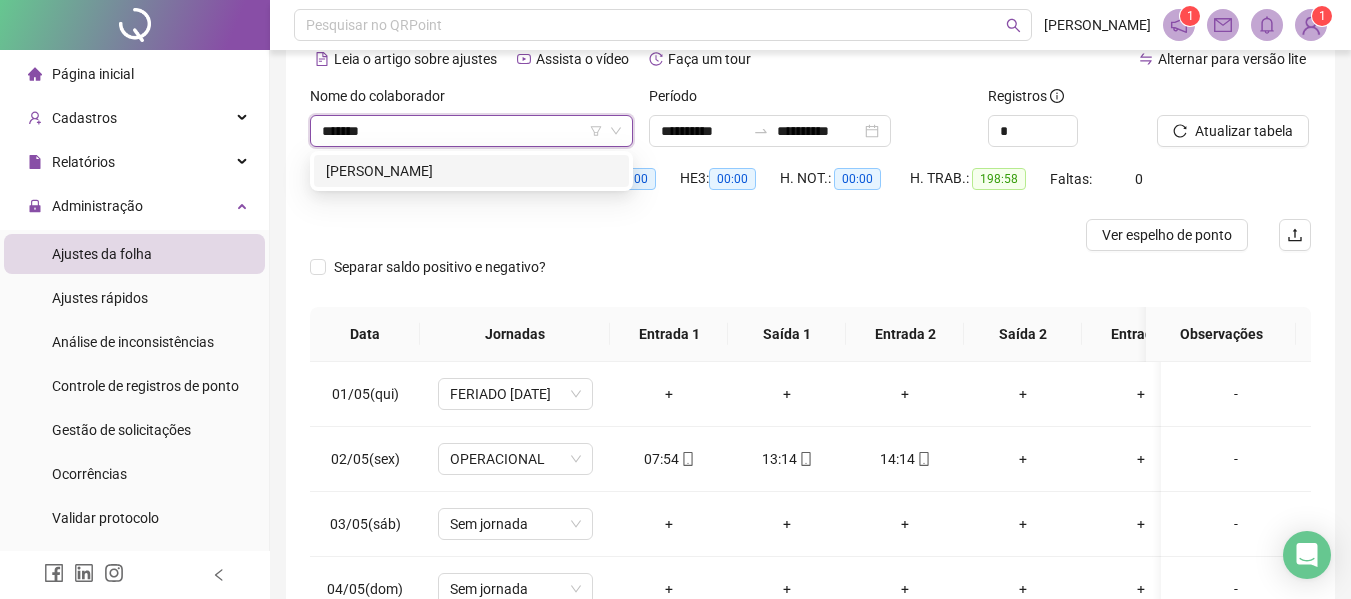 type on "********" 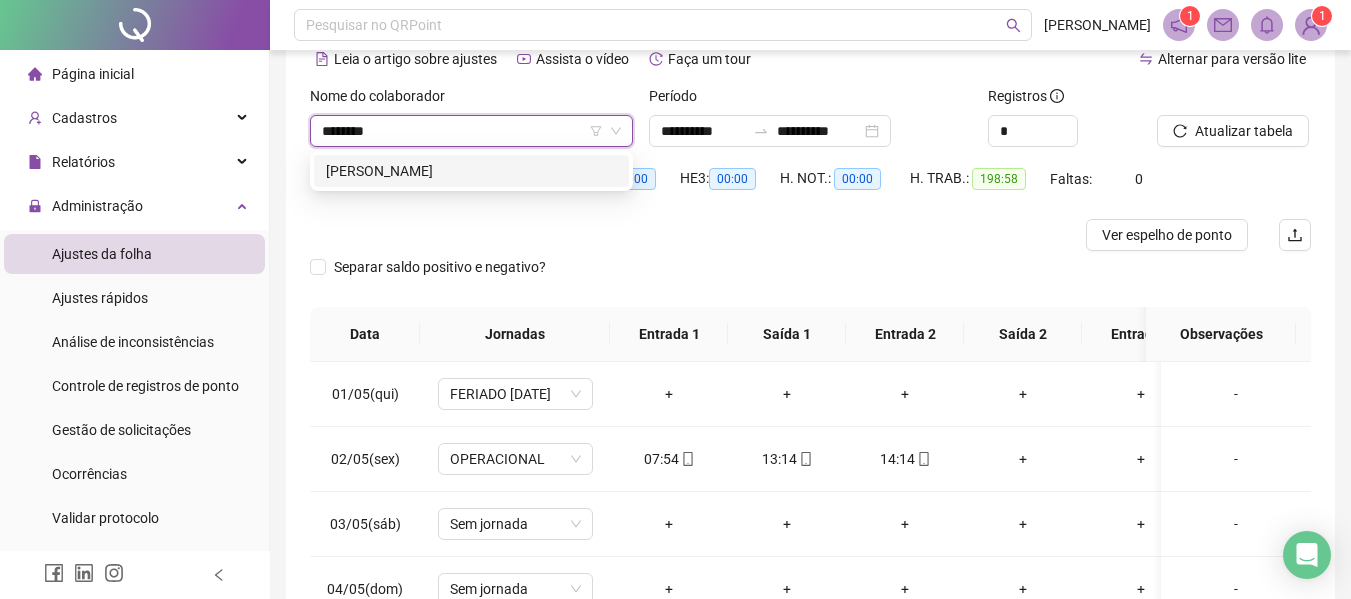 click on "[PERSON_NAME]" at bounding box center (471, 171) 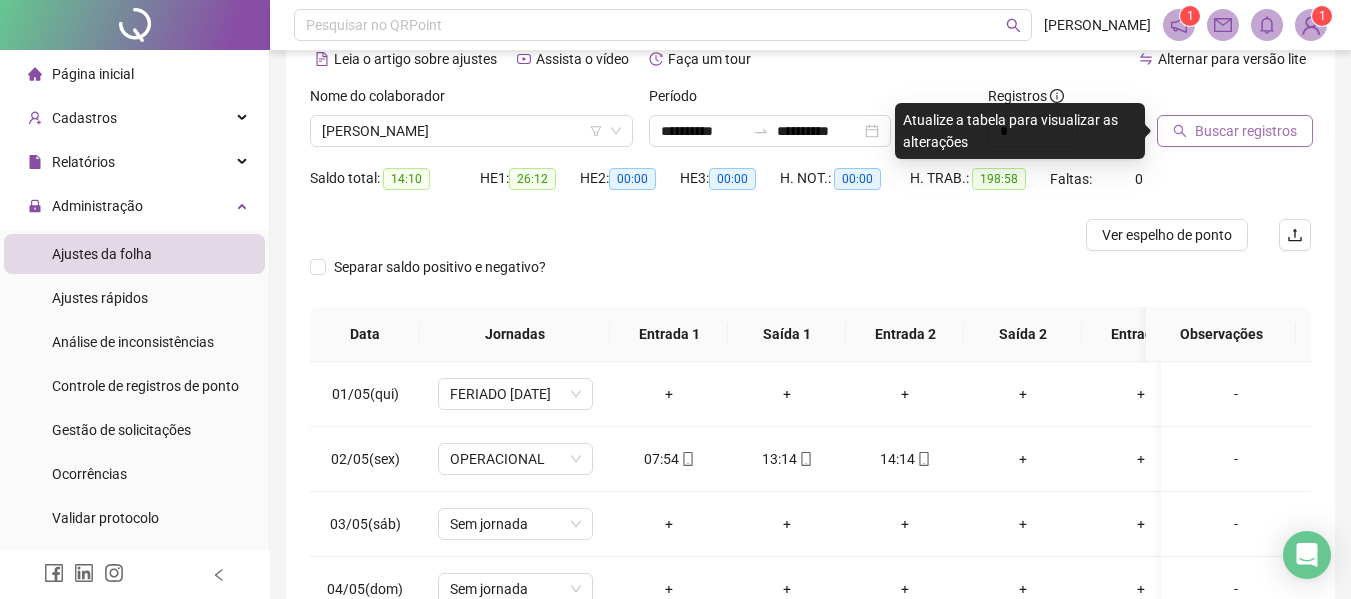 click on "Buscar registros" at bounding box center [1246, 131] 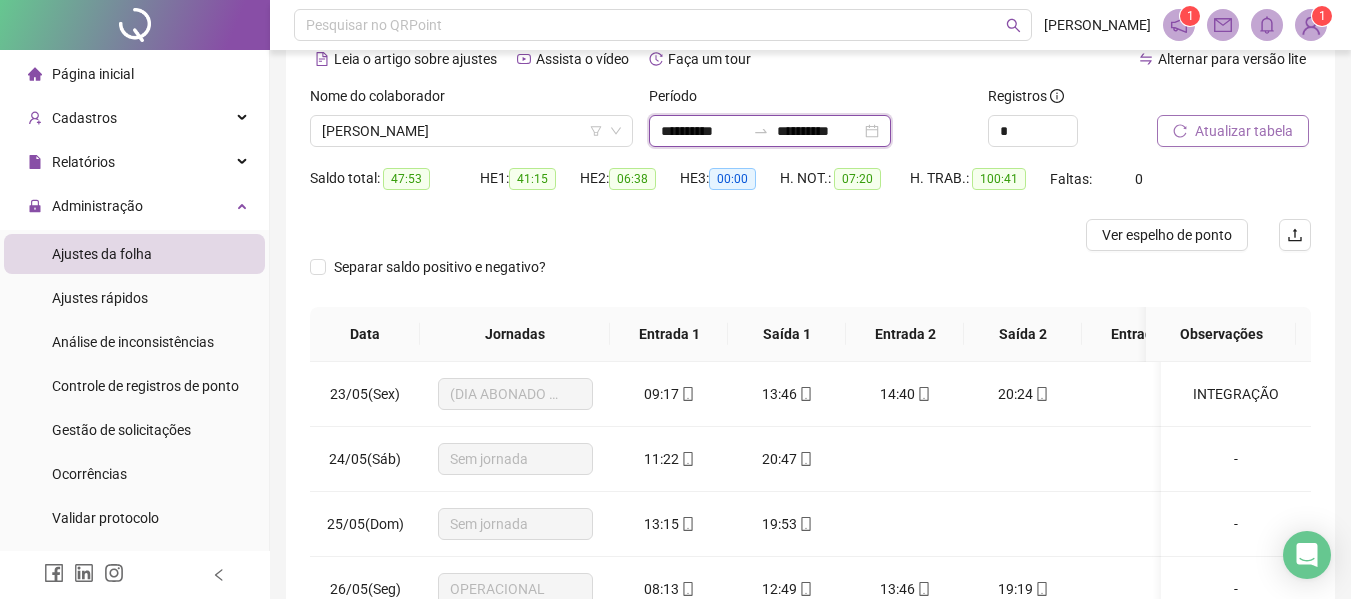 click on "**********" at bounding box center [703, 131] 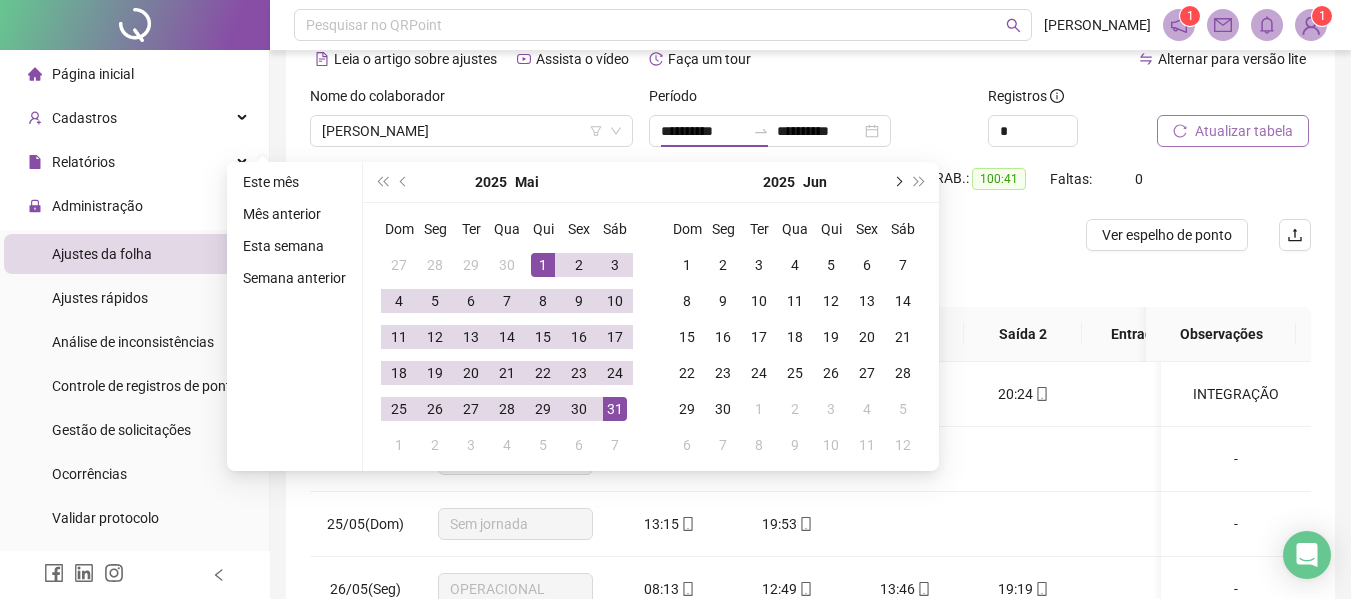 click at bounding box center [897, 182] 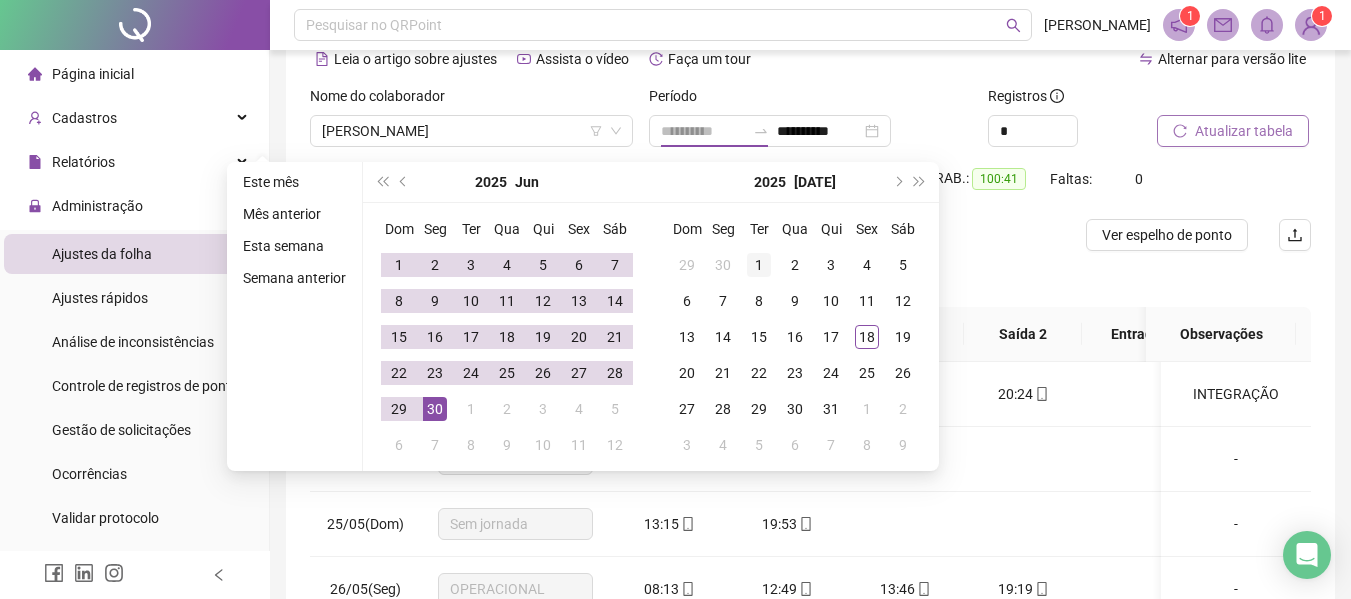 type on "**********" 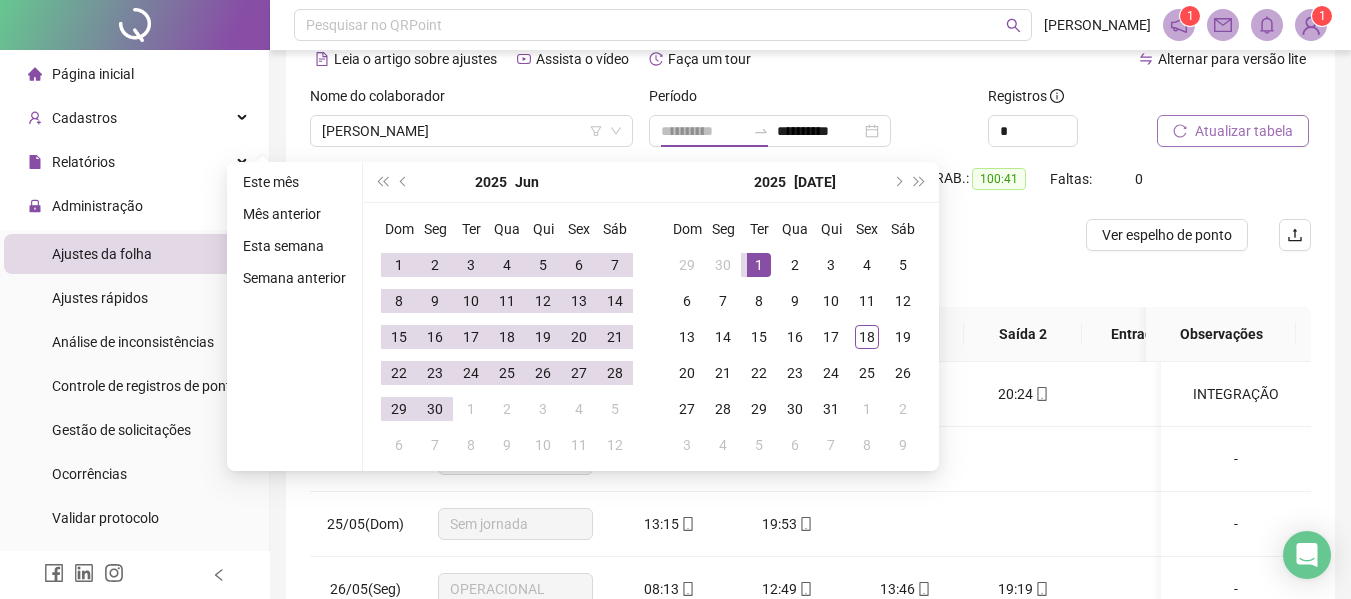 click on "1" at bounding box center [759, 265] 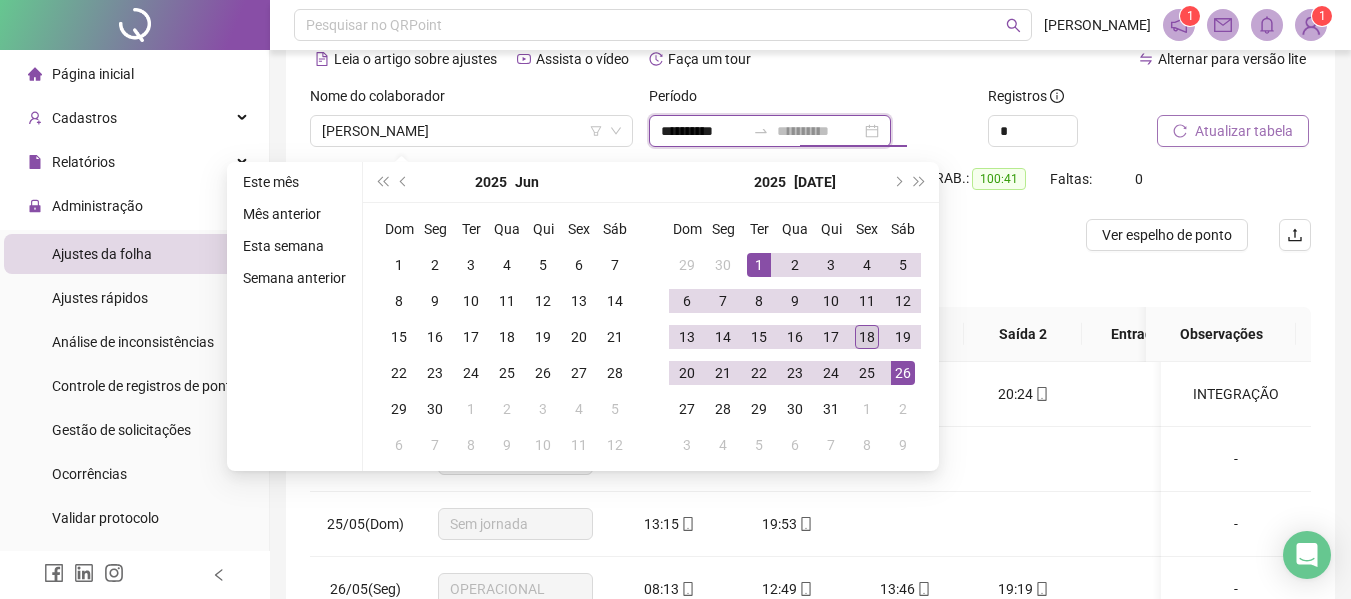 type on "**********" 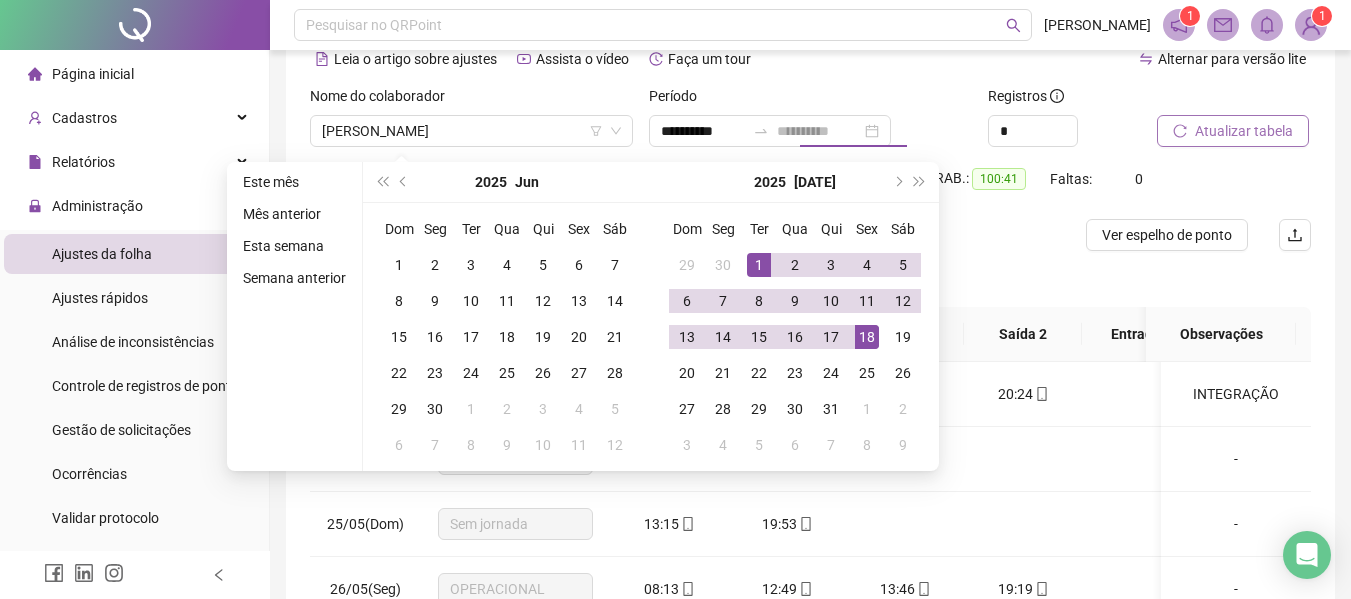click on "18" at bounding box center [867, 337] 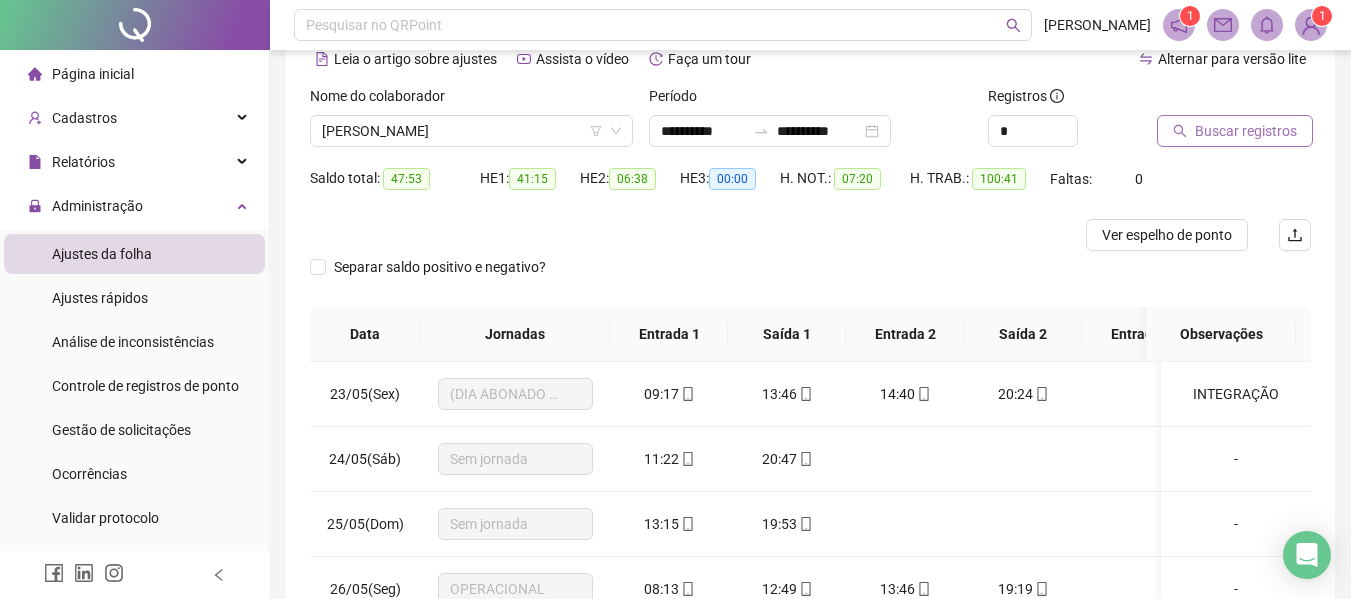 click 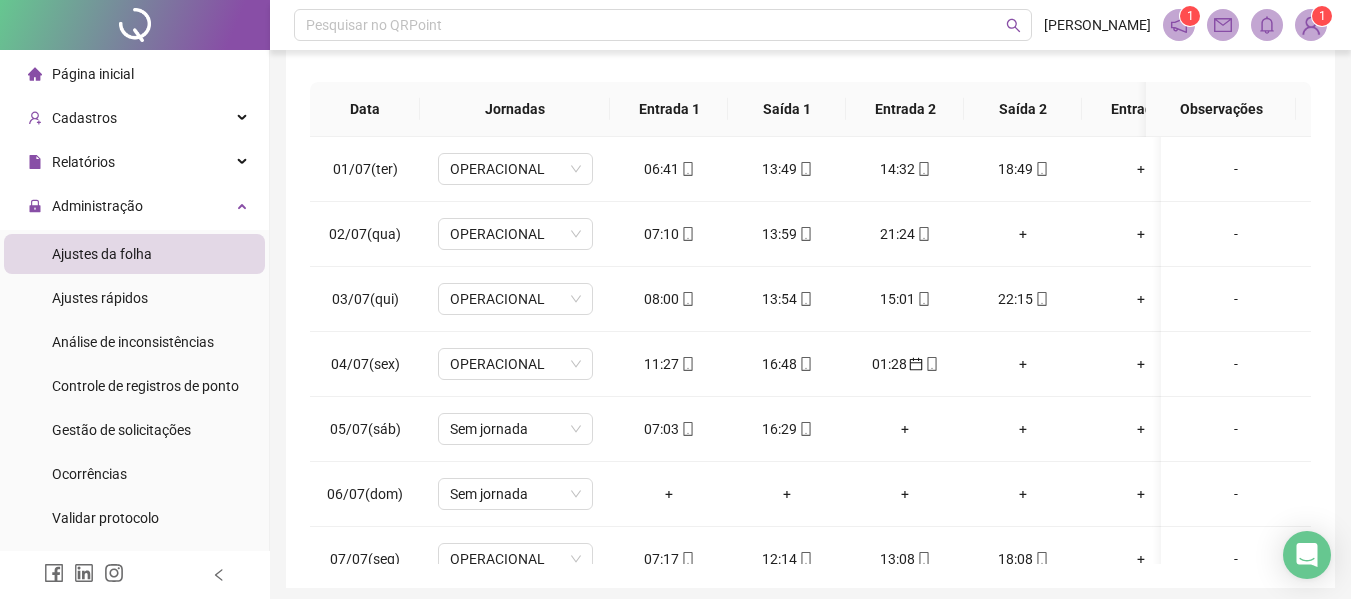 scroll, scrollTop: 333, scrollLeft: 0, axis: vertical 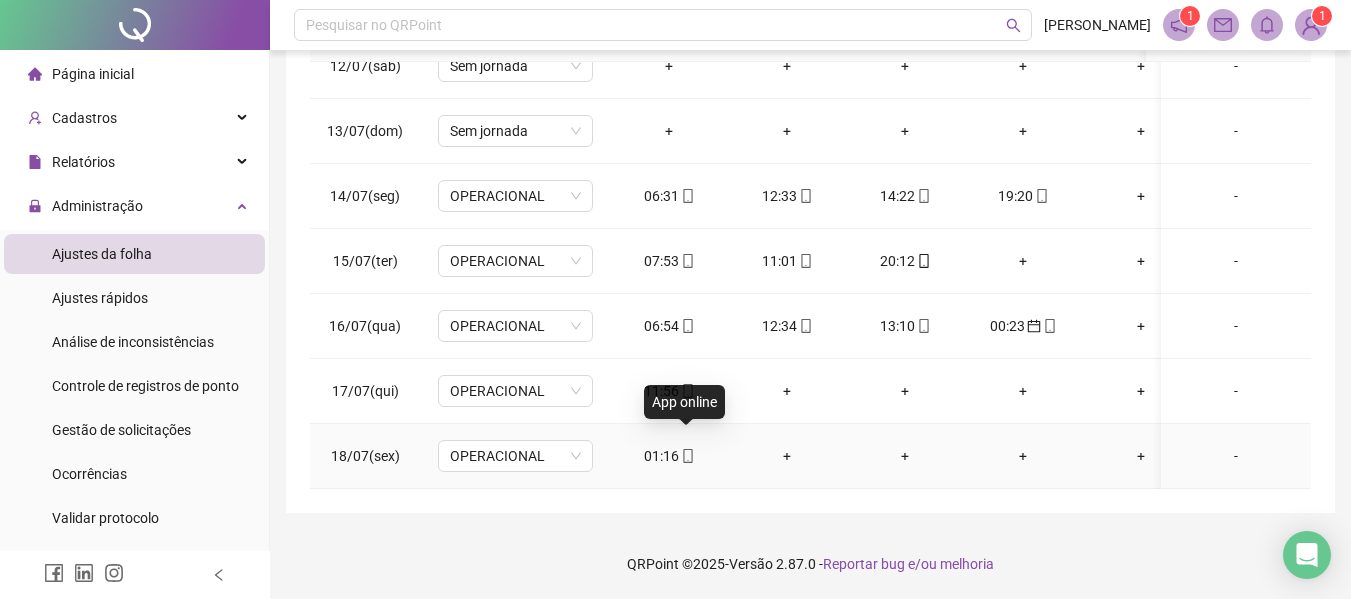 click 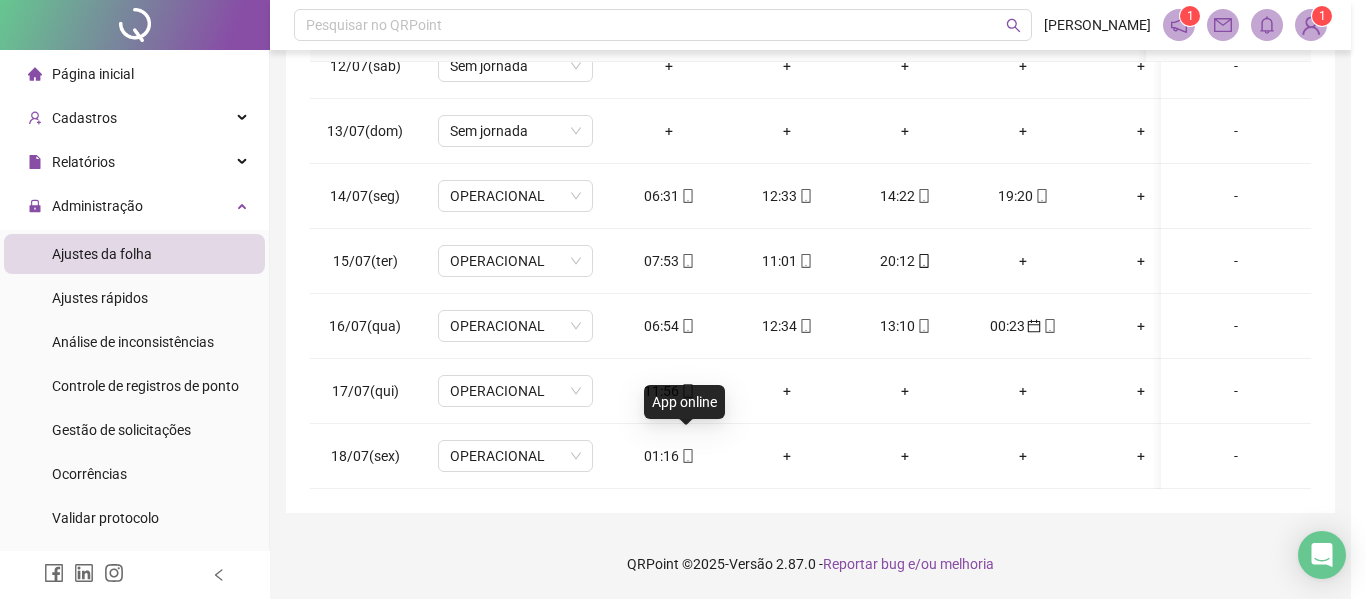 type on "**********" 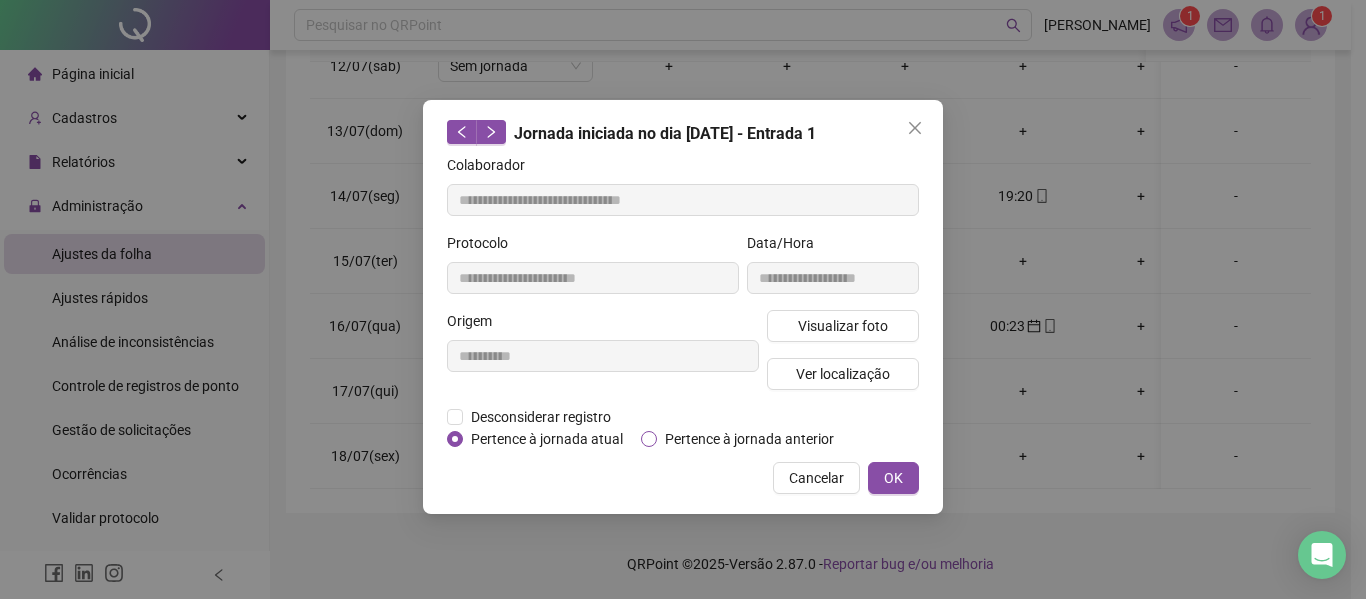 click on "Pertence à jornada anterior" at bounding box center [749, 439] 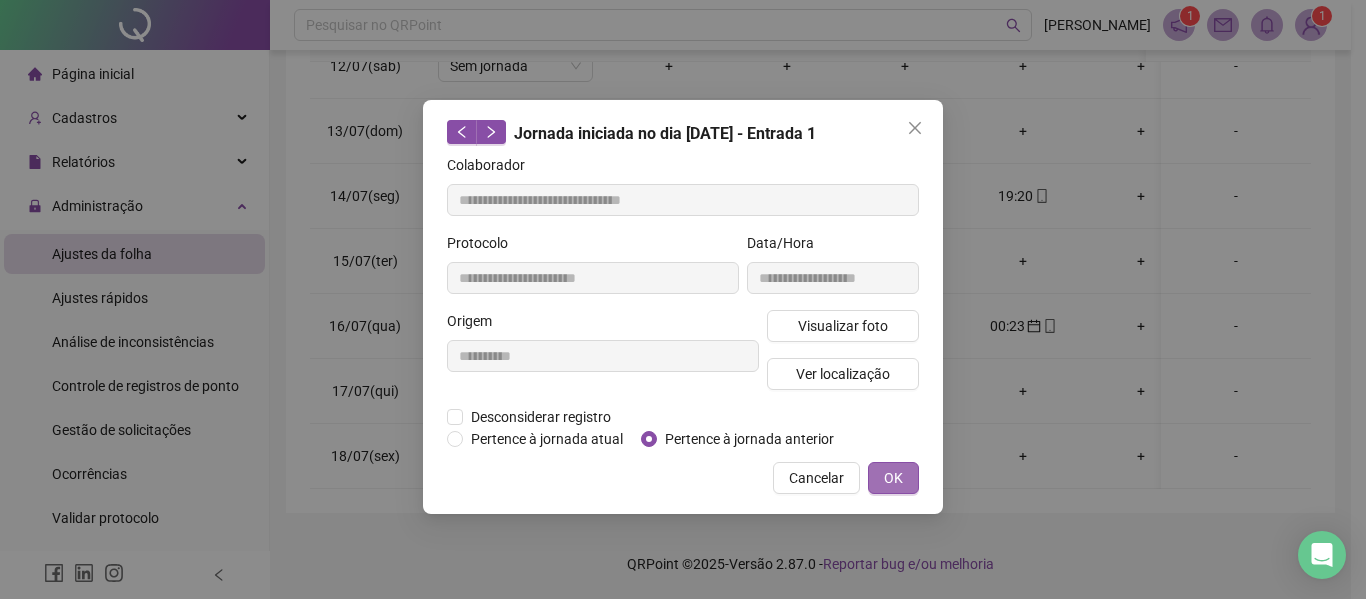 click on "OK" at bounding box center [893, 478] 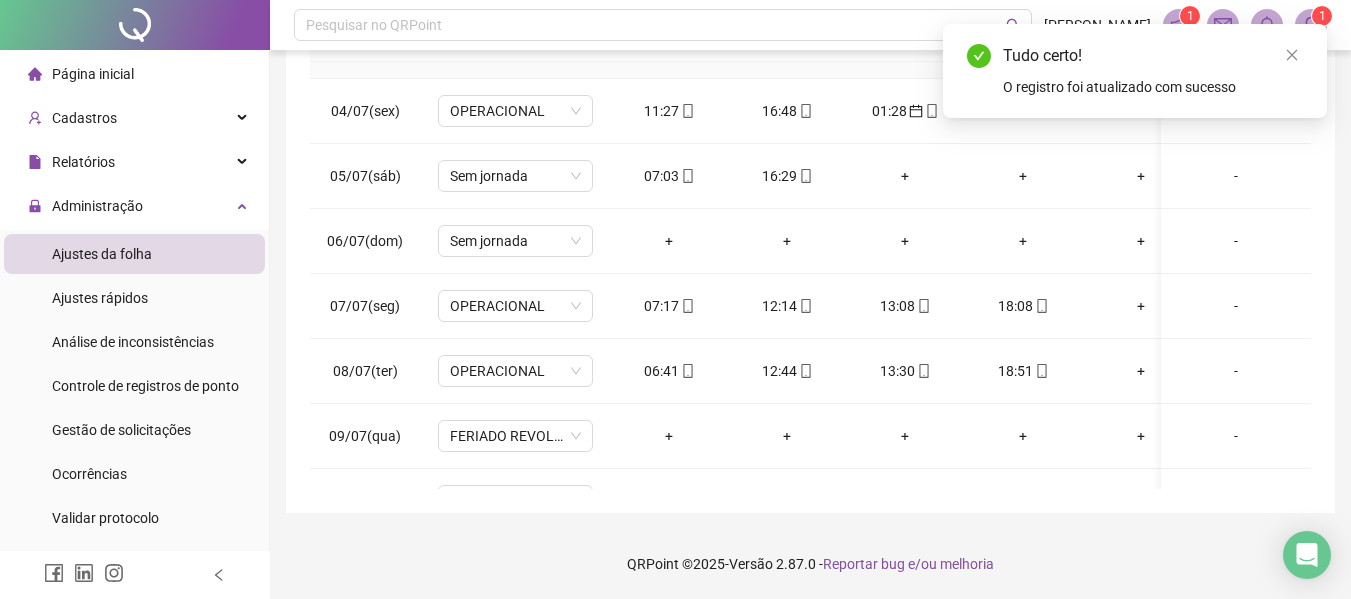 scroll, scrollTop: 0, scrollLeft: 0, axis: both 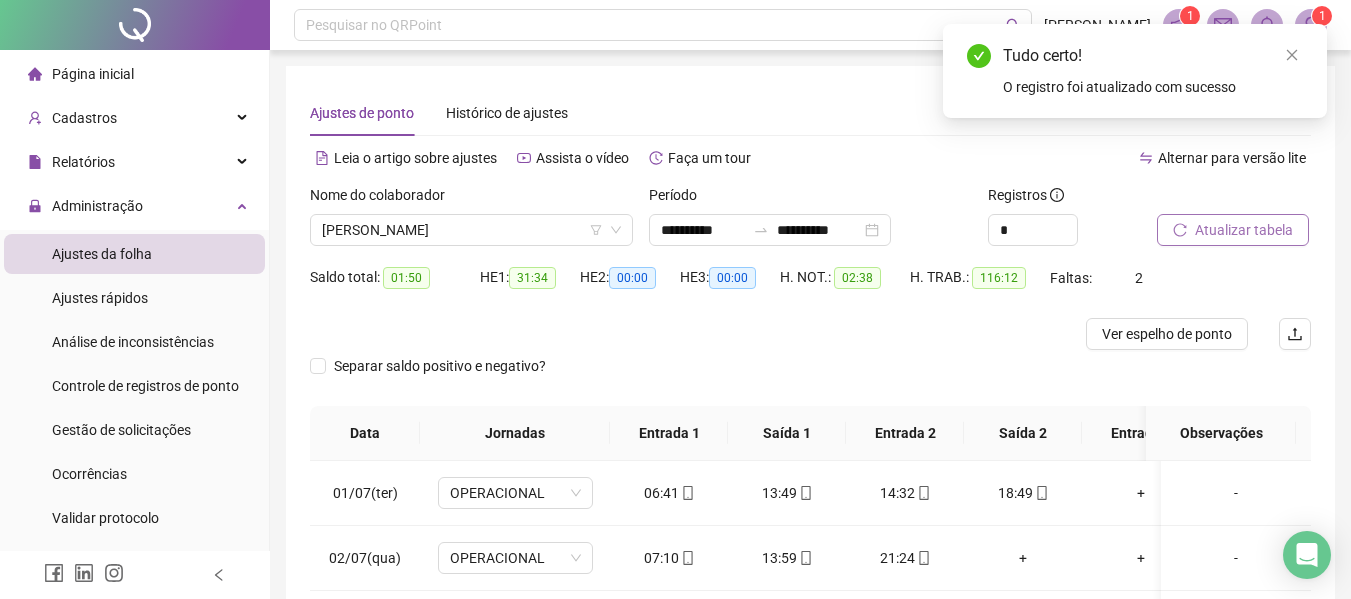 click on "Atualizar tabela" at bounding box center (1244, 230) 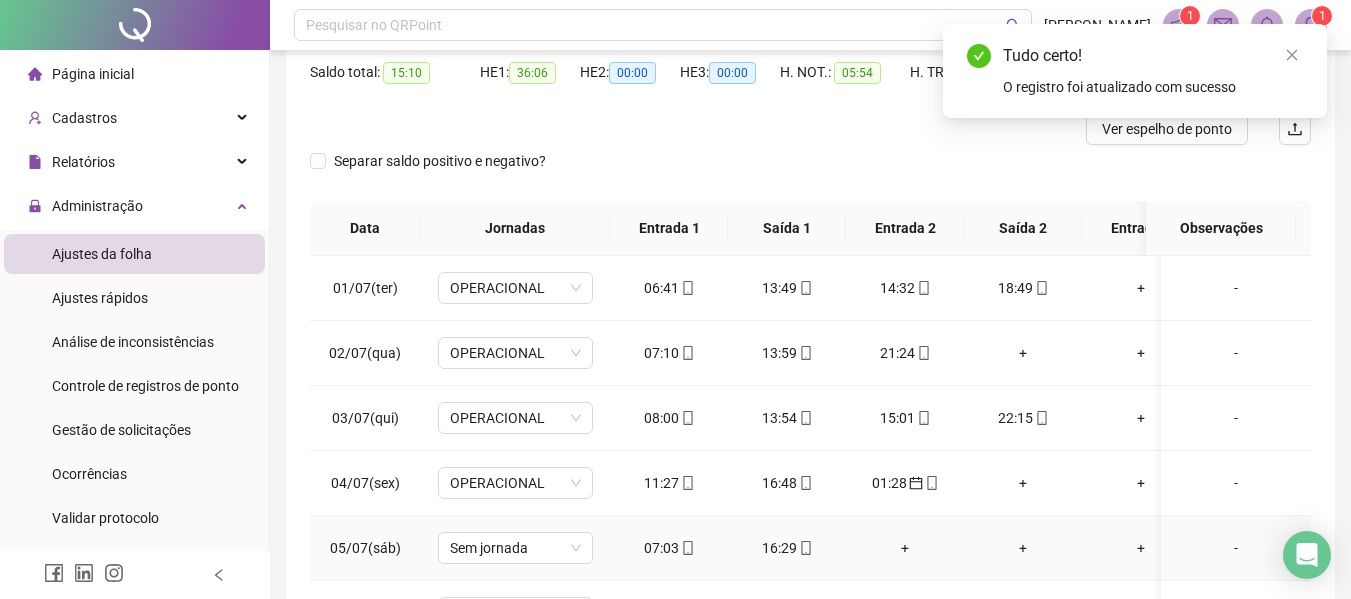 scroll, scrollTop: 399, scrollLeft: 0, axis: vertical 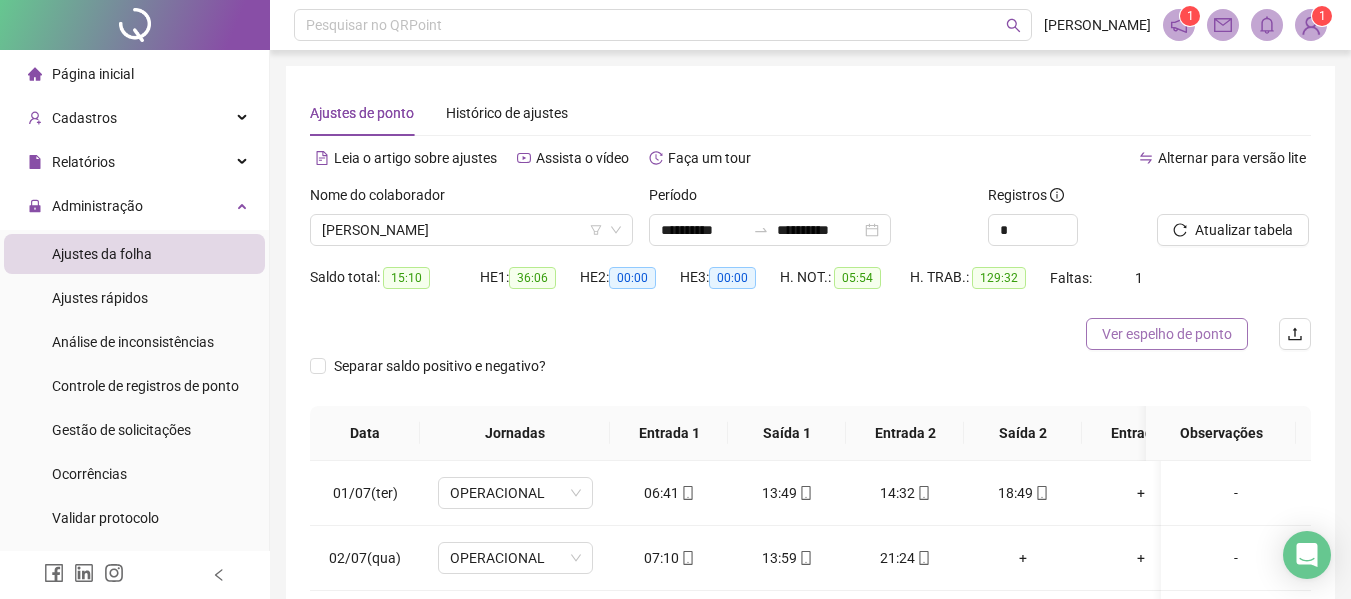 click on "Ver espelho de ponto" at bounding box center [1167, 334] 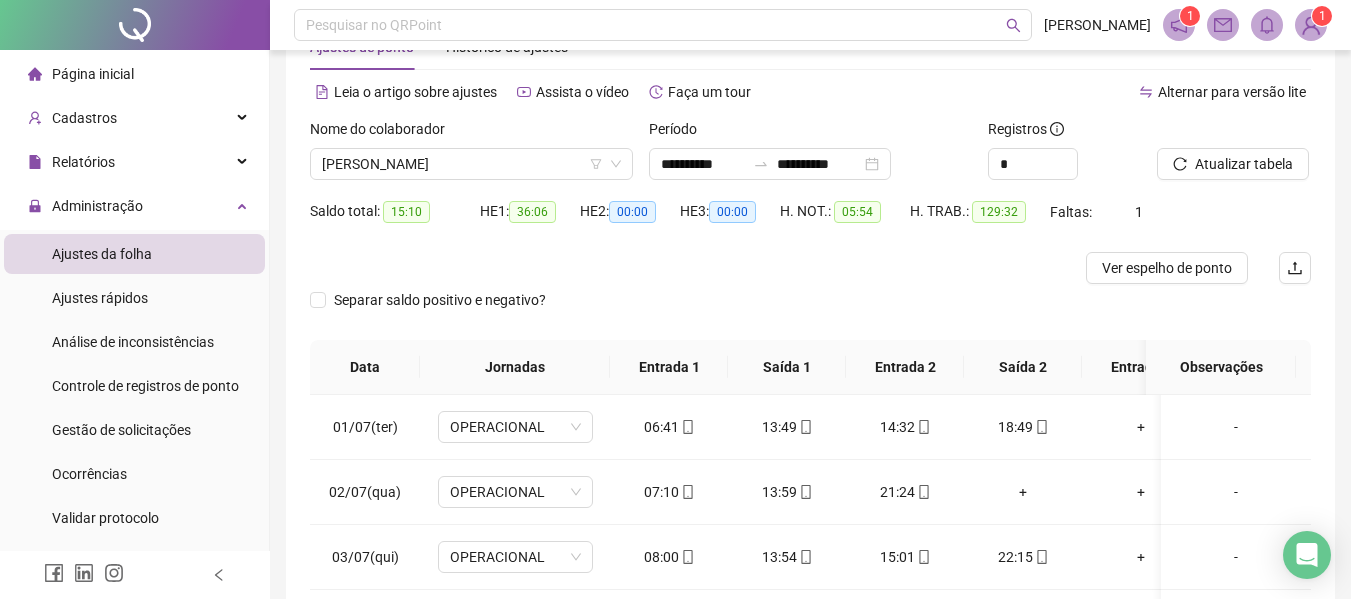 scroll, scrollTop: 100, scrollLeft: 0, axis: vertical 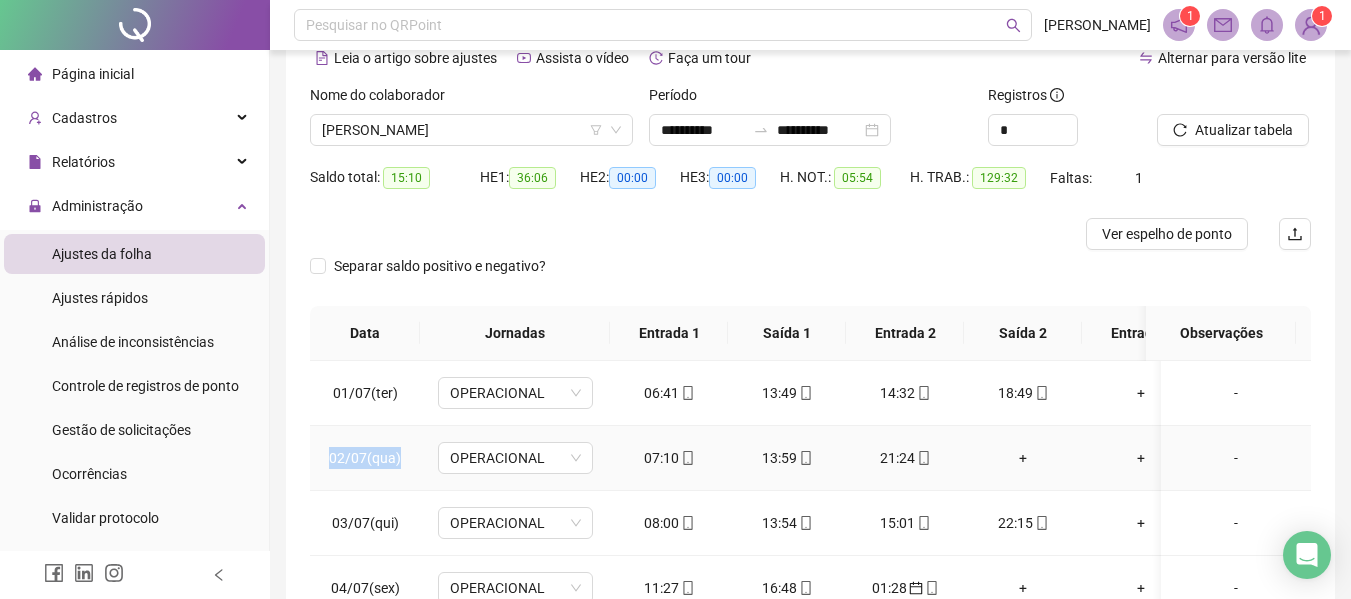 drag, startPoint x: 311, startPoint y: 461, endPoint x: 405, endPoint y: 459, distance: 94.02127 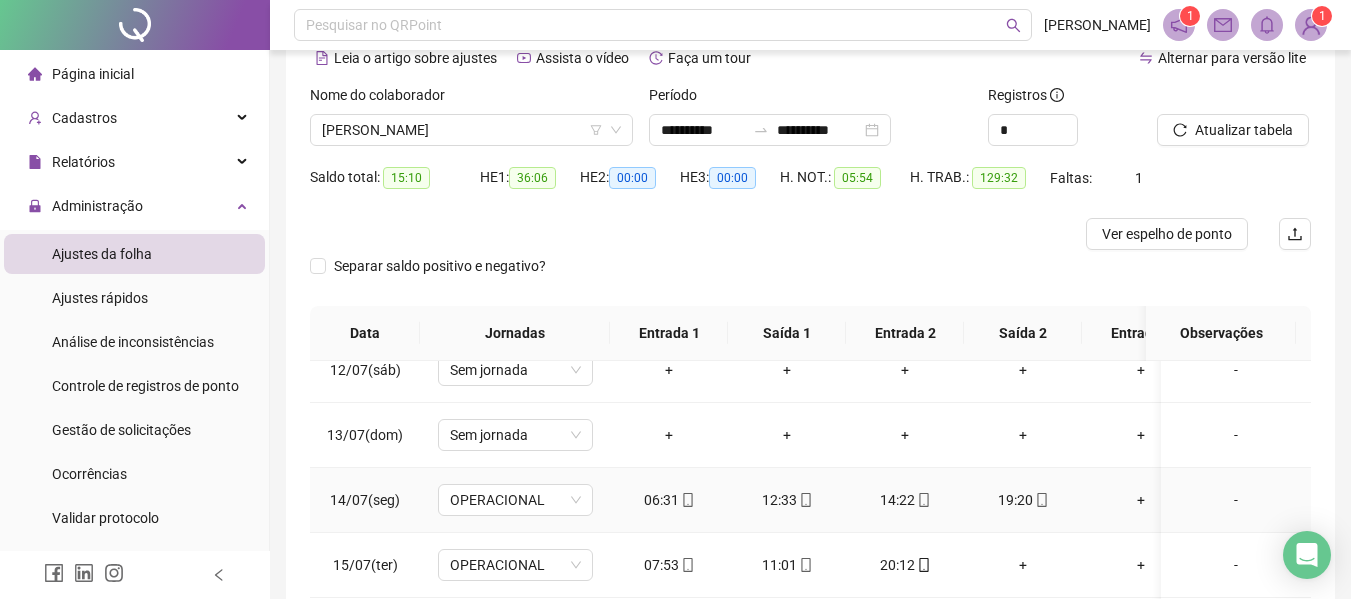 scroll, scrollTop: 758, scrollLeft: 0, axis: vertical 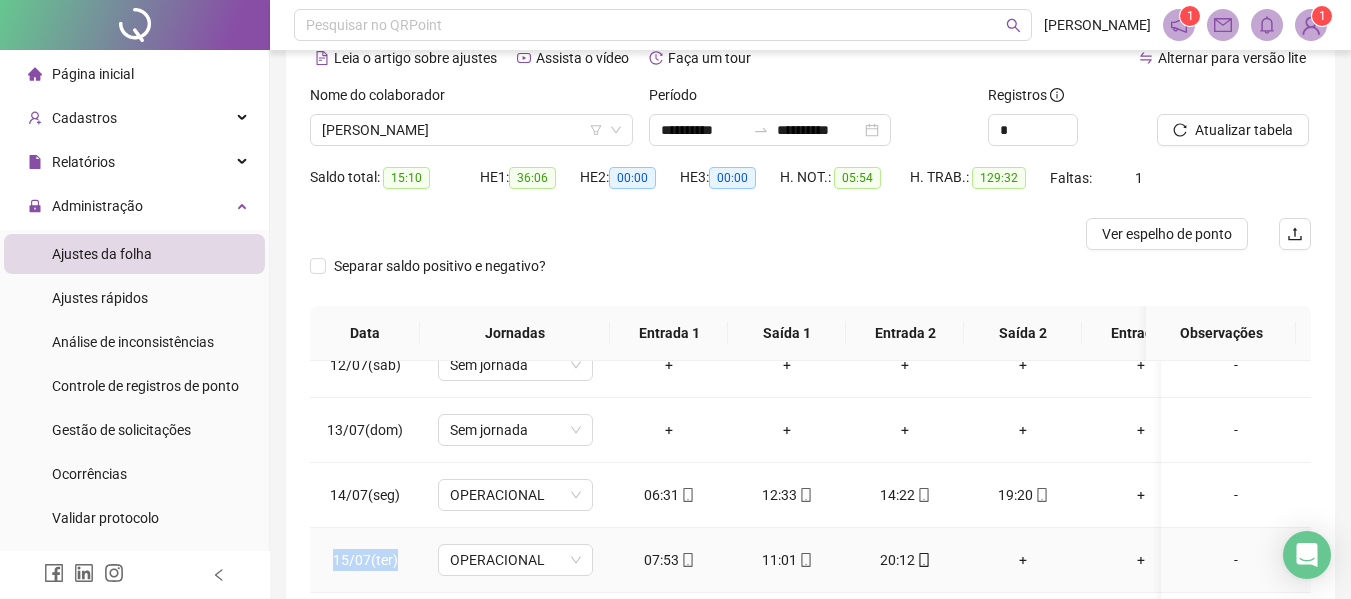 drag, startPoint x: 330, startPoint y: 548, endPoint x: 403, endPoint y: 546, distance: 73.02739 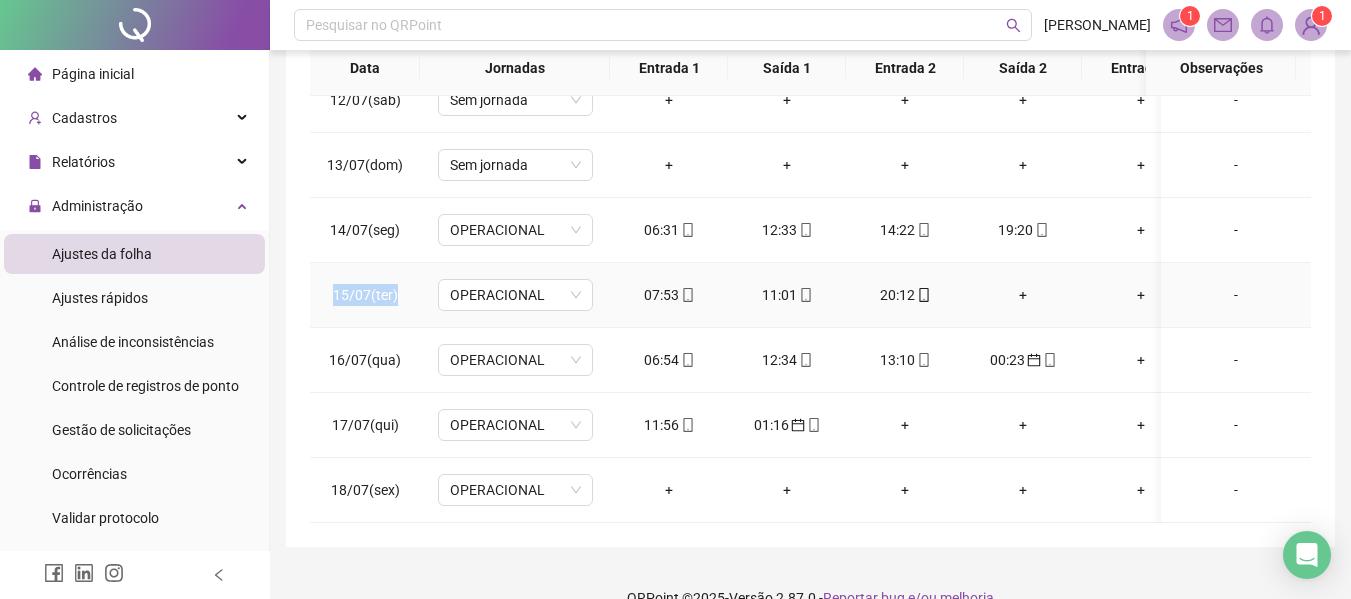 scroll, scrollTop: 399, scrollLeft: 0, axis: vertical 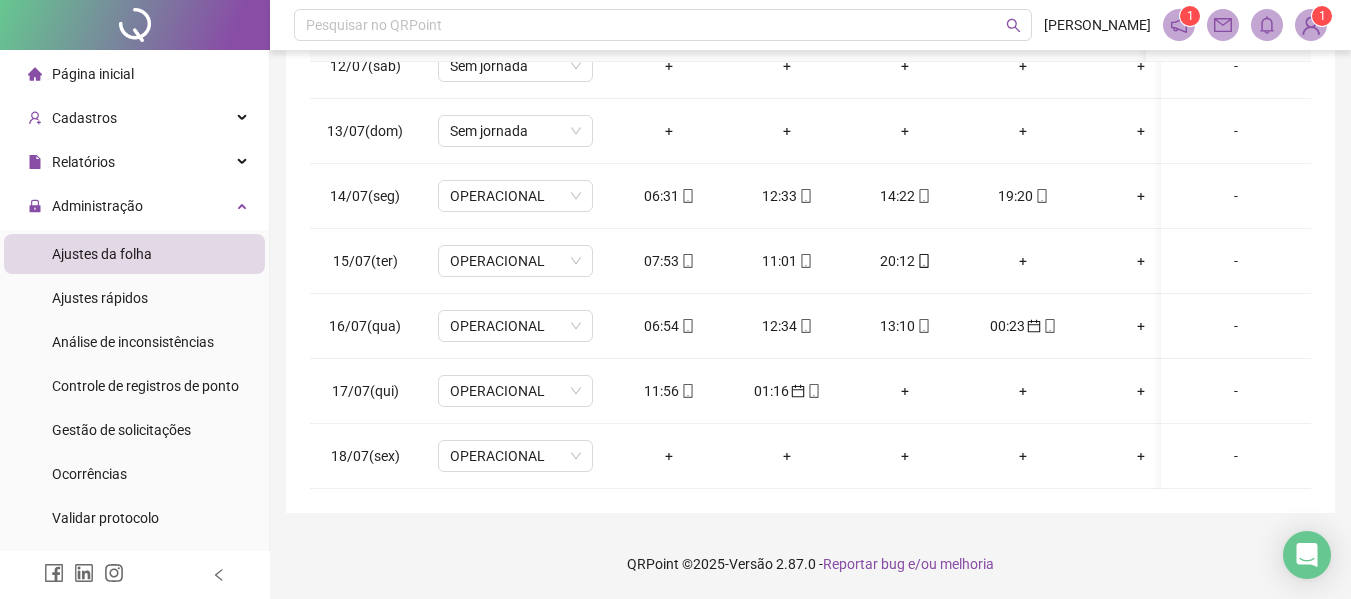 click on "QRPoint © 2025  -  Versão   2.87.0   -  Reportar bug e/ou melhoria" at bounding box center (810, 564) 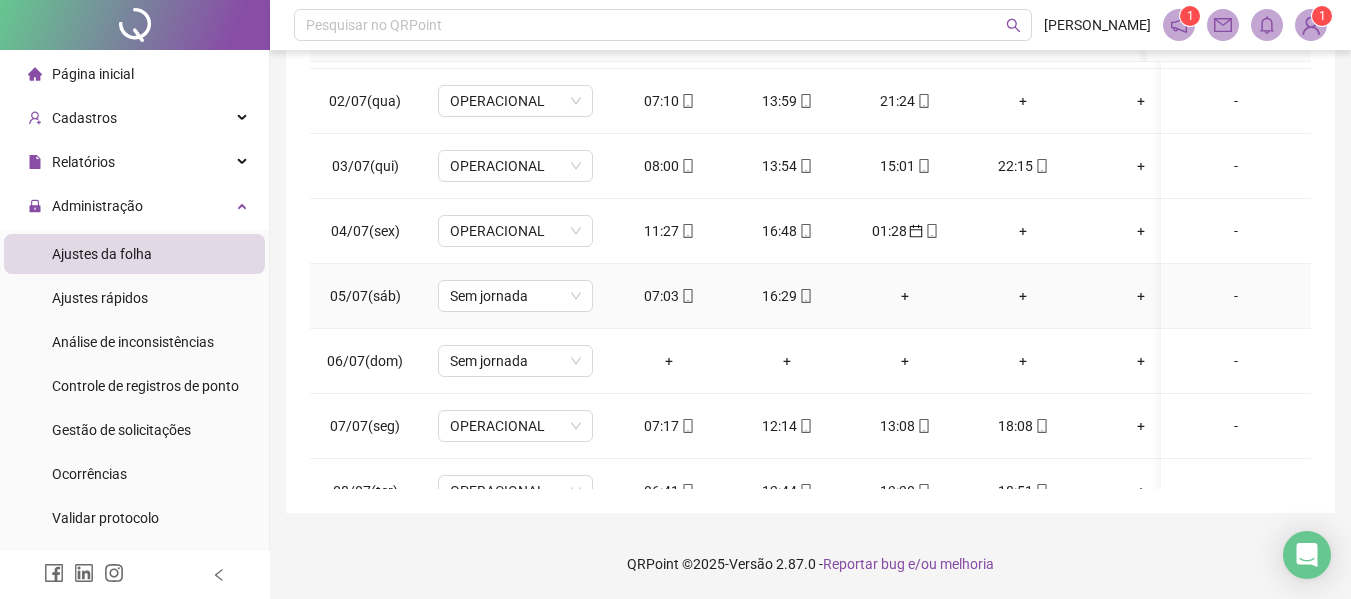 scroll, scrollTop: 0, scrollLeft: 0, axis: both 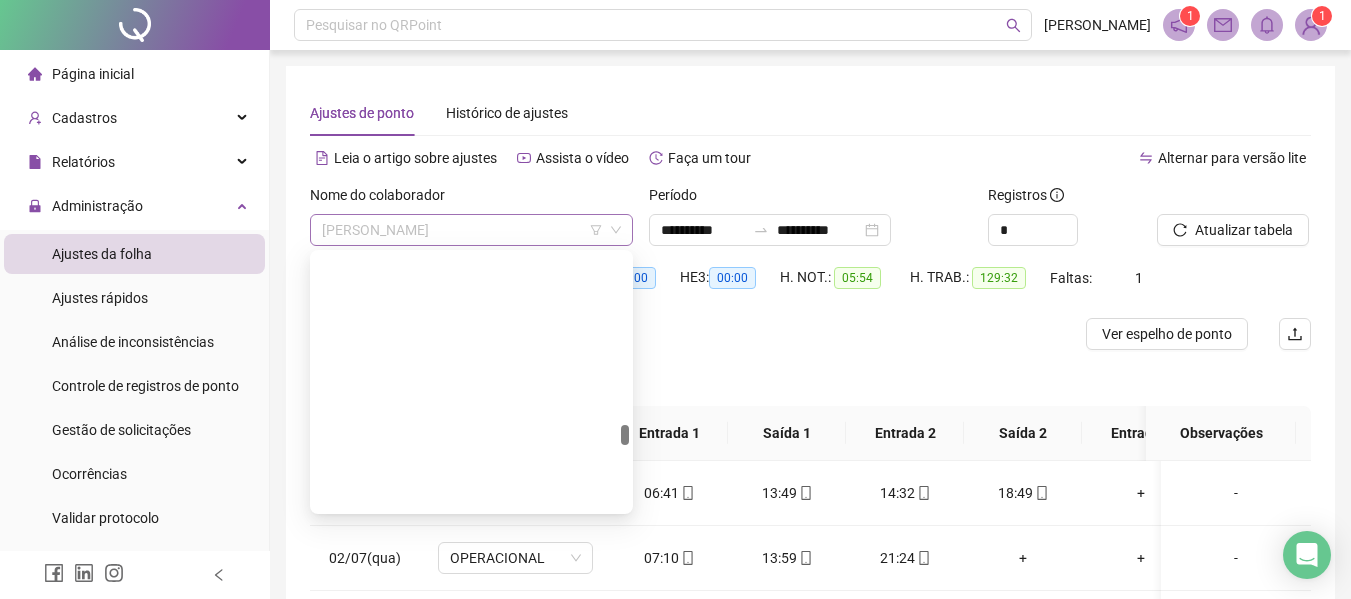 click on "[PERSON_NAME]" at bounding box center (471, 230) 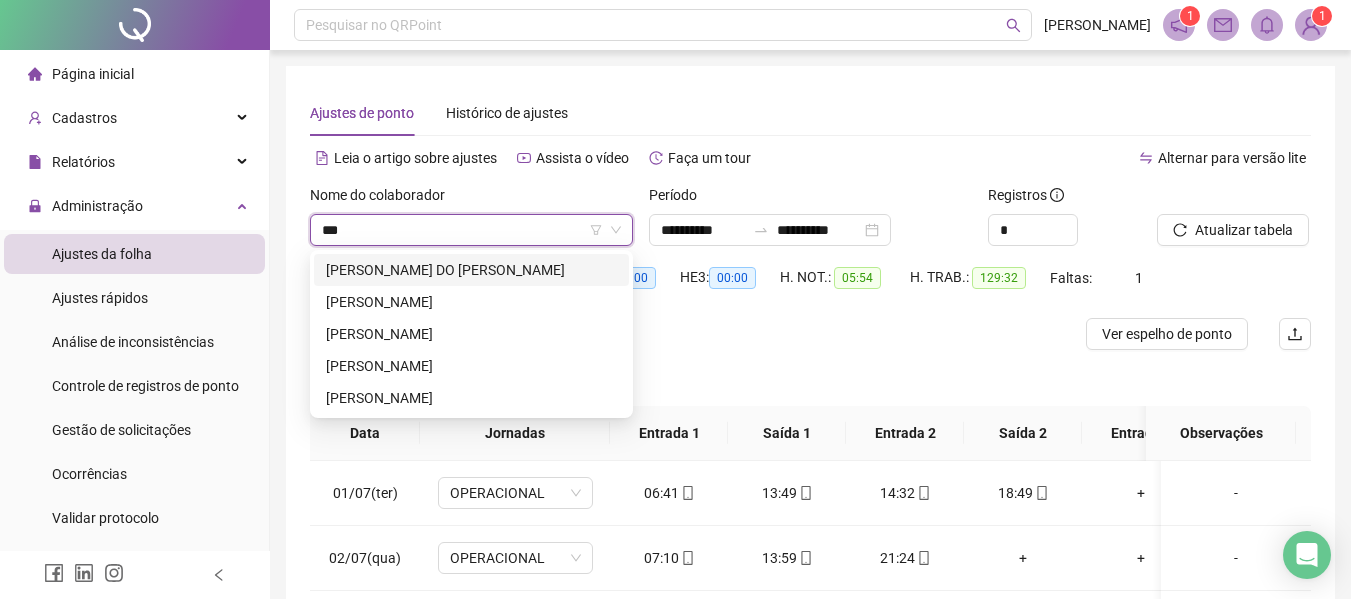 scroll, scrollTop: 0, scrollLeft: 0, axis: both 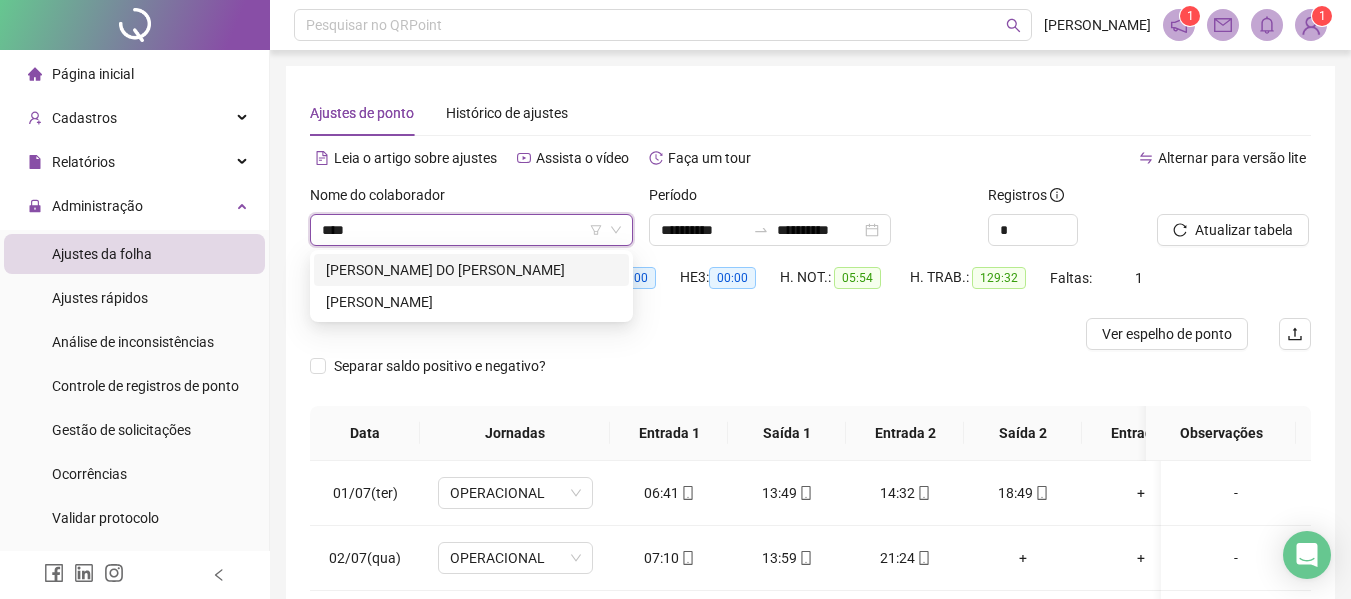 click on "[PERSON_NAME] DO [PERSON_NAME]" at bounding box center [471, 270] 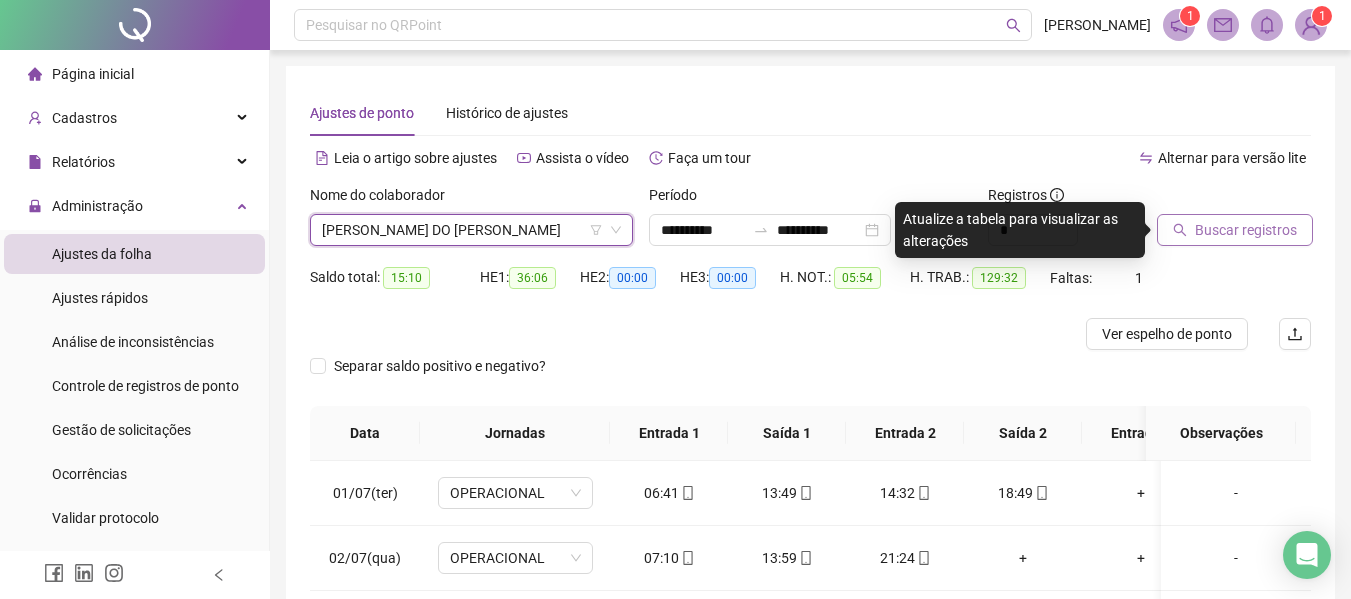 click on "Buscar registros" at bounding box center [1246, 230] 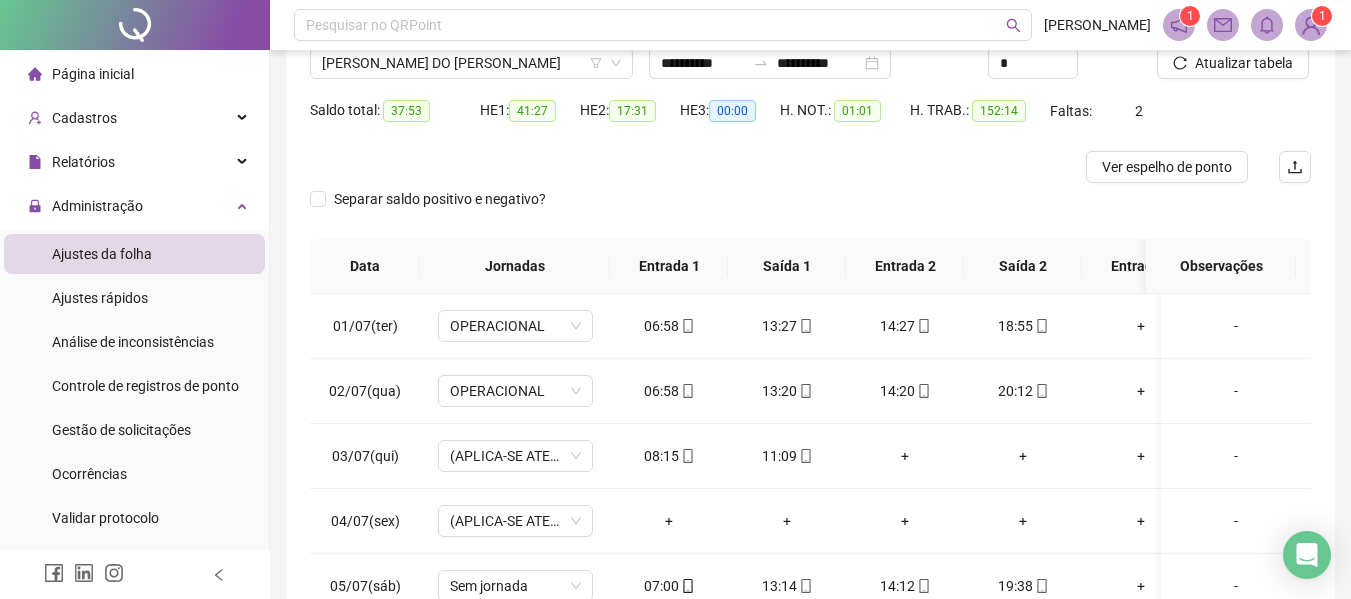 scroll, scrollTop: 399, scrollLeft: 0, axis: vertical 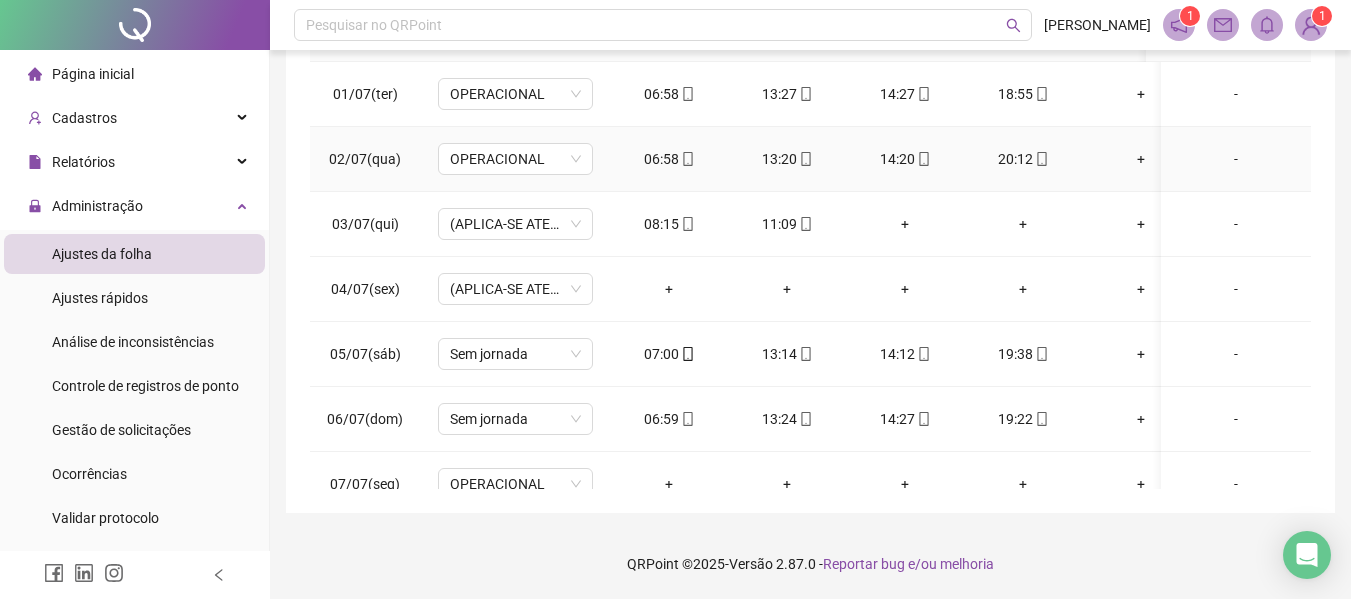 click at bounding box center (923, 159) 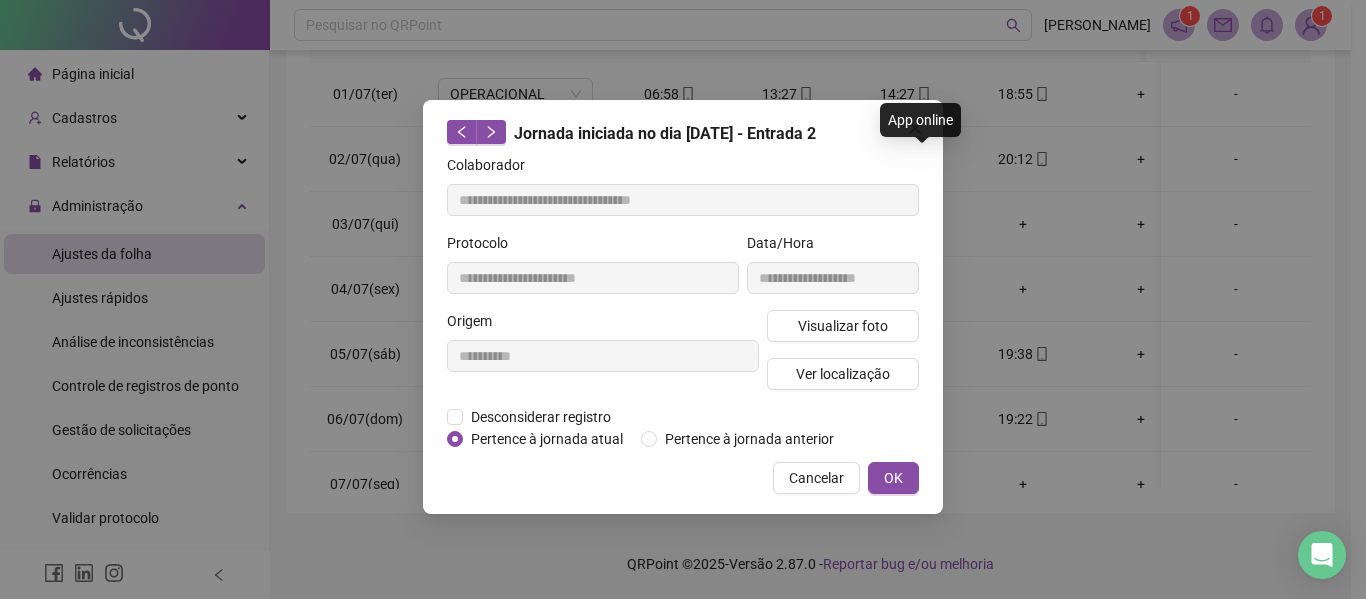 type on "**********" 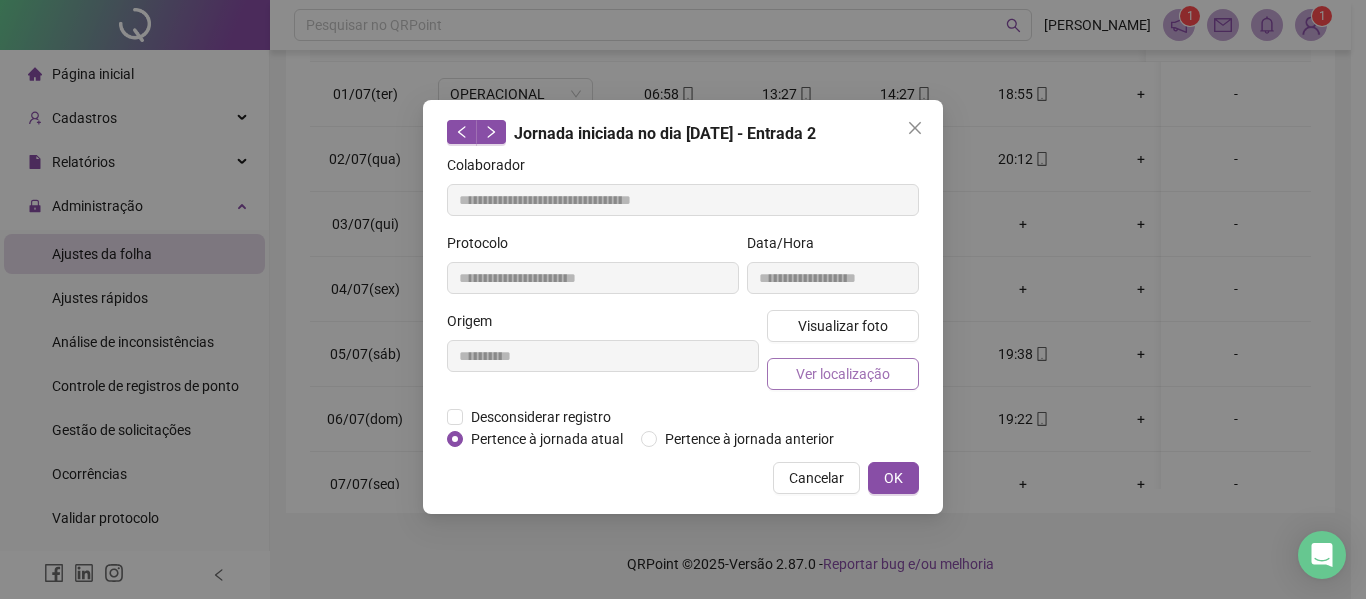 click on "Ver localização" at bounding box center [843, 374] 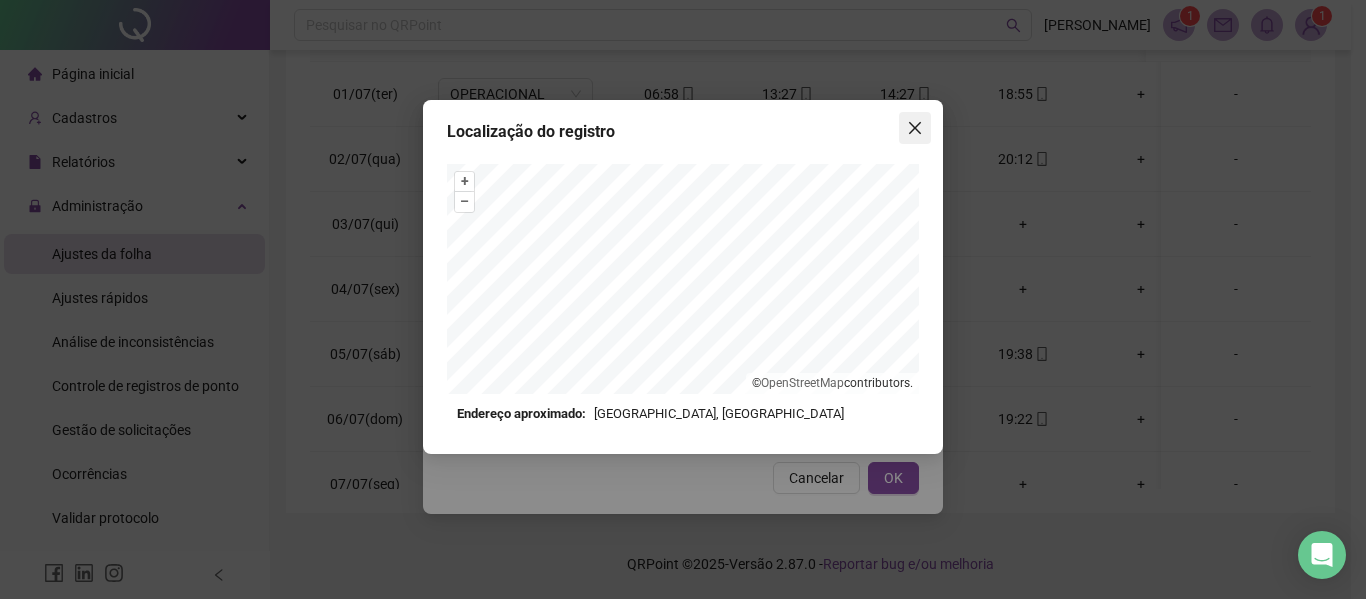 click at bounding box center [915, 128] 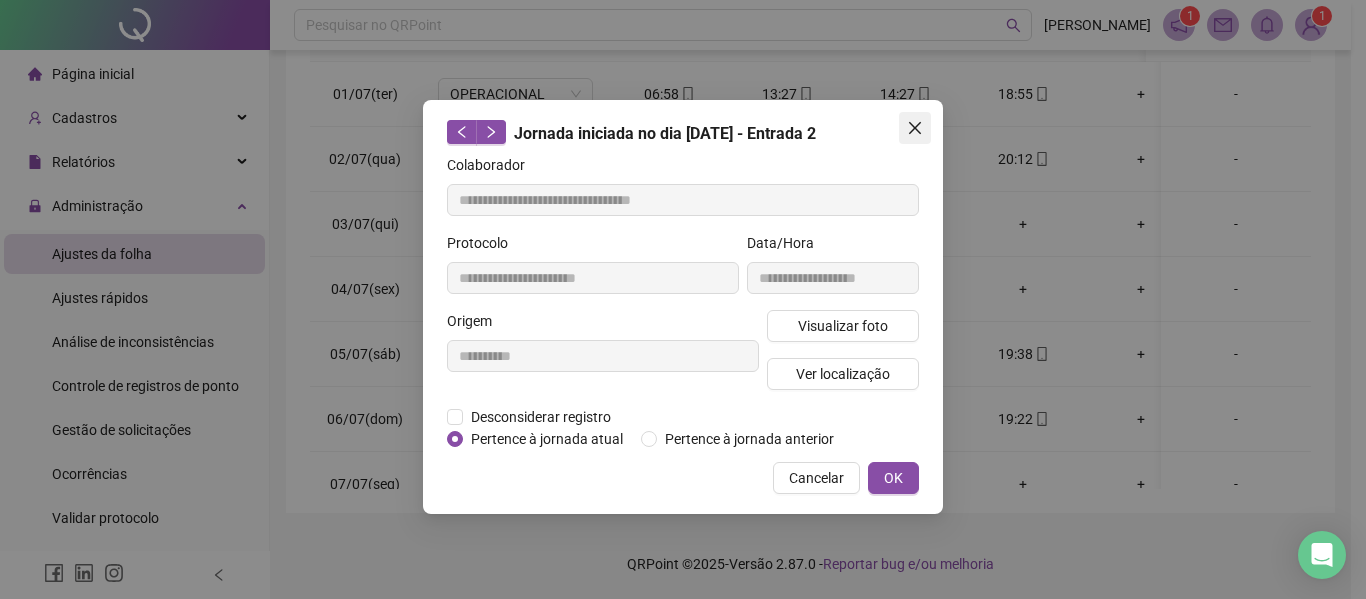 click 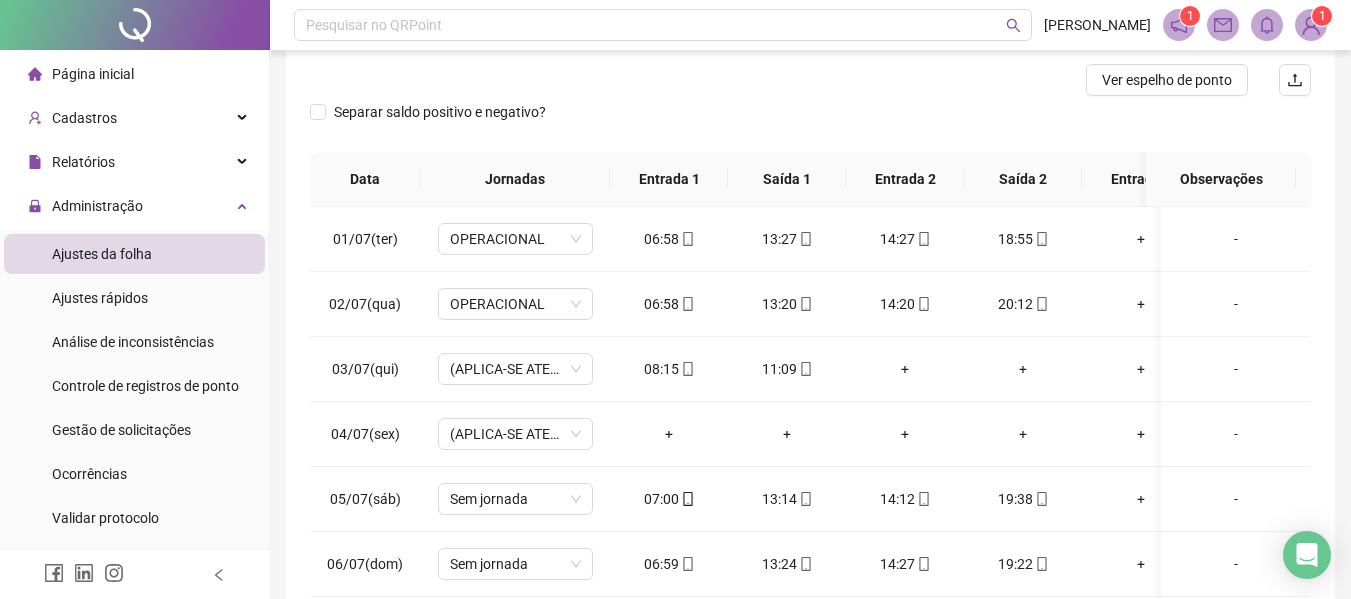 scroll, scrollTop: 0, scrollLeft: 0, axis: both 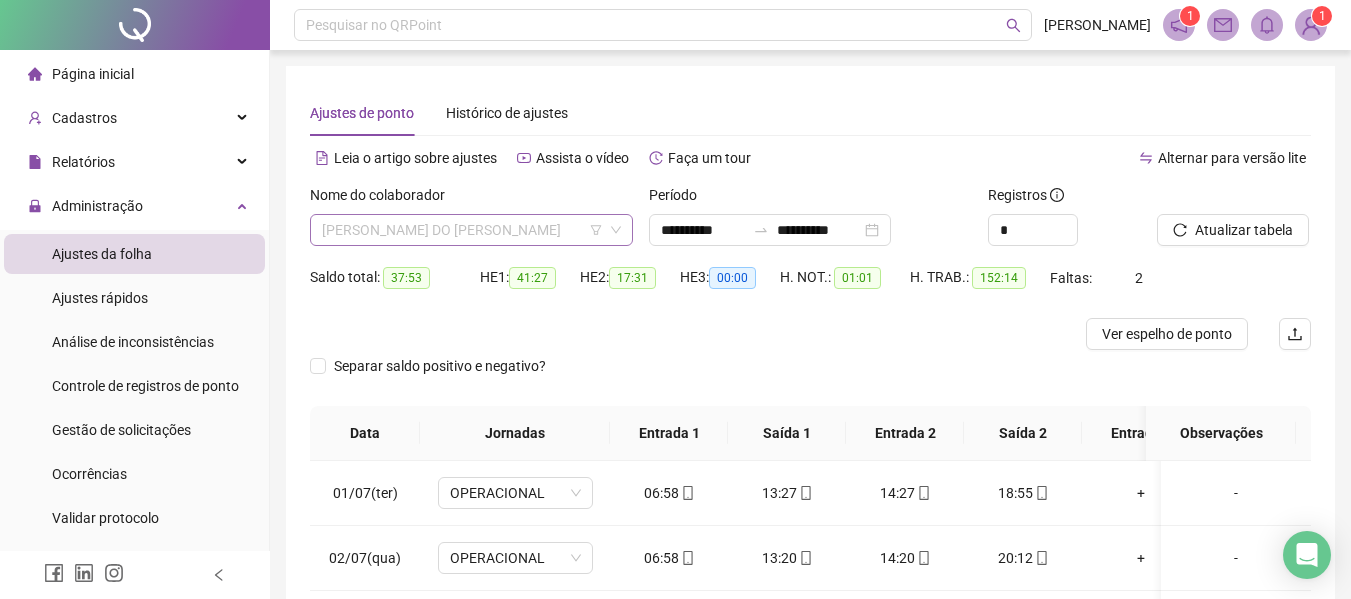 click on "[PERSON_NAME] DO [PERSON_NAME]" at bounding box center [471, 230] 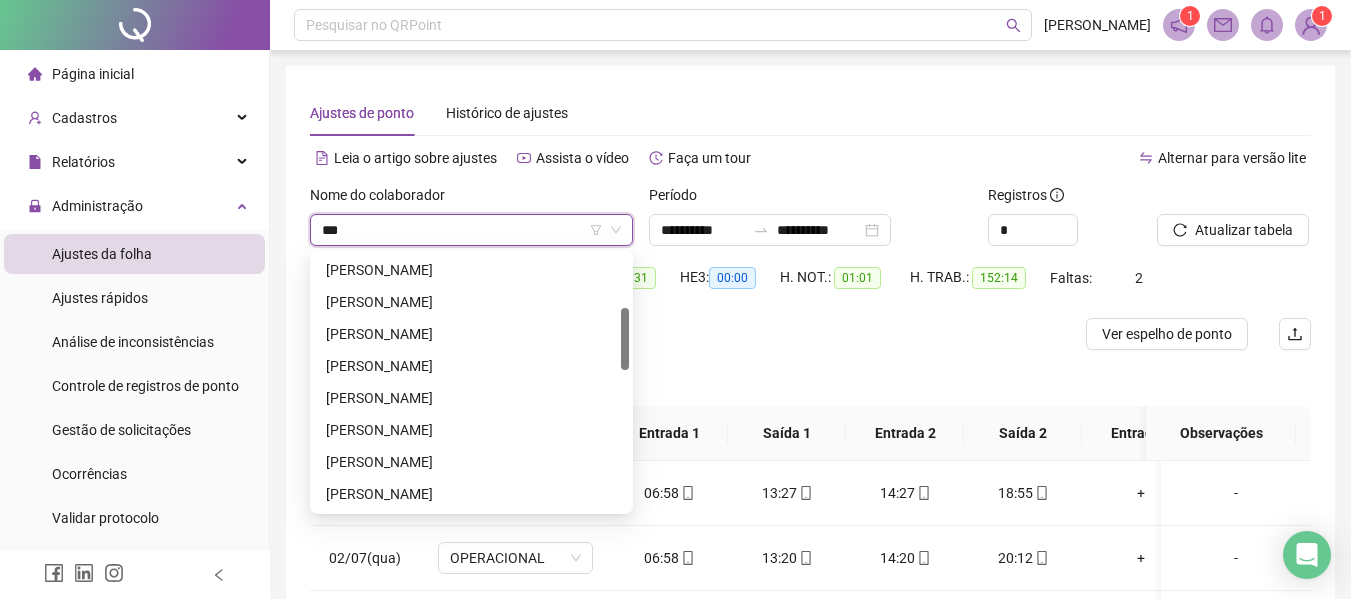 scroll, scrollTop: 0, scrollLeft: 0, axis: both 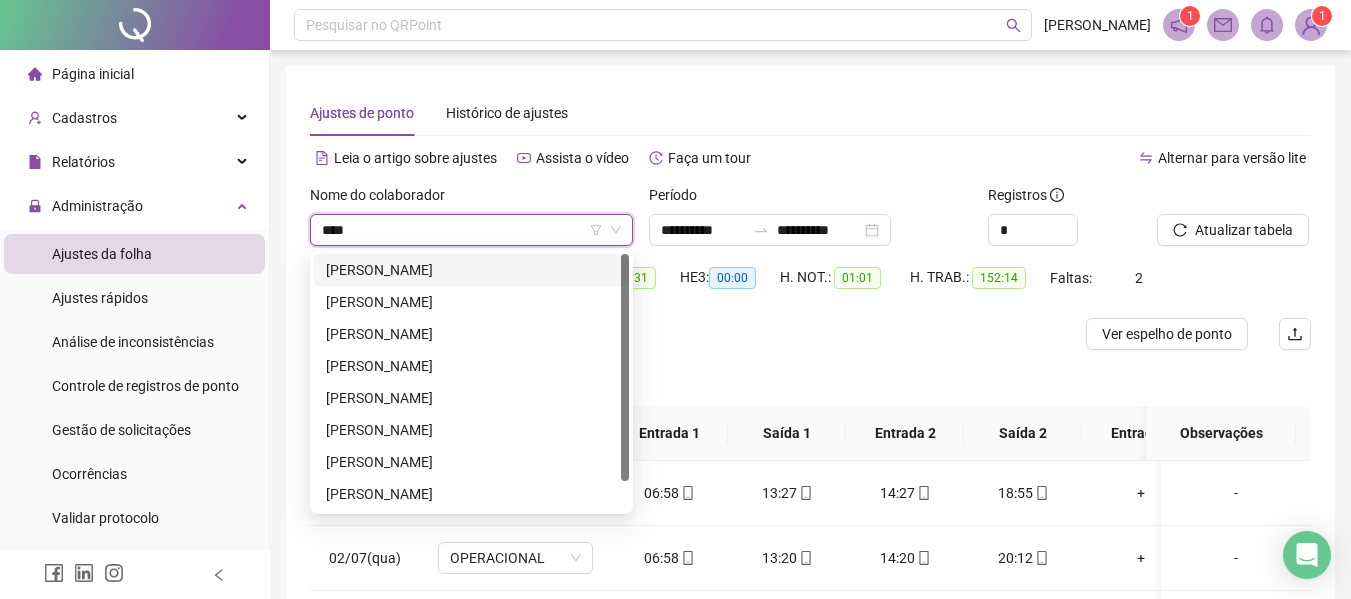 type on "*****" 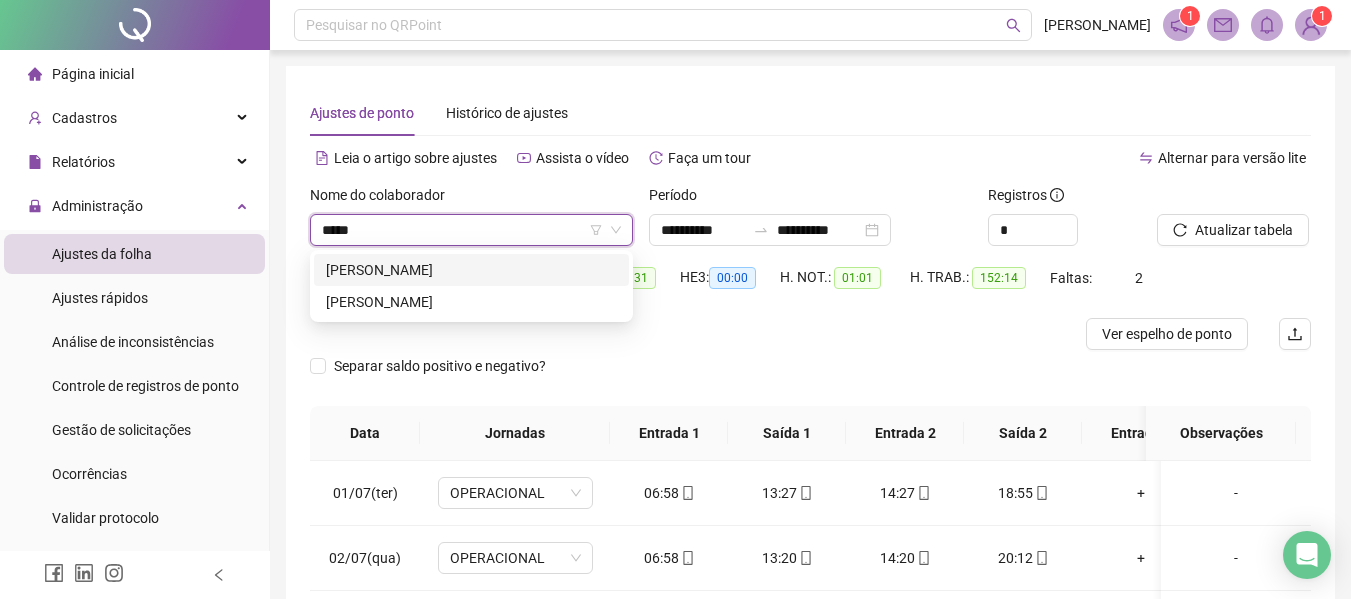 click on "[PERSON_NAME]" at bounding box center (471, 270) 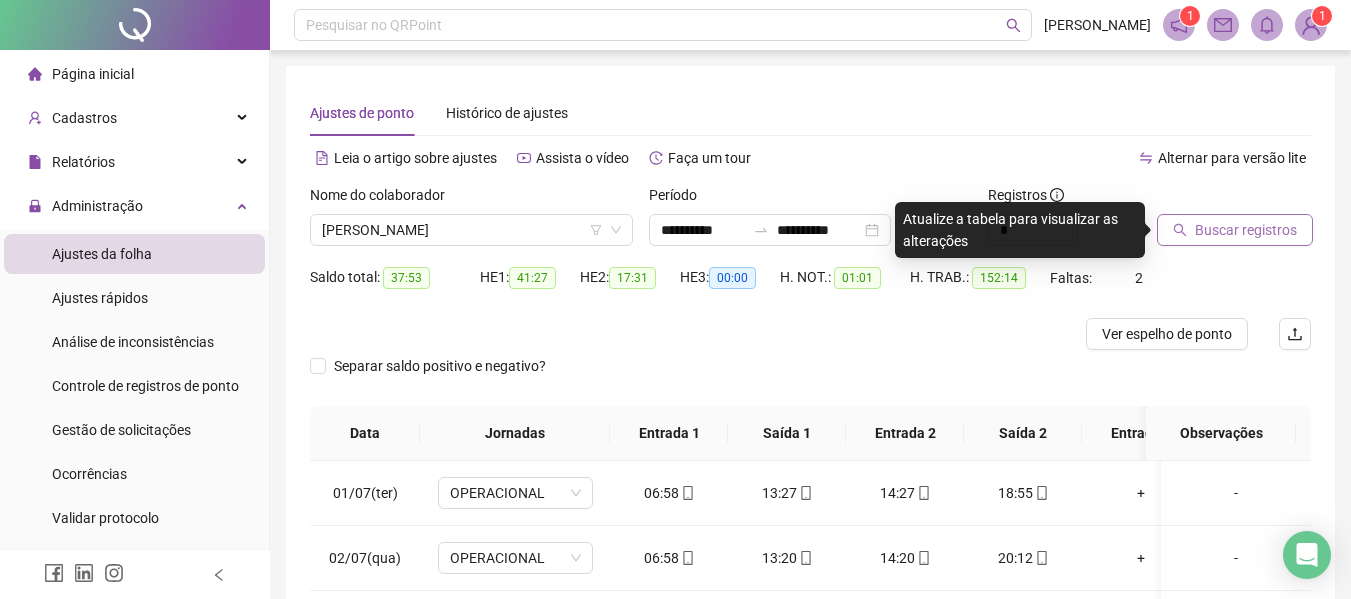 click on "Buscar registros" at bounding box center (1246, 230) 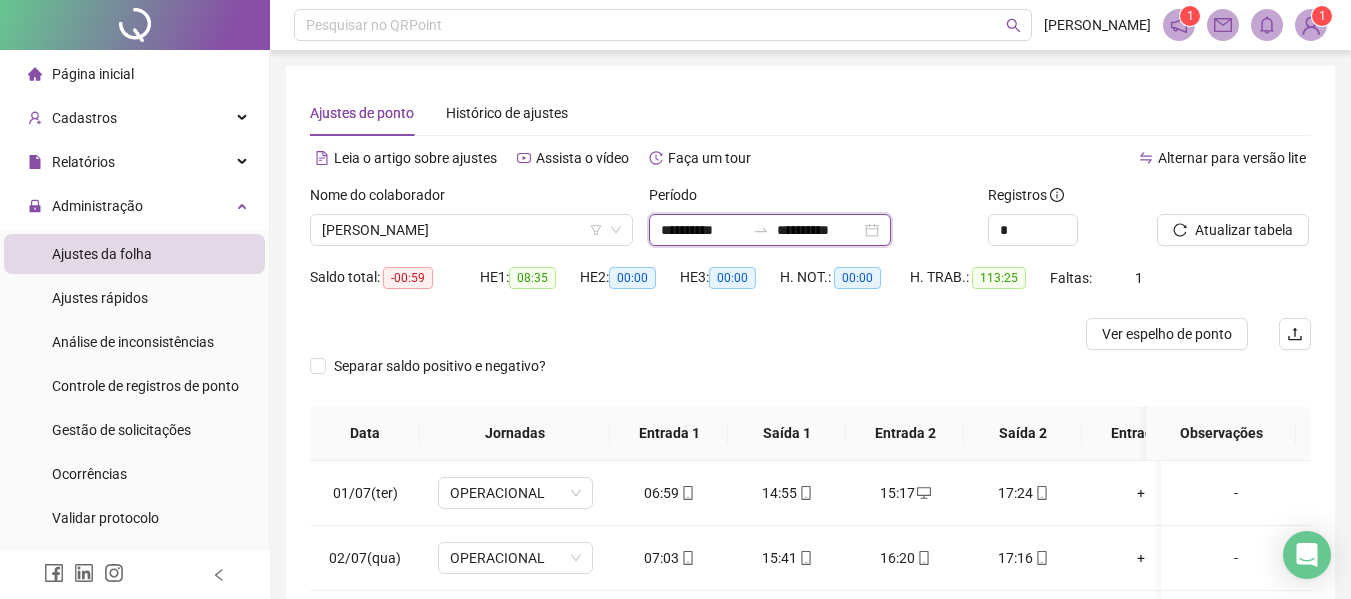 drag, startPoint x: 696, startPoint y: 235, endPoint x: 705, endPoint y: 225, distance: 13.453624 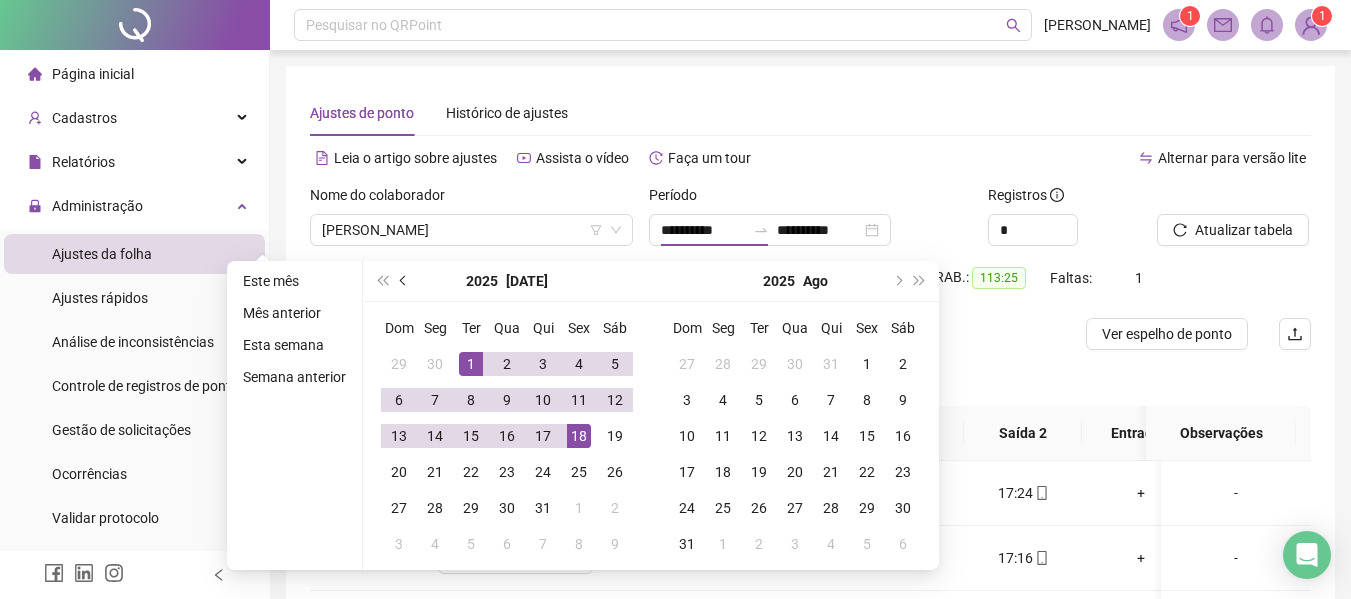 click at bounding box center [405, 281] 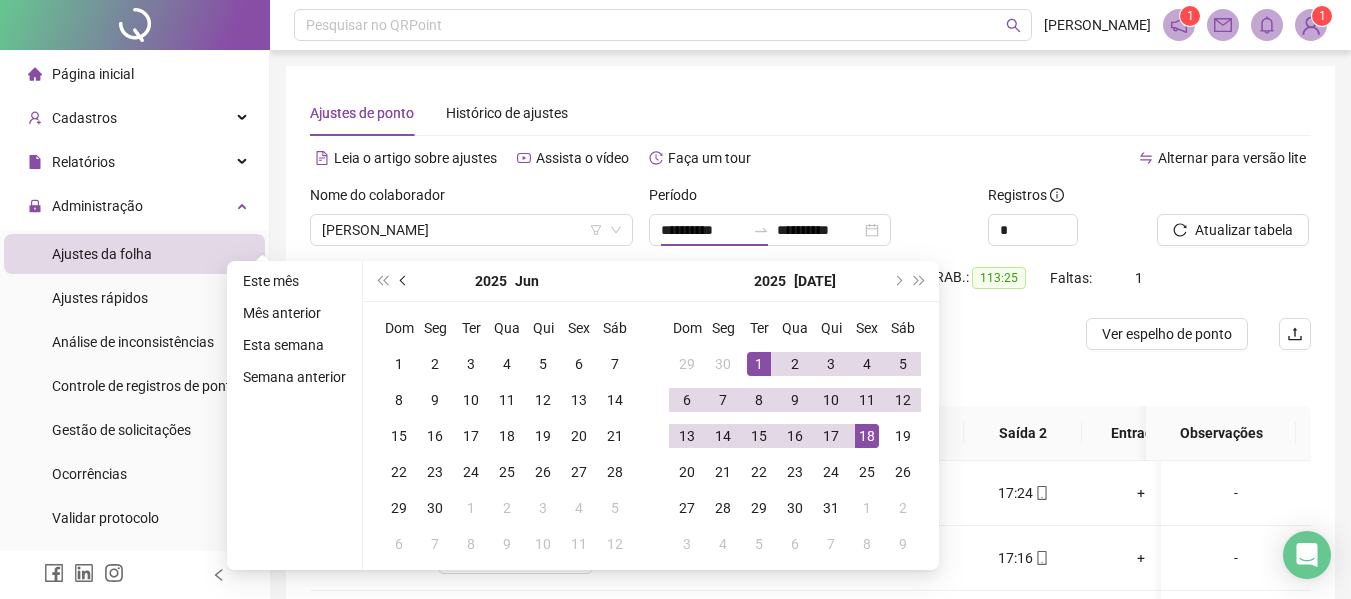 click at bounding box center (405, 281) 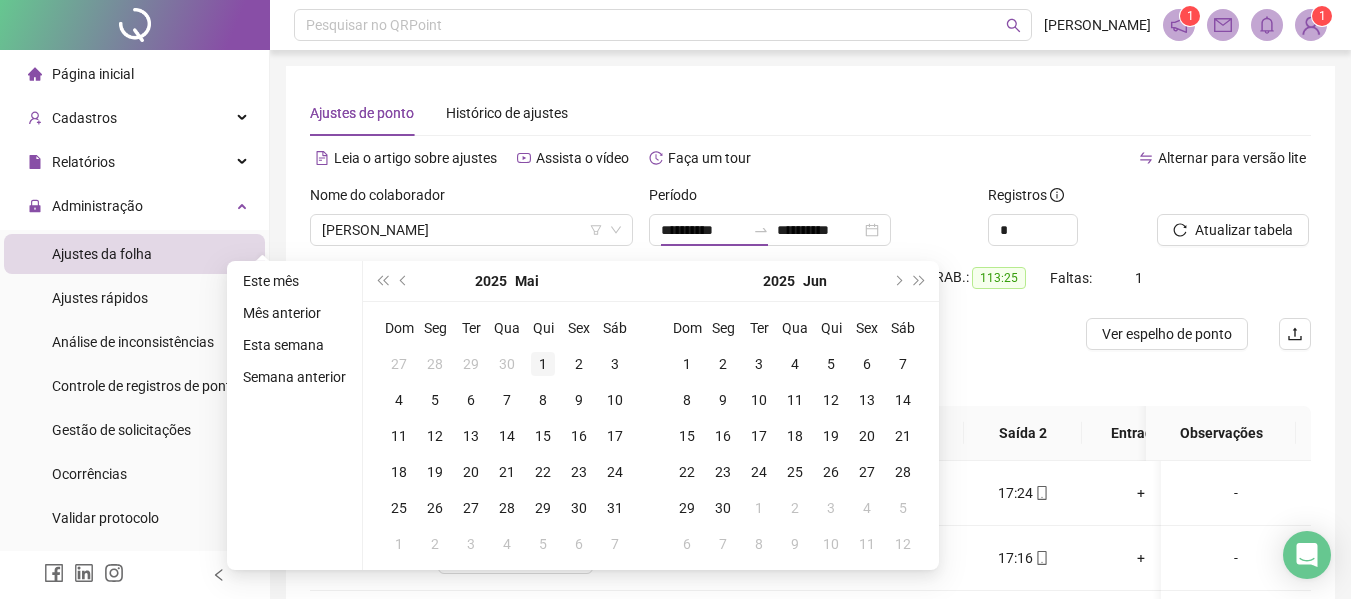 type on "**********" 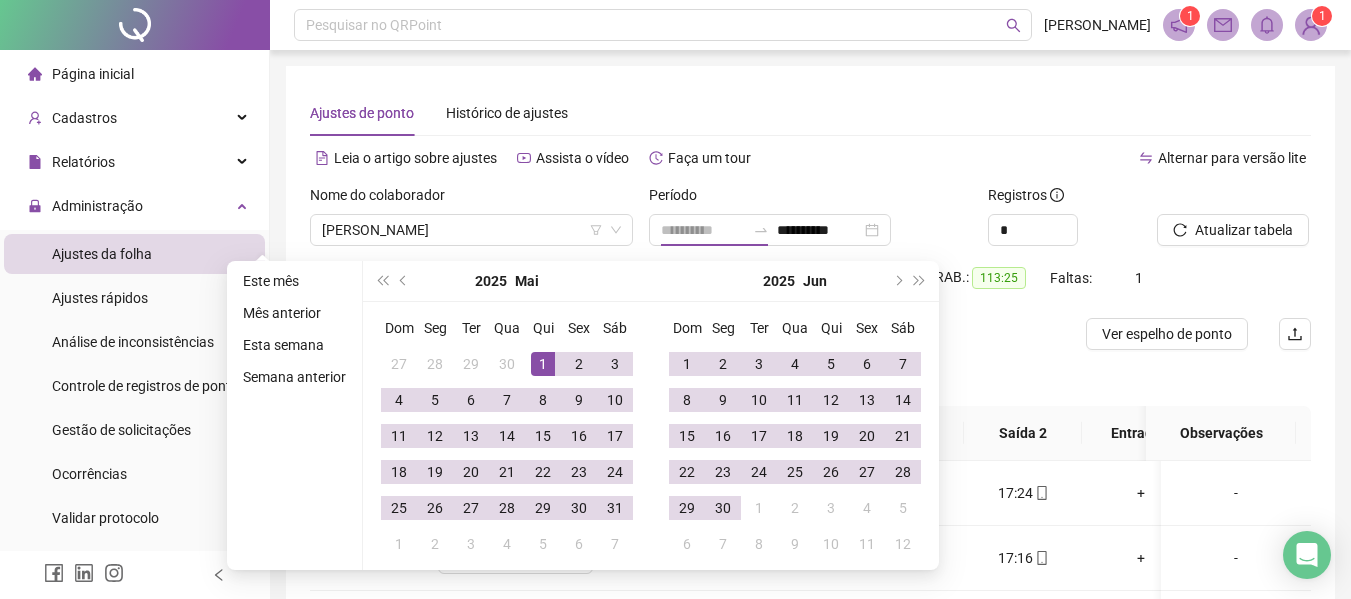 click on "1" at bounding box center [543, 364] 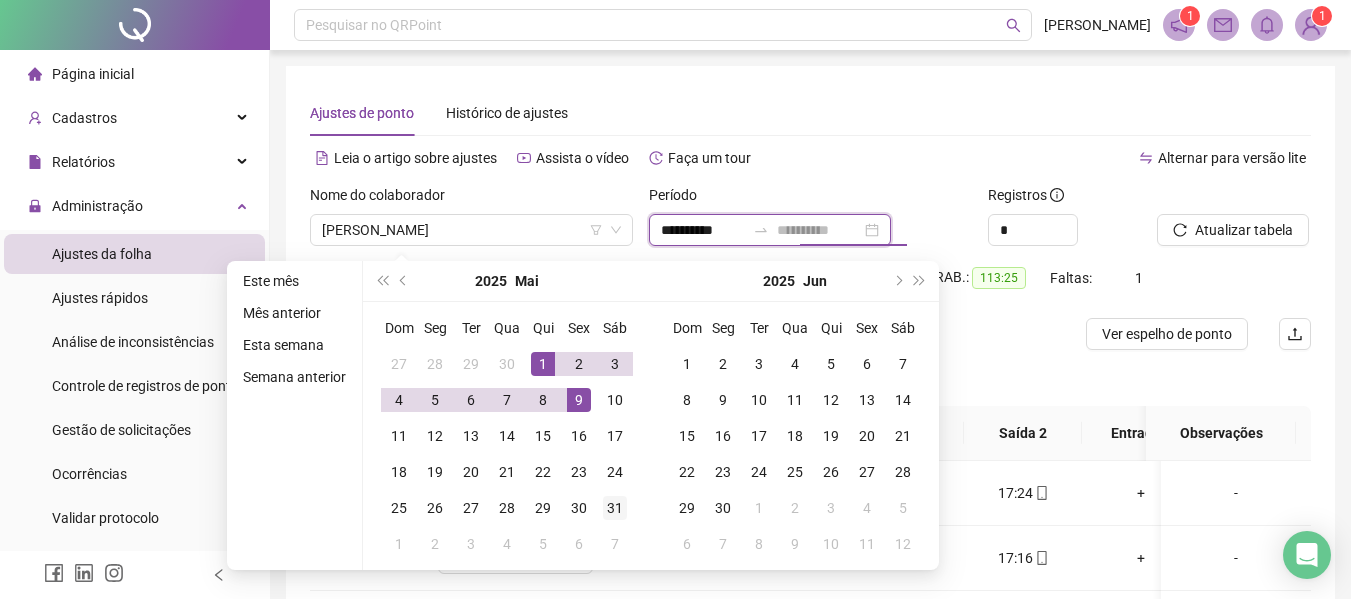 type on "**********" 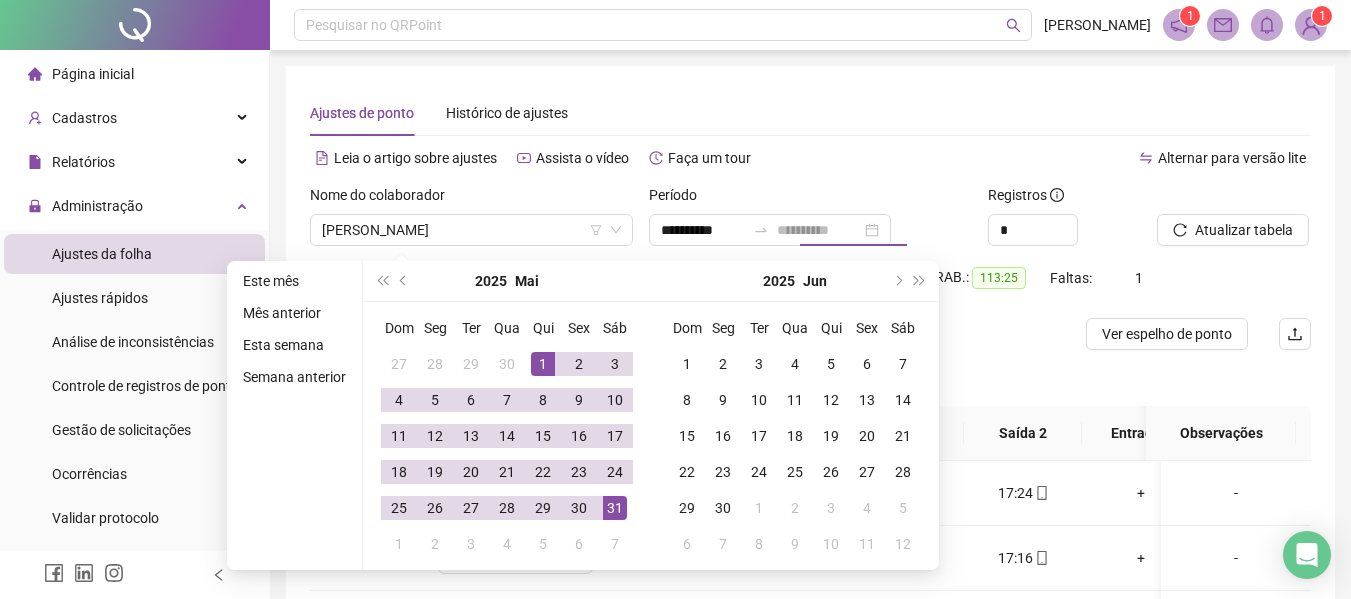 click on "31" at bounding box center [615, 508] 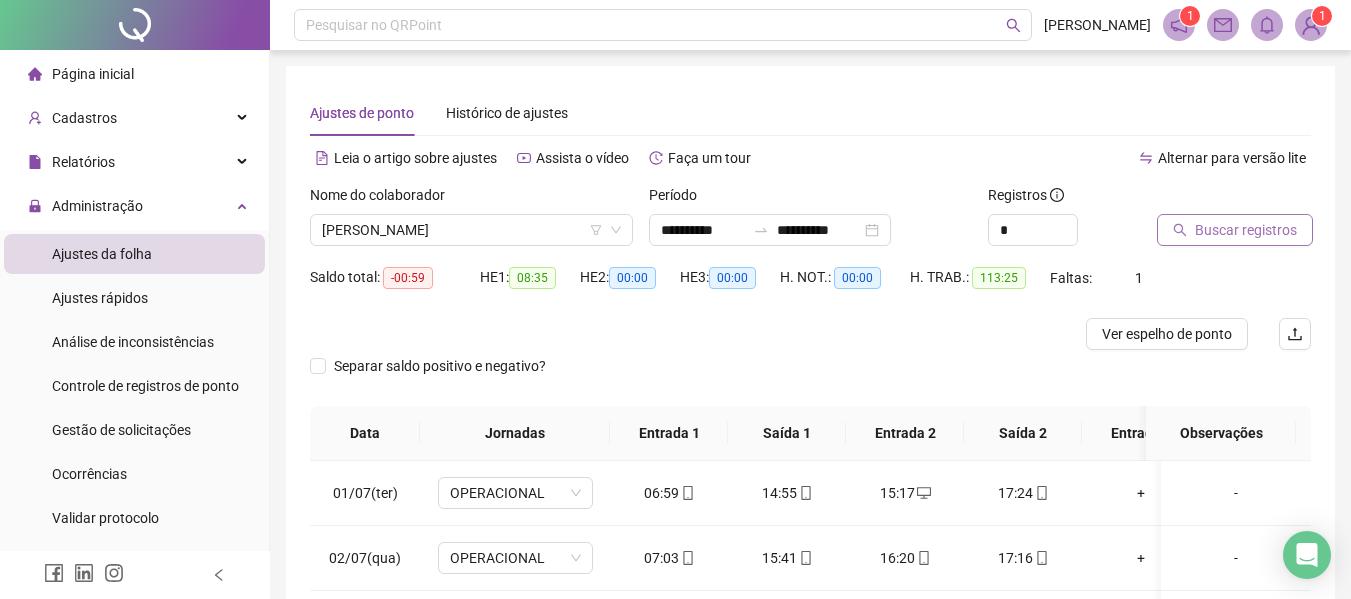 click on "Buscar registros" at bounding box center (1246, 230) 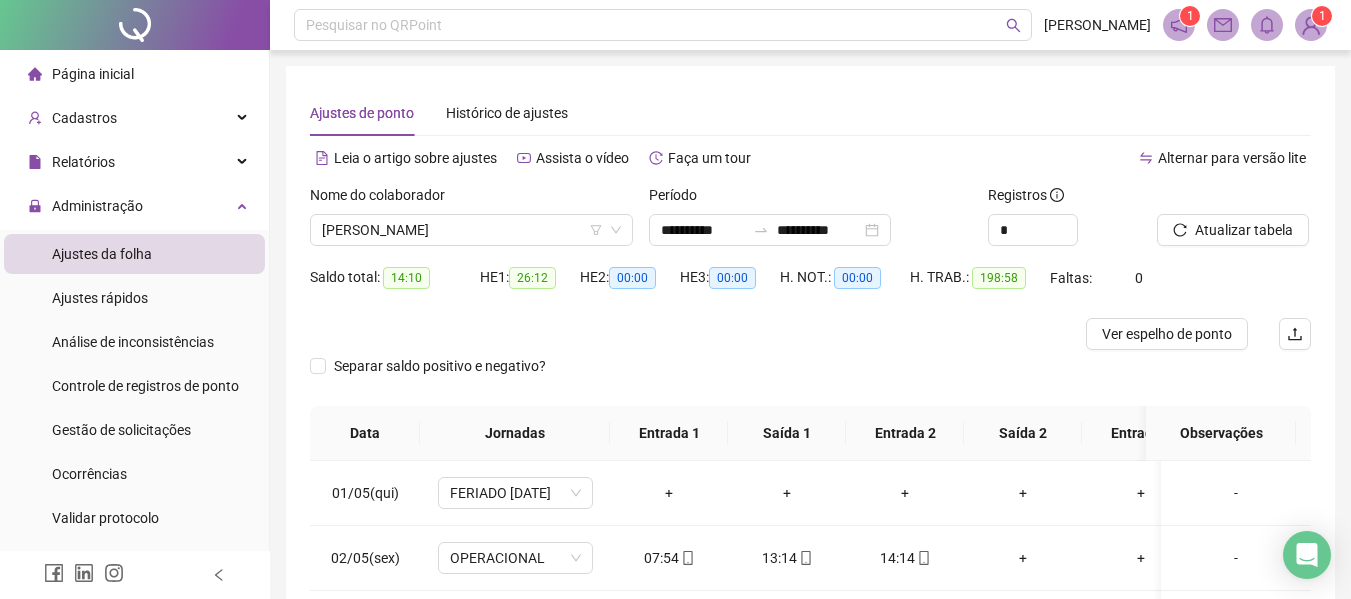 scroll, scrollTop: 200, scrollLeft: 0, axis: vertical 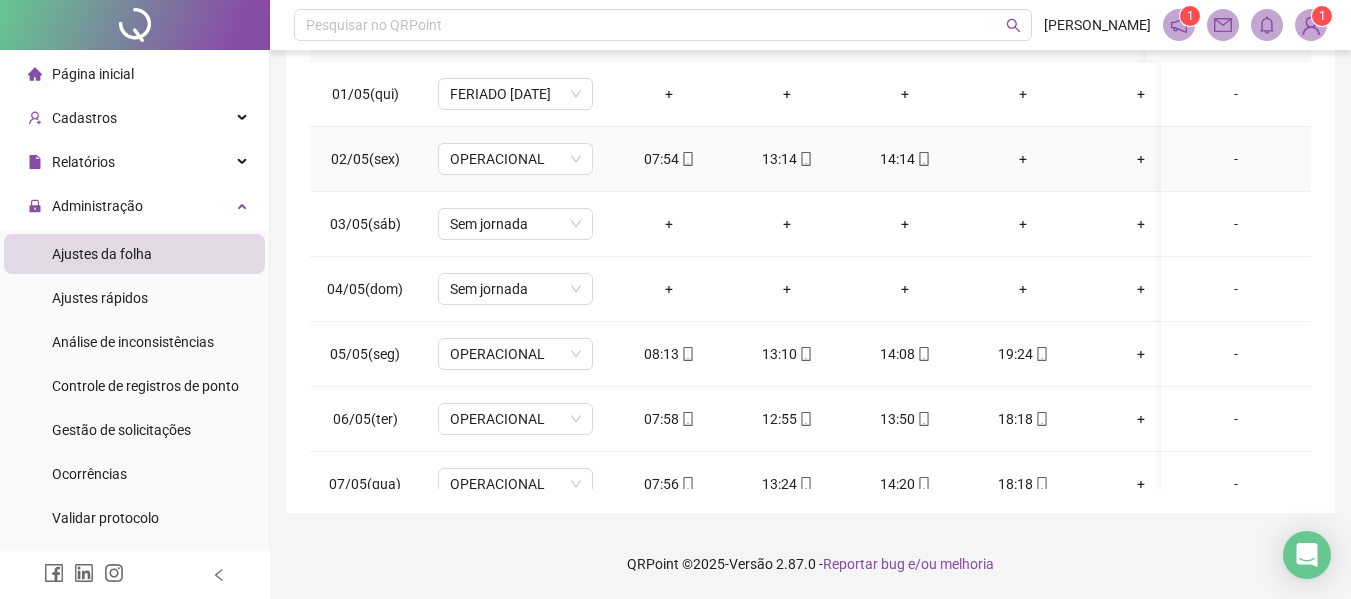 click on "+" at bounding box center (1023, 159) 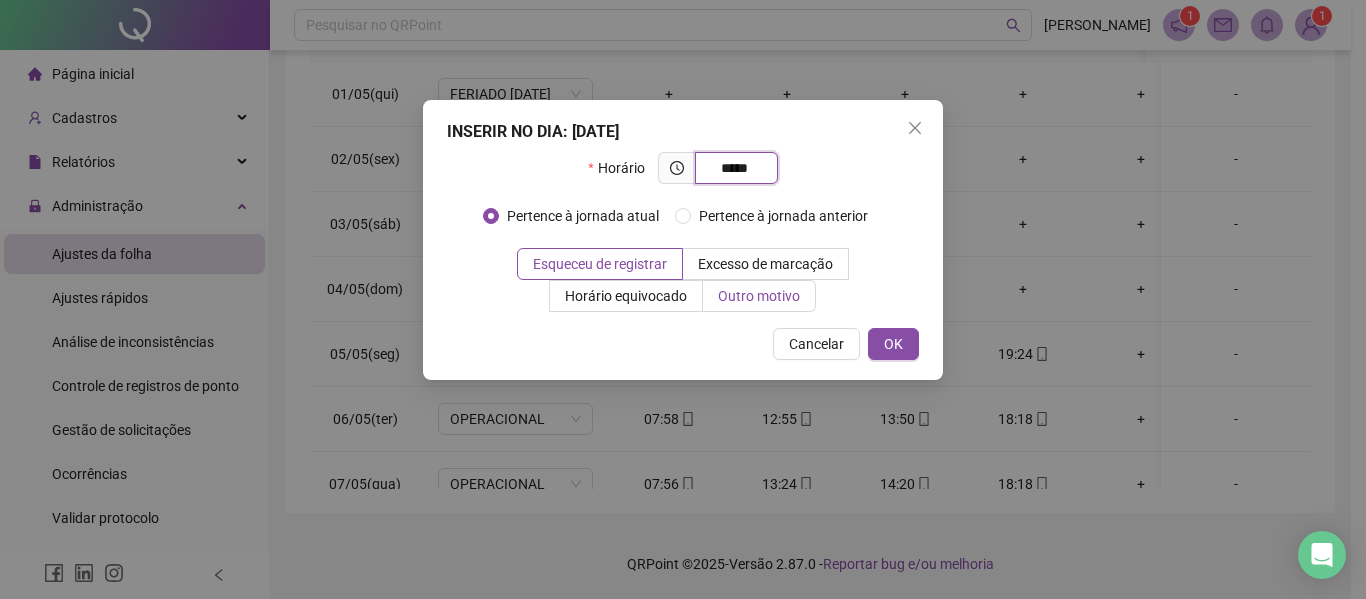 type on "*****" 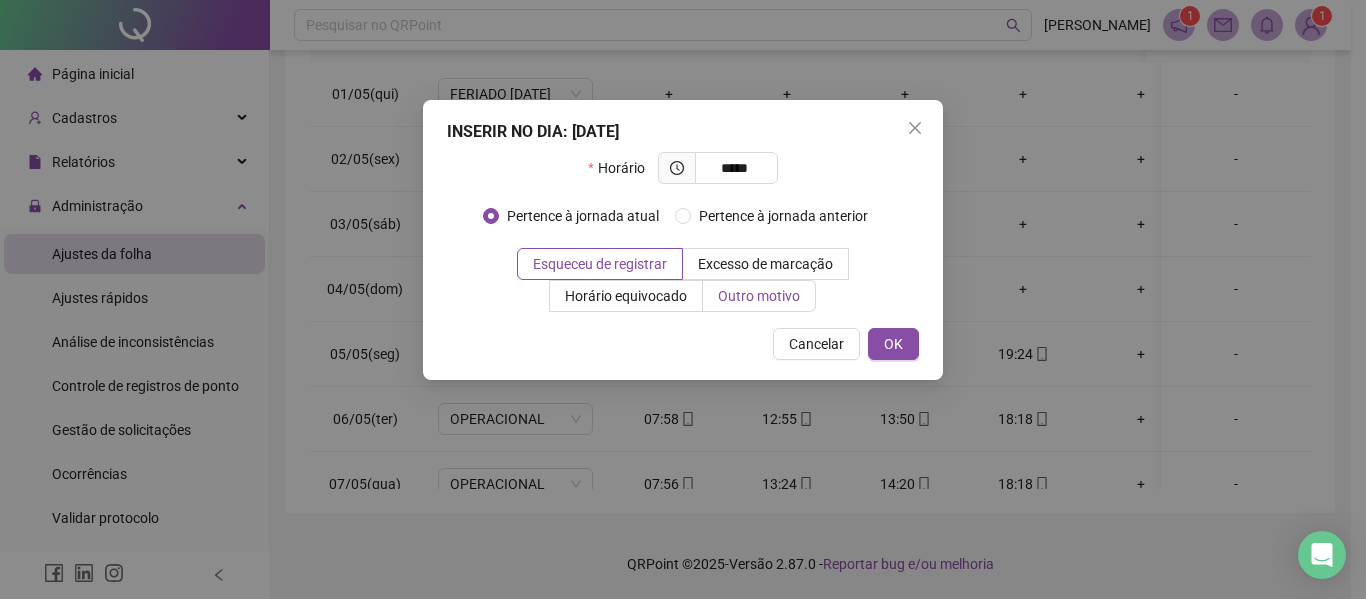 click on "Outro motivo" at bounding box center [759, 296] 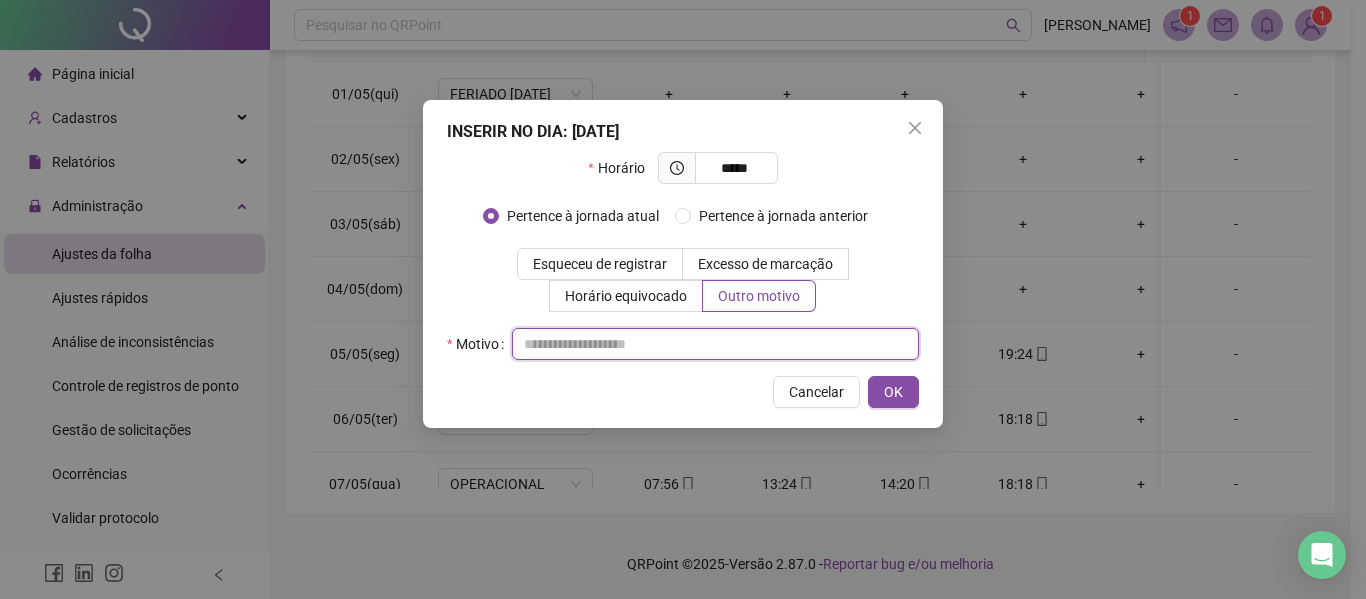 click at bounding box center [715, 344] 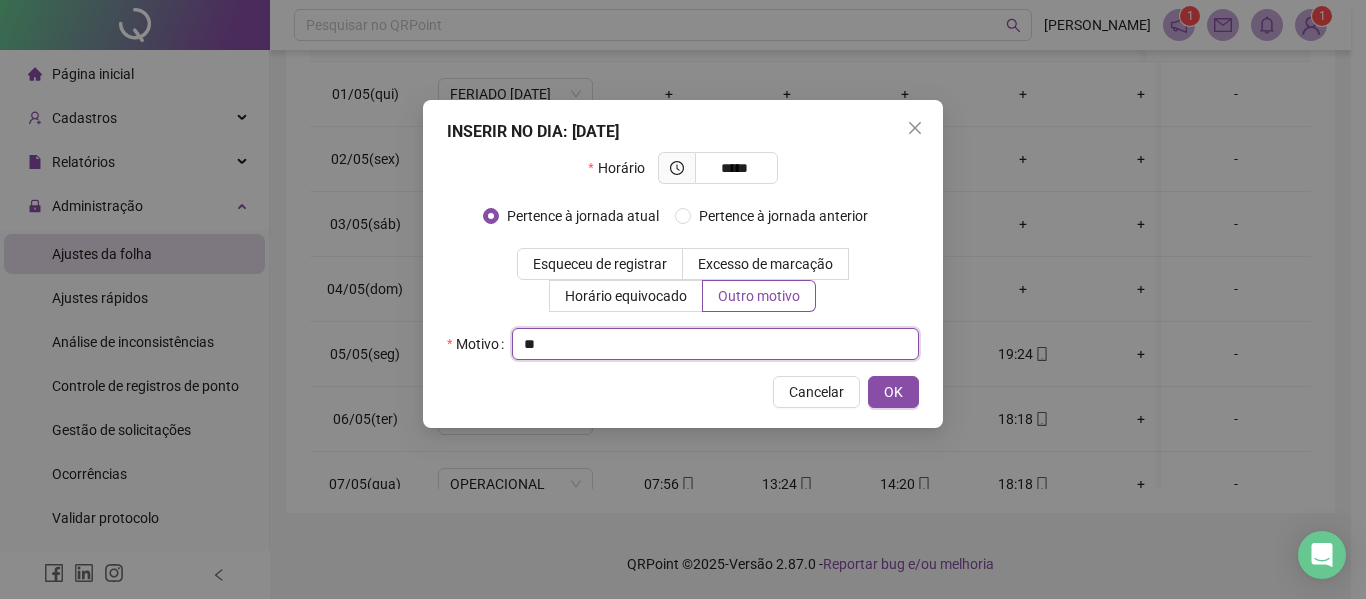 type on "*" 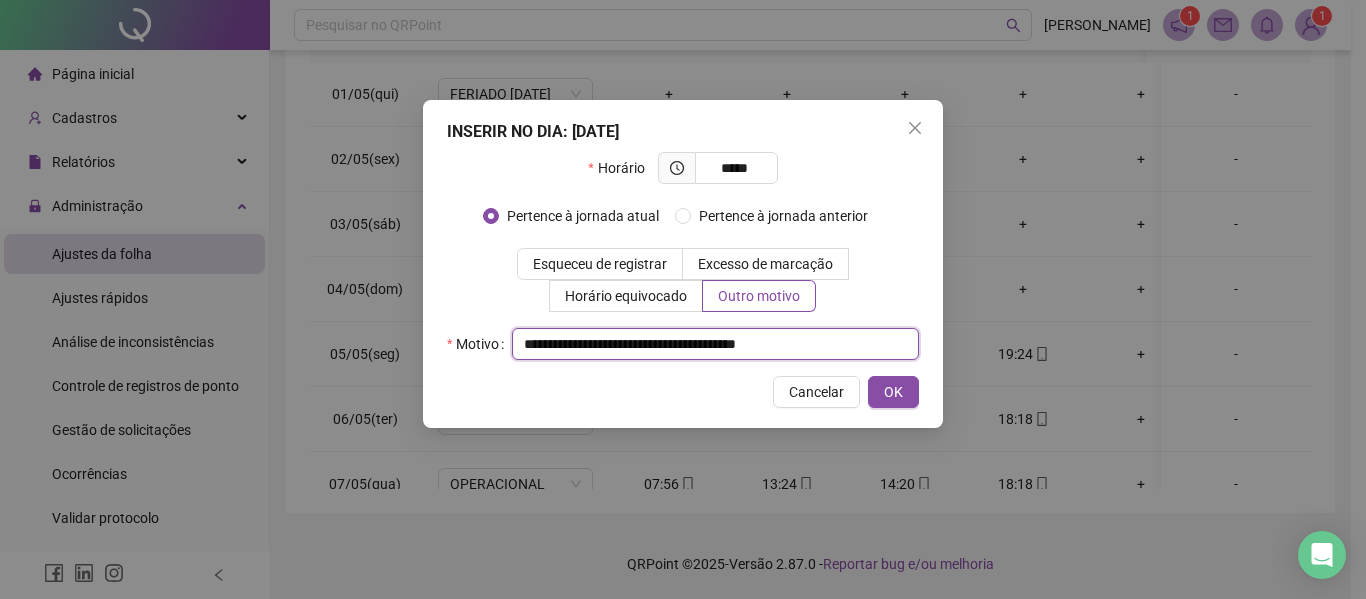drag, startPoint x: 868, startPoint y: 348, endPoint x: 364, endPoint y: 334, distance: 504.1944 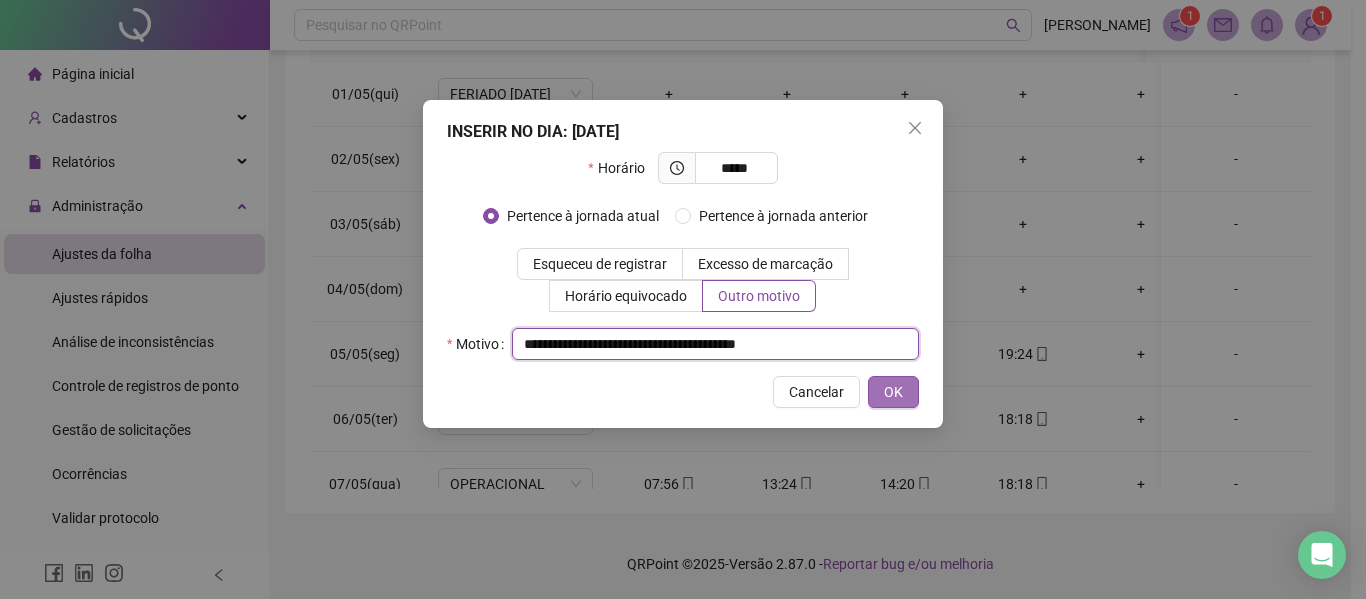 type on "**********" 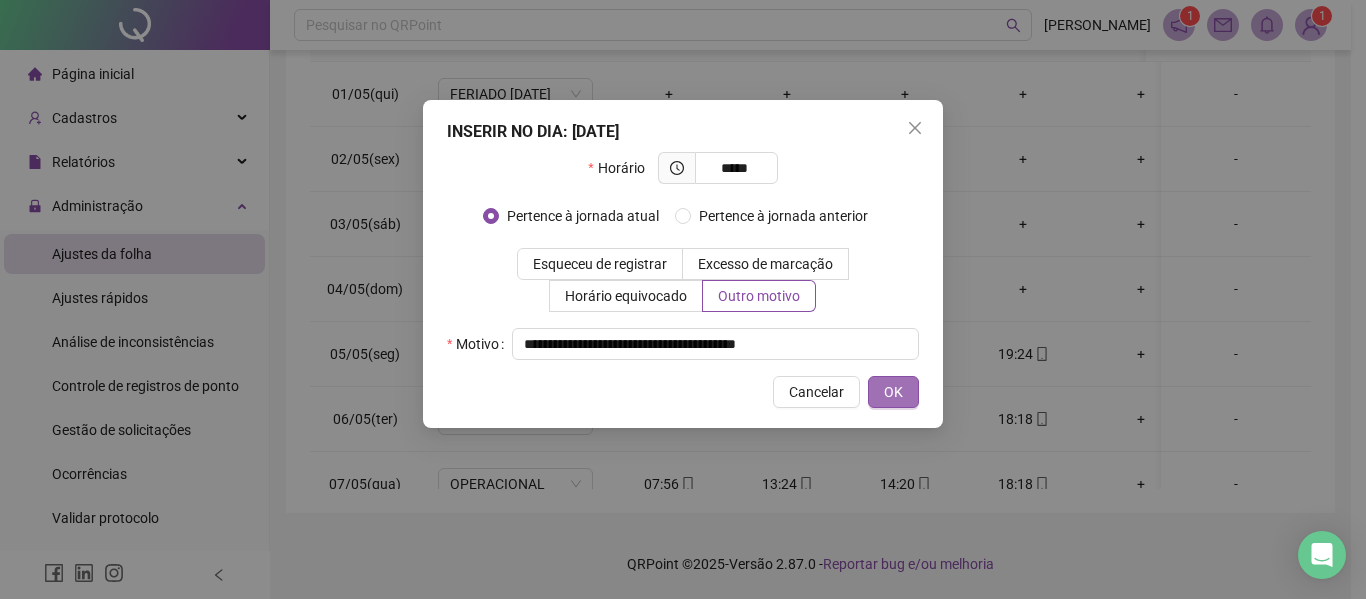 click on "OK" at bounding box center (893, 392) 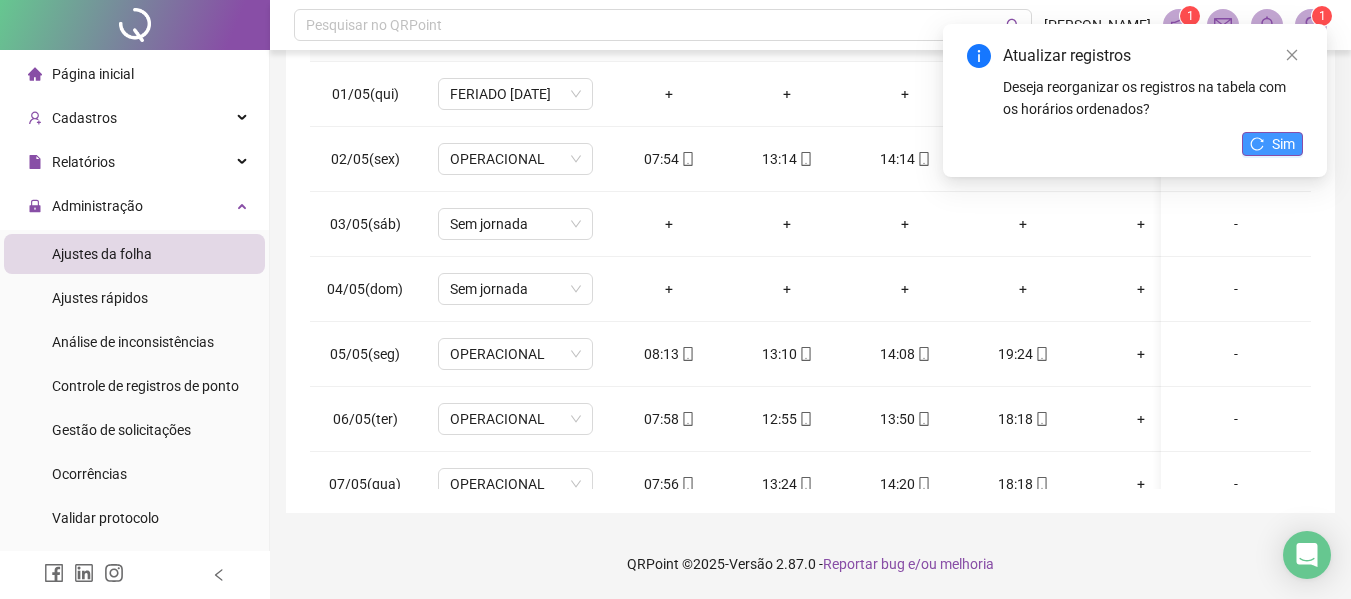 click on "Sim" at bounding box center (1272, 144) 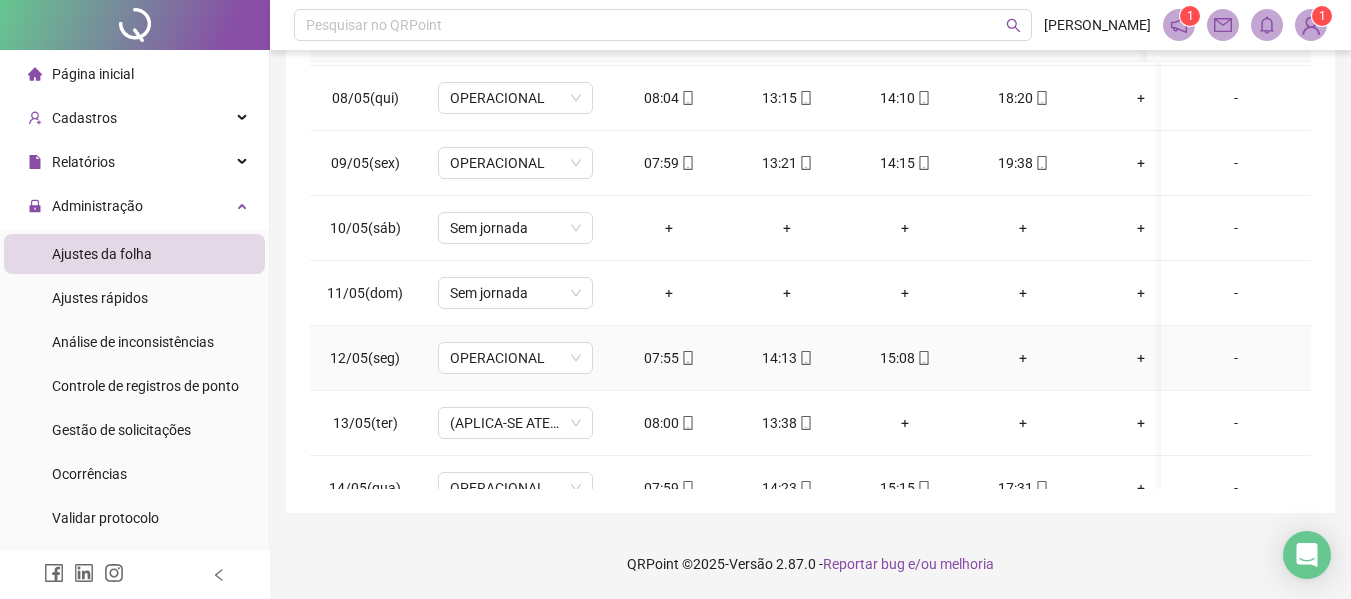 scroll, scrollTop: 500, scrollLeft: 0, axis: vertical 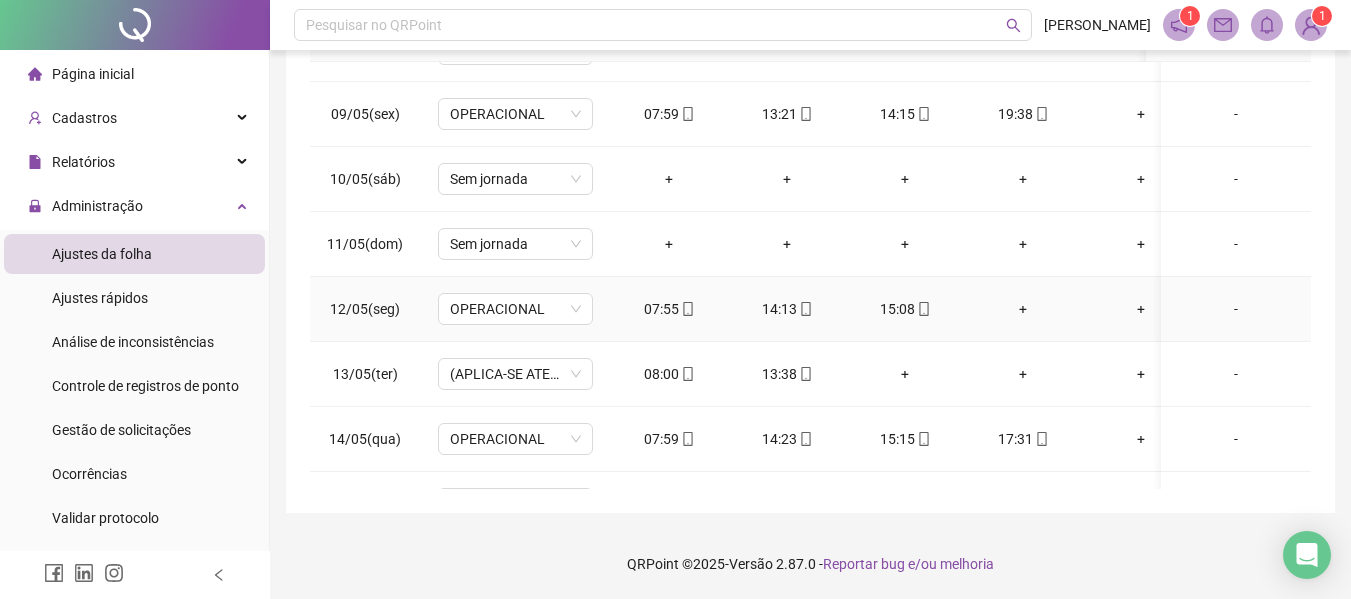 click on "+" at bounding box center [1023, 309] 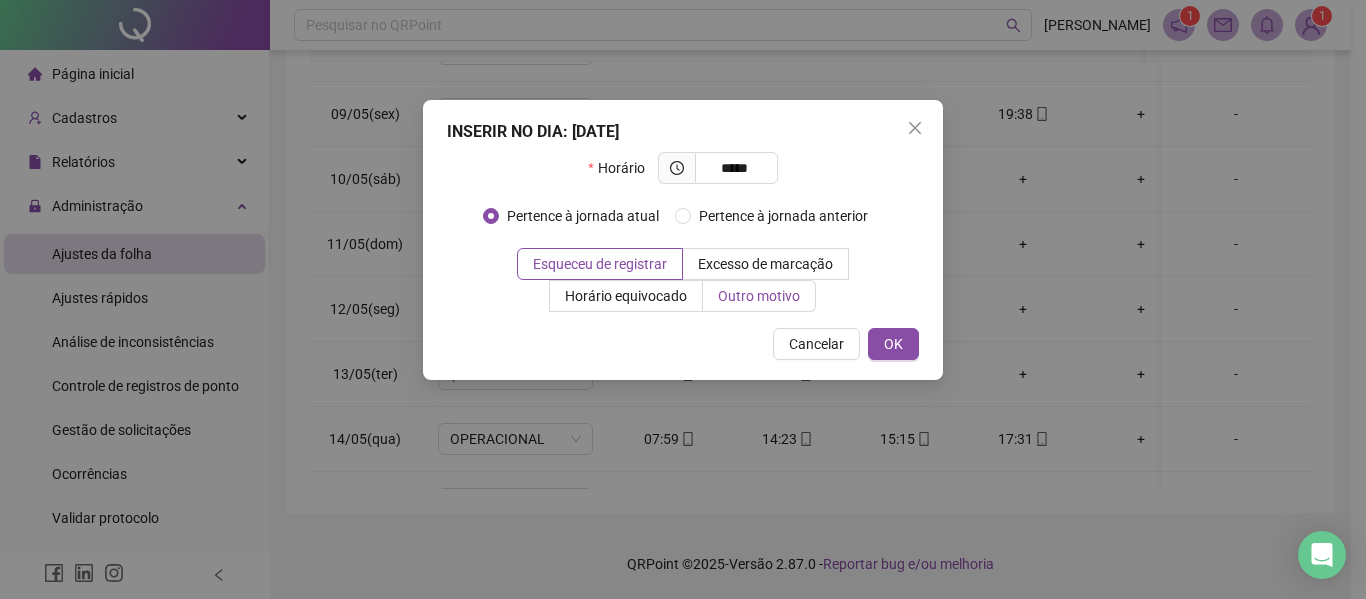 type on "*****" 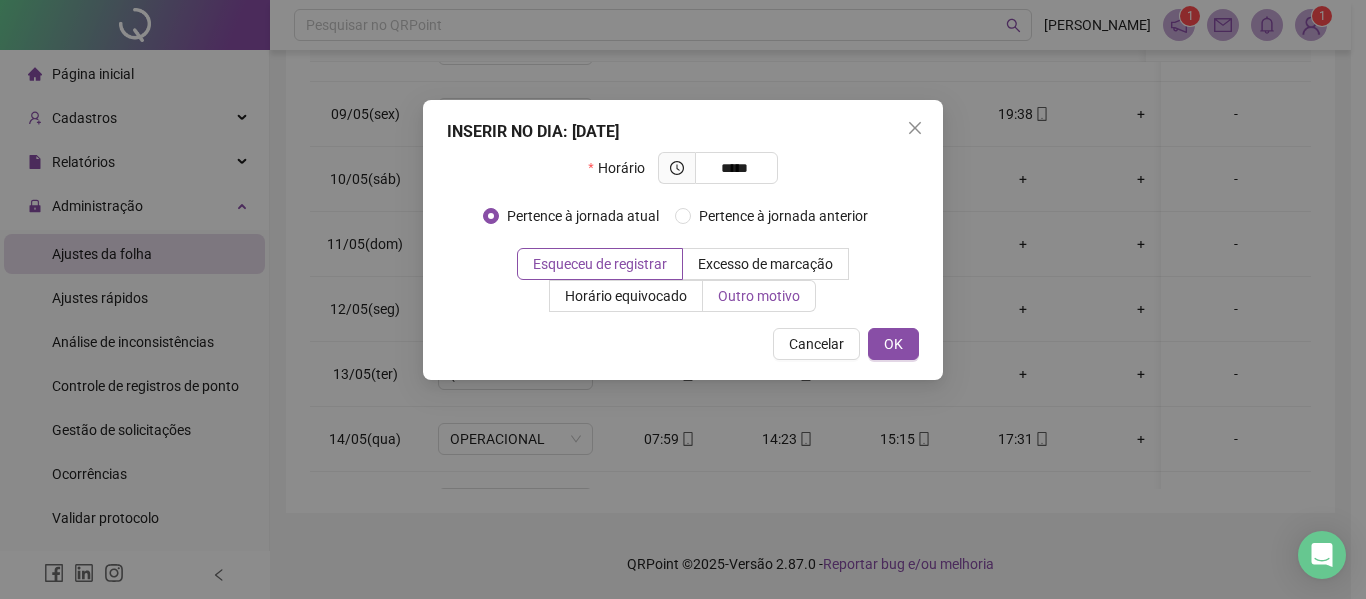 click on "Outro motivo" at bounding box center [759, 296] 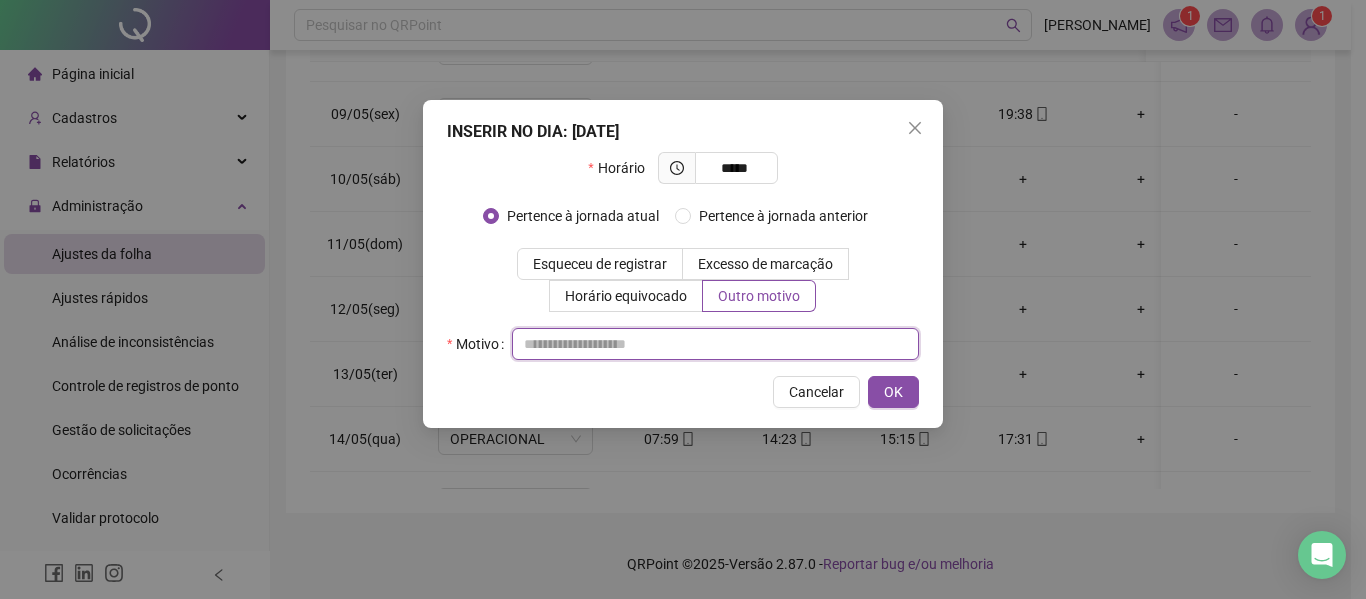 click at bounding box center [715, 344] 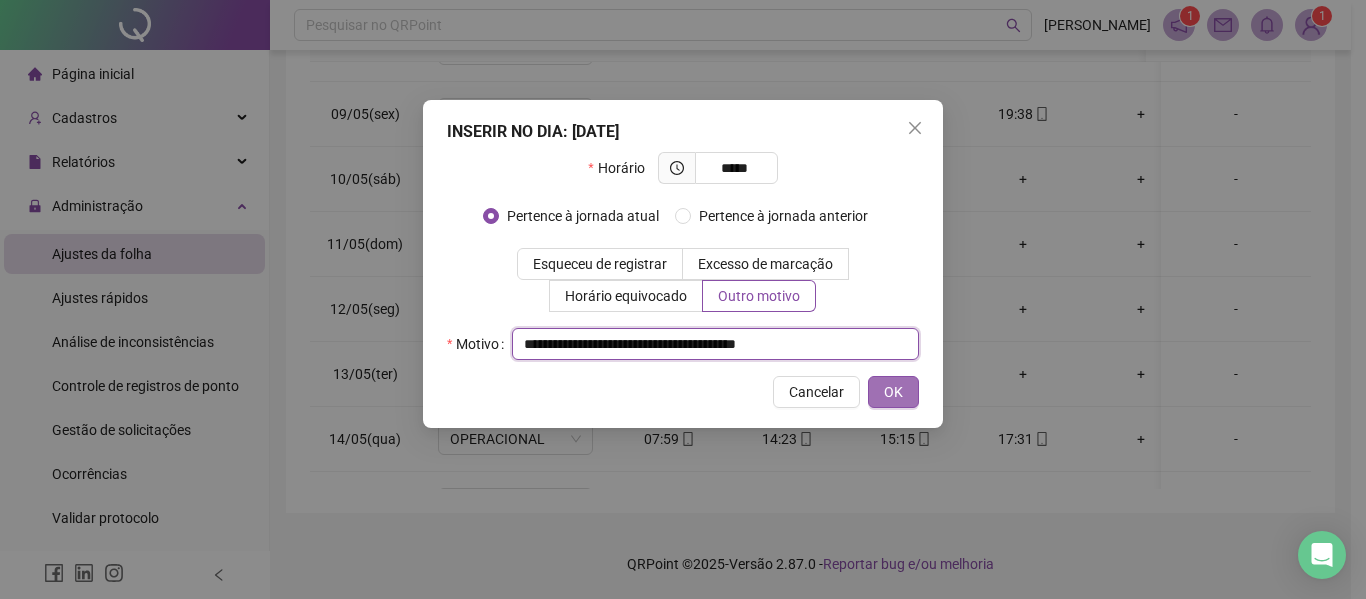 type on "**********" 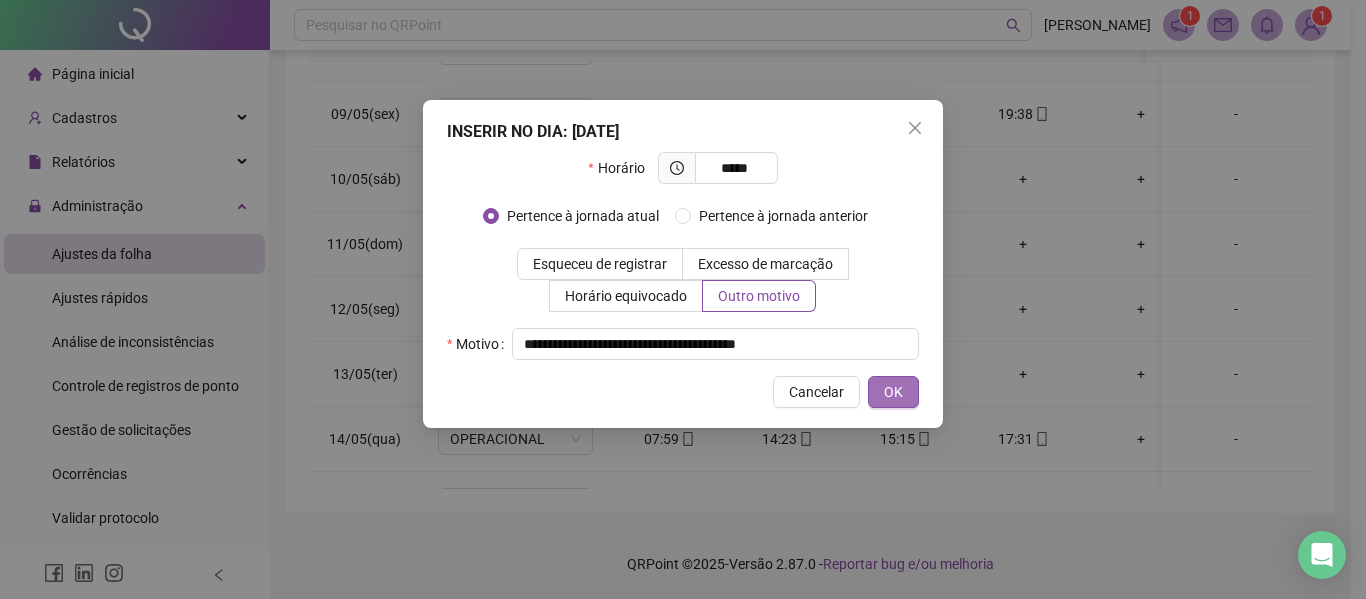 click on "OK" at bounding box center (893, 392) 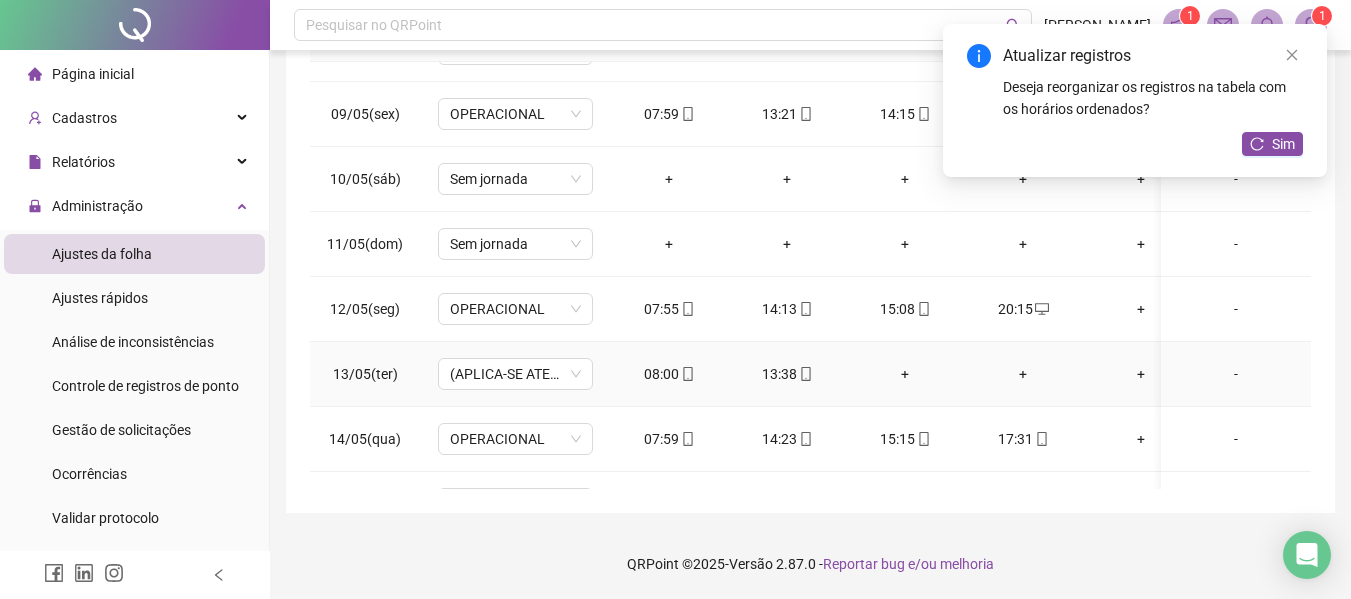 click on "+" at bounding box center [905, 374] 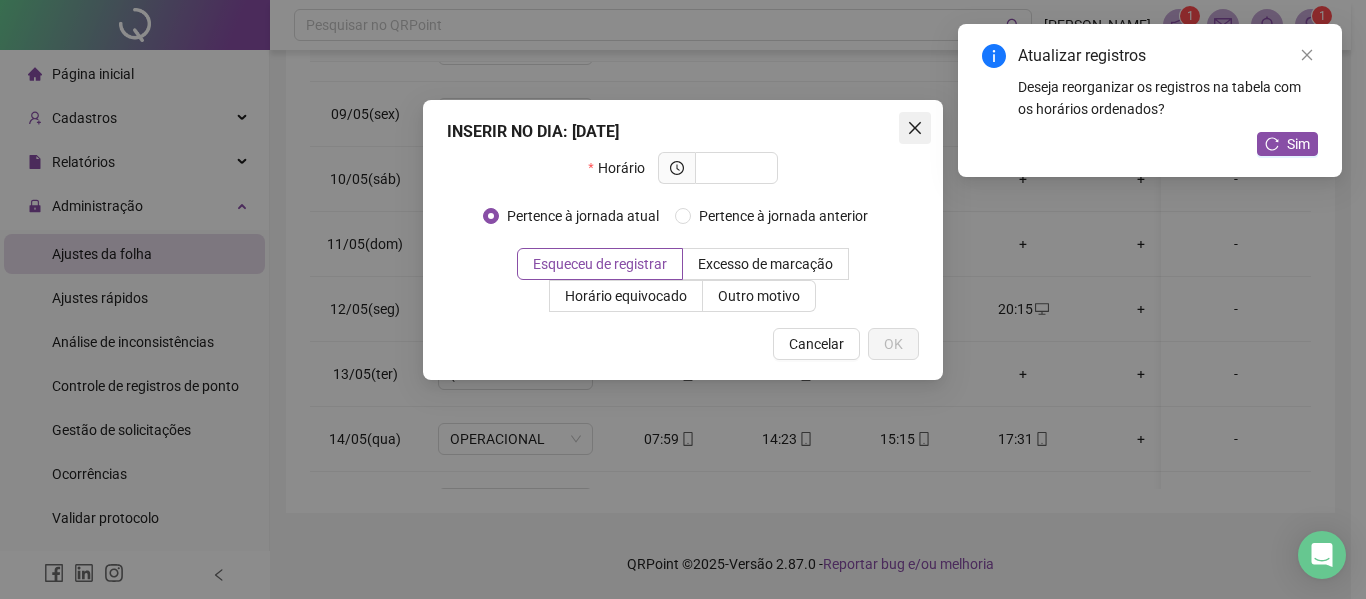 click at bounding box center [915, 128] 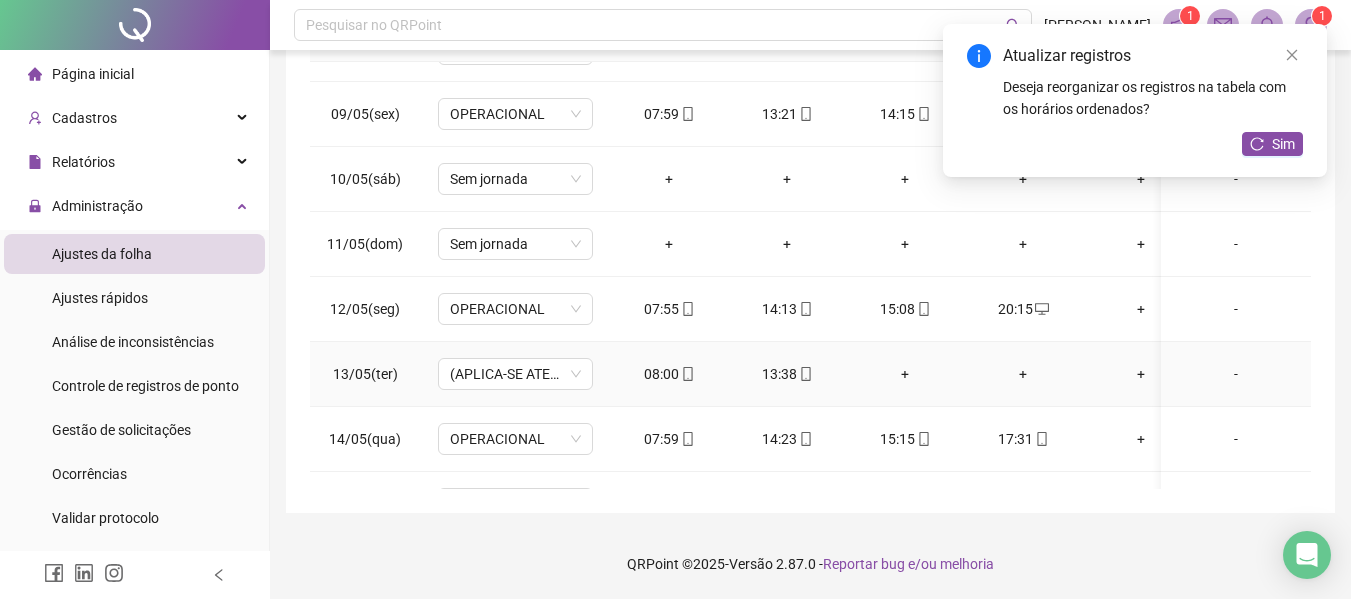 click on "+" at bounding box center [905, 374] 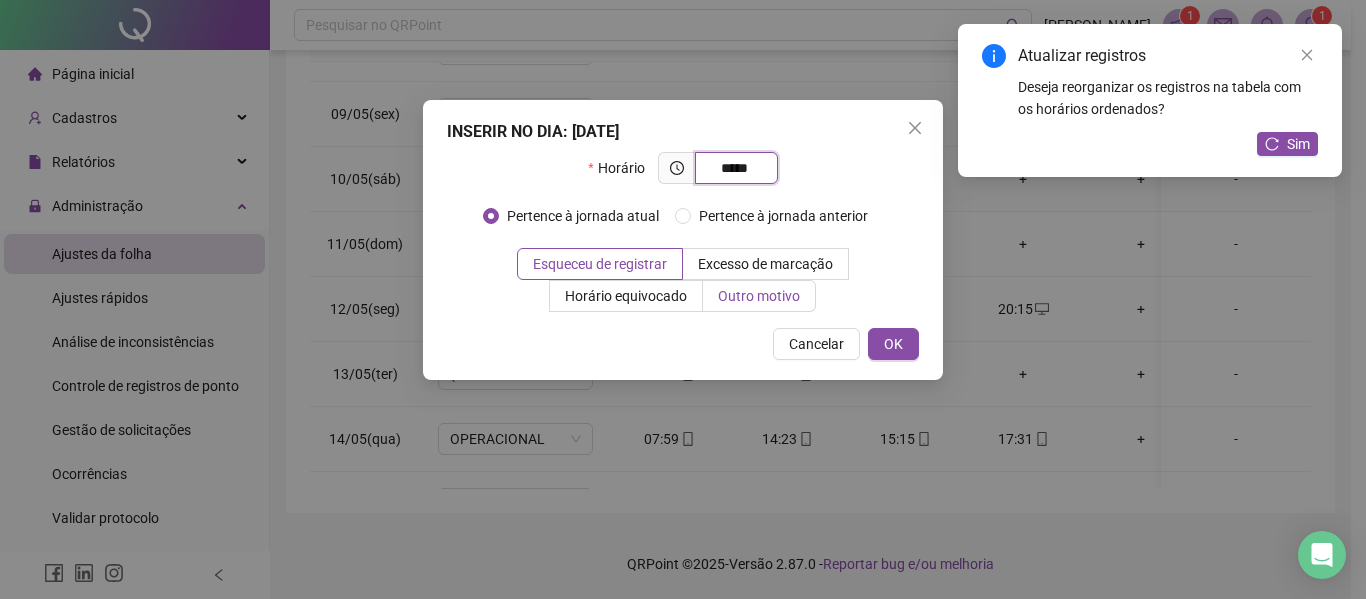 type on "*****" 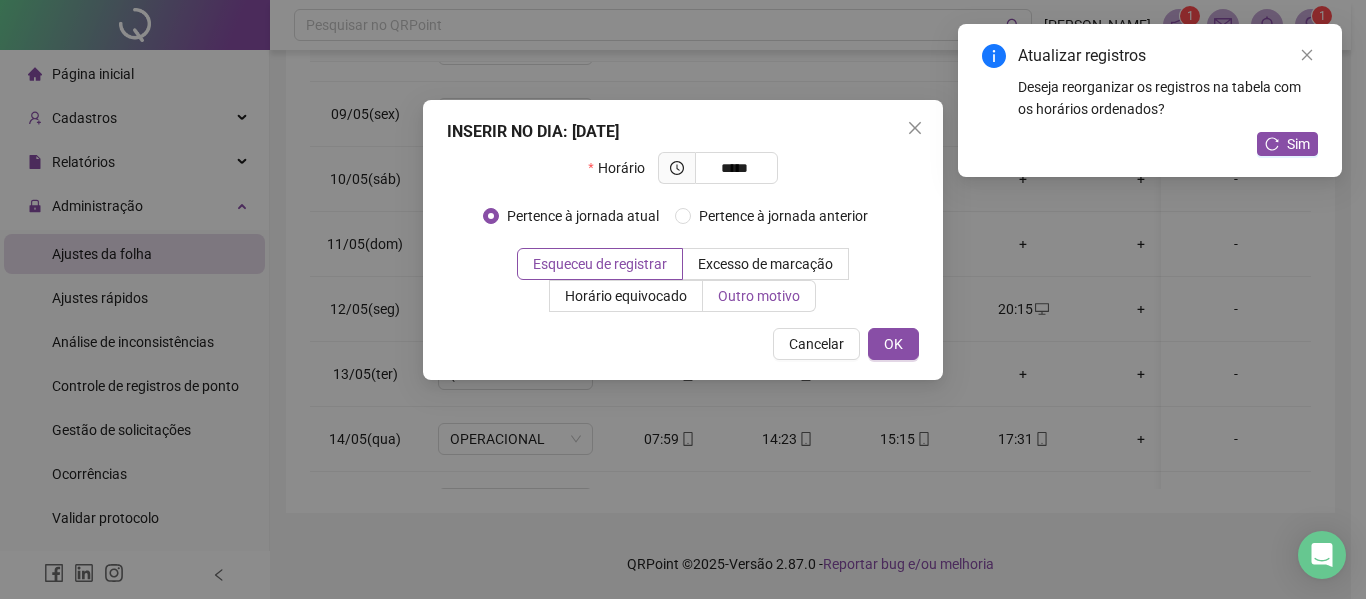 click on "Outro motivo" at bounding box center [759, 296] 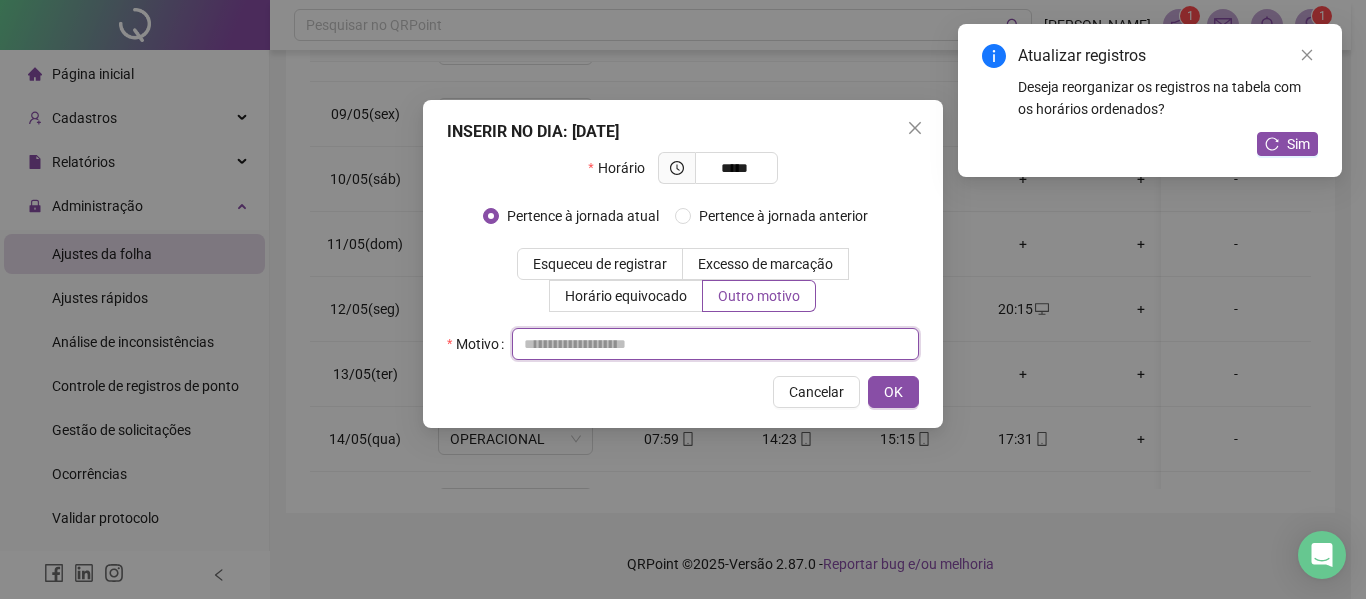 click at bounding box center [715, 344] 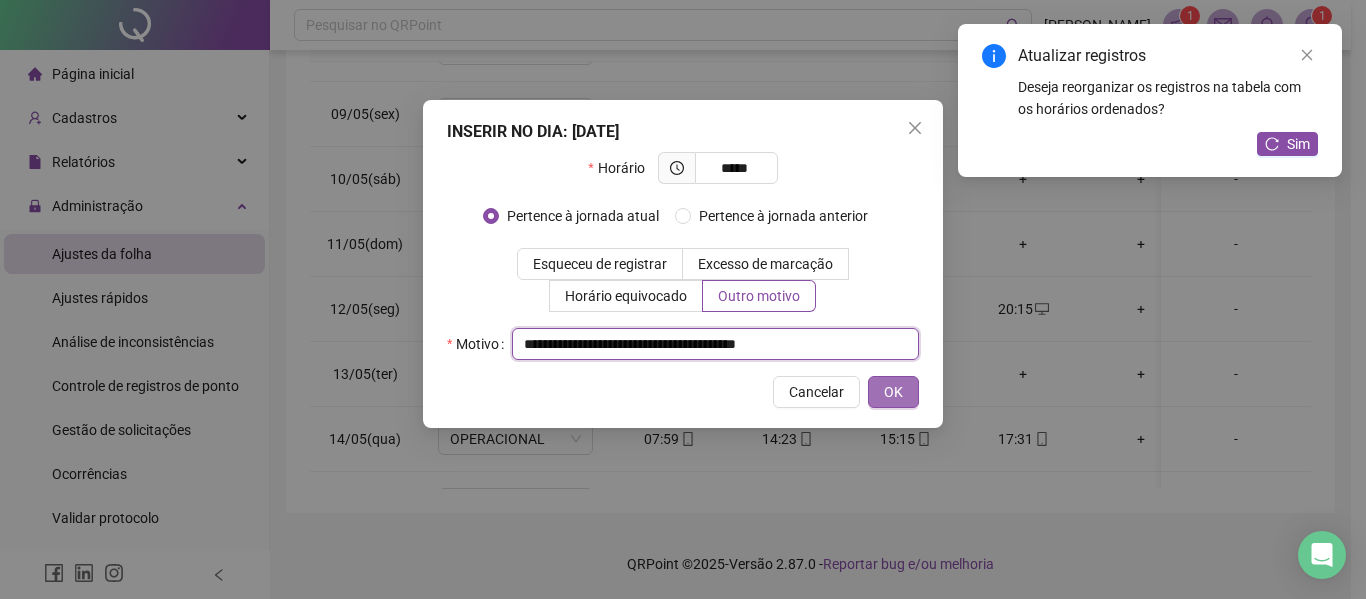 type on "**********" 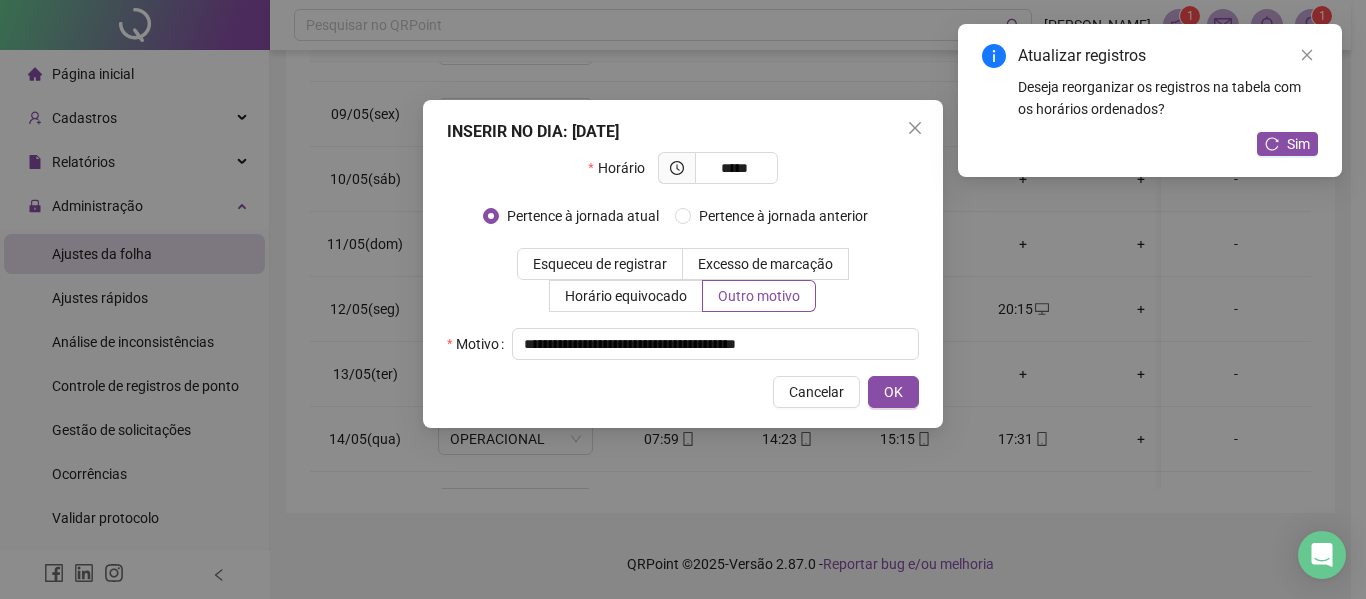 drag, startPoint x: 891, startPoint y: 392, endPoint x: 1209, endPoint y: 243, distance: 351.1766 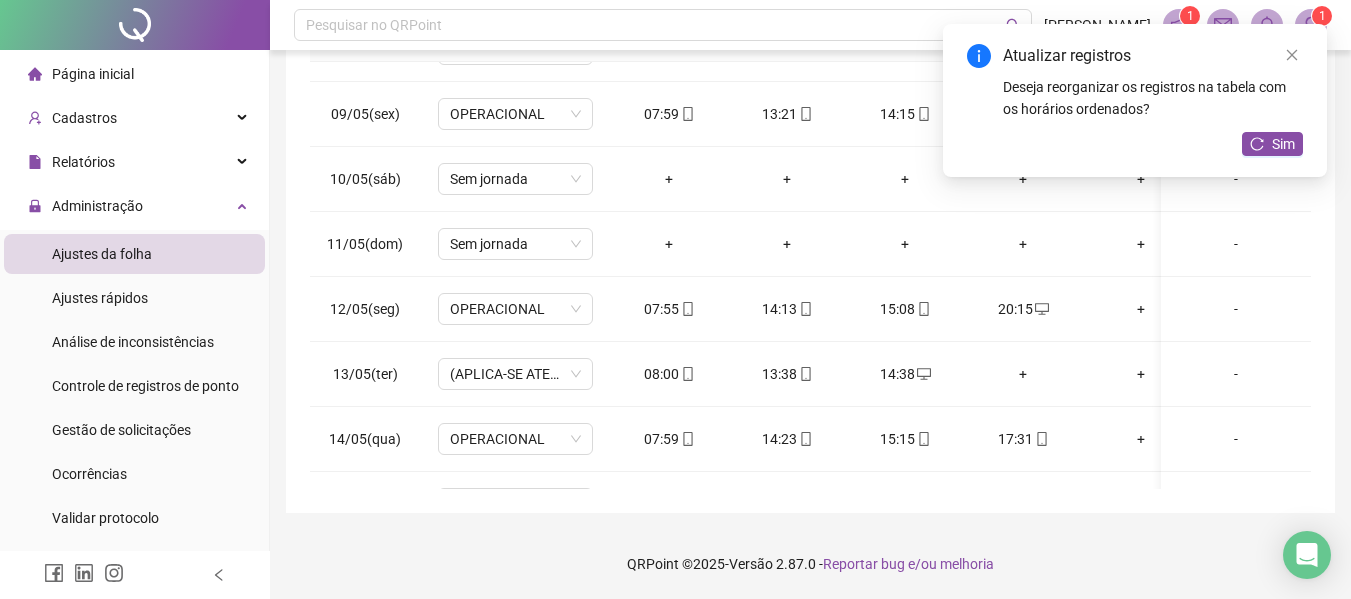 click on "Atualizar registros Deseja reorganizar os registros na tabela com os horários ordenados? Sim" at bounding box center (1135, 100) 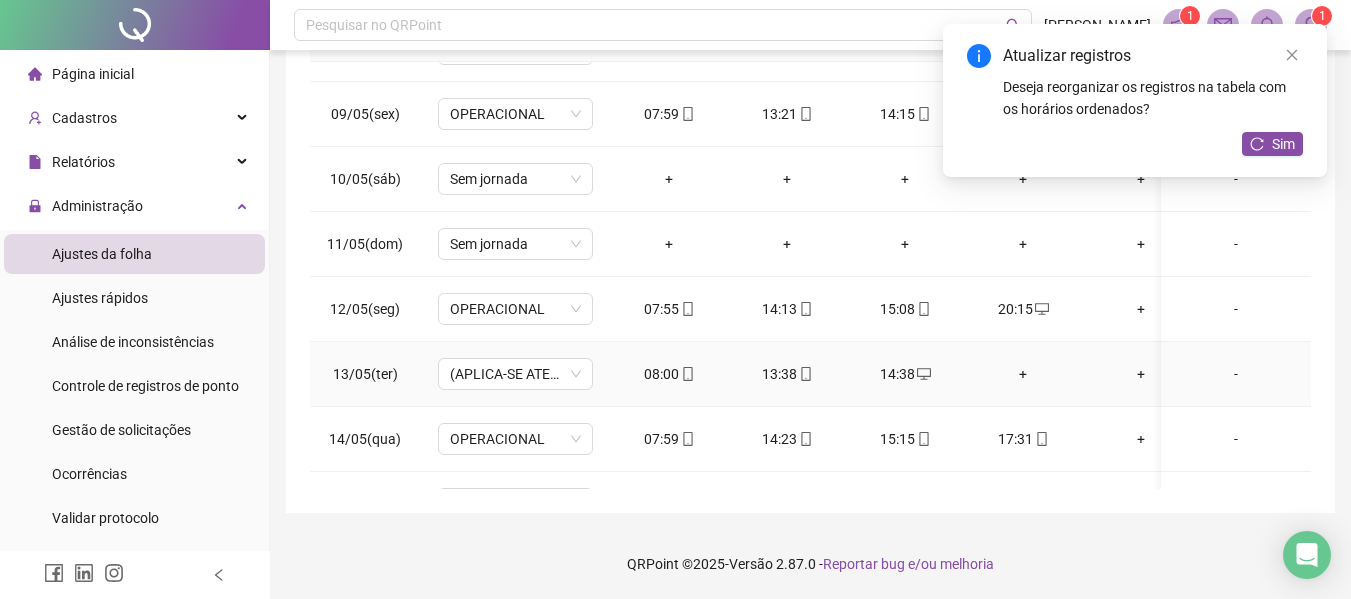 click on "+" at bounding box center (1023, 374) 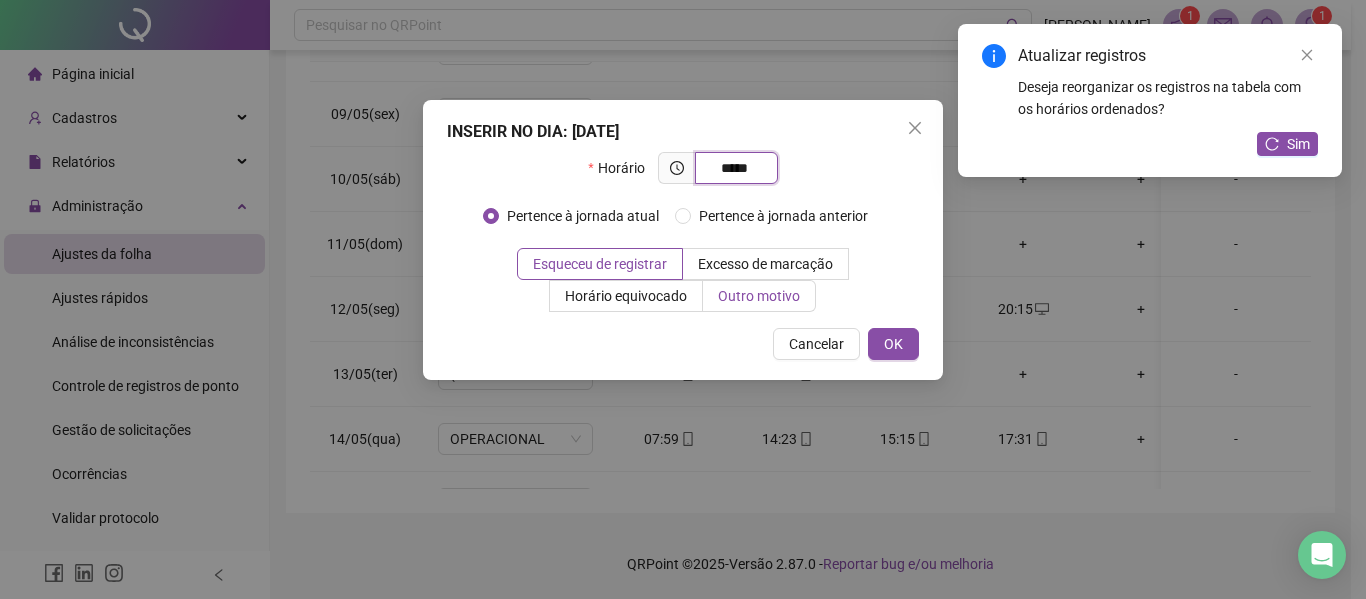 type on "*****" 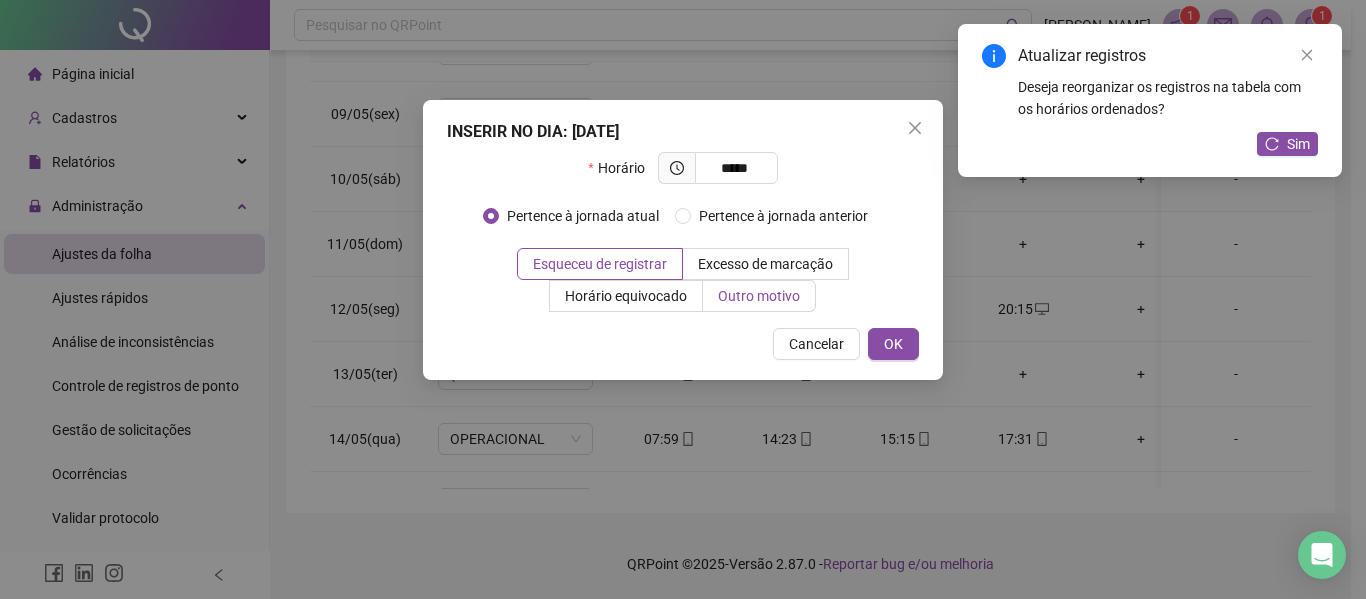 click on "Outro motivo" at bounding box center (759, 296) 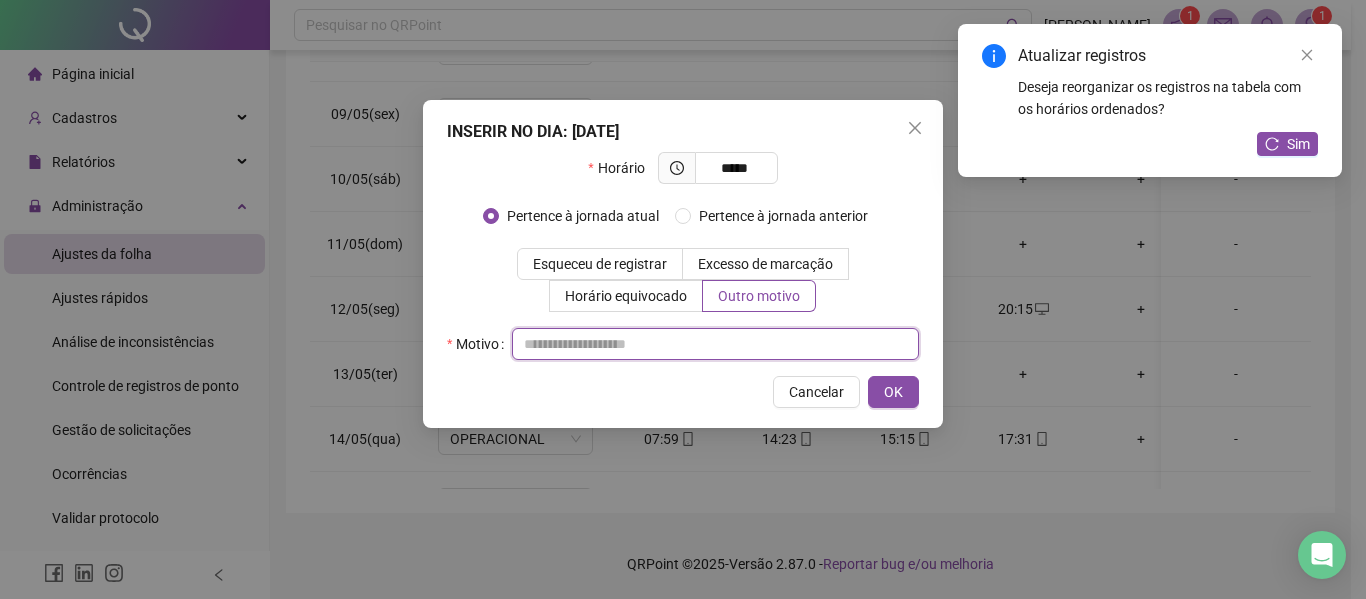 click at bounding box center (715, 344) 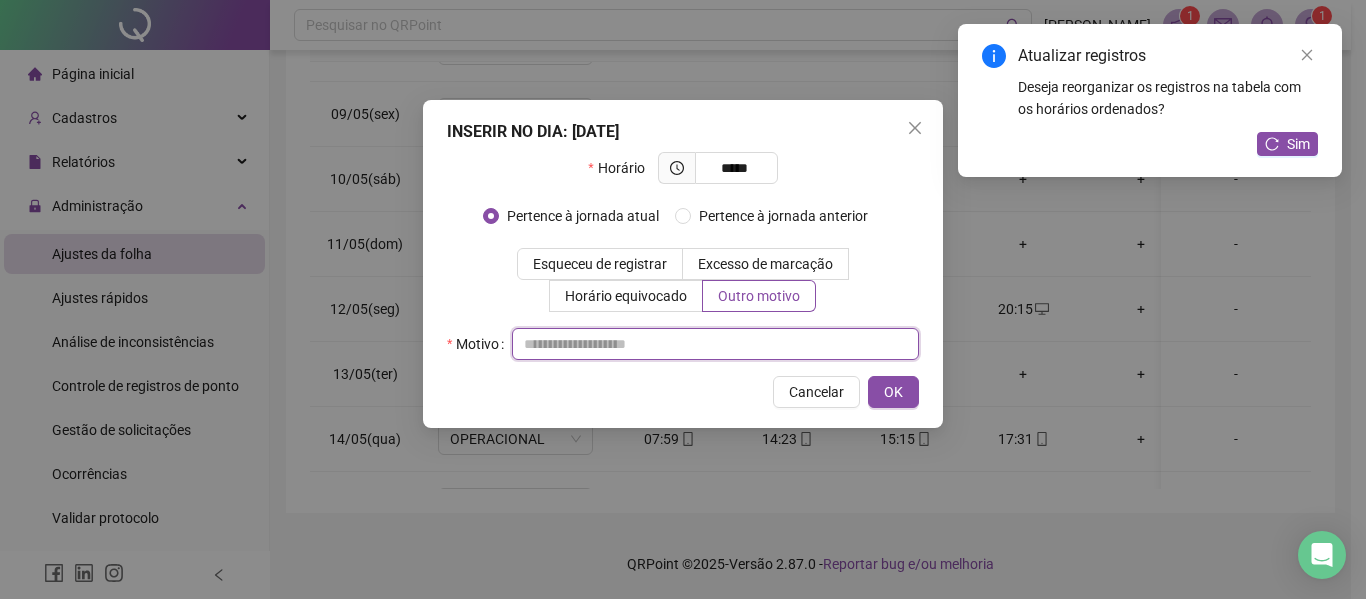 paste on "**********" 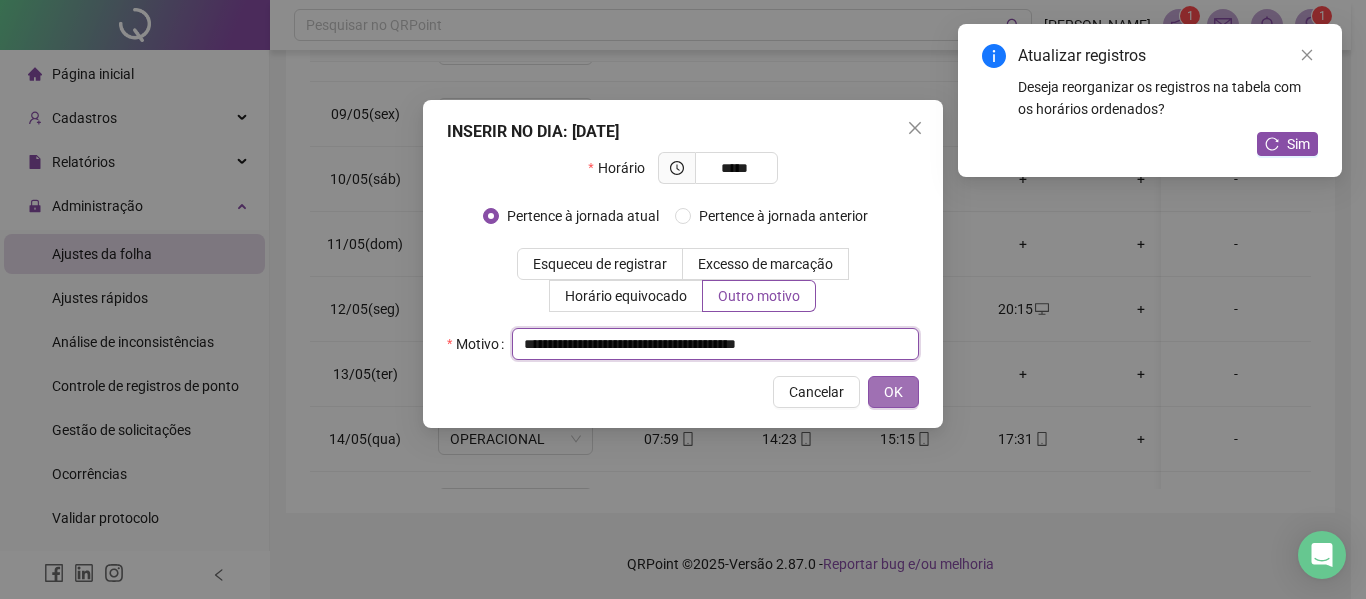 type on "**********" 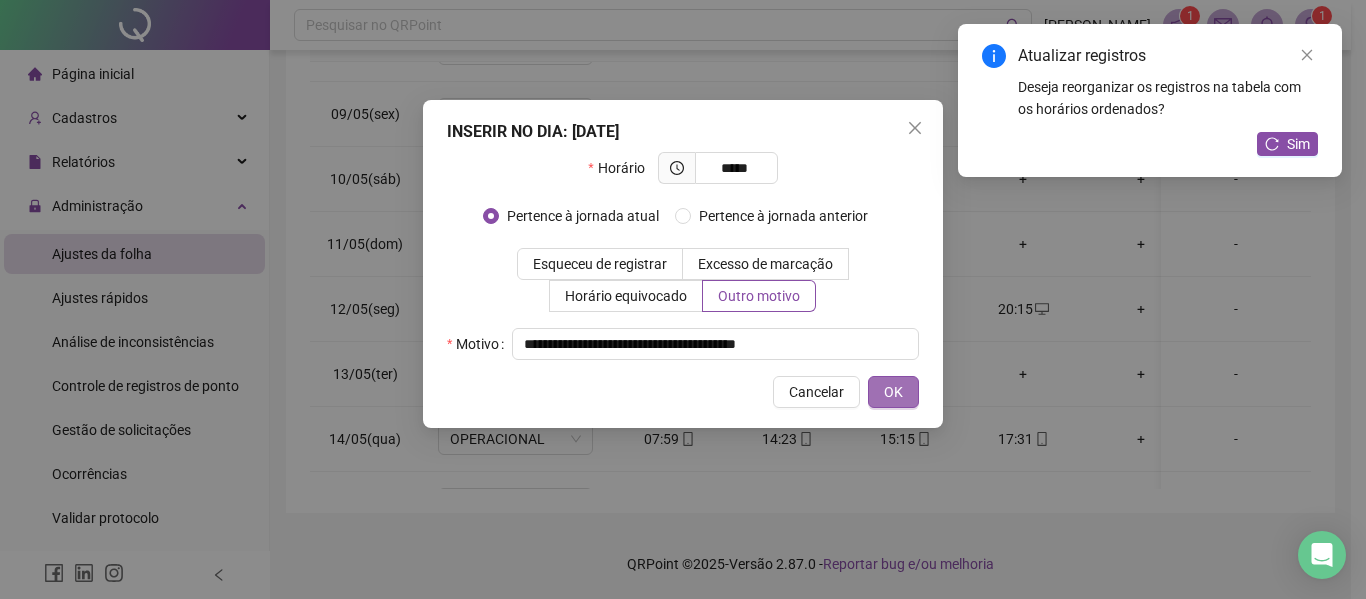 click on "OK" at bounding box center [893, 392] 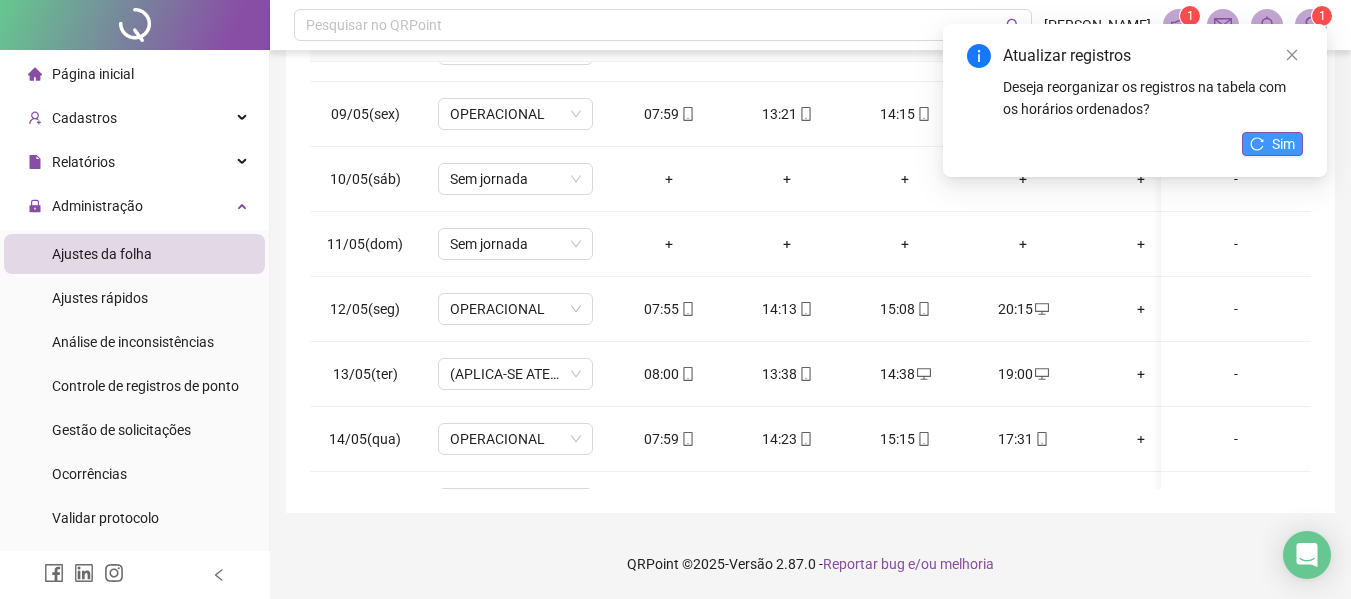 click on "Sim" at bounding box center (1283, 144) 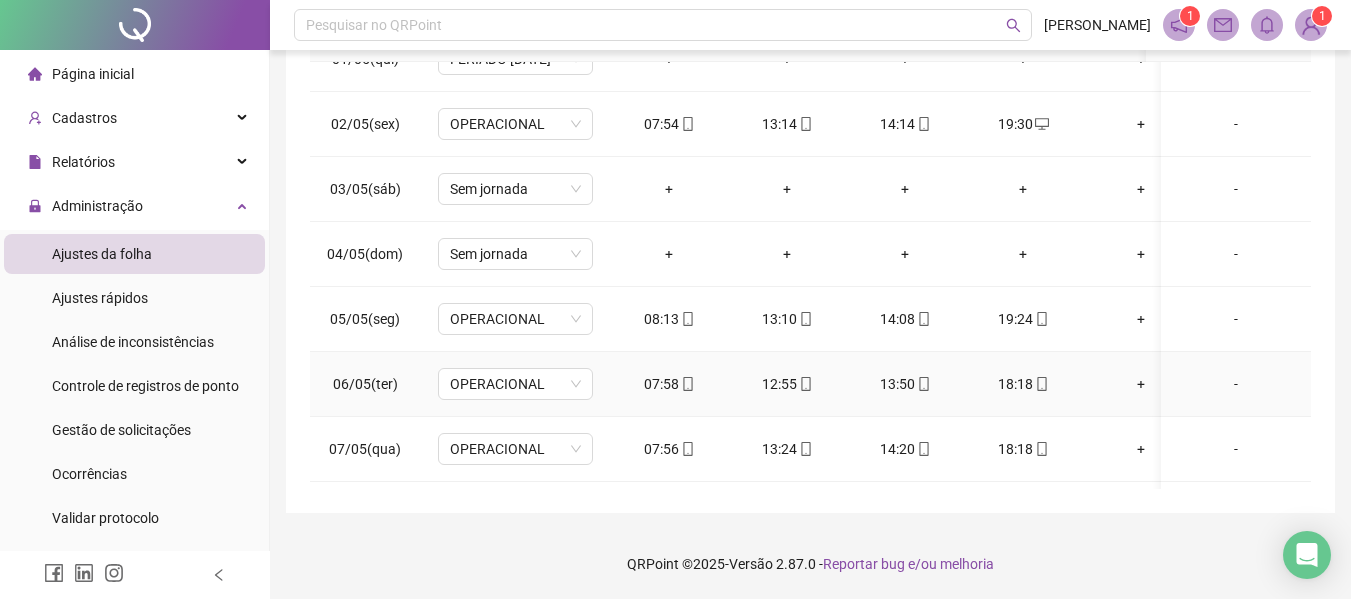 scroll, scrollTop: 0, scrollLeft: 0, axis: both 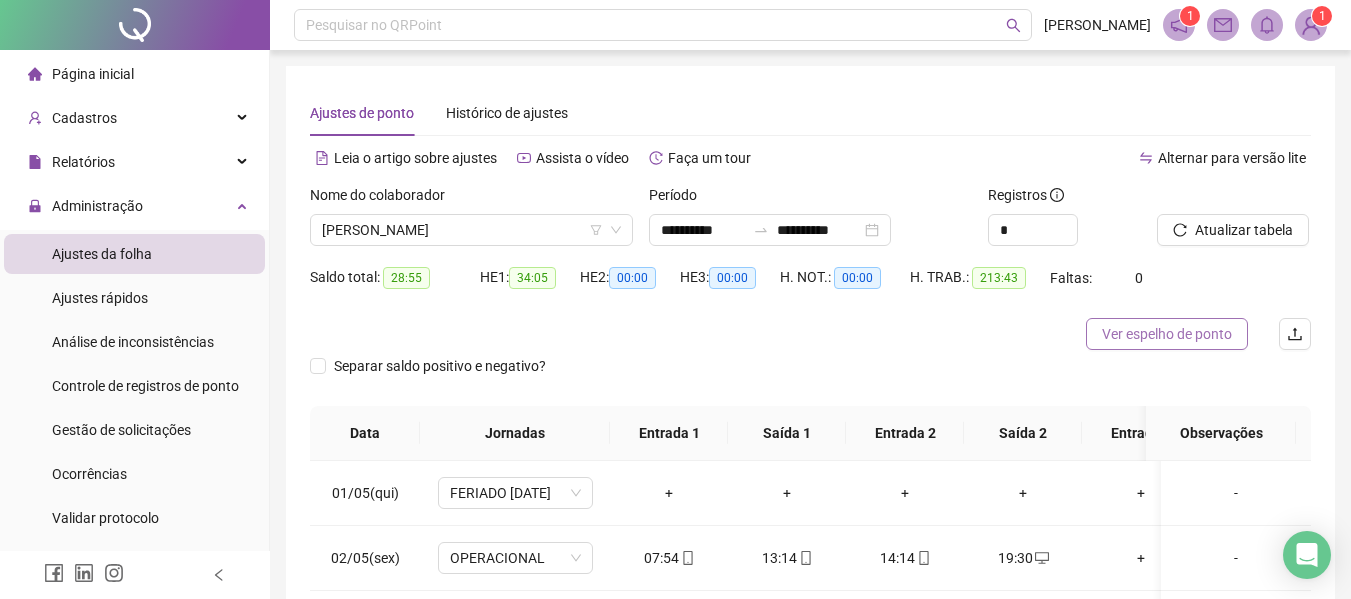 click on "Ver espelho de ponto" at bounding box center [1167, 334] 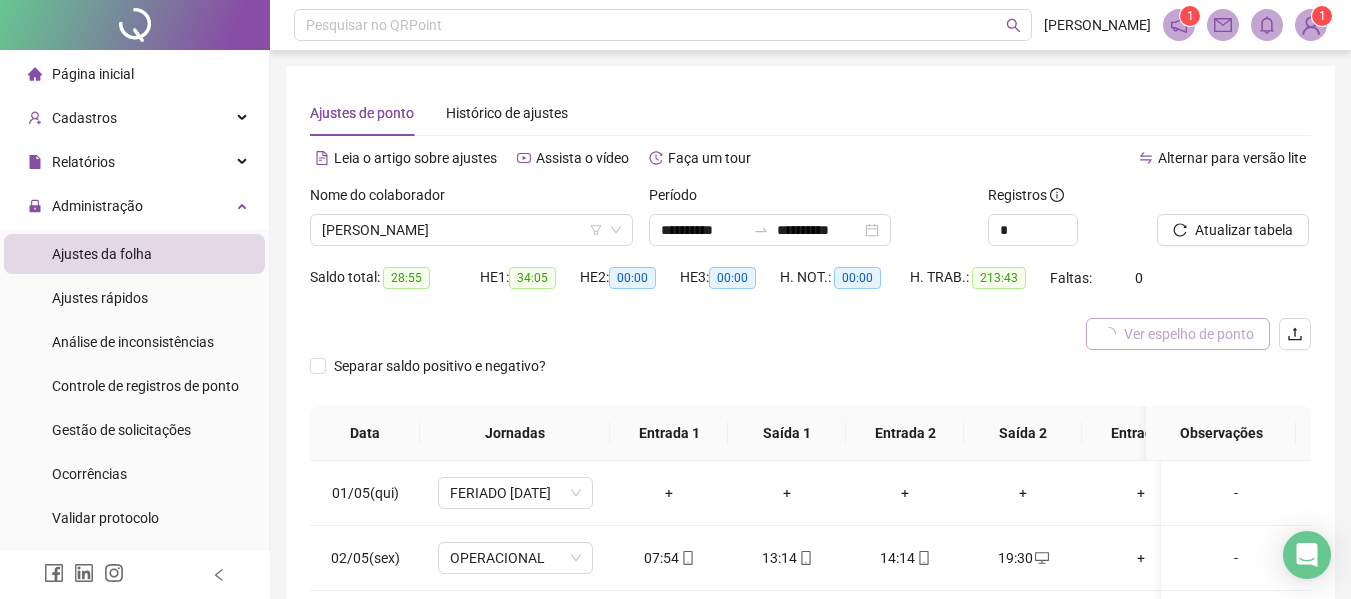 click on "Ver espelho de ponto" at bounding box center [1189, 334] 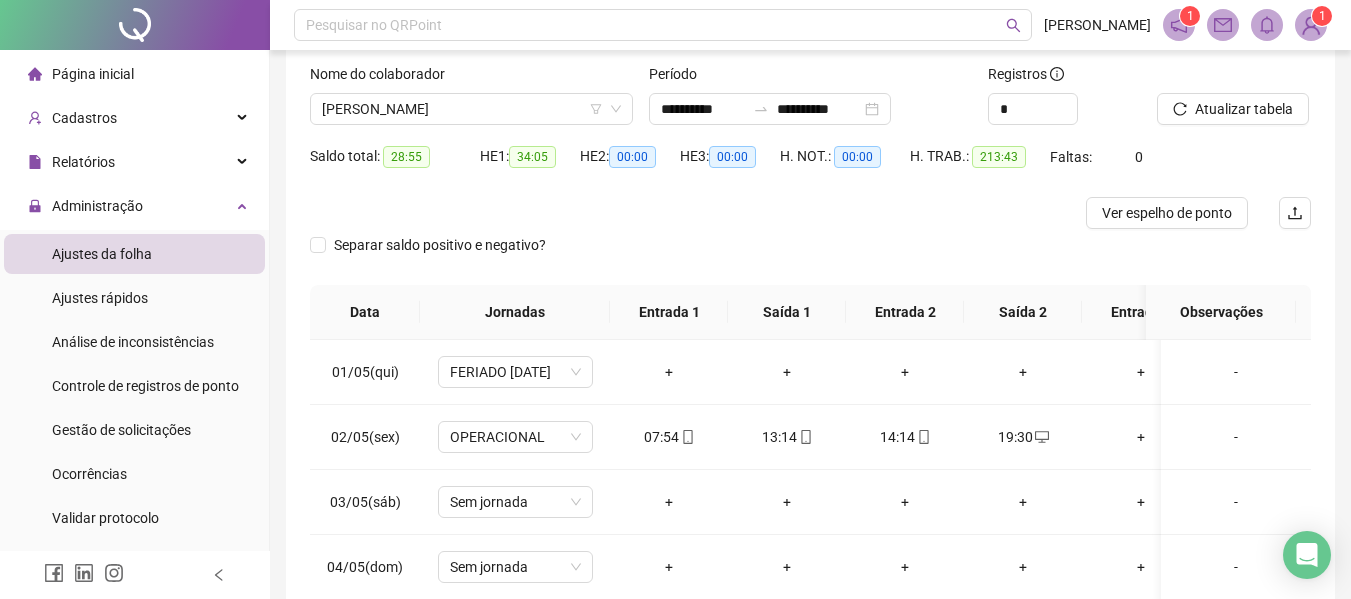 scroll, scrollTop: 300, scrollLeft: 0, axis: vertical 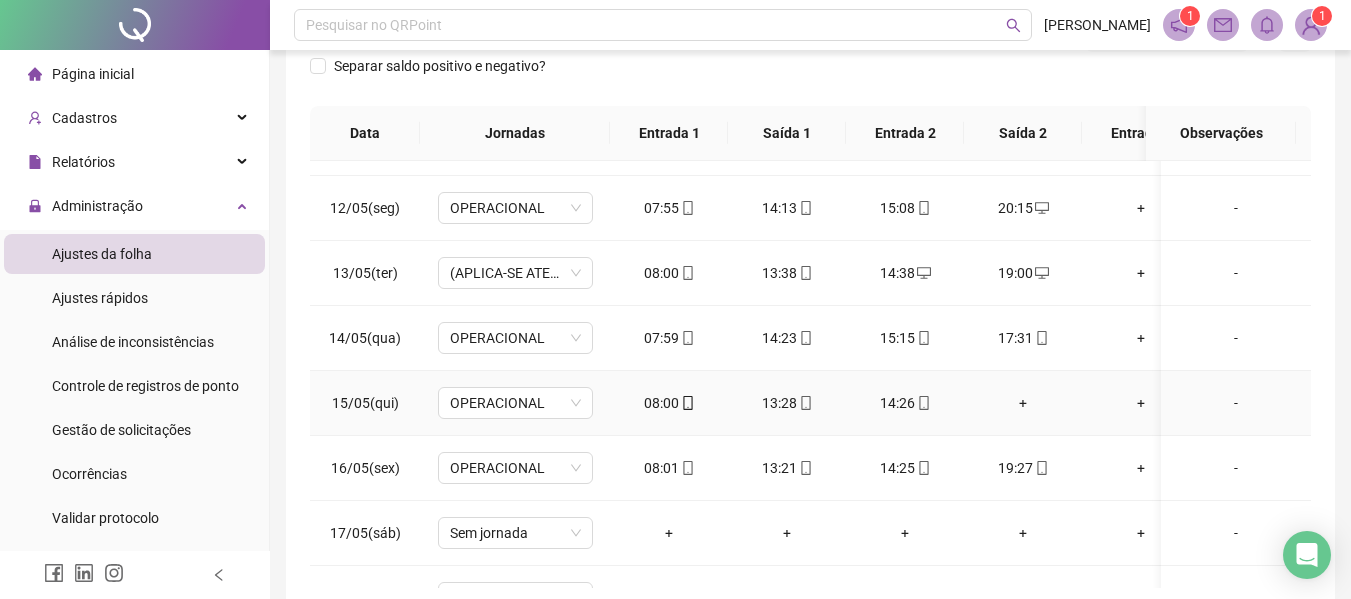 click on "+" at bounding box center (1023, 403) 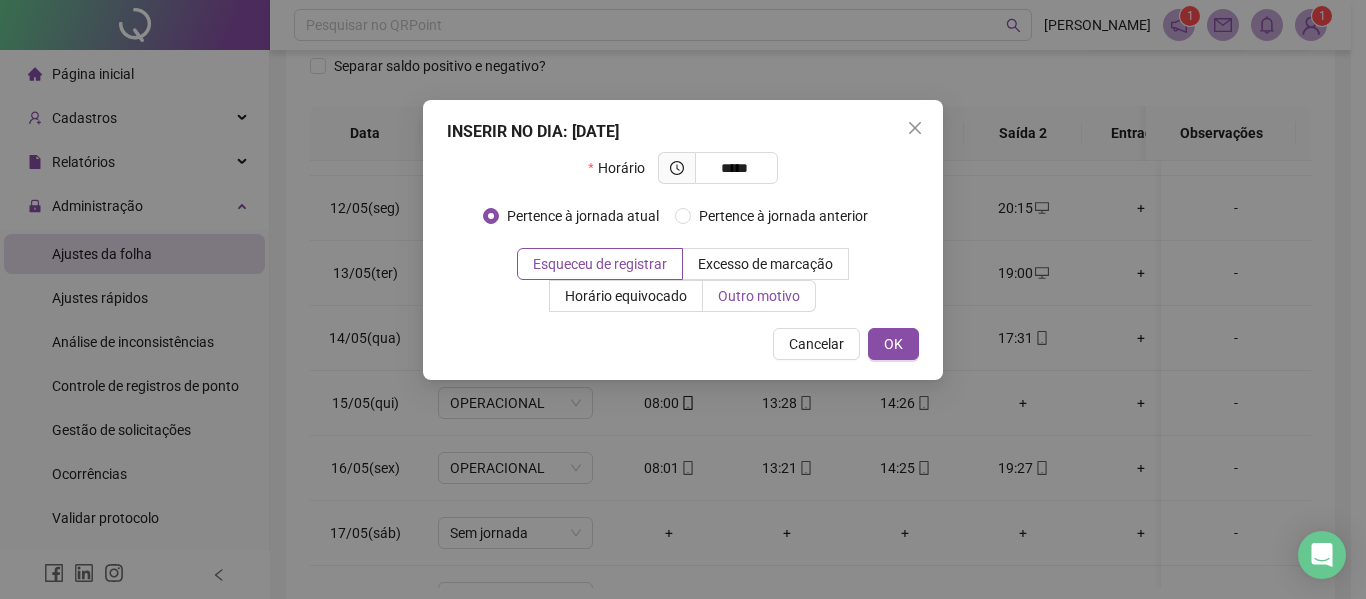 type on "*****" 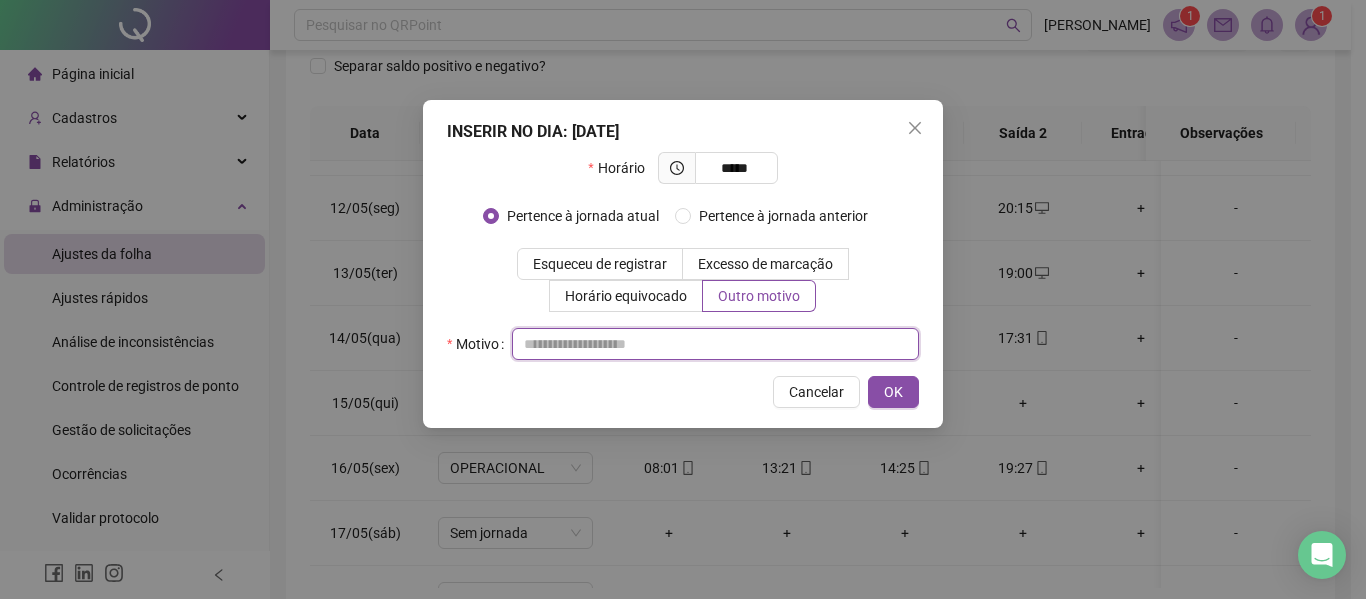 click at bounding box center [715, 344] 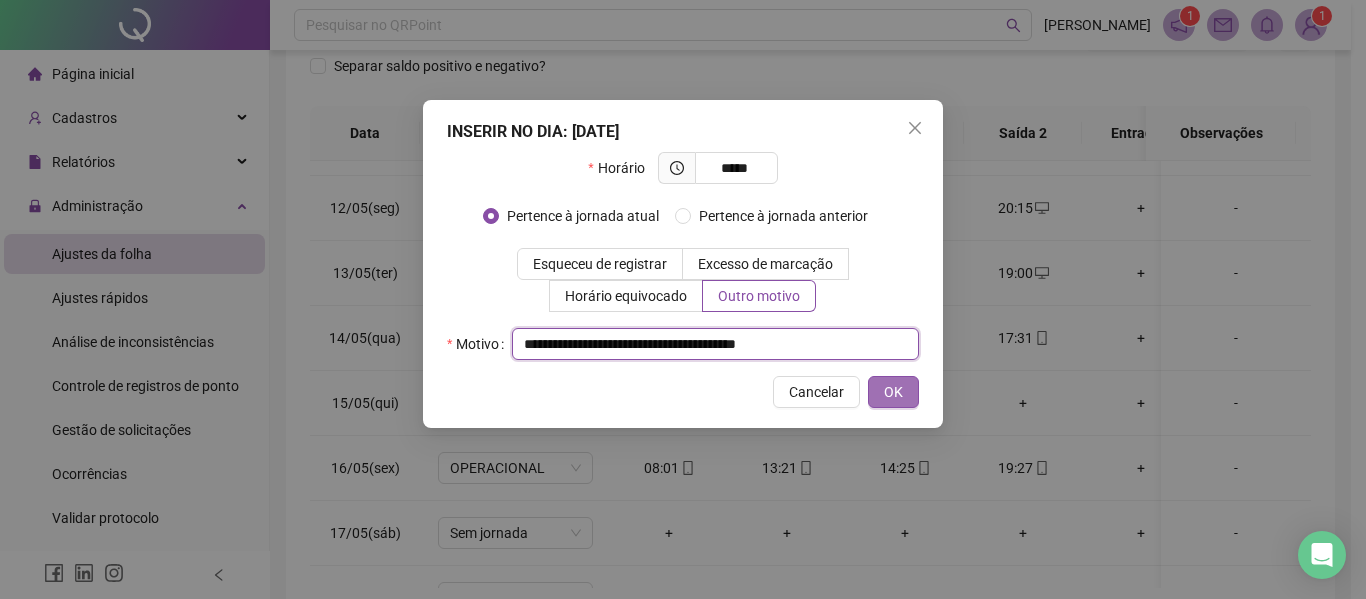 type on "**********" 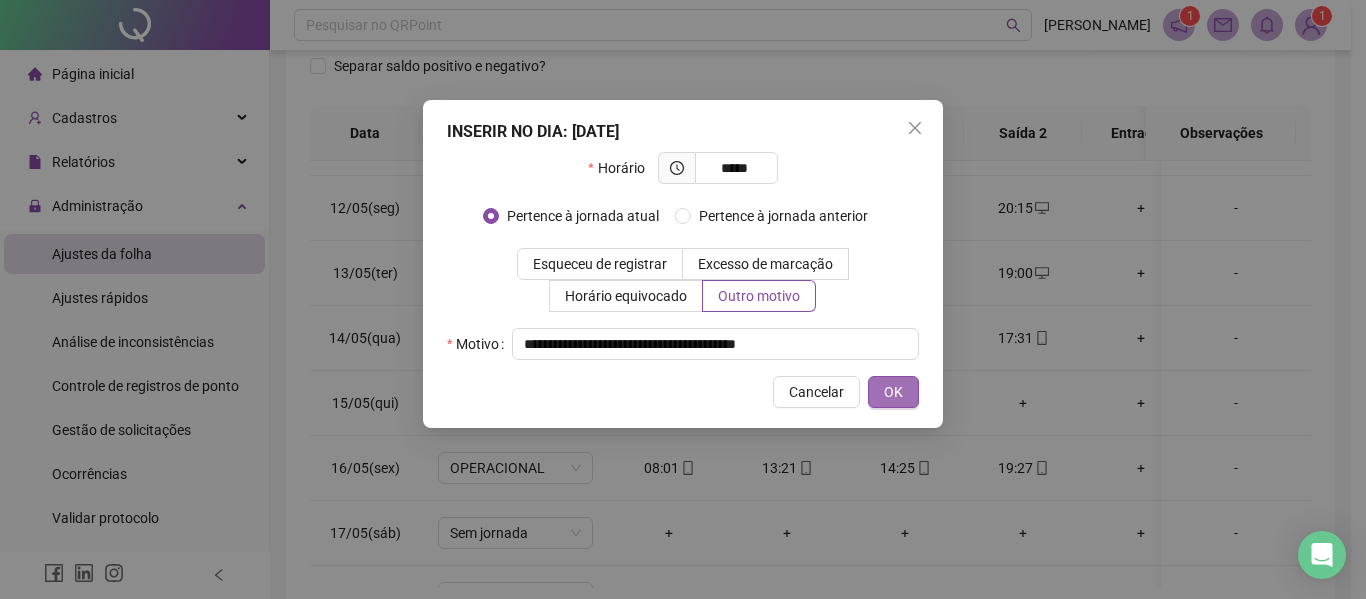 click on "OK" at bounding box center [893, 392] 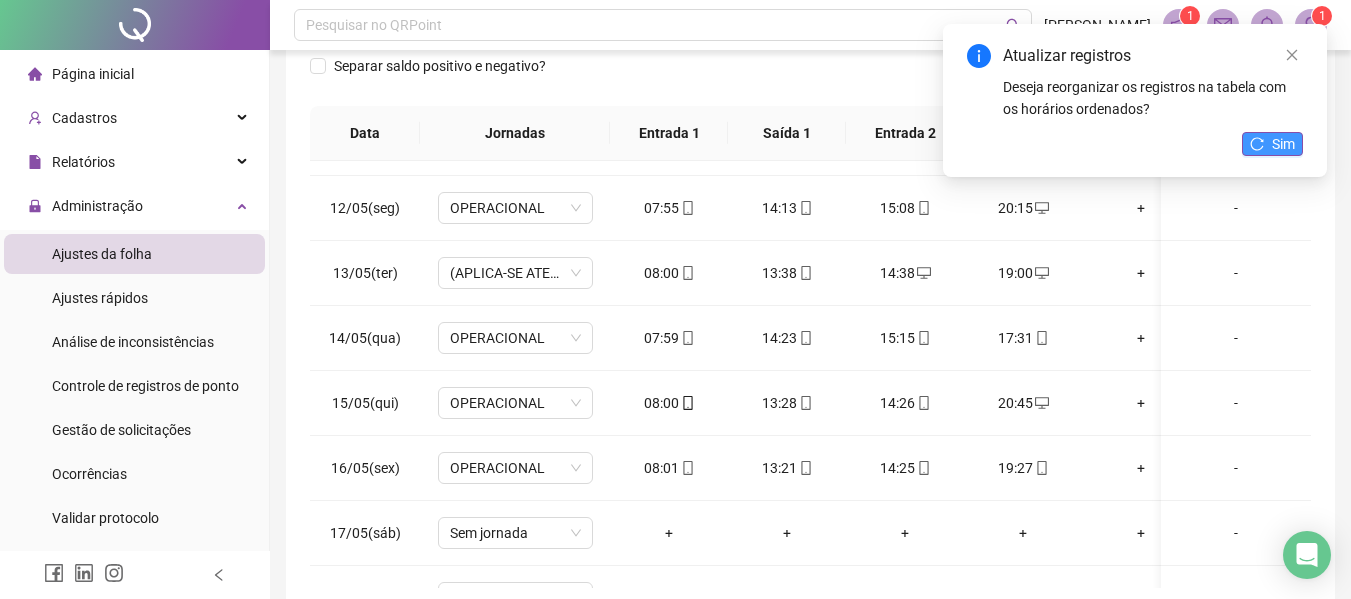 click on "Sim" at bounding box center [1272, 144] 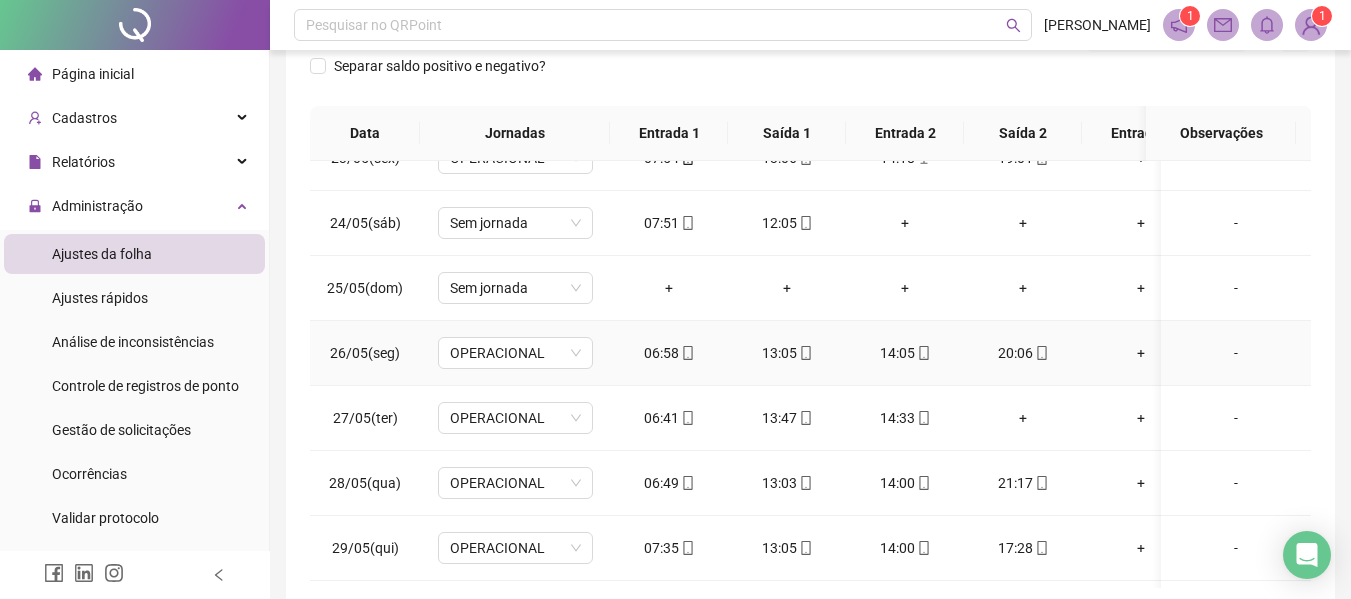 scroll, scrollTop: 1500, scrollLeft: 0, axis: vertical 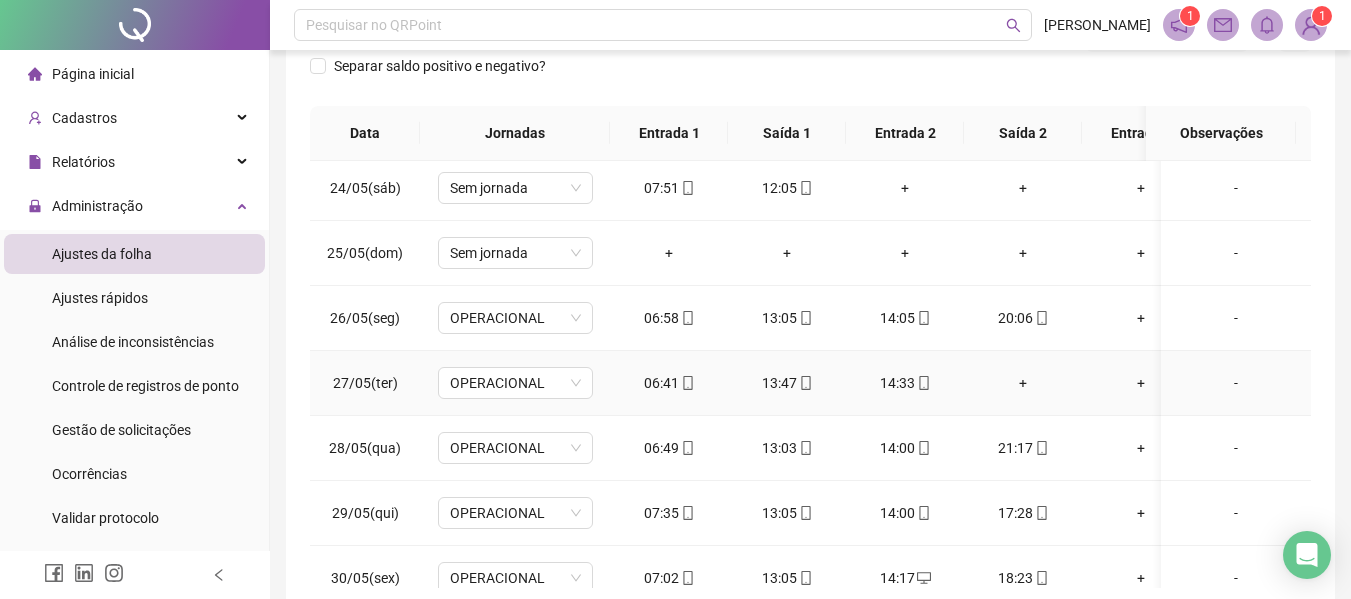 click on "+" at bounding box center (1023, 383) 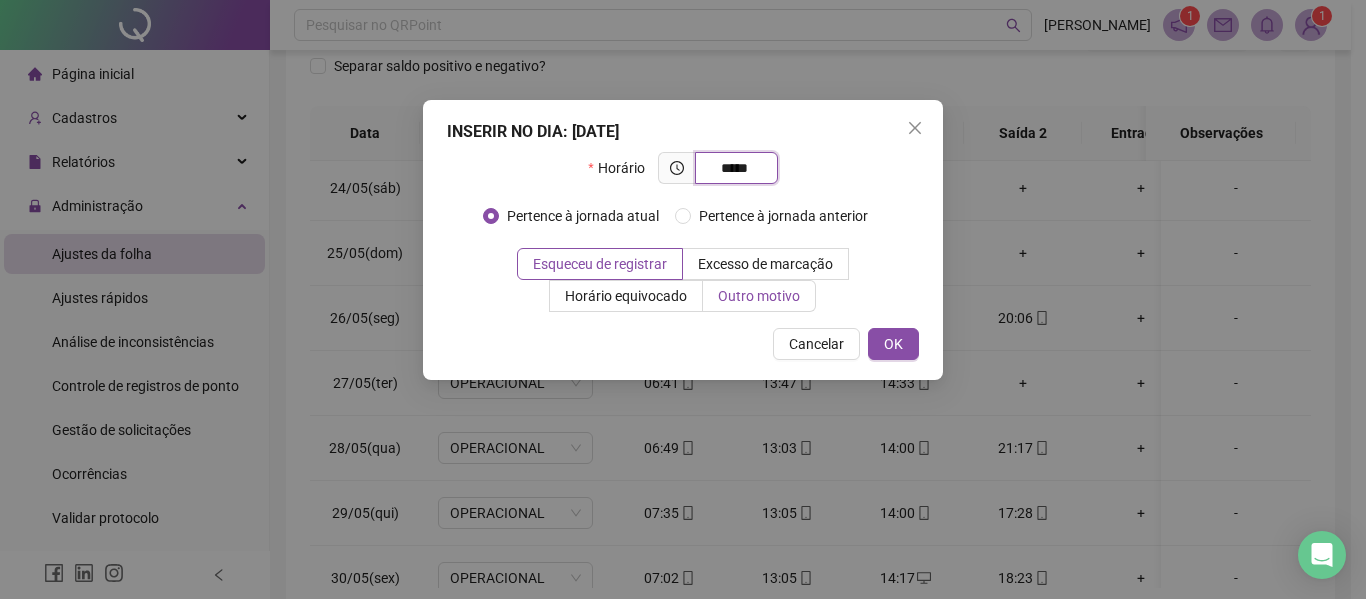 type on "*****" 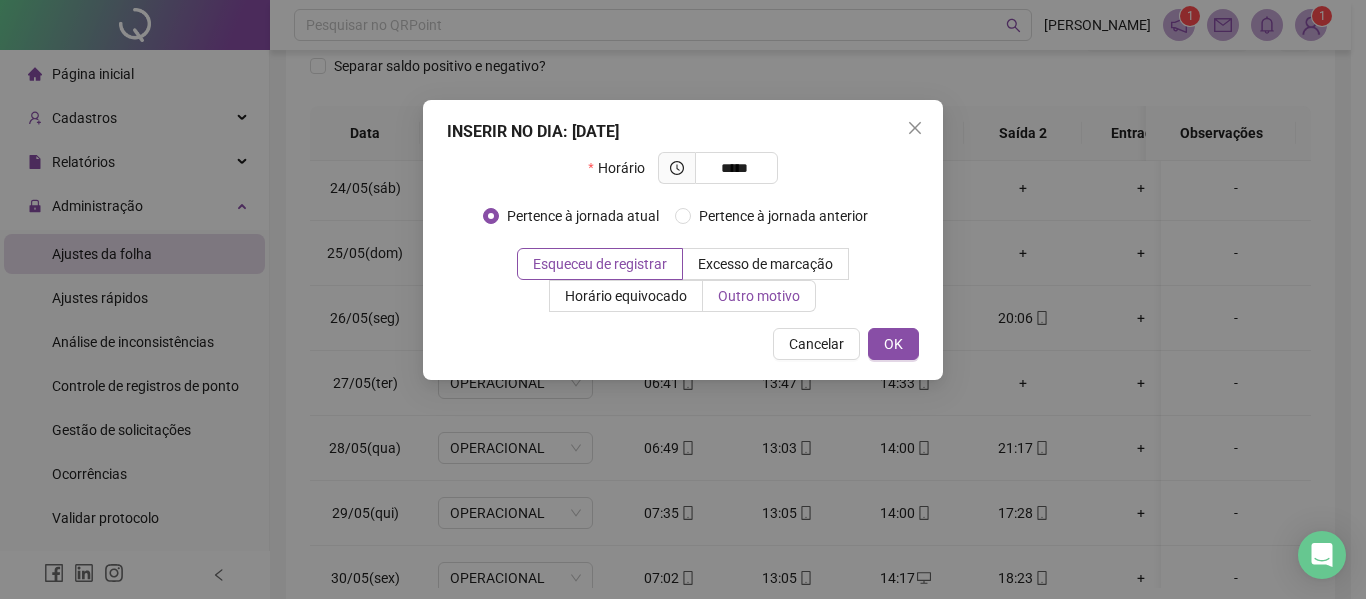 click on "Outro motivo" at bounding box center [759, 296] 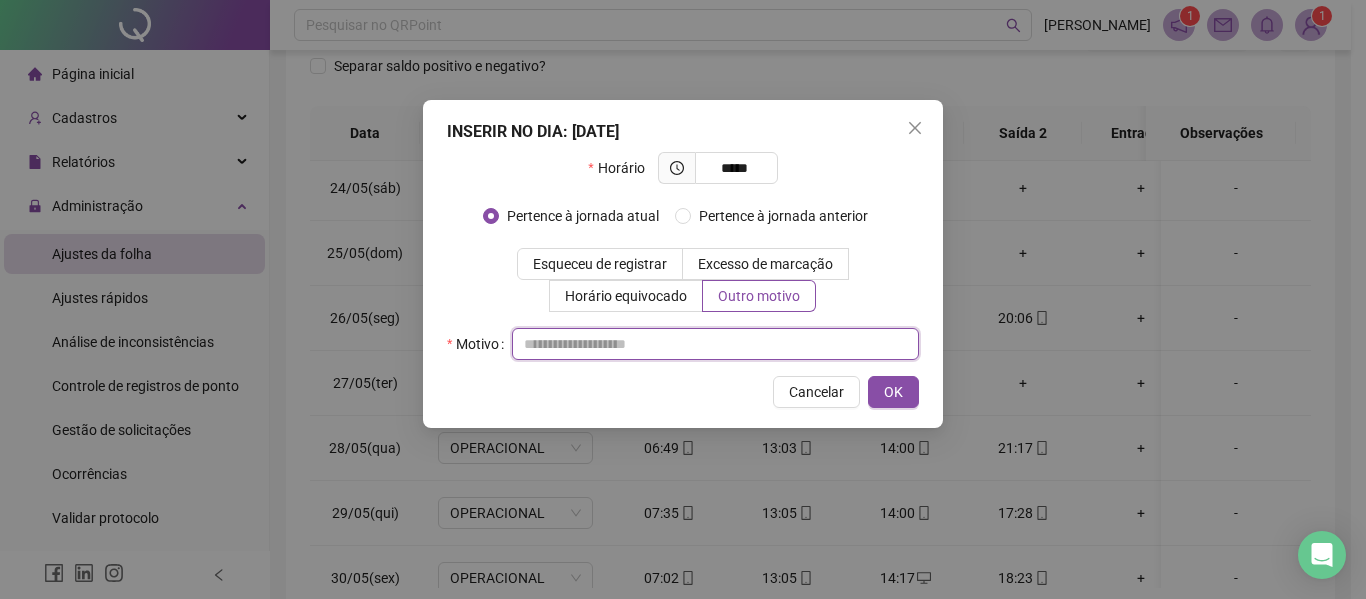 click at bounding box center (715, 344) 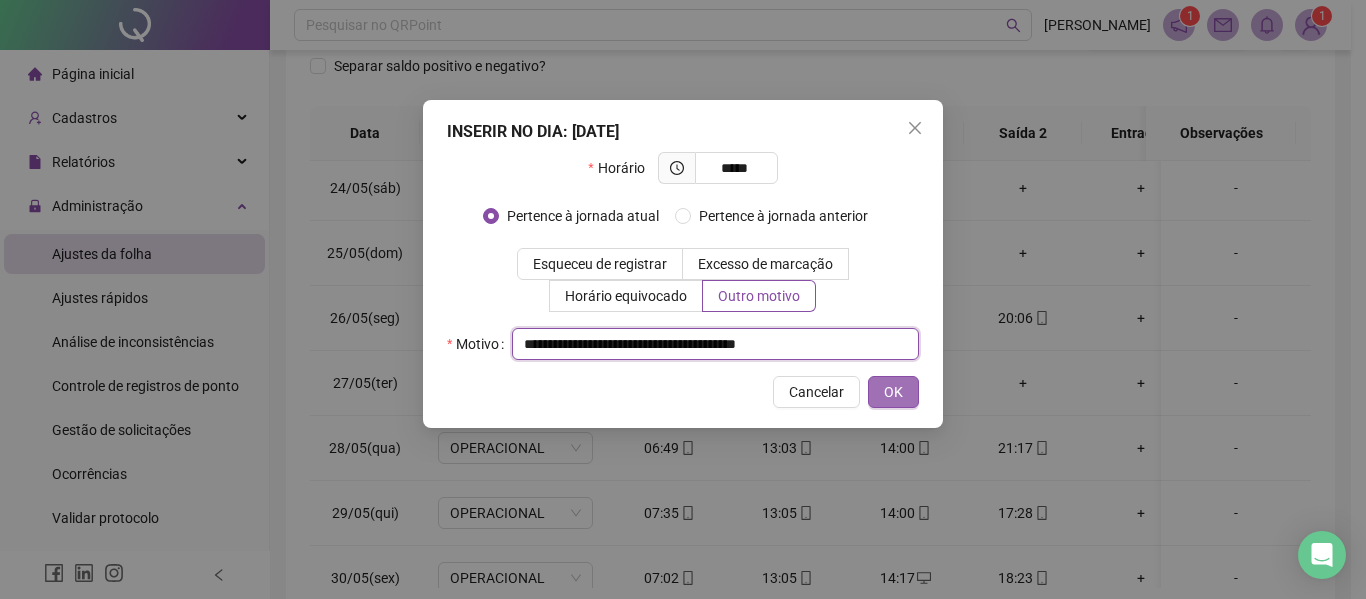 type on "**********" 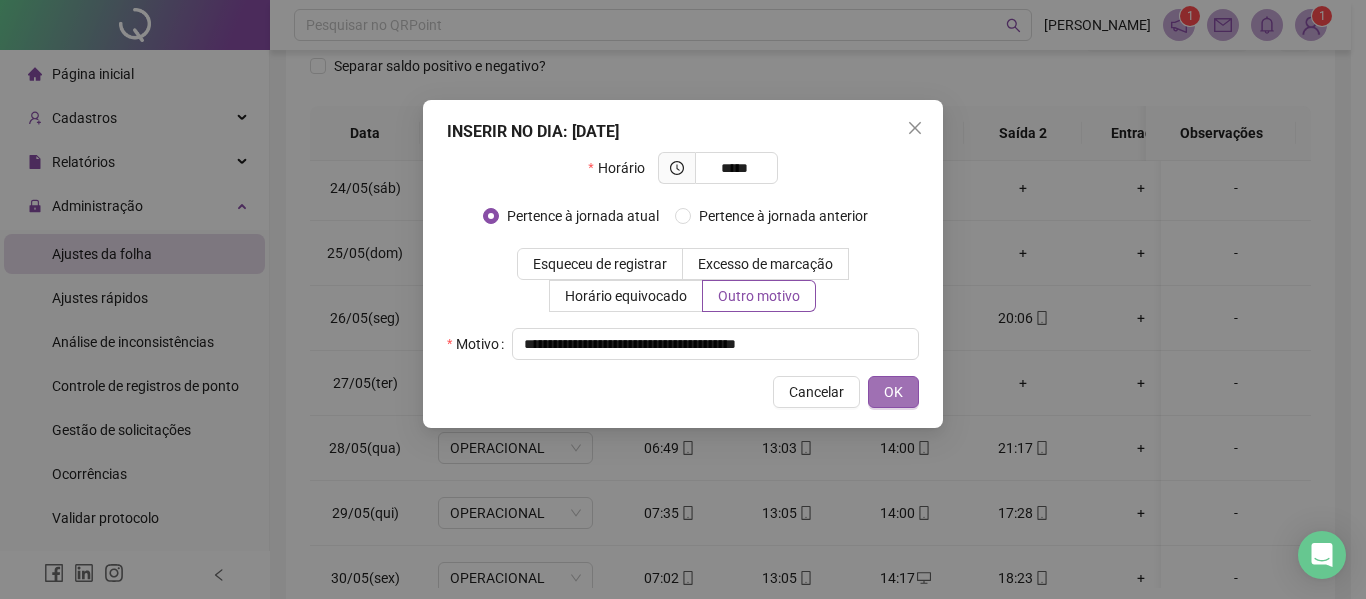 click on "OK" at bounding box center [893, 392] 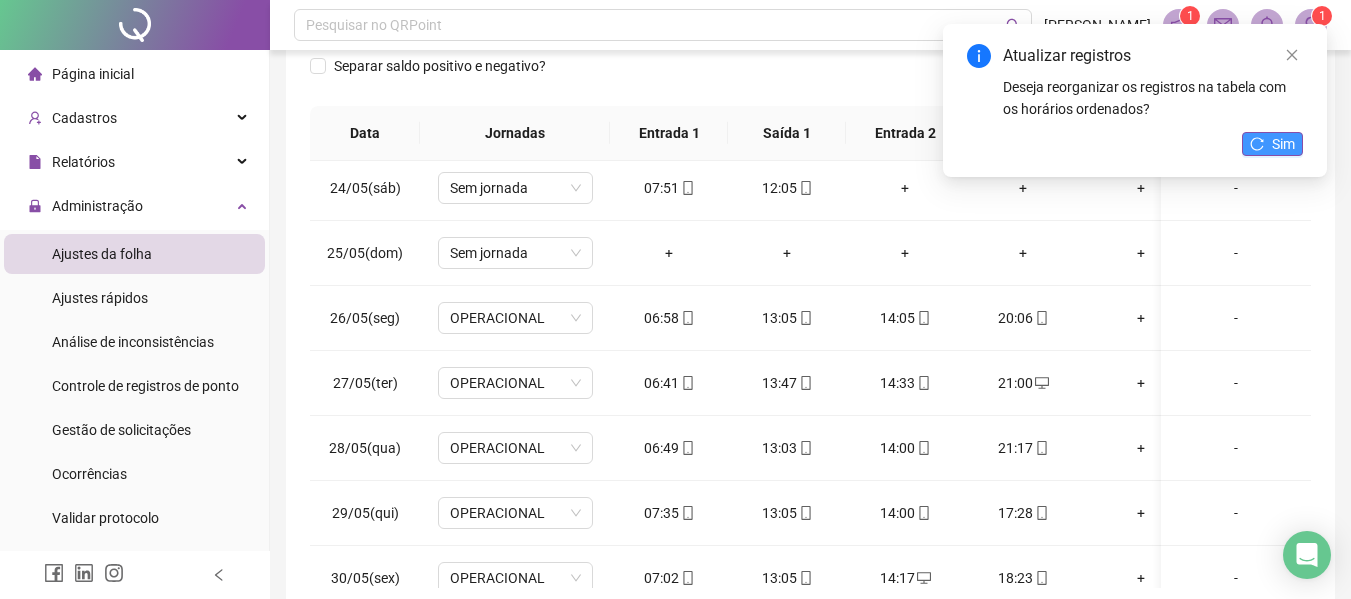 click on "Sim" at bounding box center [1272, 144] 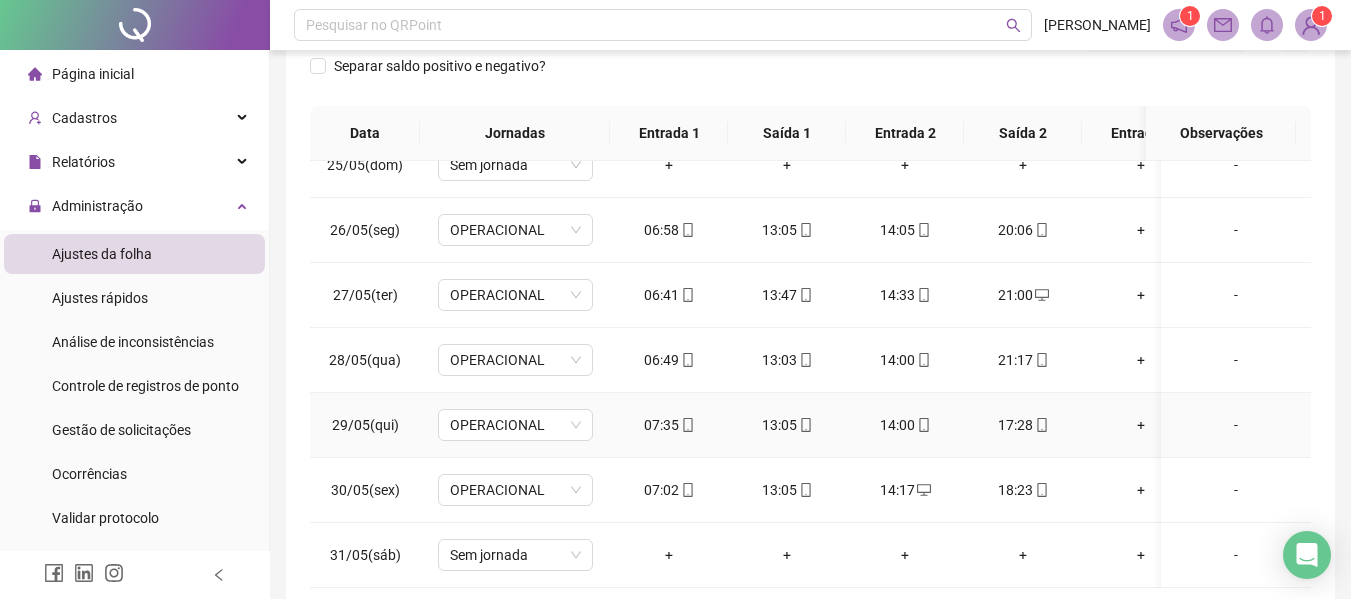 scroll, scrollTop: 1603, scrollLeft: 0, axis: vertical 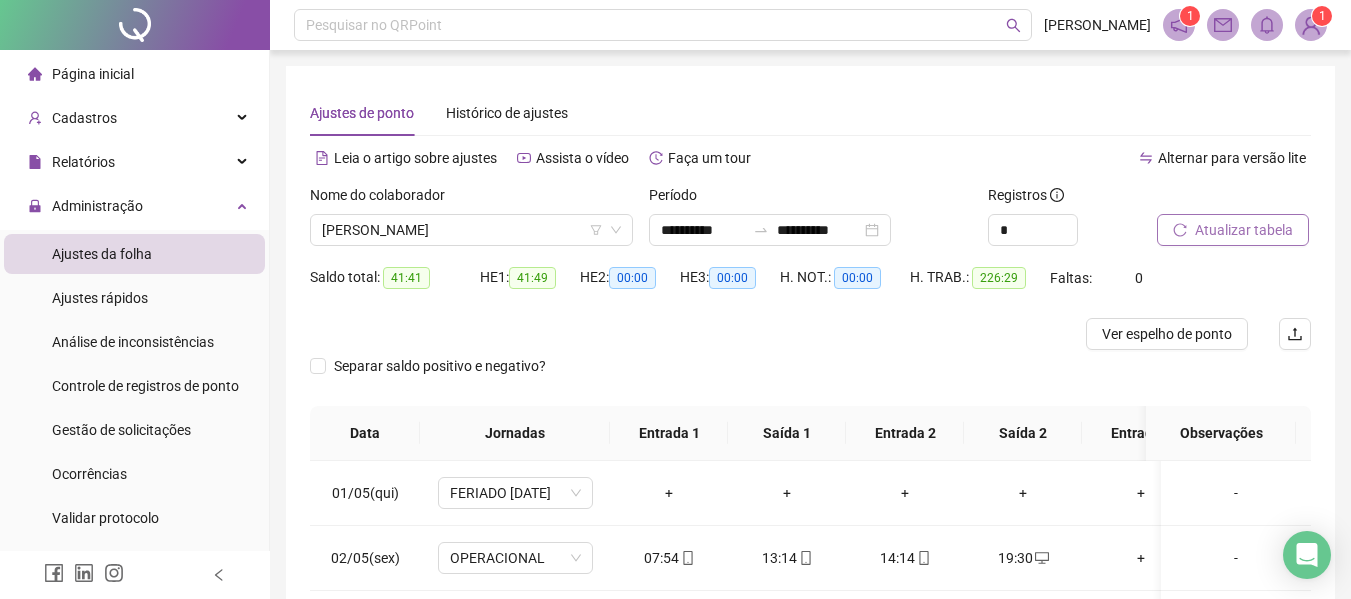 click on "Atualizar tabela" at bounding box center (1244, 230) 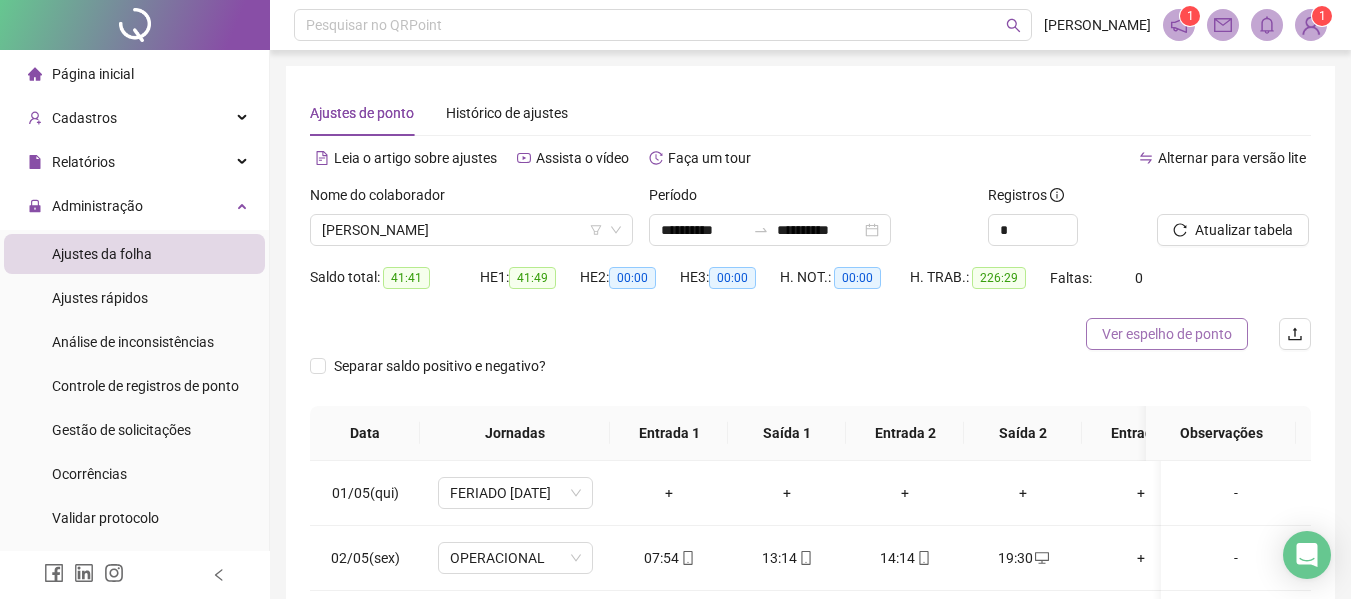 click on "Ver espelho de ponto" at bounding box center (1167, 334) 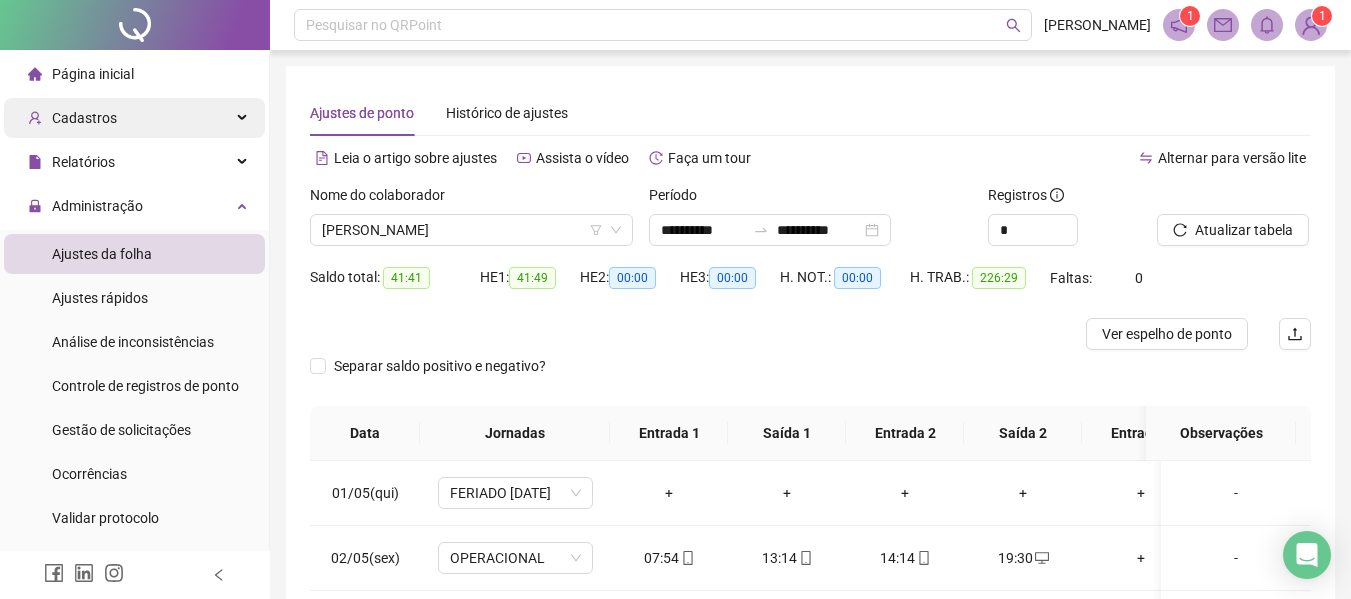 click on "Página inicial" at bounding box center (93, 74) 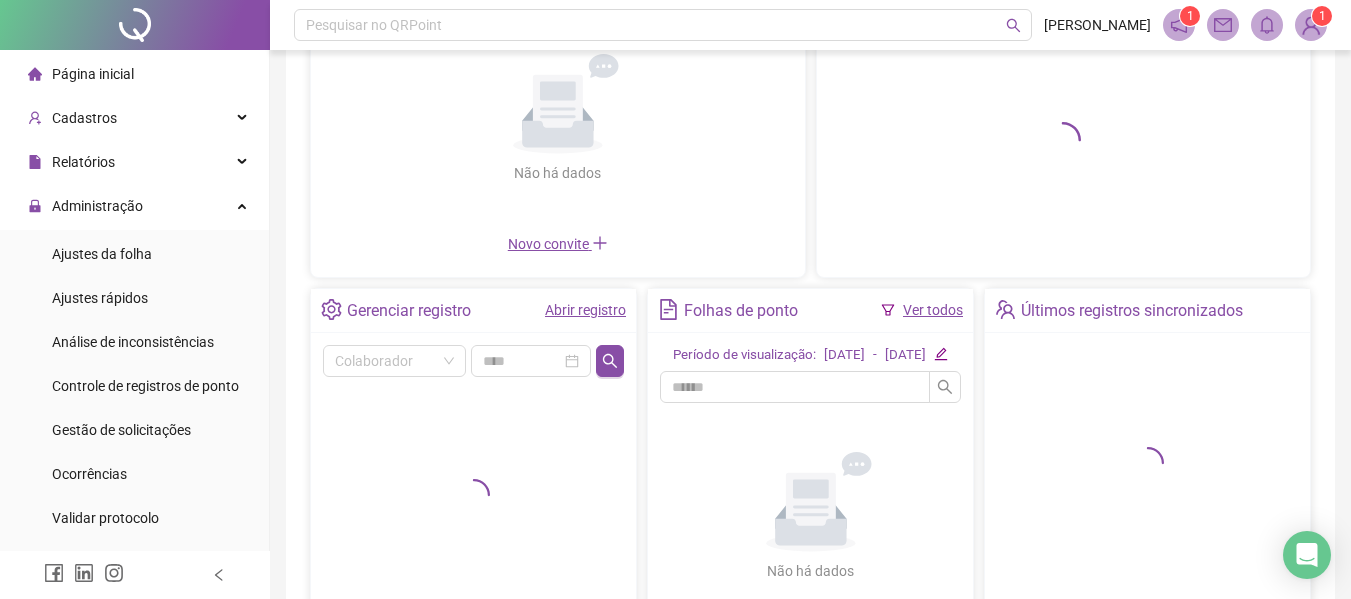 click on "Ver todos" at bounding box center [933, 310] 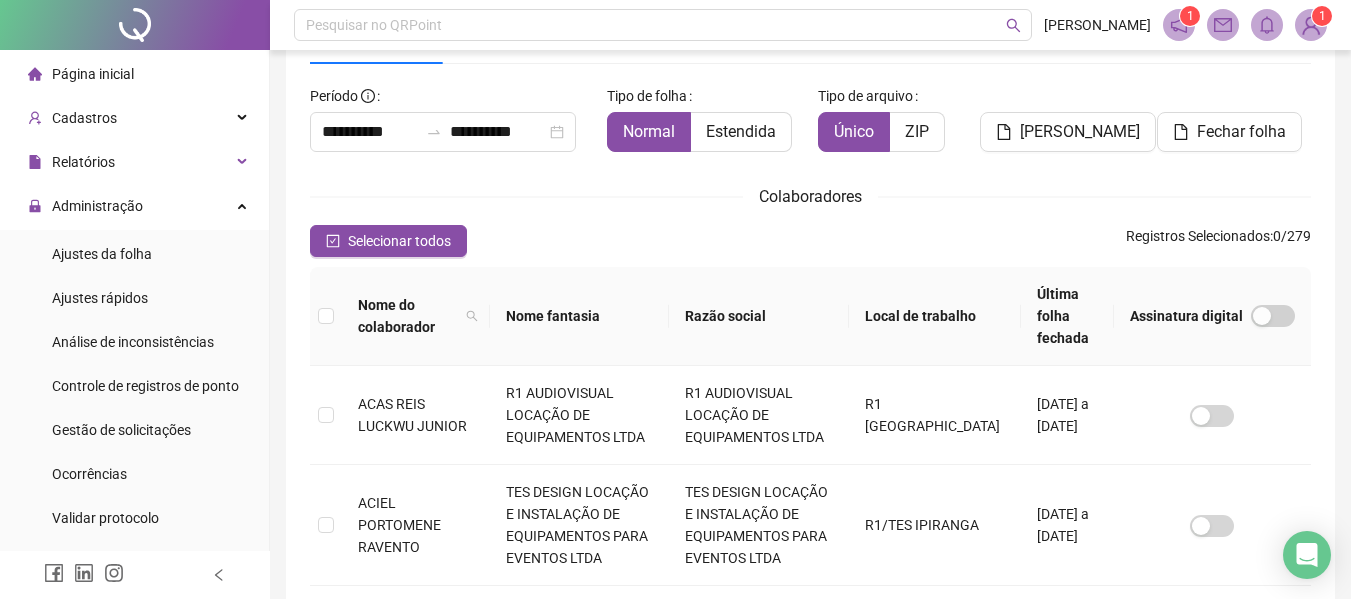 scroll, scrollTop: 110, scrollLeft: 0, axis: vertical 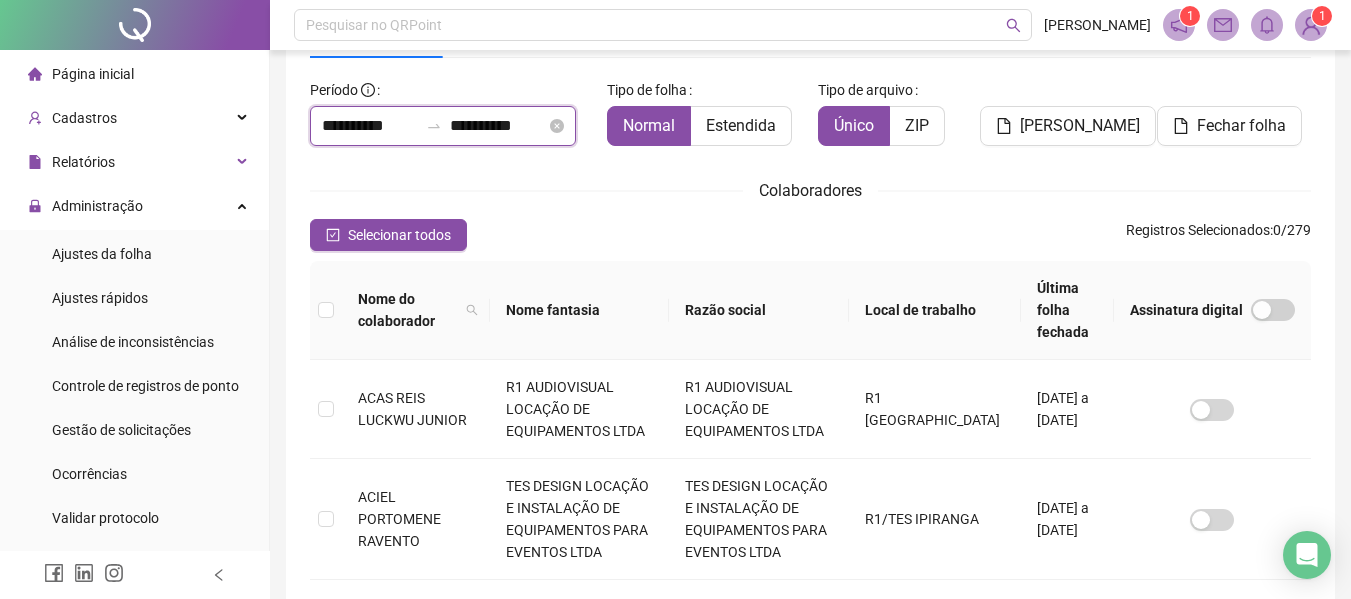 click on "**********" at bounding box center (370, 126) 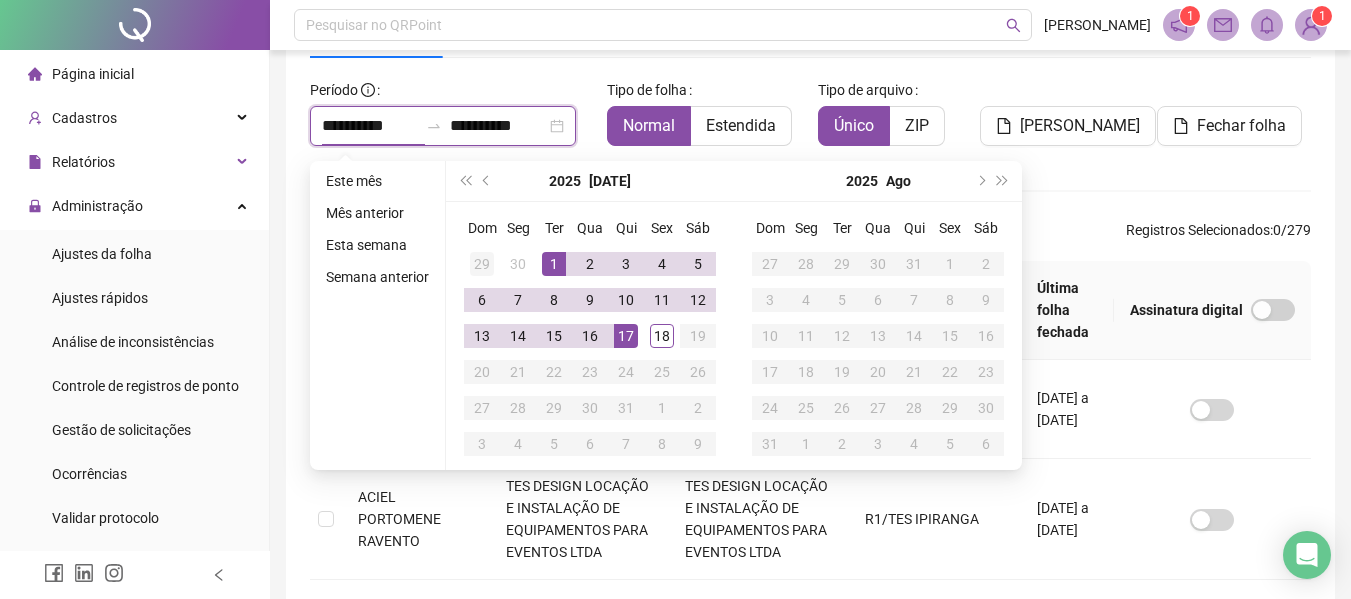 type on "**********" 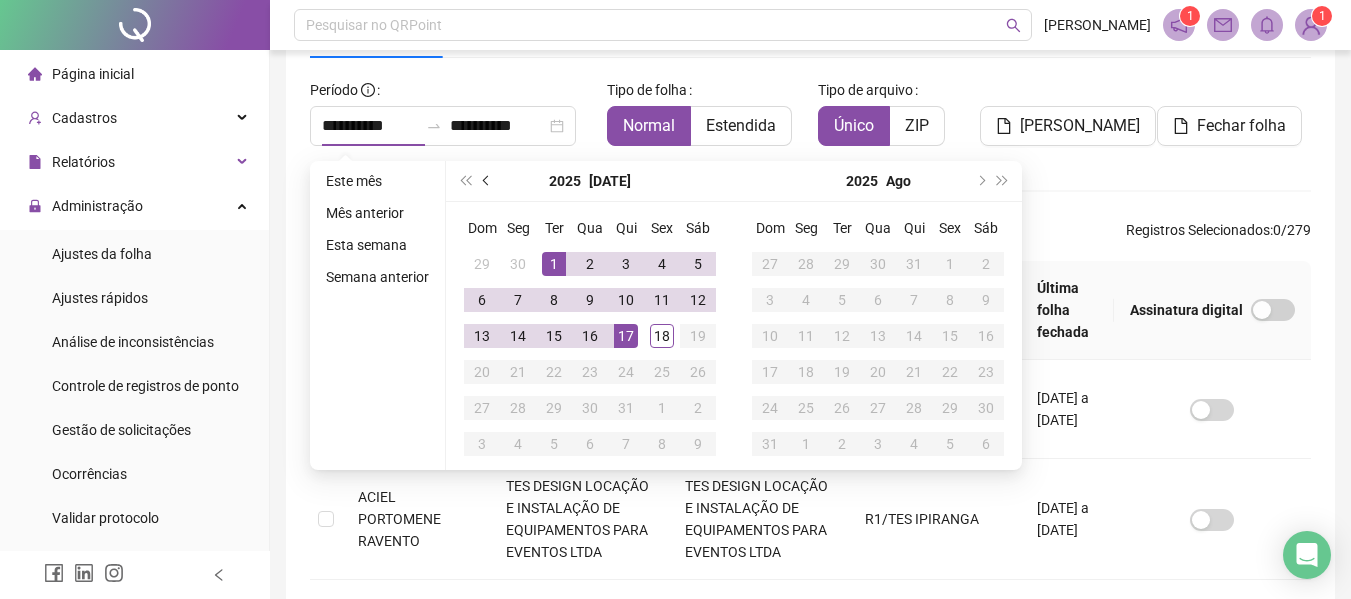 click at bounding box center [487, 181] 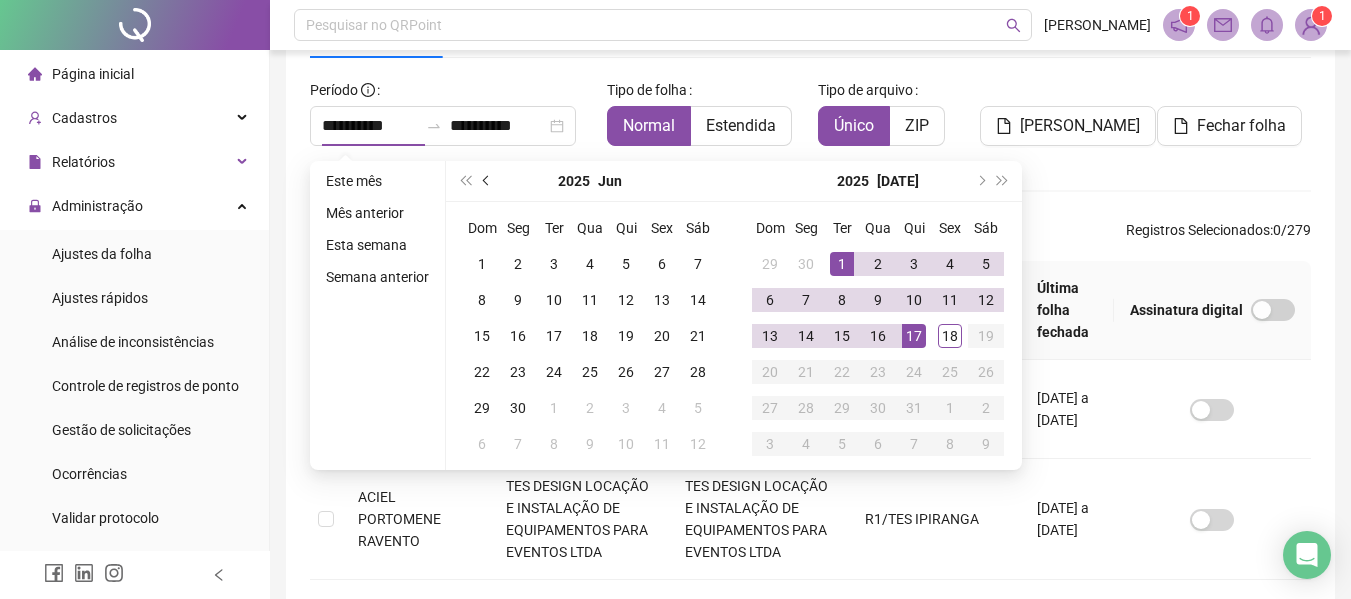 click at bounding box center (487, 181) 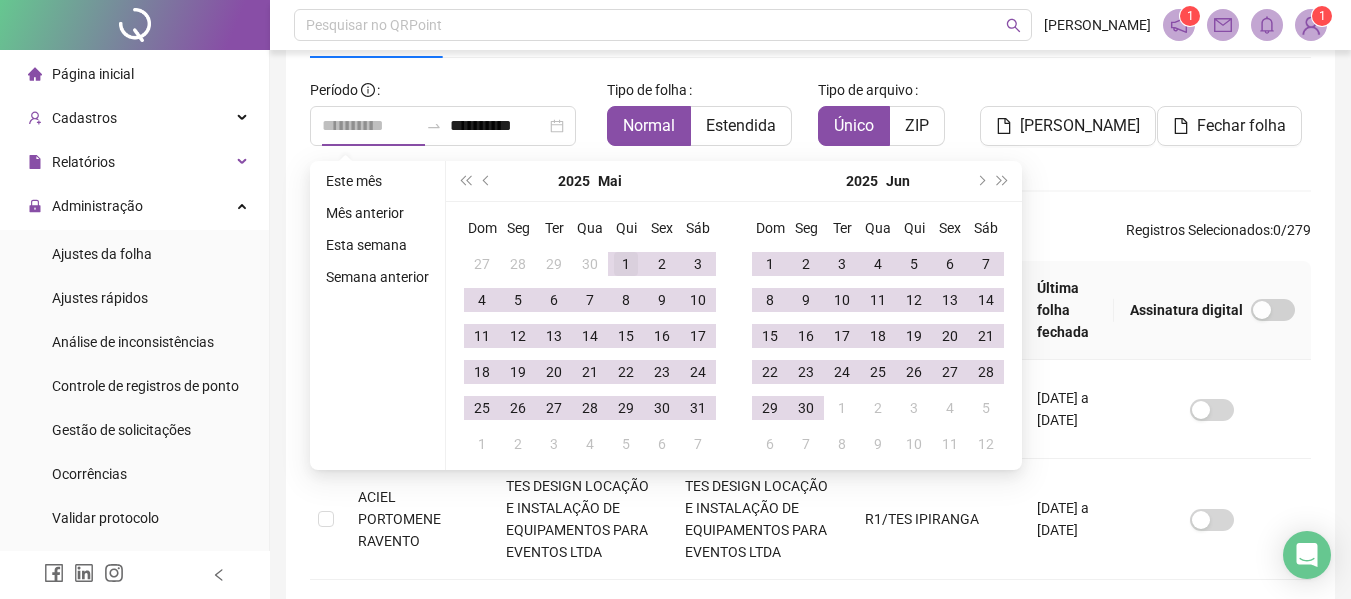 type on "**********" 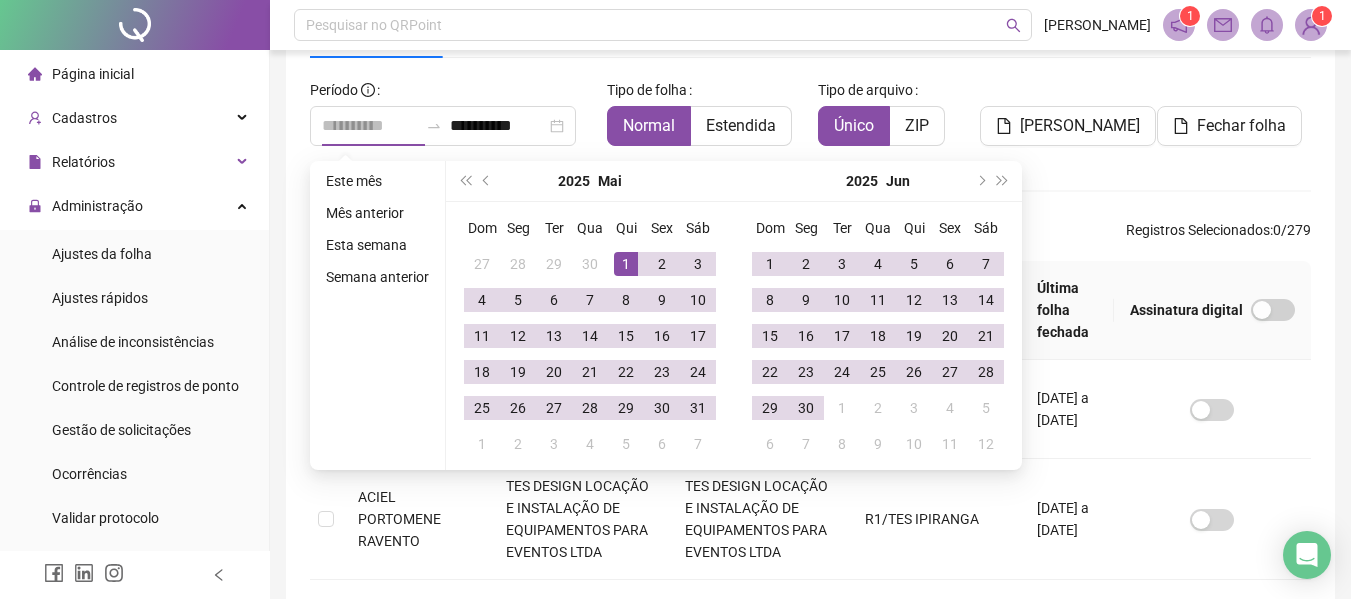 click on "1" at bounding box center (626, 264) 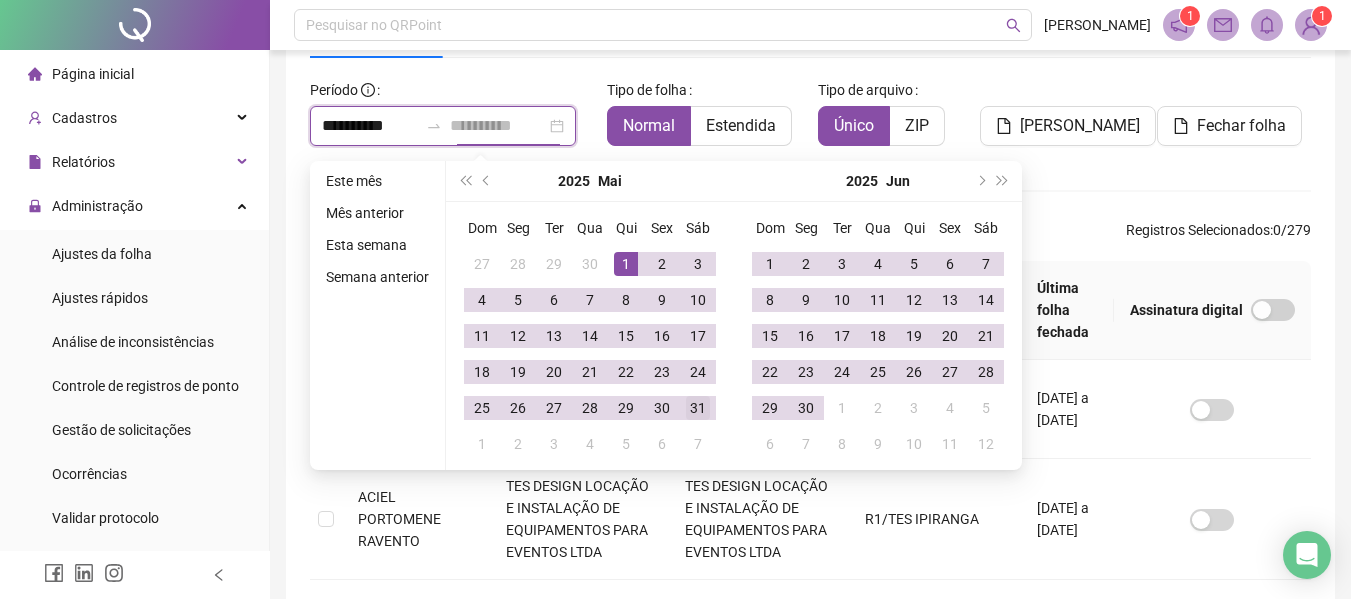 type on "**********" 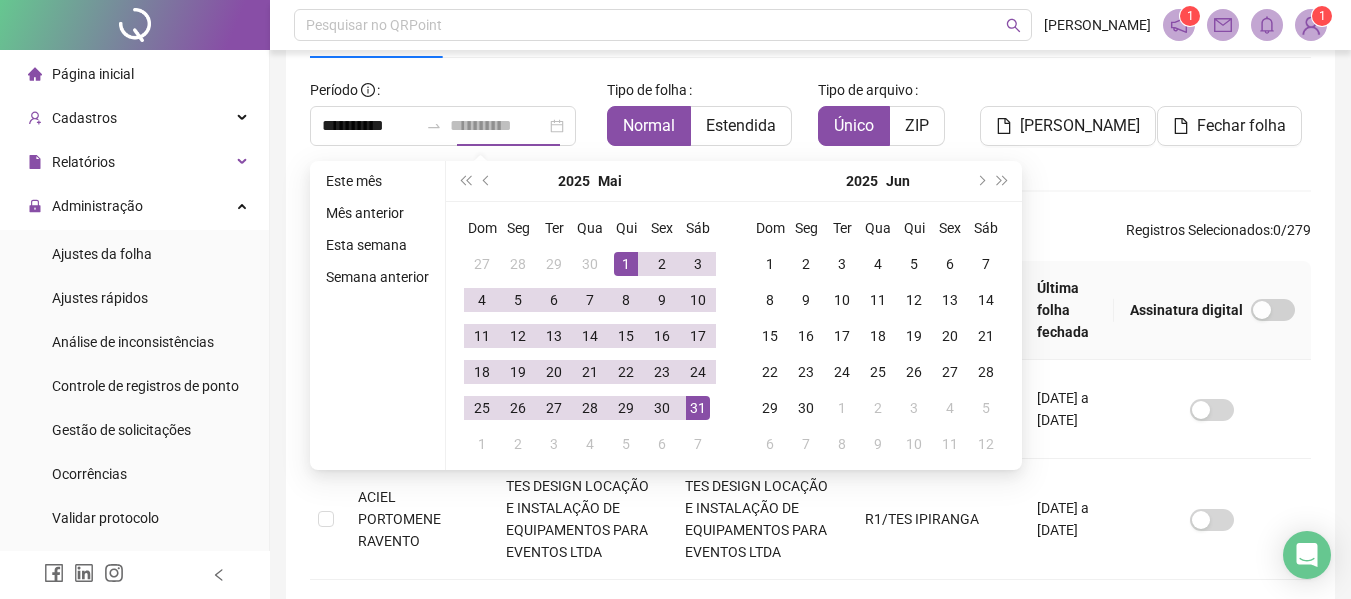 click on "31" at bounding box center [698, 408] 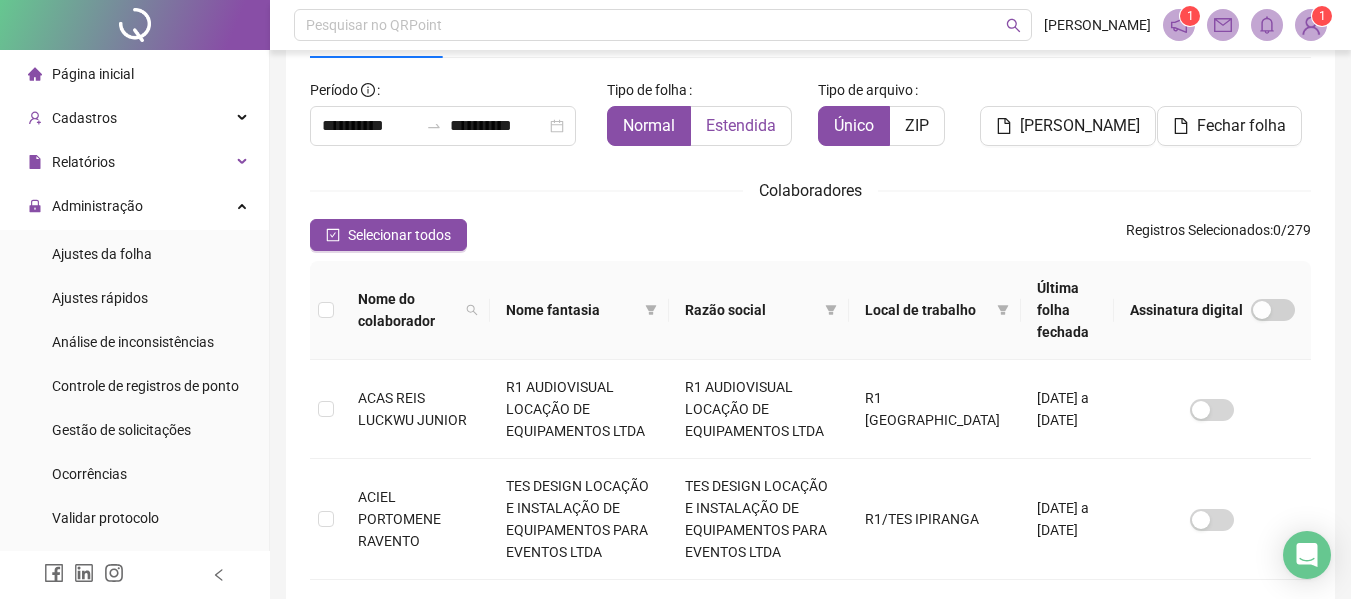 click on "Estendida" at bounding box center [741, 125] 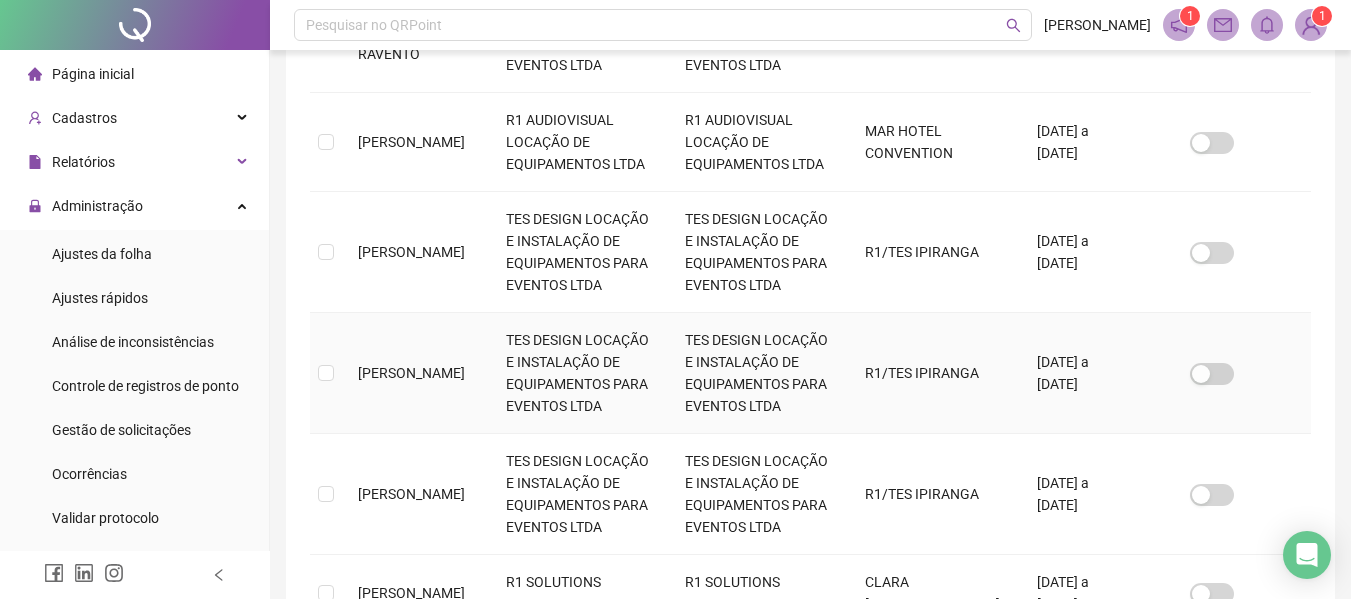 scroll, scrollTop: 1057, scrollLeft: 0, axis: vertical 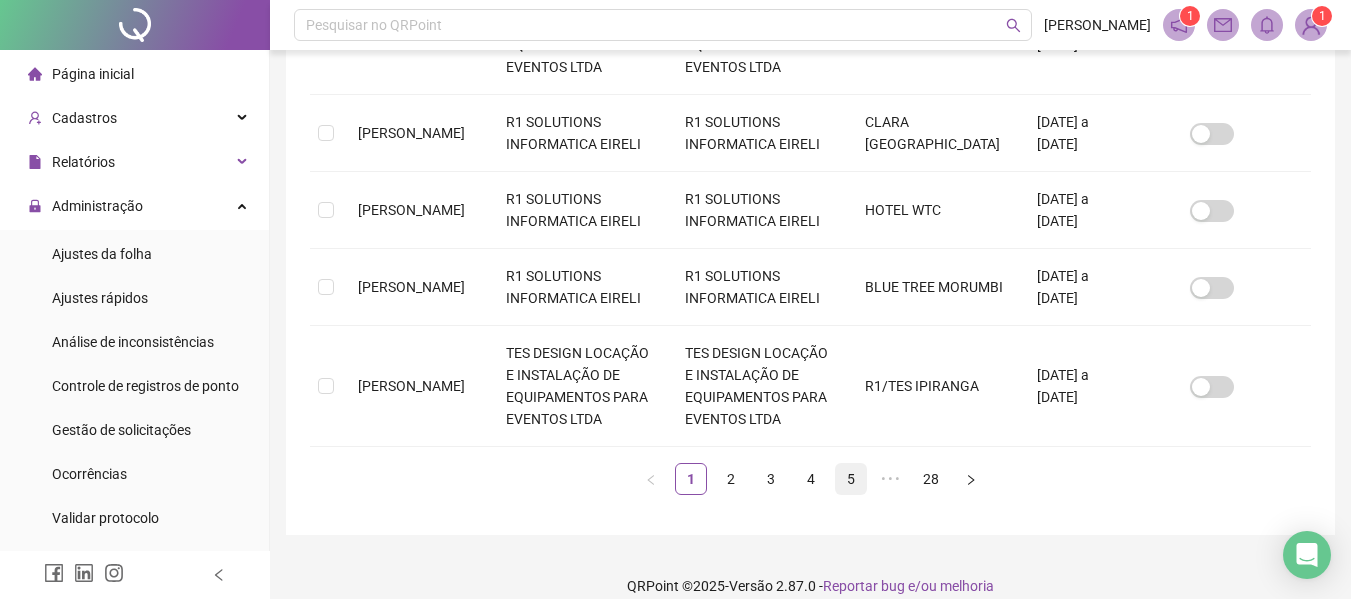 click on "5" at bounding box center (851, 479) 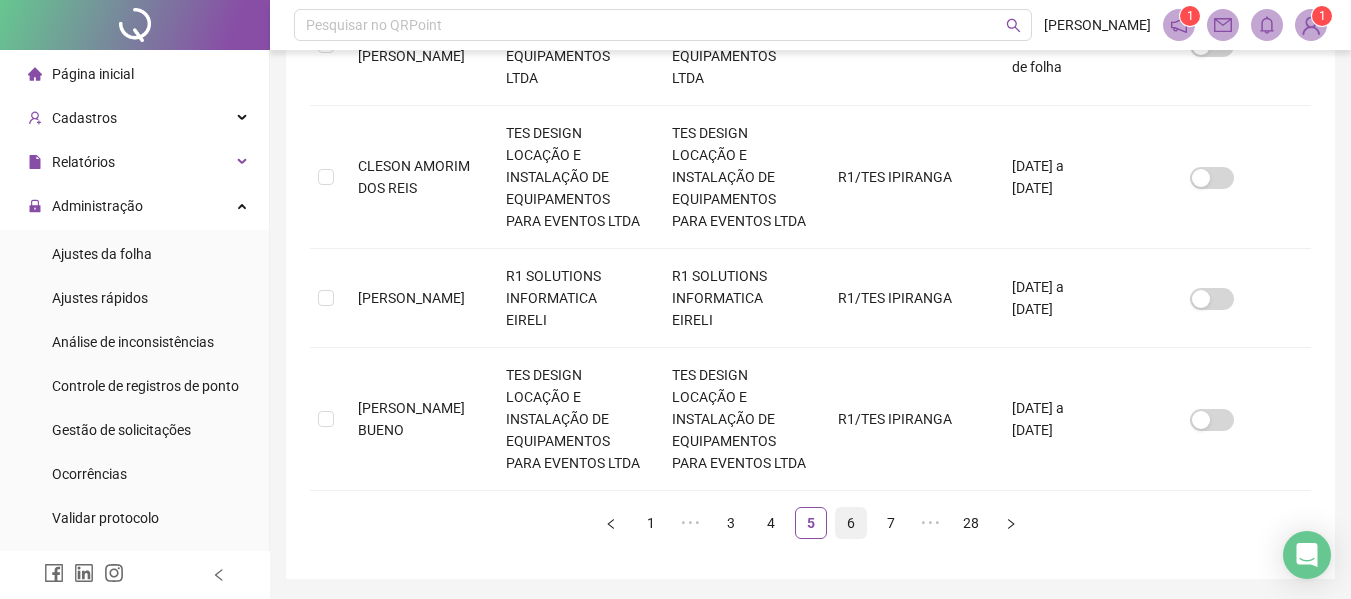 click on "6" at bounding box center [851, 523] 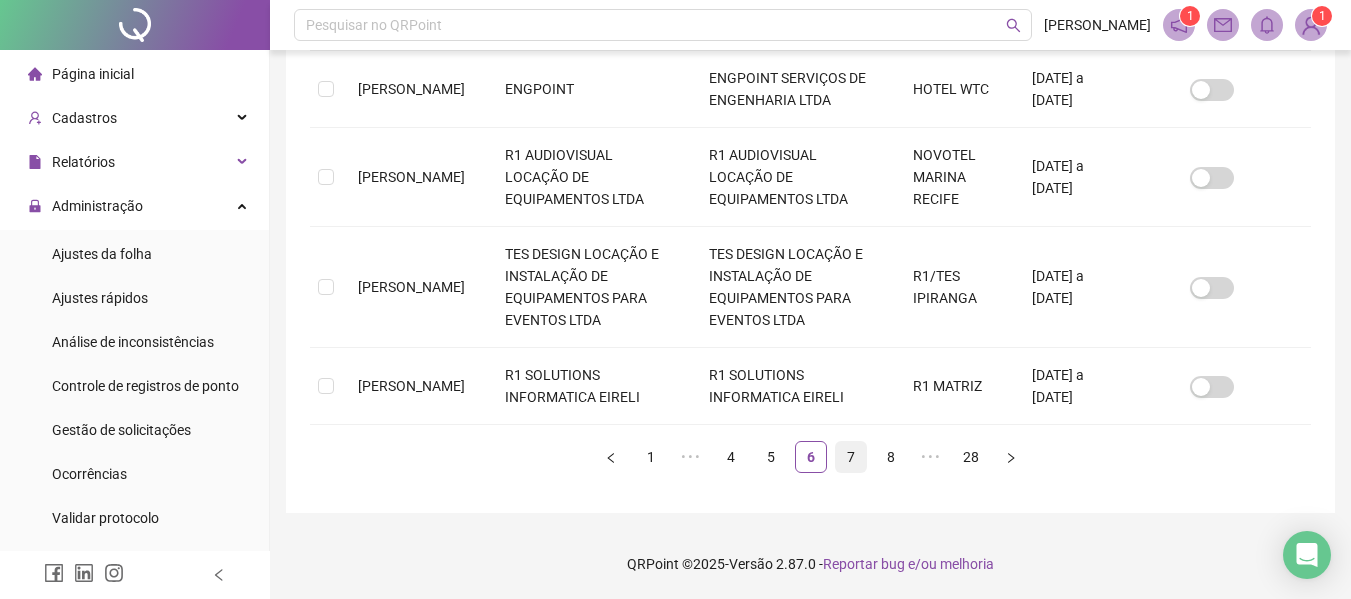 click on "7" at bounding box center [851, 457] 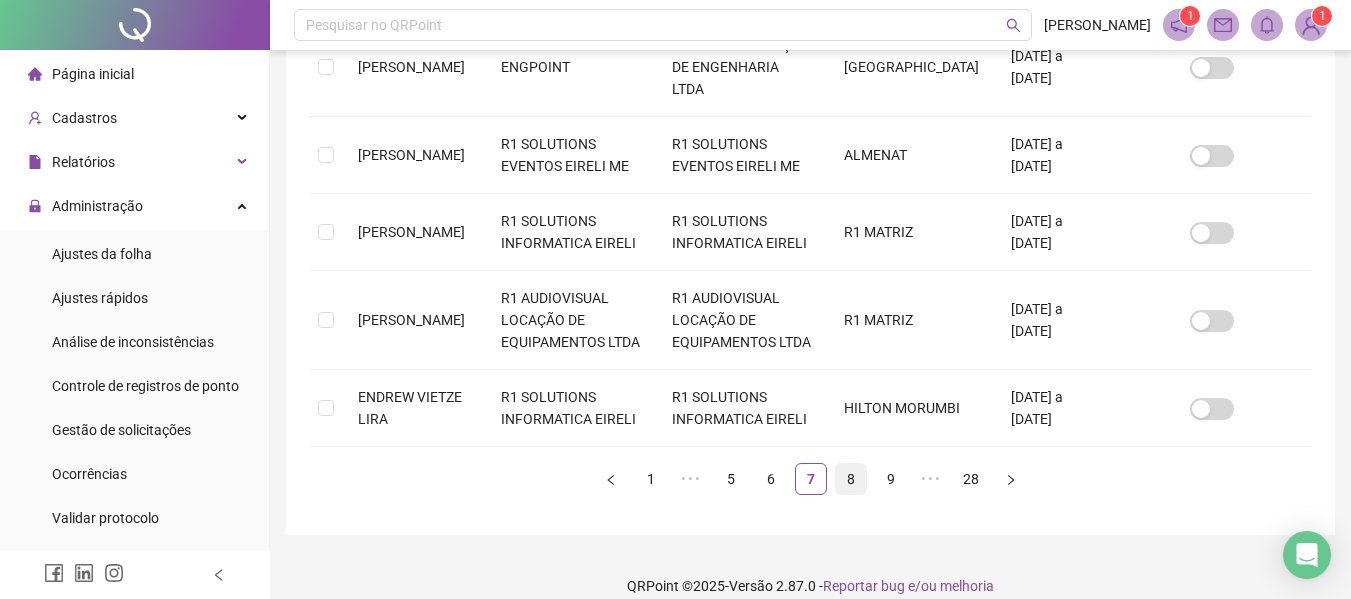 click on "8" at bounding box center [851, 479] 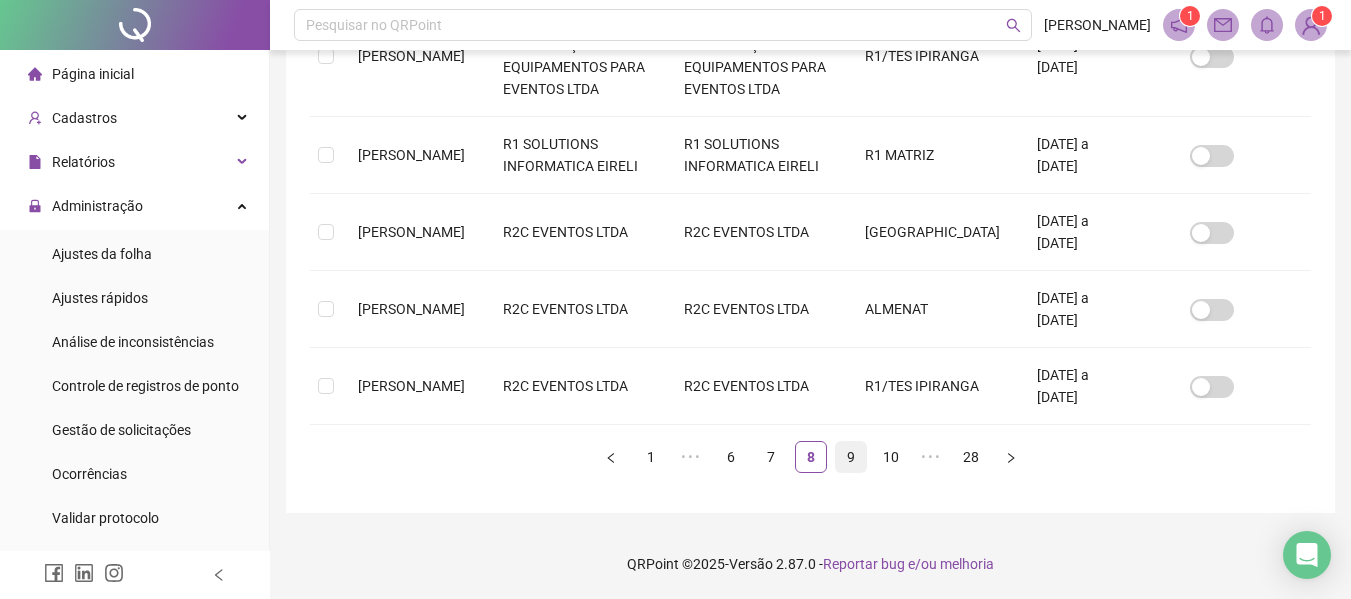click on "9" at bounding box center (851, 457) 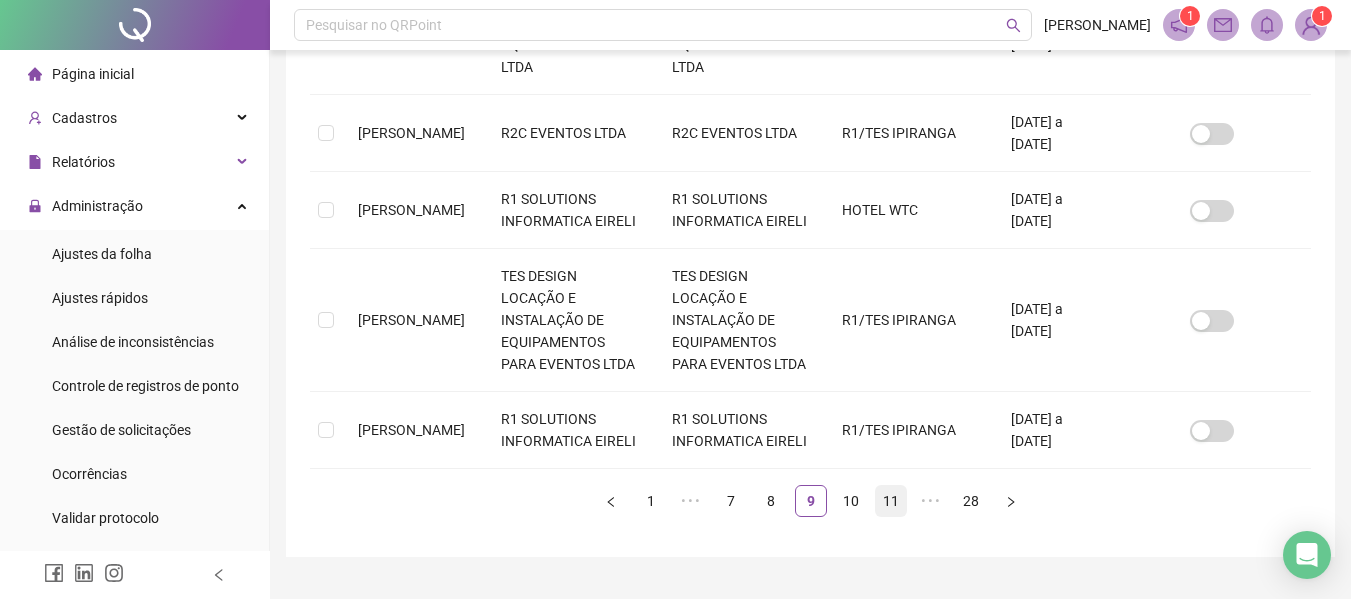 click on "11" at bounding box center [891, 501] 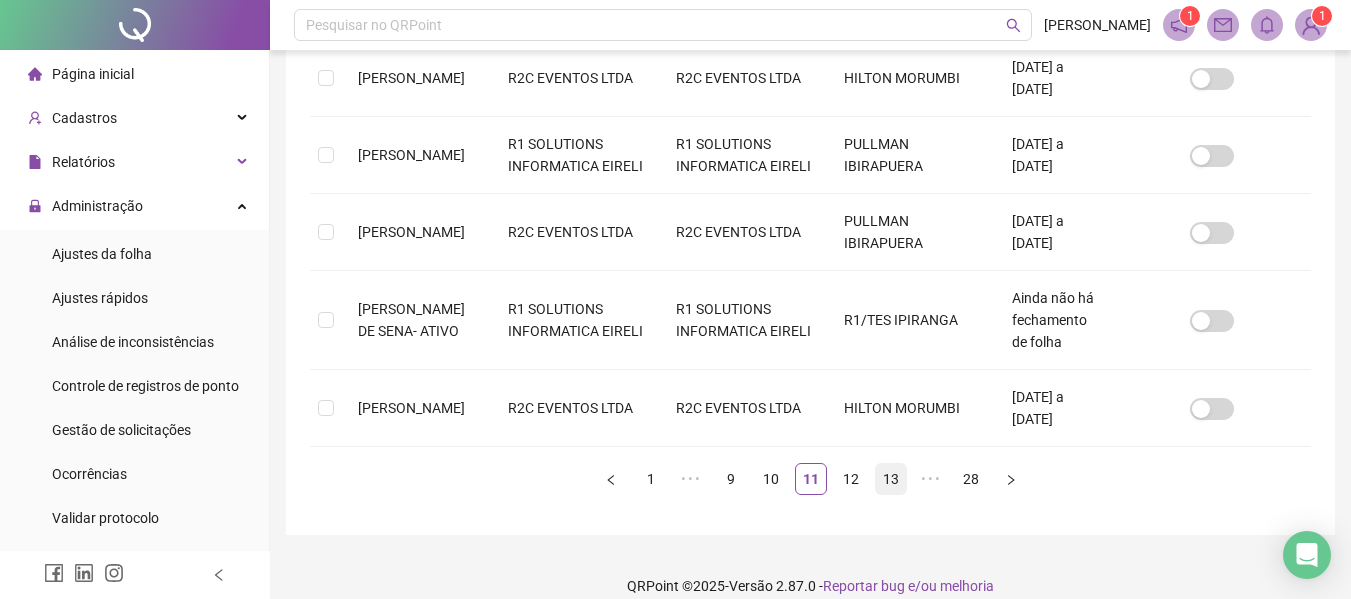 click on "13" at bounding box center (891, 479) 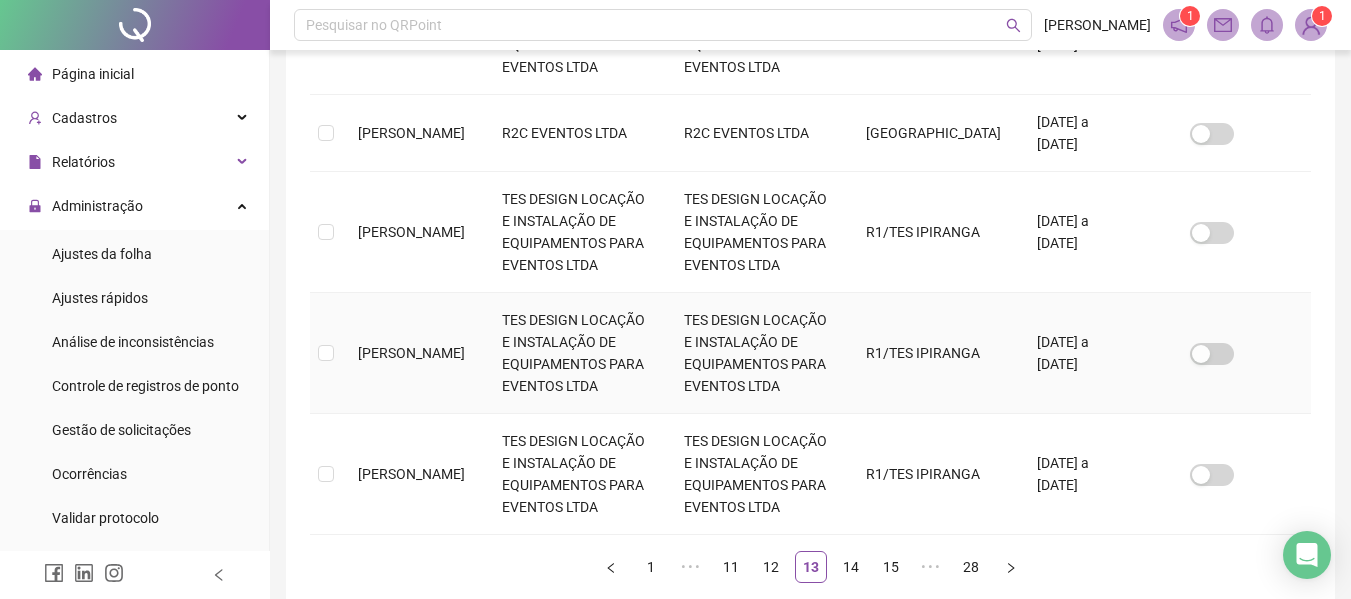 scroll, scrollTop: 1123, scrollLeft: 0, axis: vertical 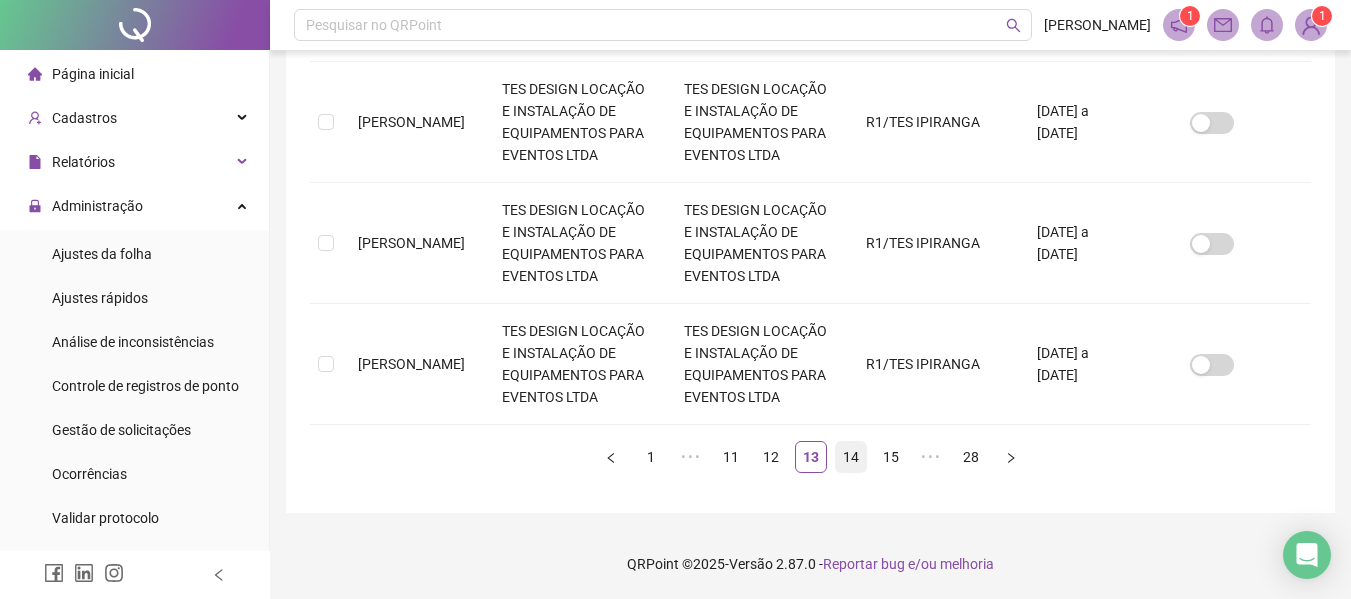 click on "14" at bounding box center (851, 457) 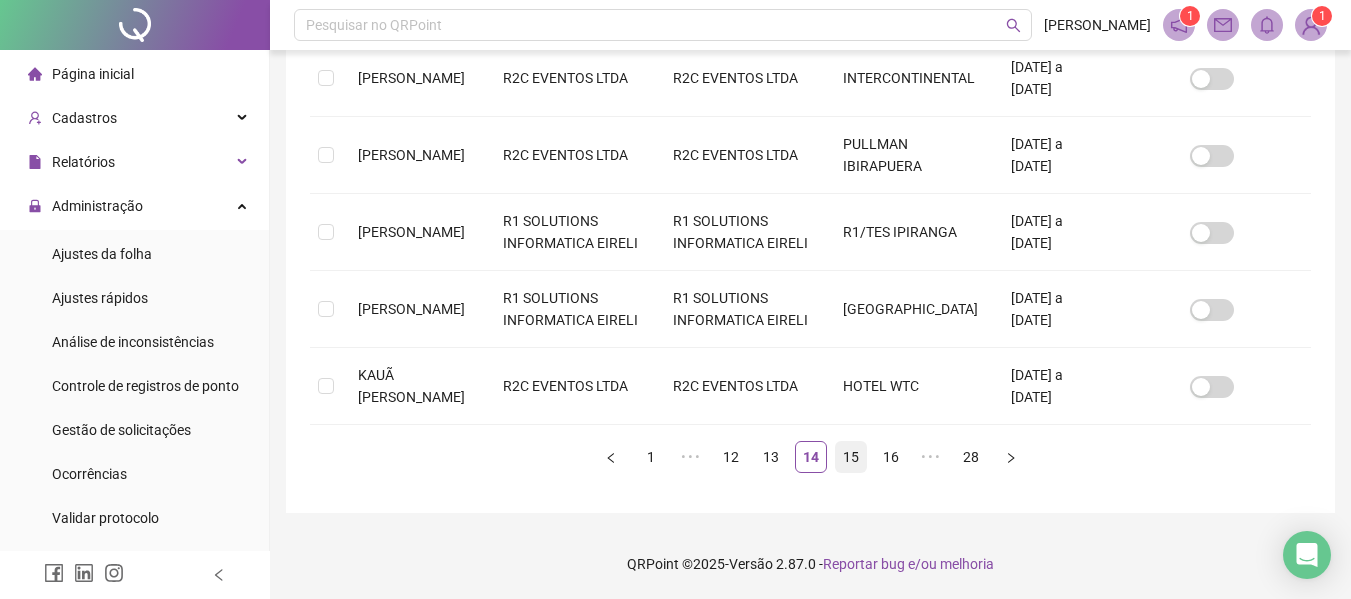 click on "15" at bounding box center (851, 457) 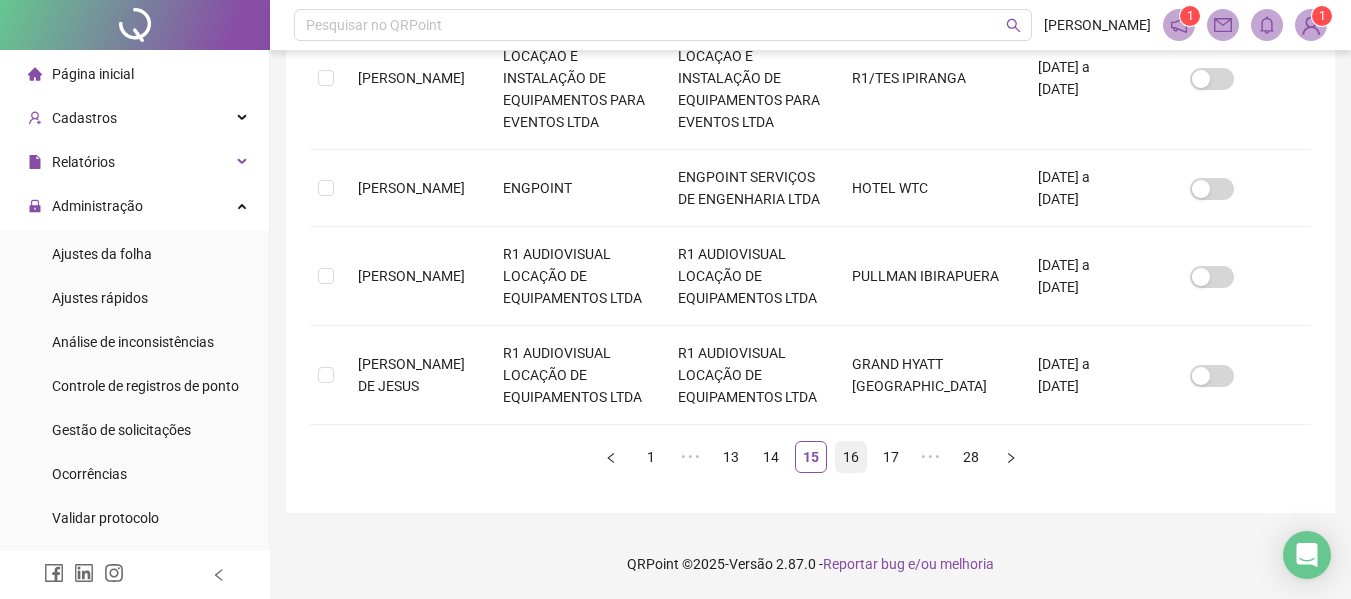 click on "16" at bounding box center [851, 457] 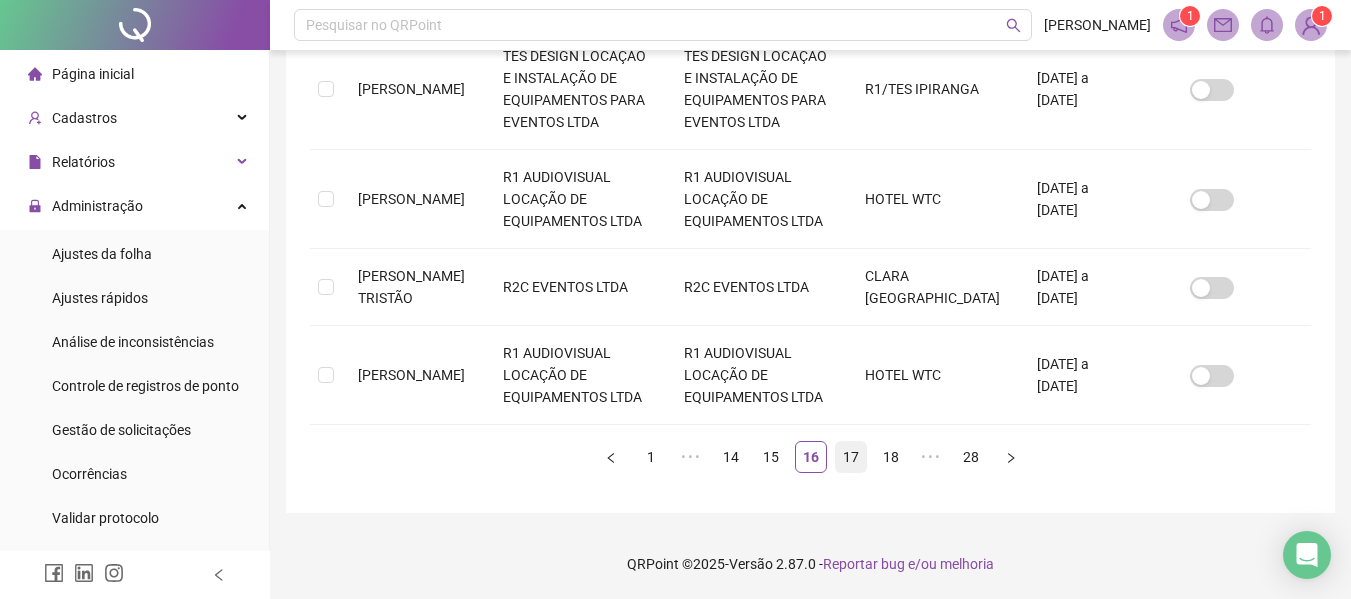 click on "17" at bounding box center [851, 457] 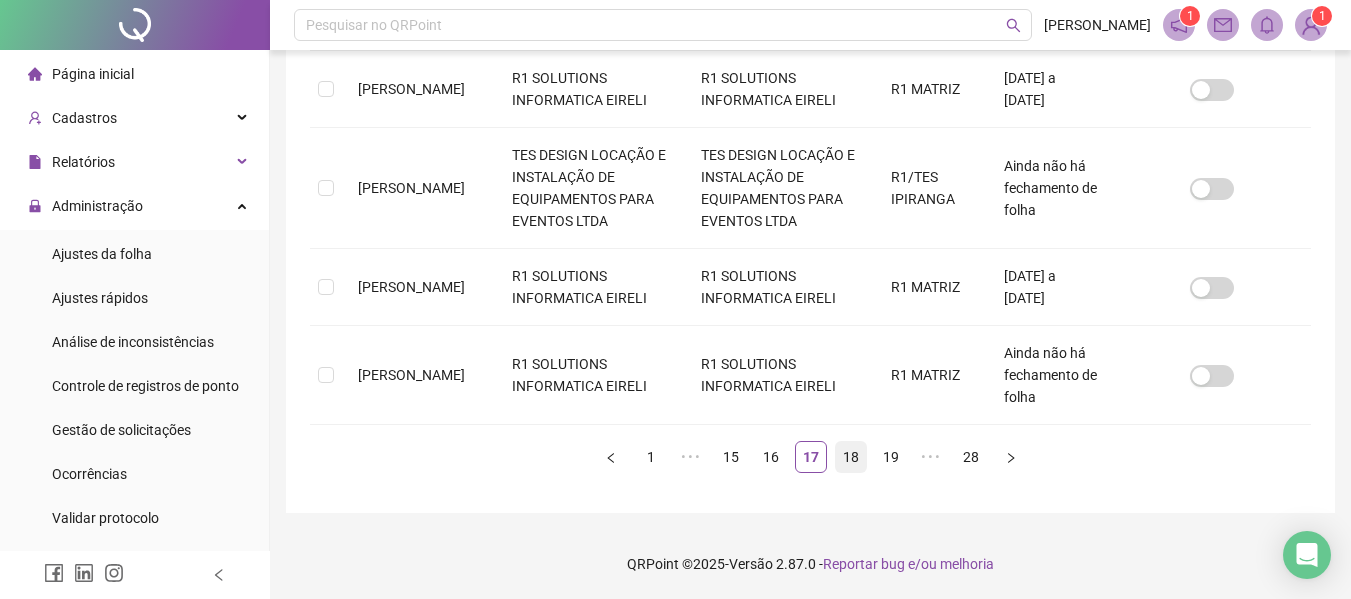 click on "18" at bounding box center (851, 457) 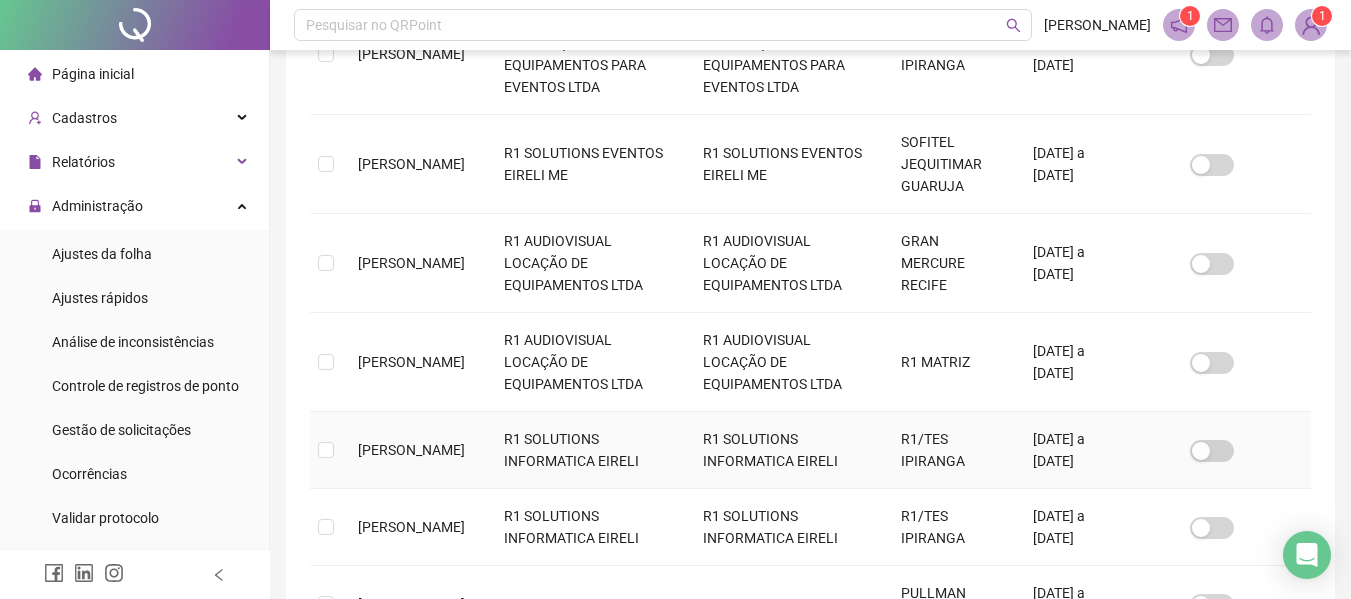 scroll, scrollTop: 510, scrollLeft: 0, axis: vertical 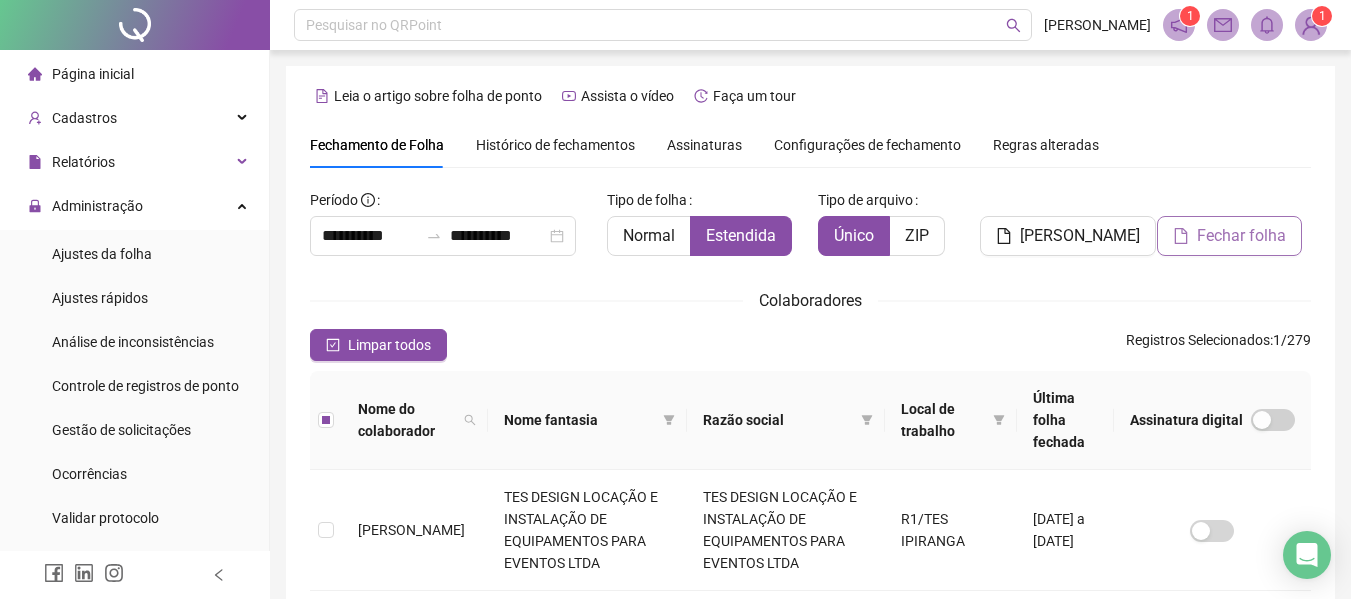 click on "Fechar folha" at bounding box center [1241, 236] 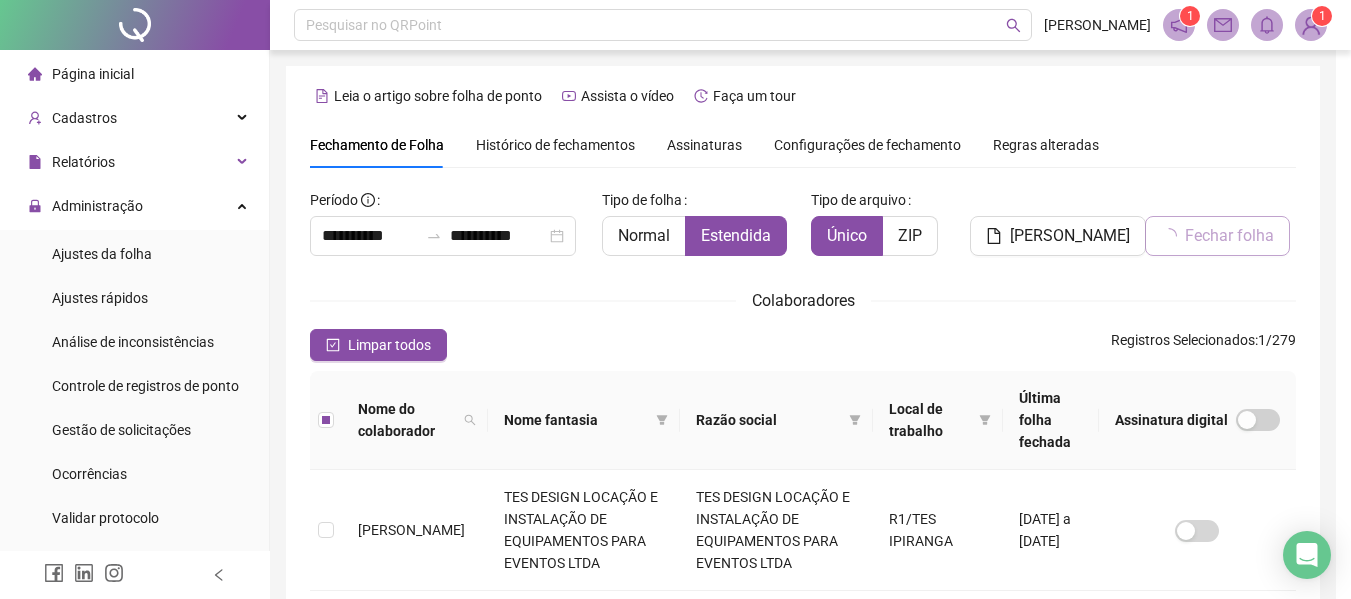 scroll, scrollTop: 110, scrollLeft: 0, axis: vertical 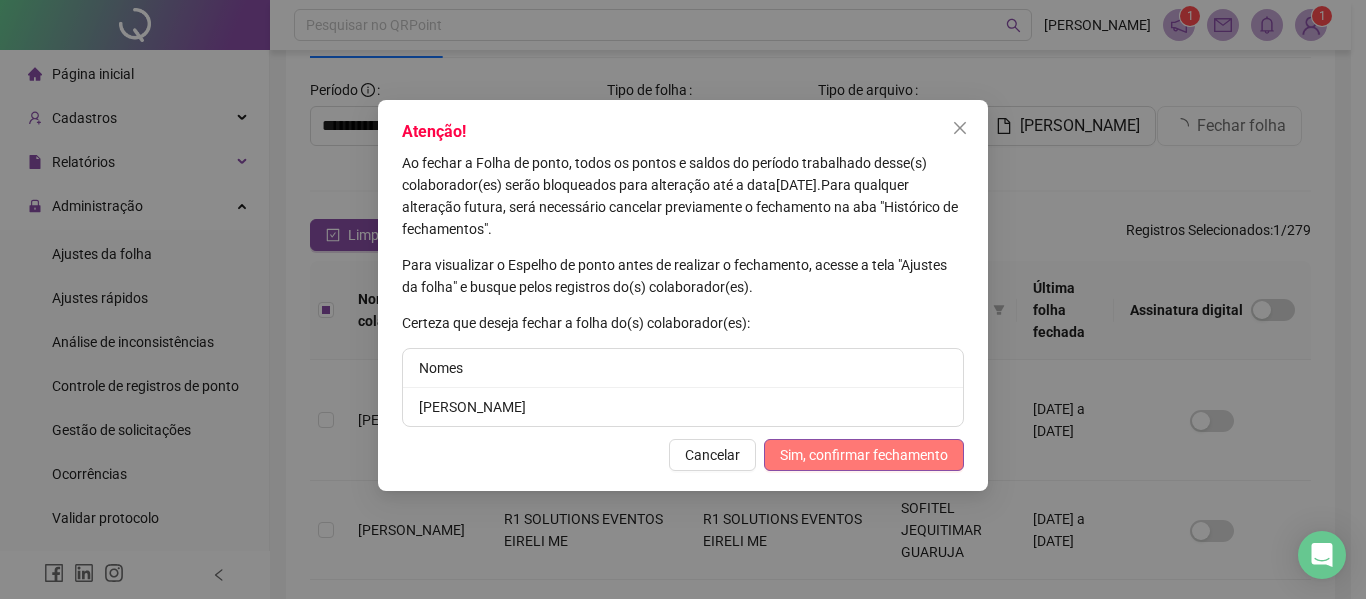 click on "Sim, confirmar fechamento" at bounding box center [864, 455] 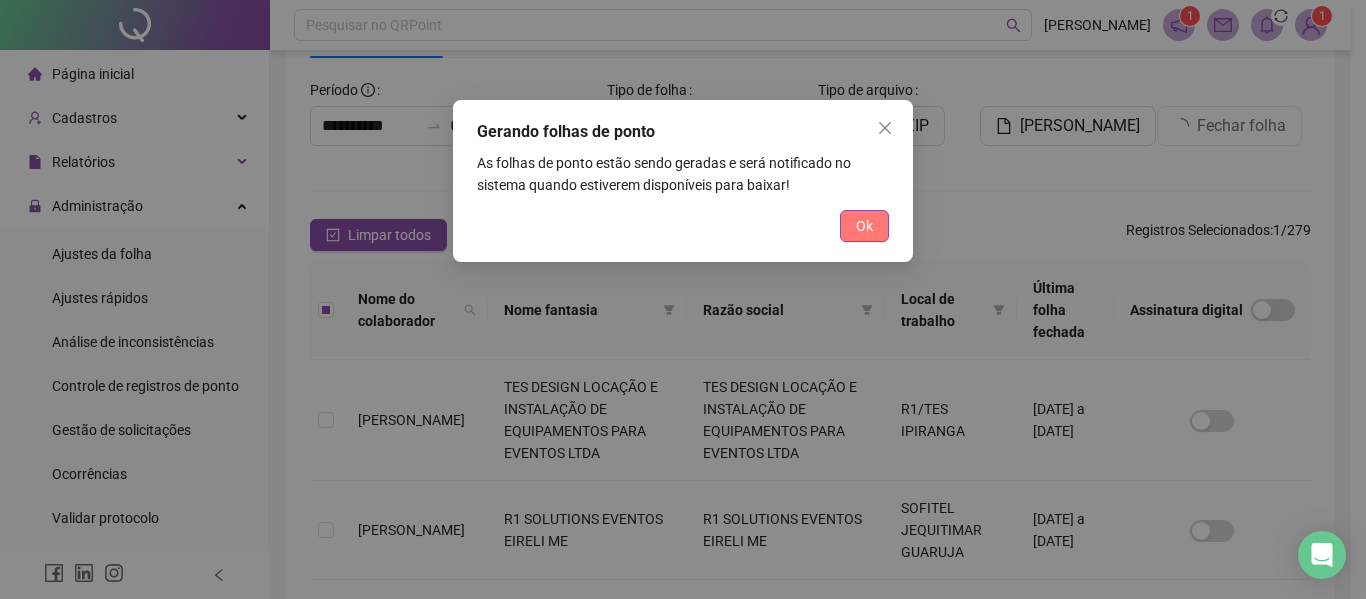 click on "Ok" at bounding box center [864, 226] 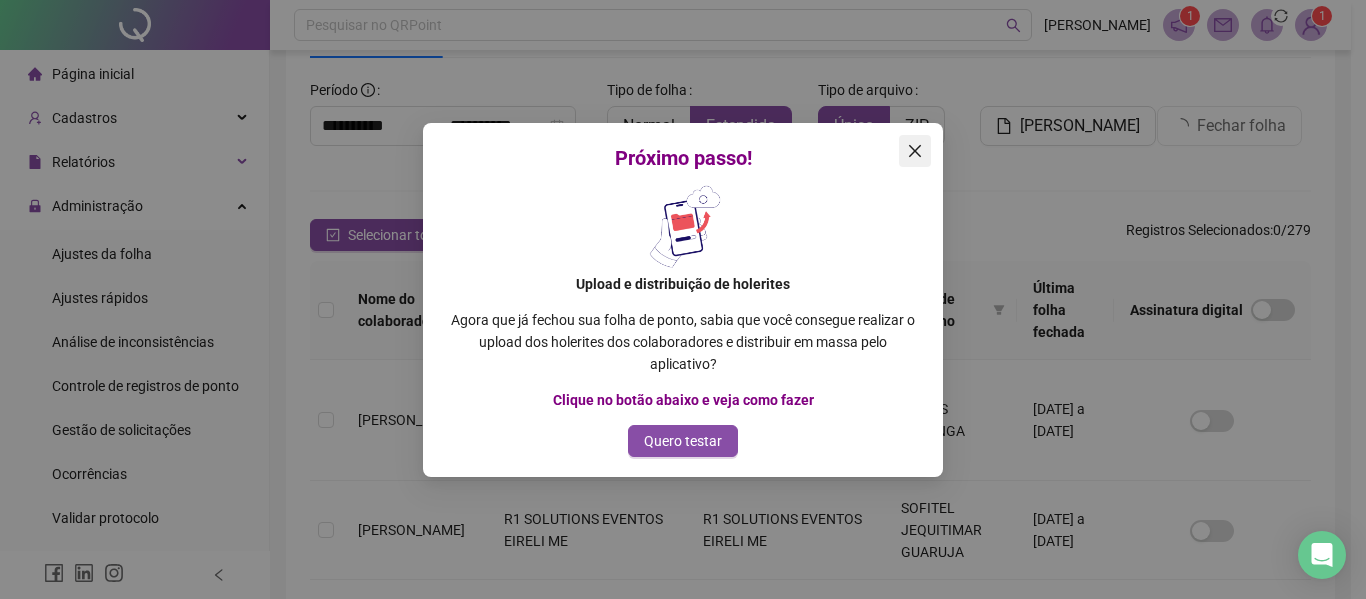 click 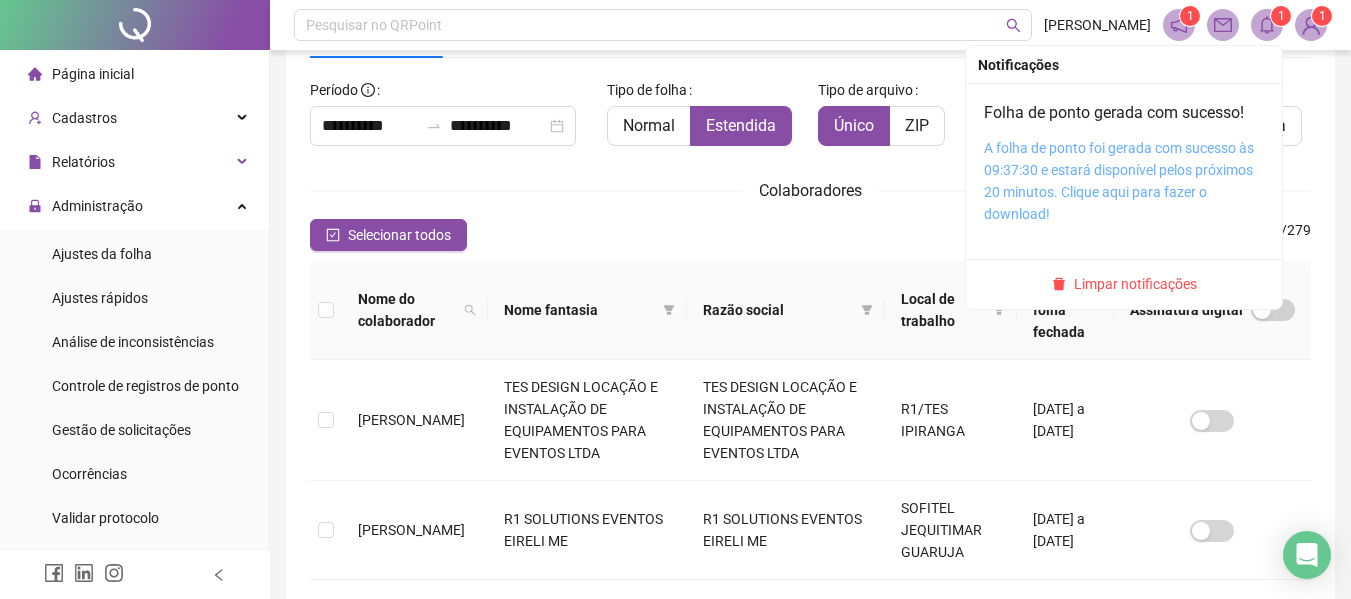 click on "A folha de ponto foi gerada com sucesso às 09:37:30 e estará disponível pelos próximos 20 minutos.
Clique aqui para fazer o download!" at bounding box center [1119, 181] 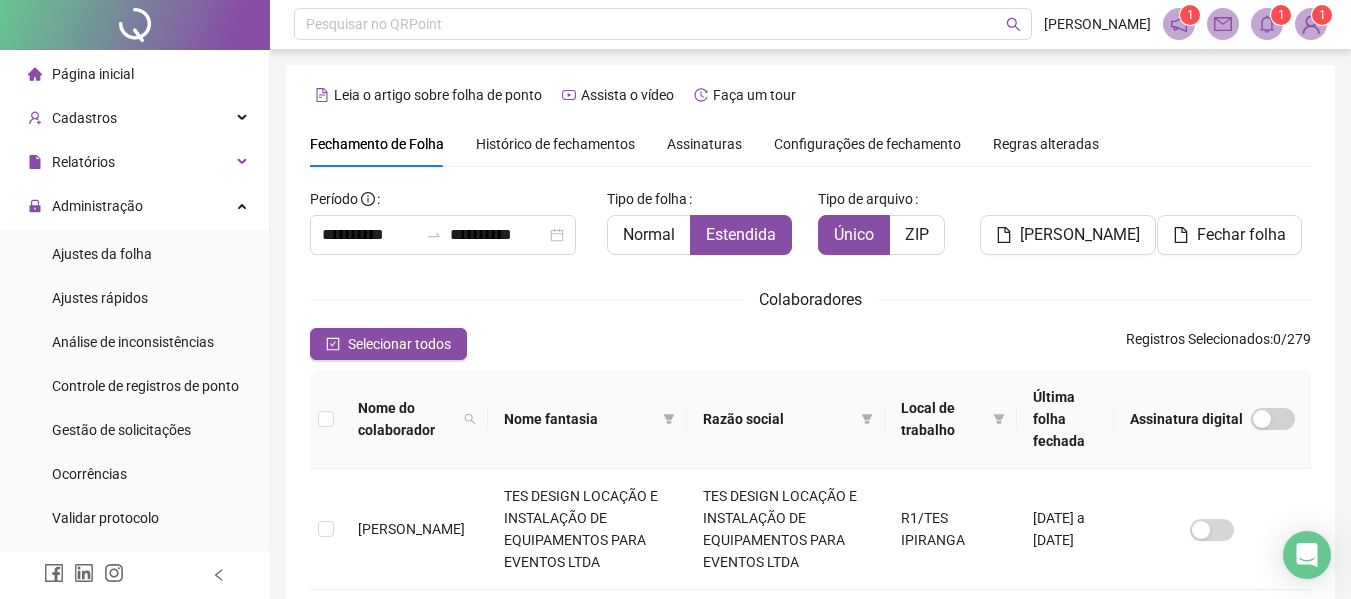scroll, scrollTop: 0, scrollLeft: 0, axis: both 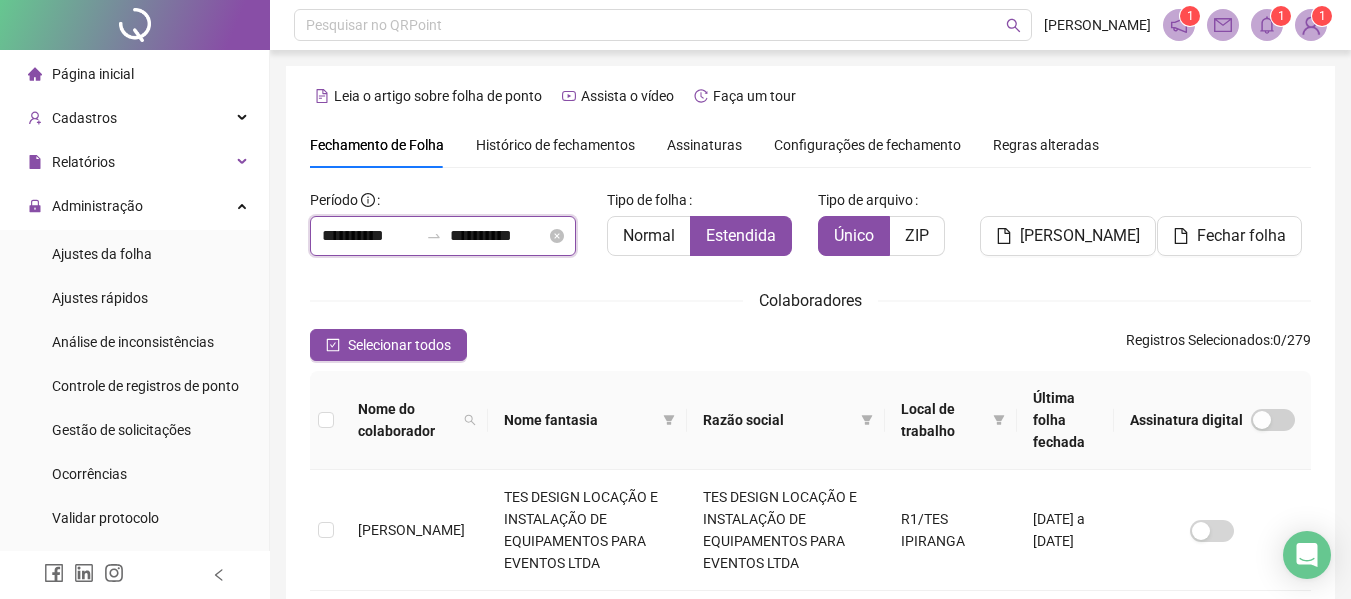click on "**********" at bounding box center [370, 236] 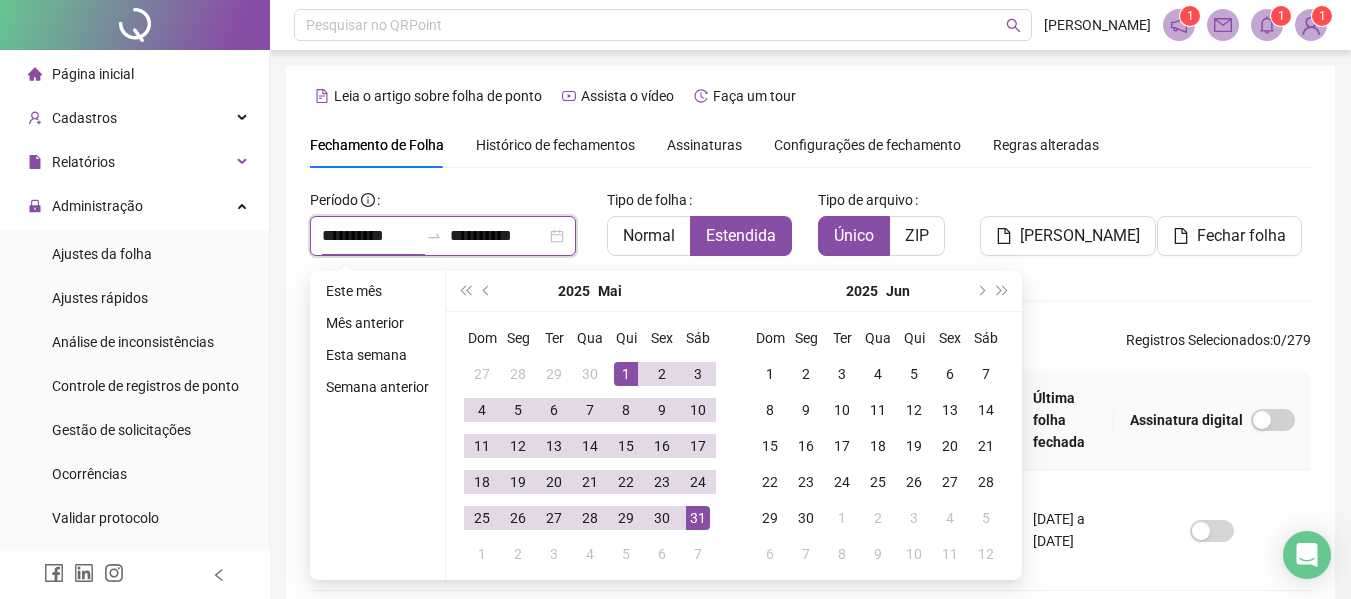 type on "**********" 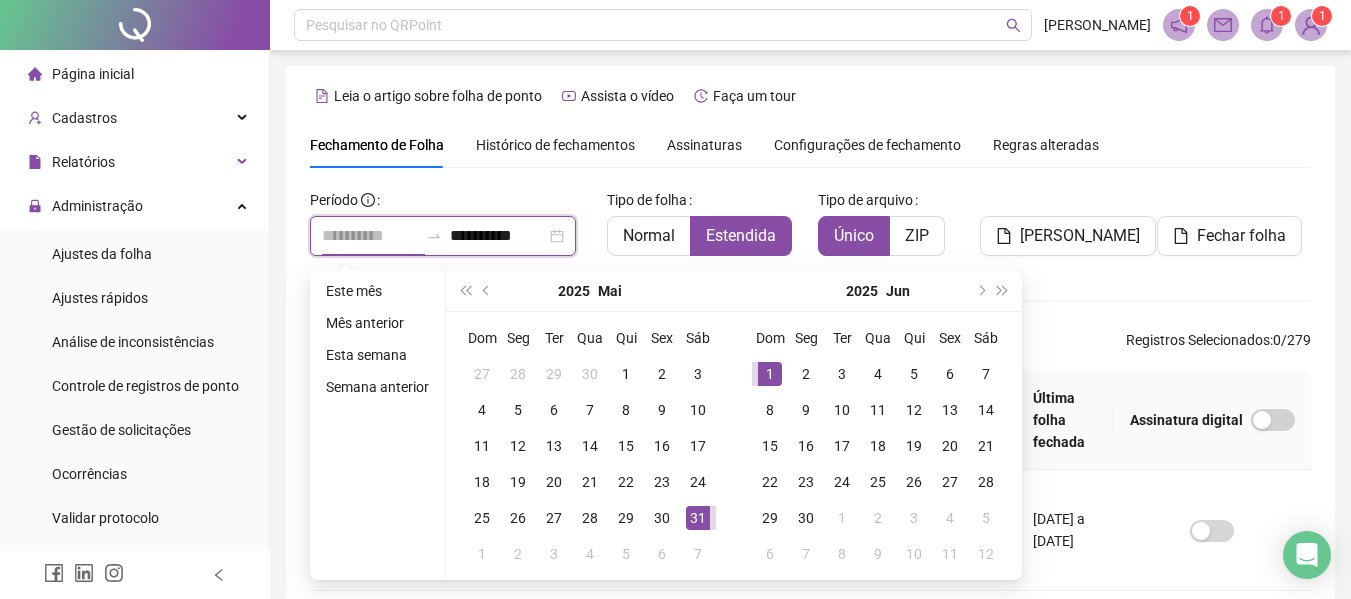 type on "**********" 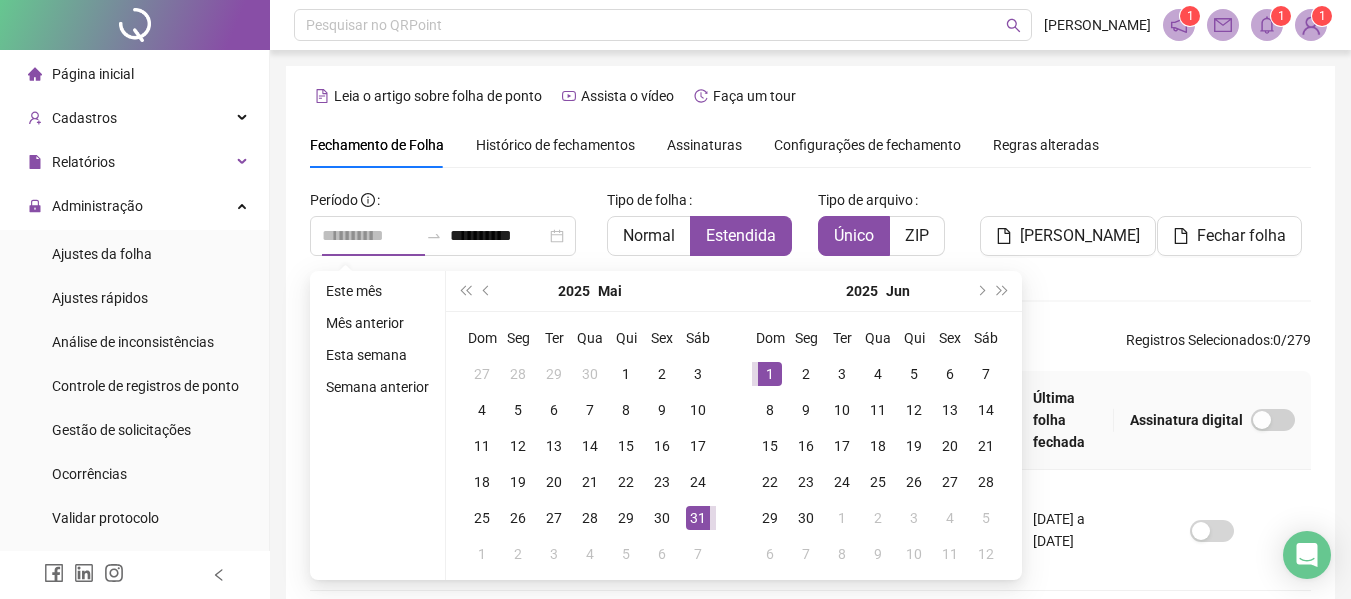 click on "1" at bounding box center [770, 374] 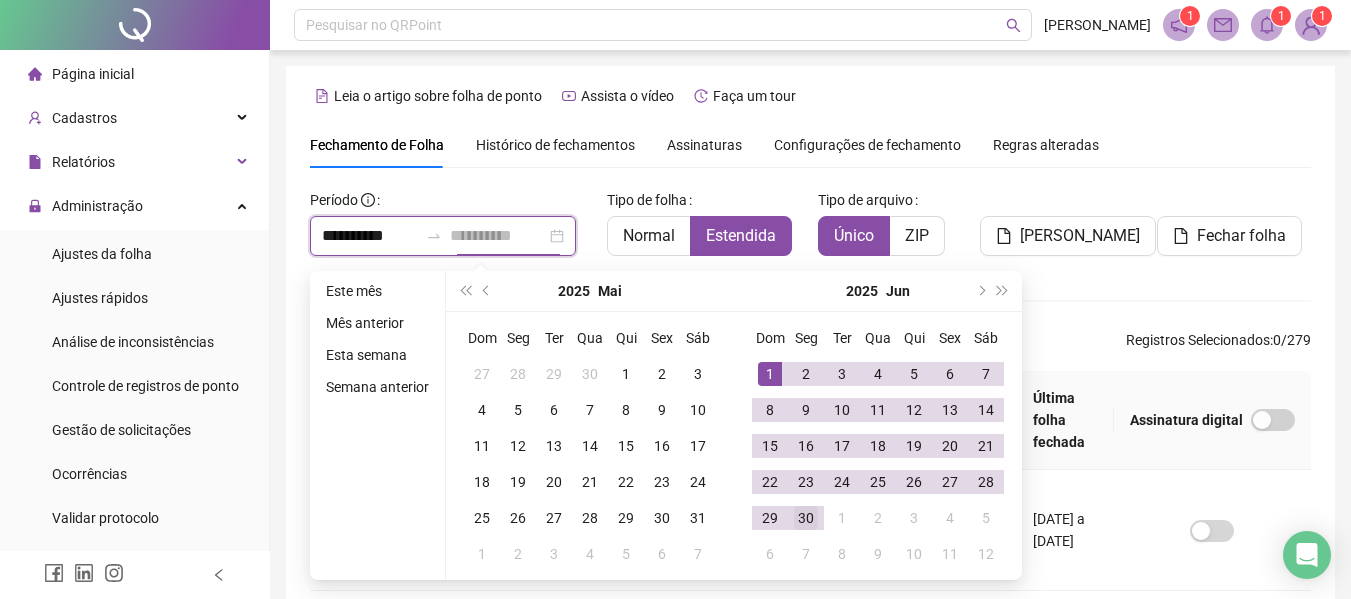 type on "**********" 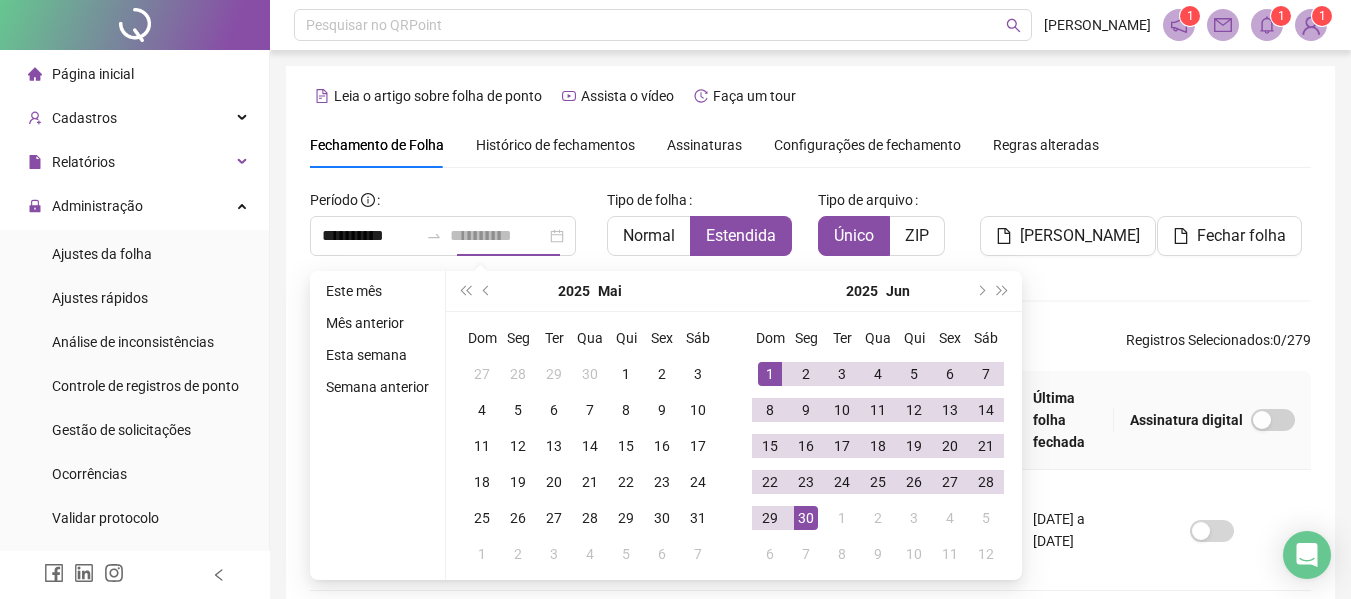 click on "30" at bounding box center [806, 518] 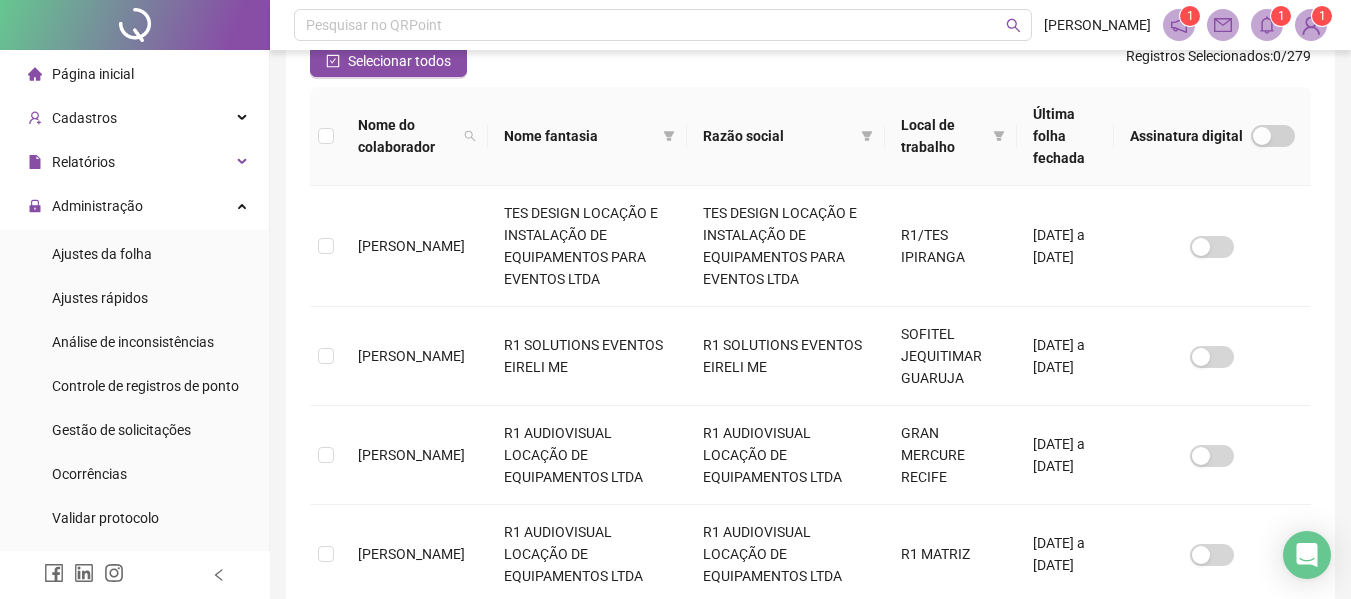 scroll, scrollTop: 510, scrollLeft: 0, axis: vertical 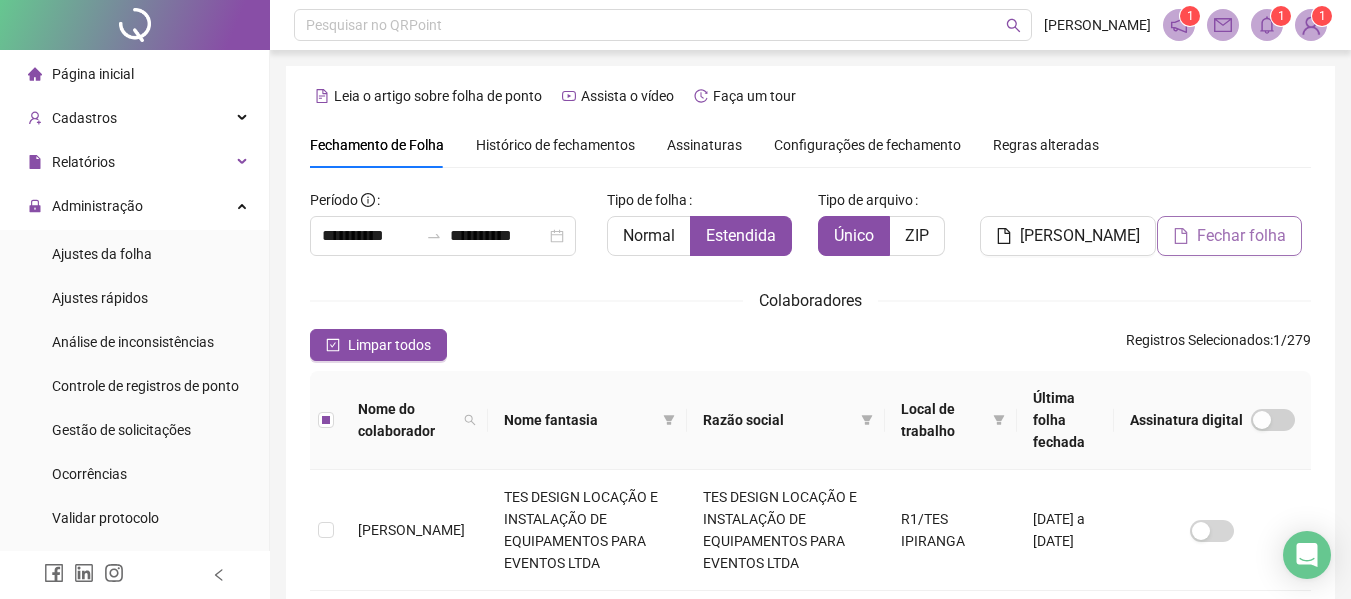 click on "Fechar folha" at bounding box center (1241, 236) 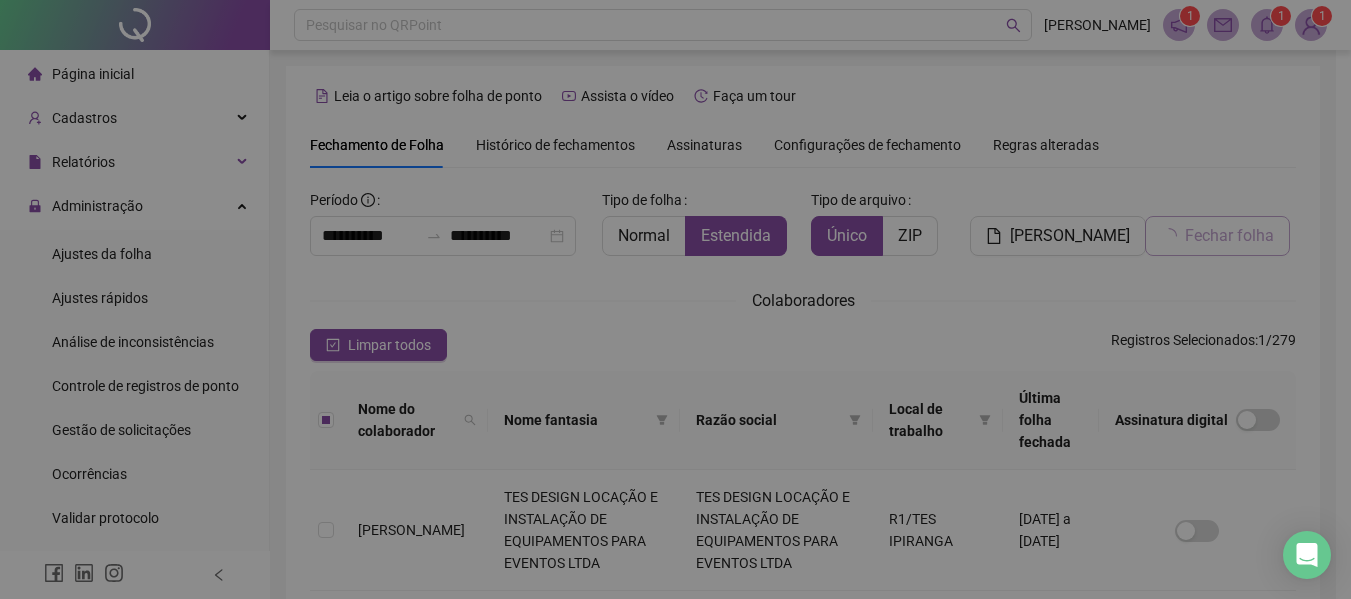 scroll, scrollTop: 110, scrollLeft: 0, axis: vertical 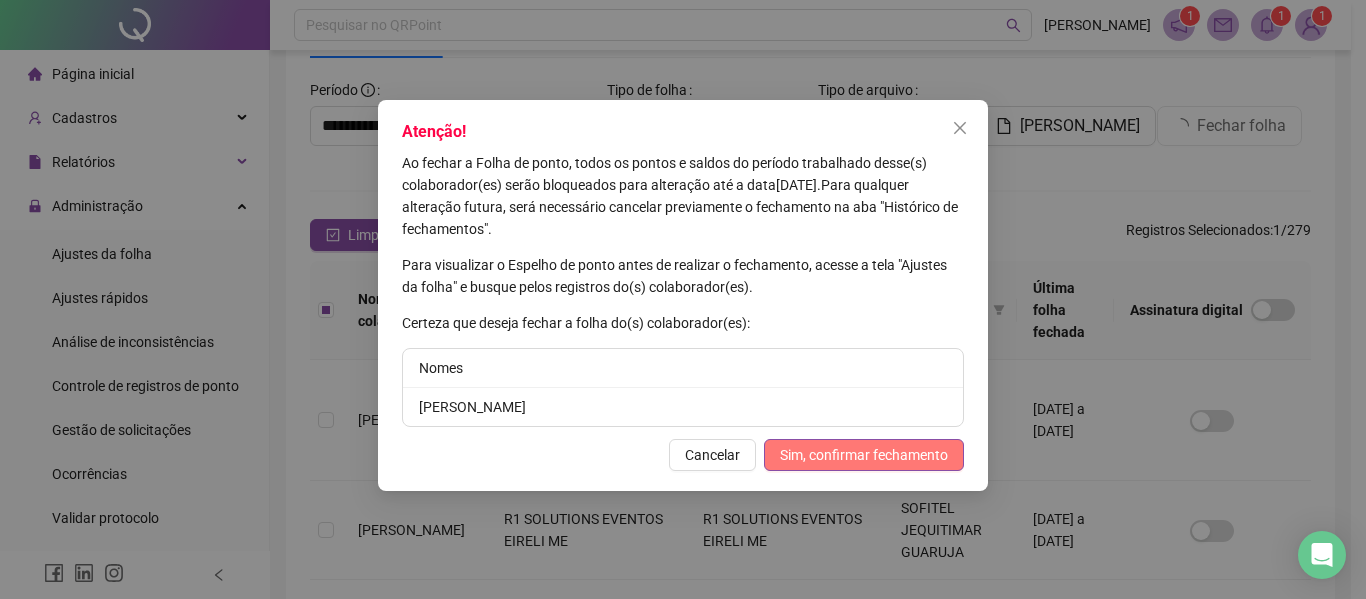 click on "Sim, confirmar fechamento" at bounding box center [864, 455] 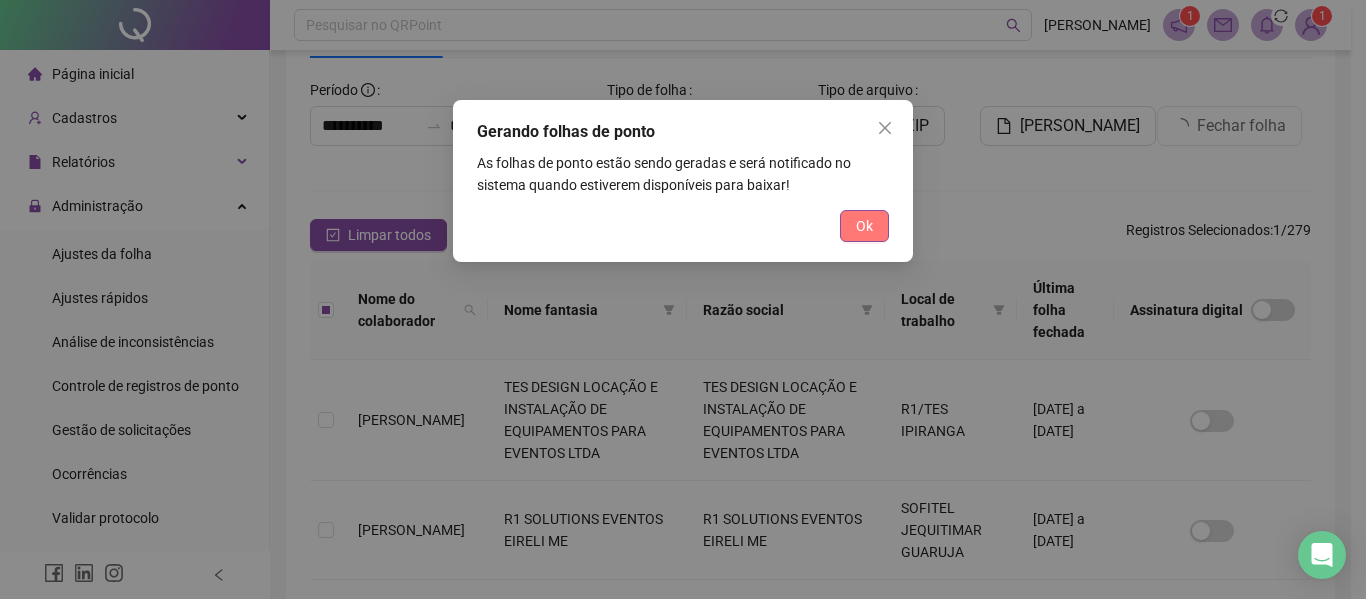 click on "Ok" at bounding box center (864, 226) 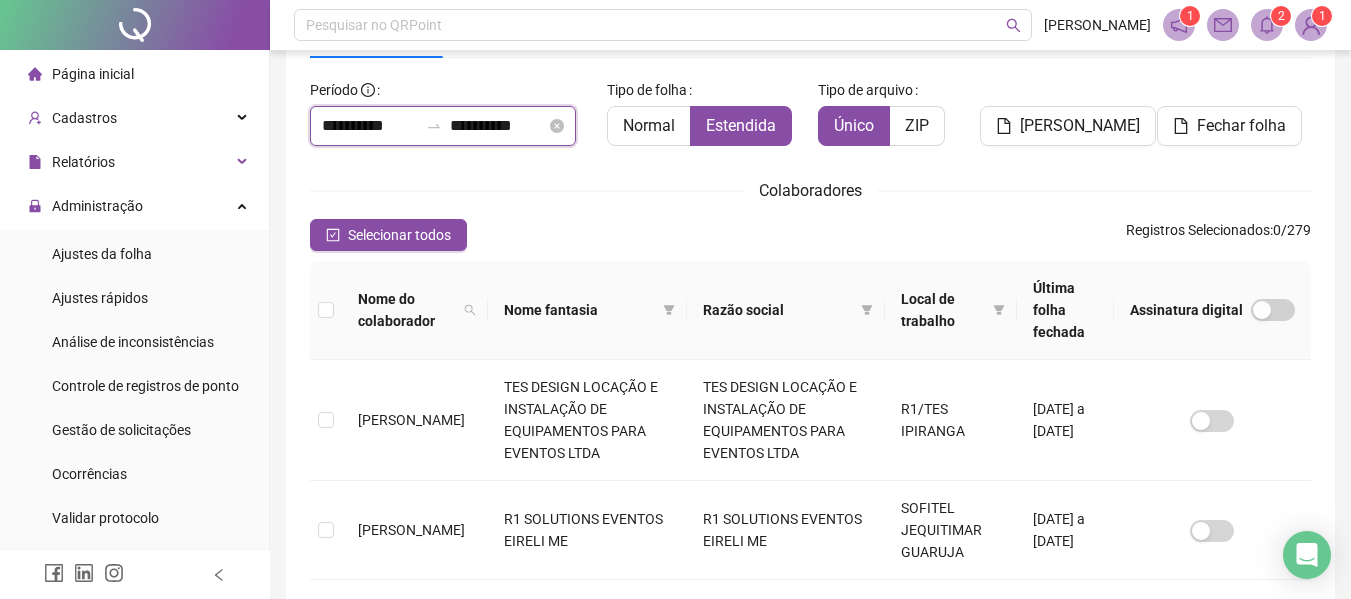 click on "**********" at bounding box center (370, 126) 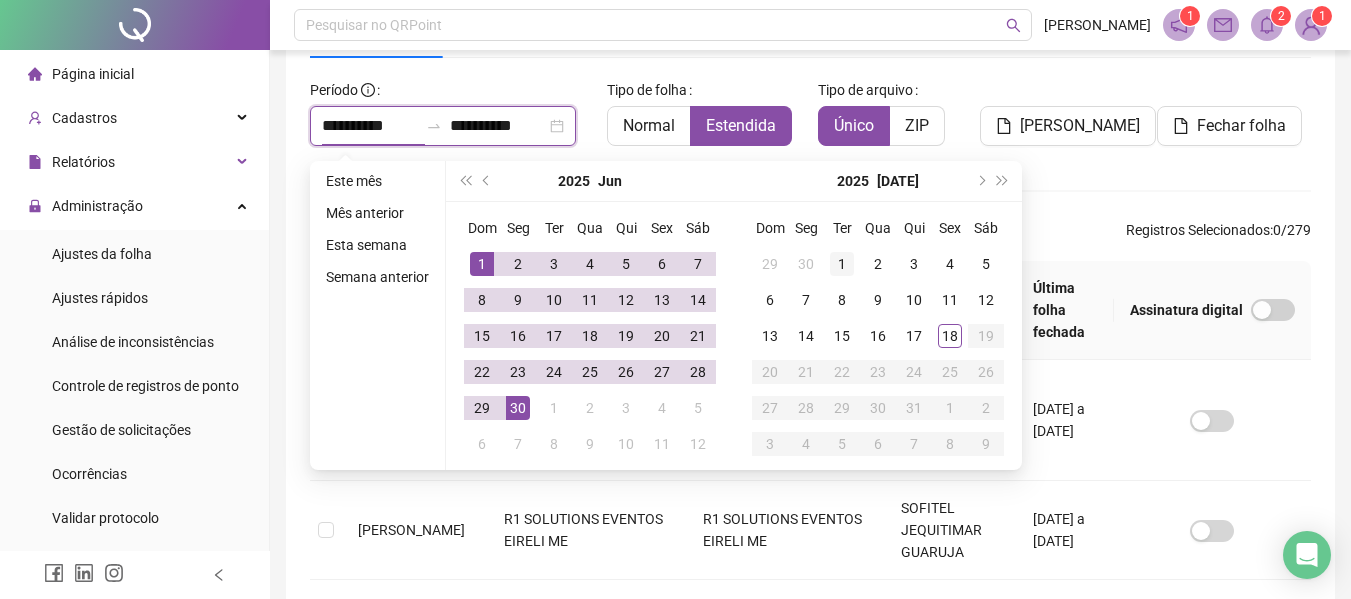 type on "**********" 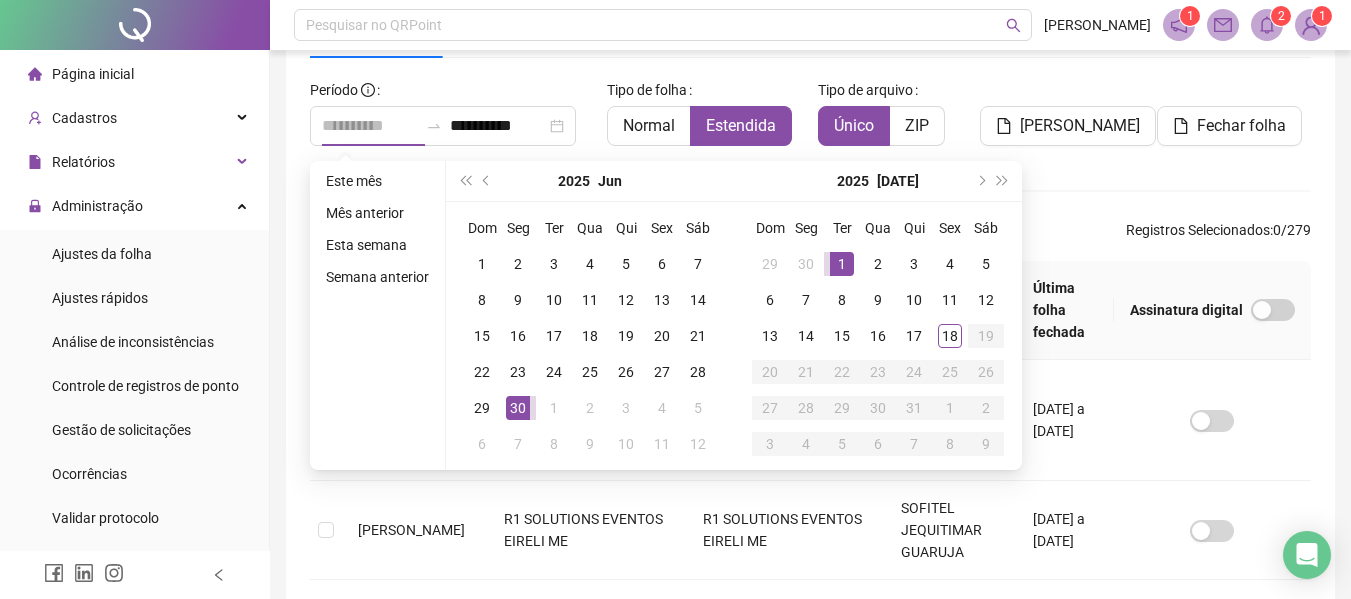 click on "1" at bounding box center [842, 264] 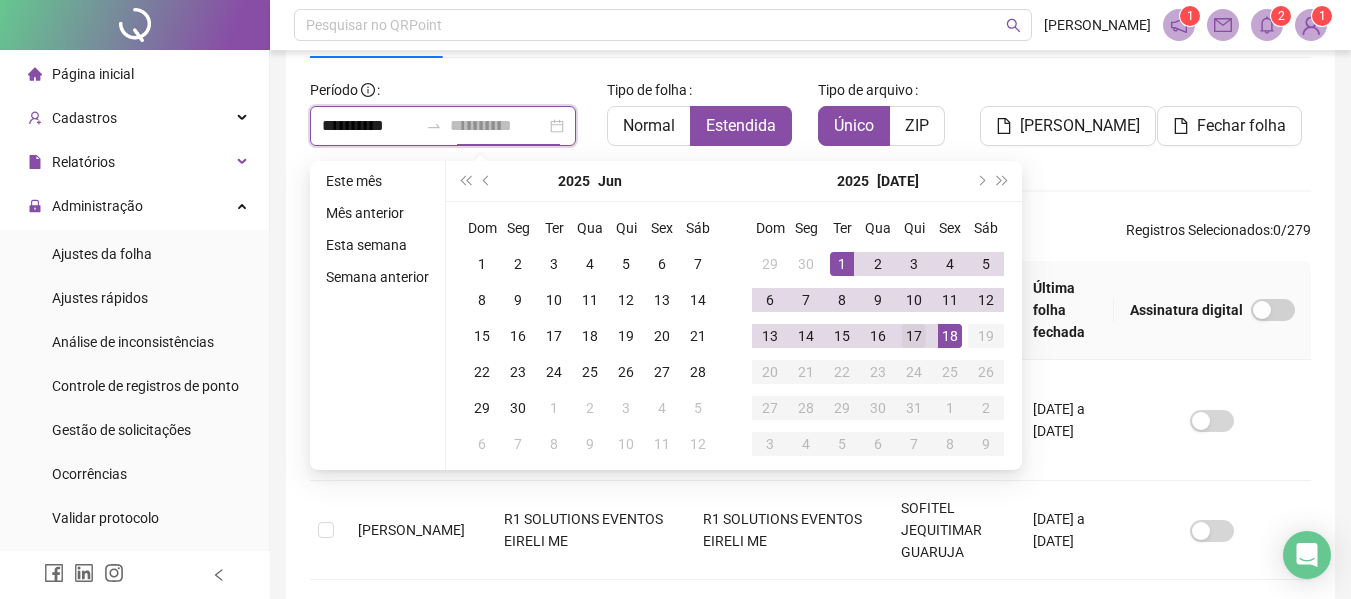 type on "**********" 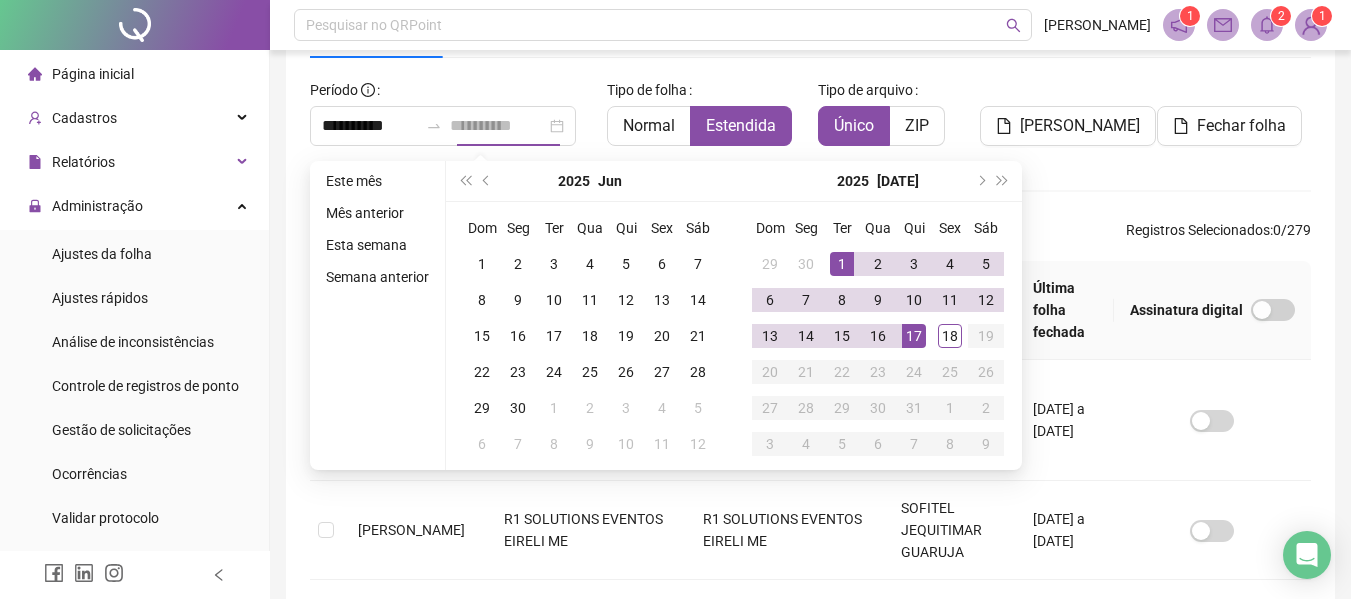 click on "17" at bounding box center [914, 336] 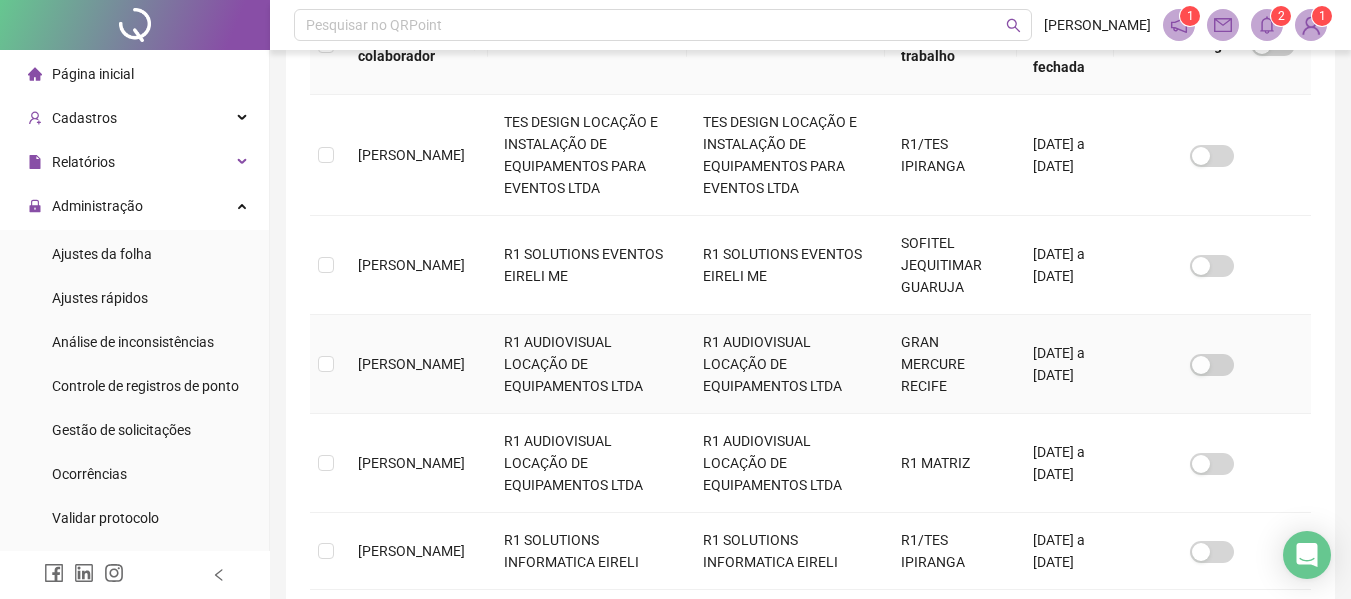 scroll, scrollTop: 410, scrollLeft: 0, axis: vertical 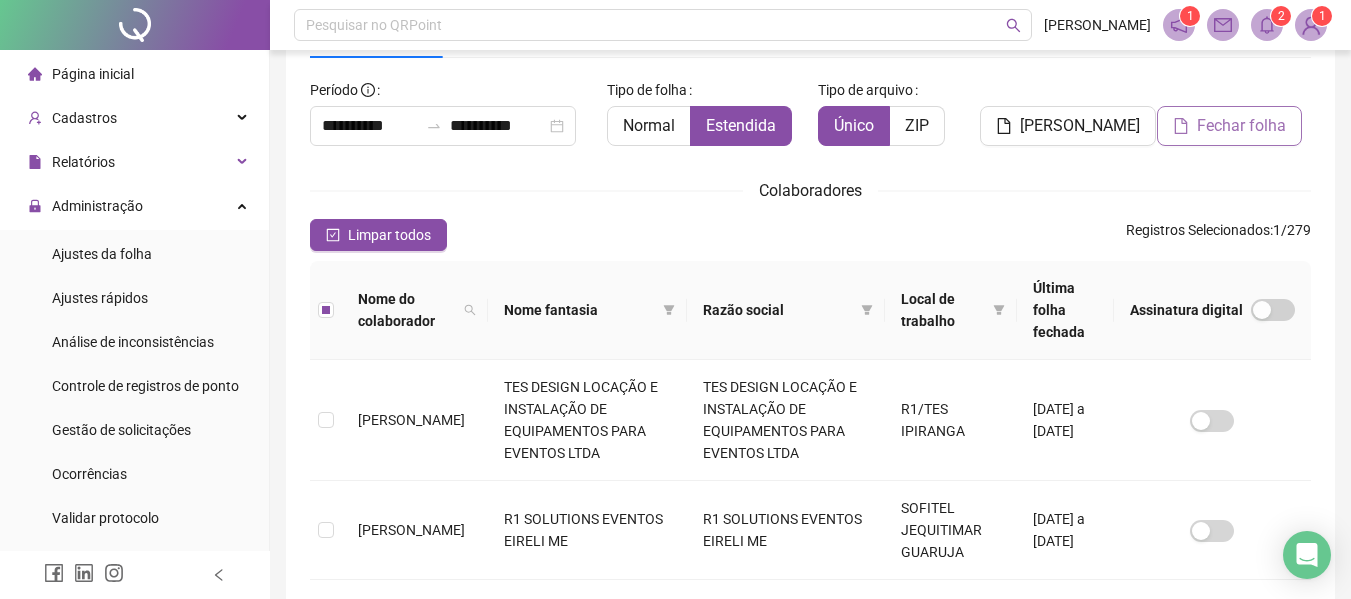 click on "Fechar folha" at bounding box center (1241, 126) 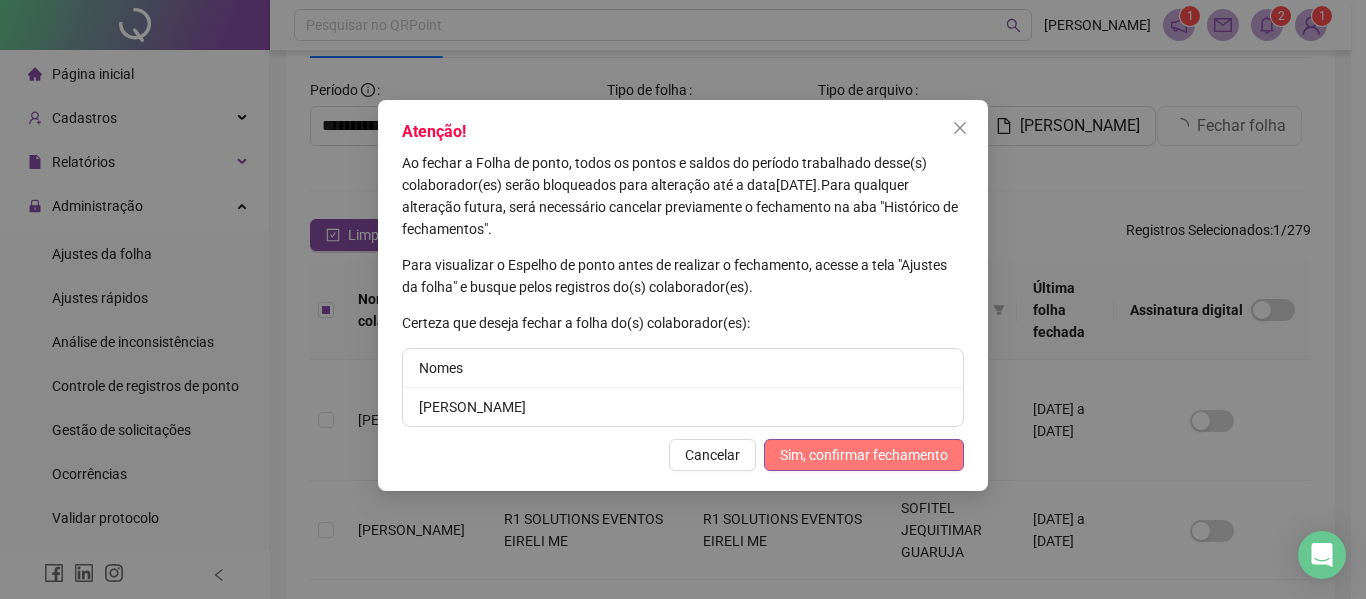 click on "Sim, confirmar fechamento" at bounding box center [864, 455] 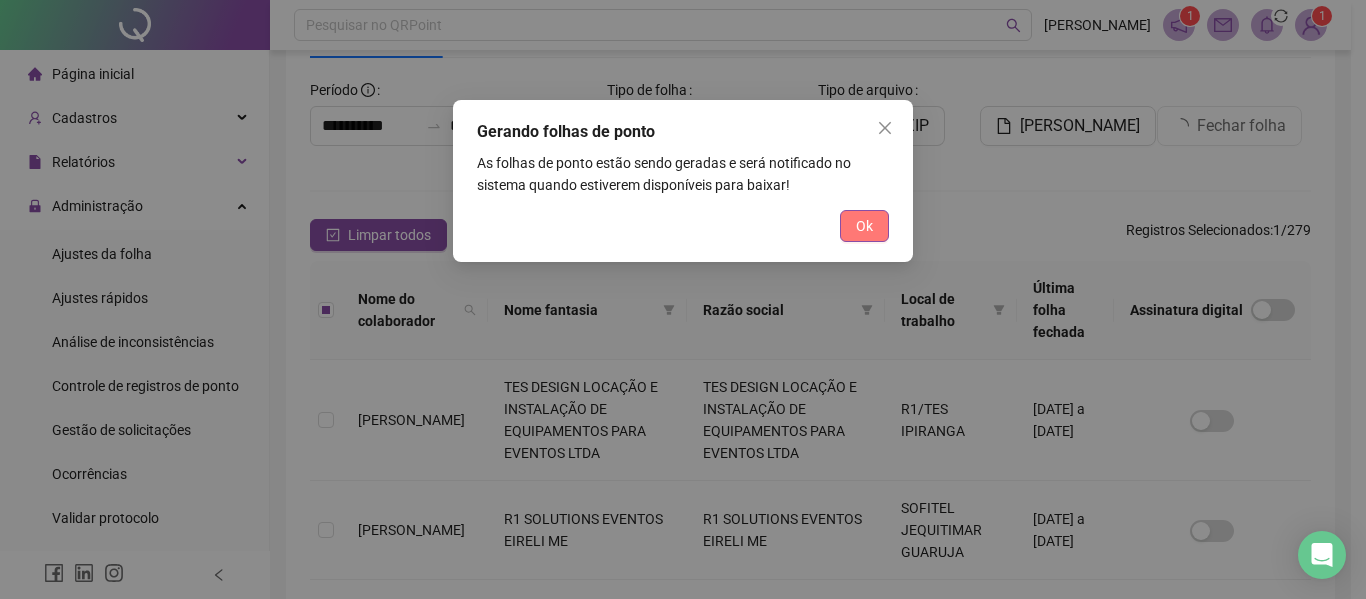 click on "Ok" at bounding box center [864, 226] 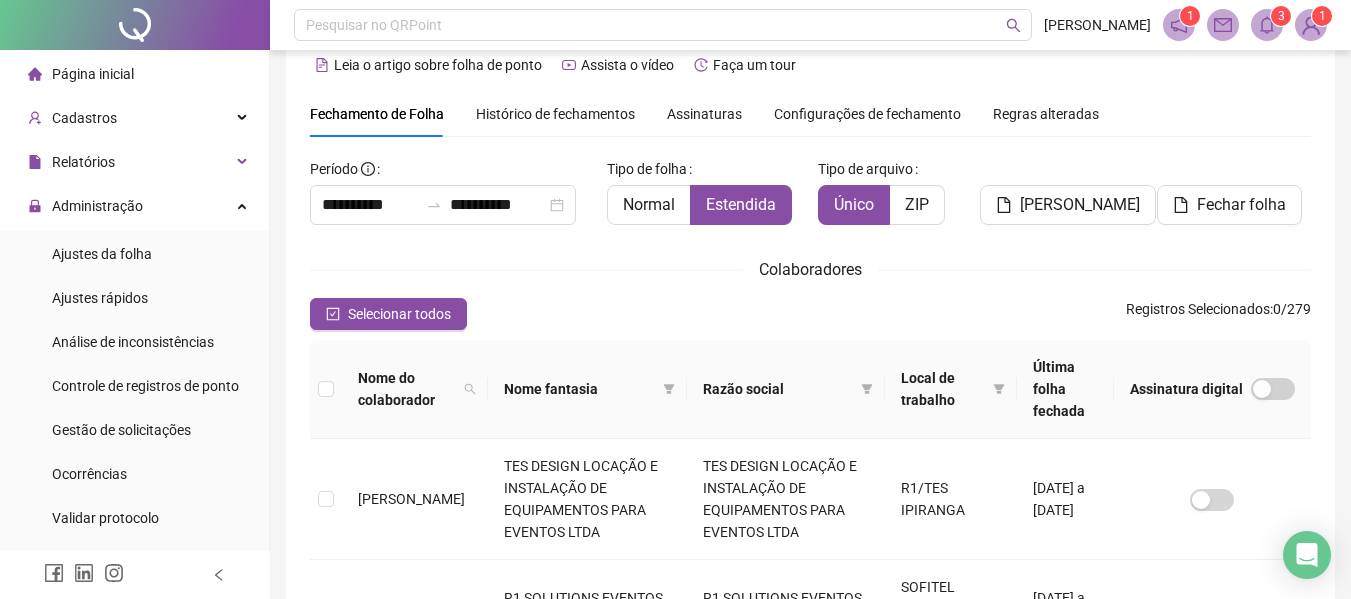 scroll, scrollTop: 0, scrollLeft: 0, axis: both 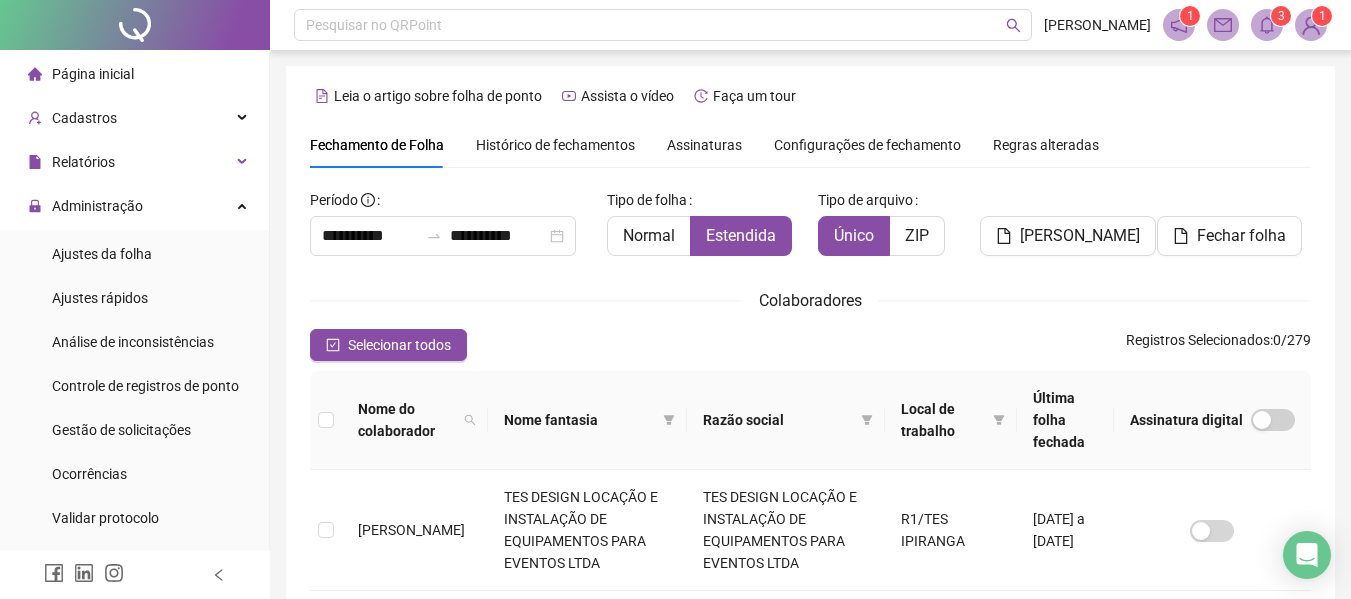 click on "Página inicial" at bounding box center (93, 74) 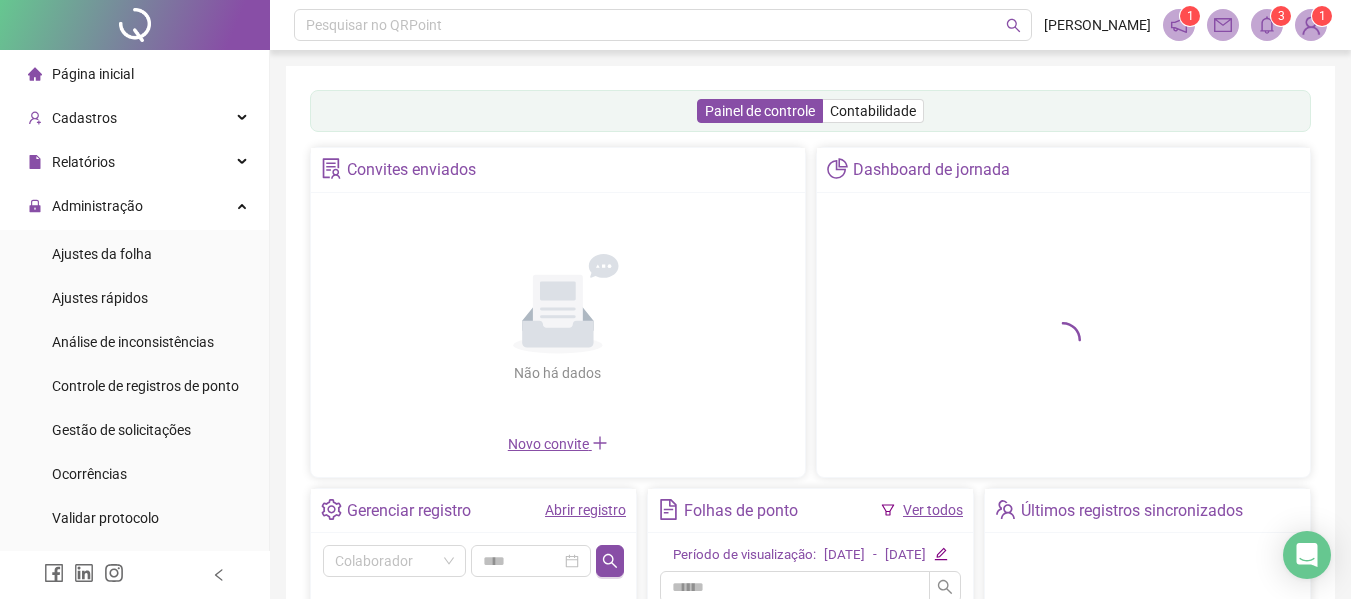 click on "Ver todos" at bounding box center [922, 510] 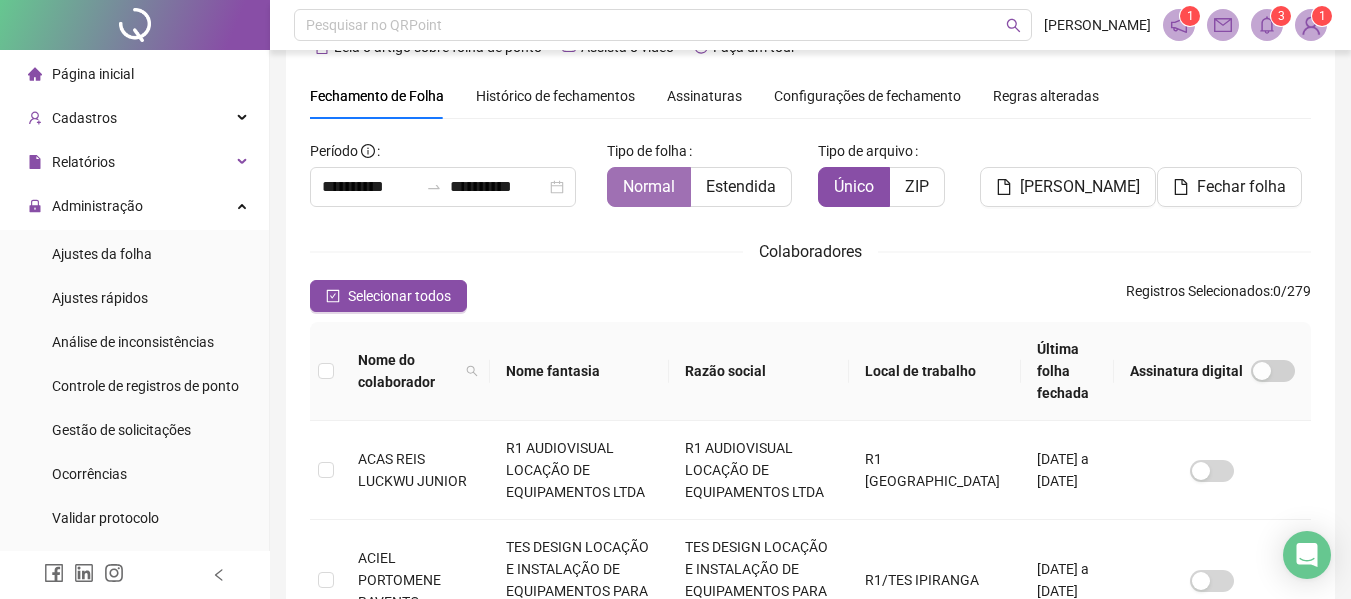 scroll, scrollTop: 0, scrollLeft: 0, axis: both 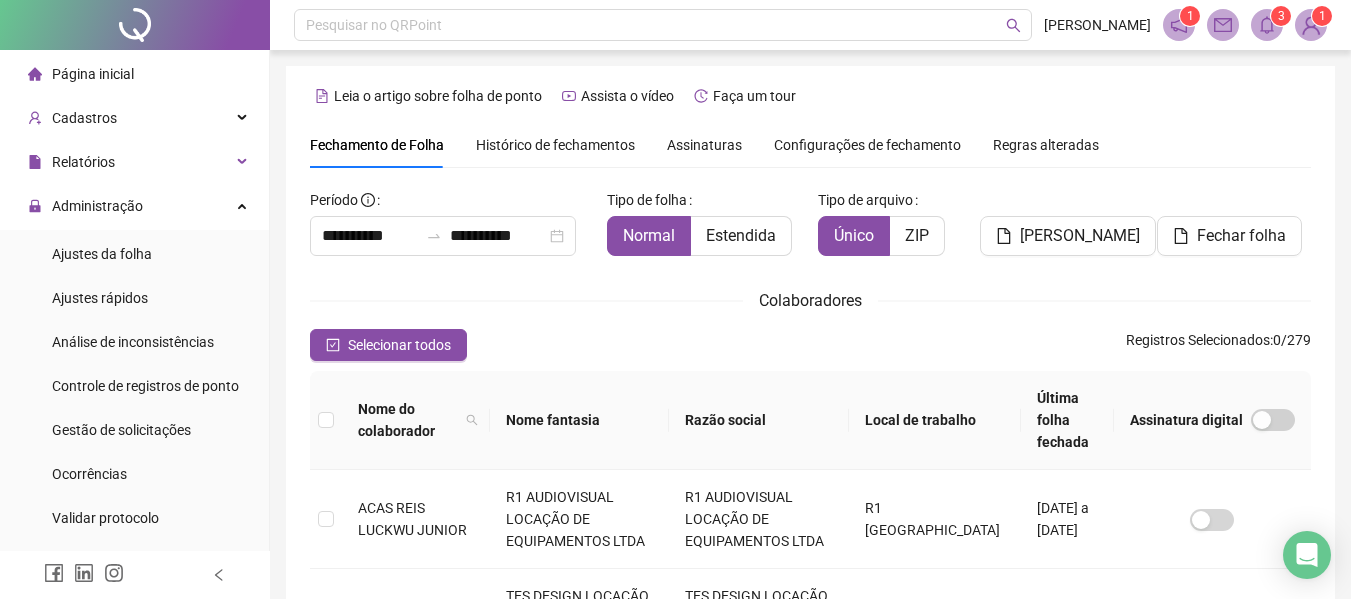click on "Histórico de fechamentos" at bounding box center (555, 145) 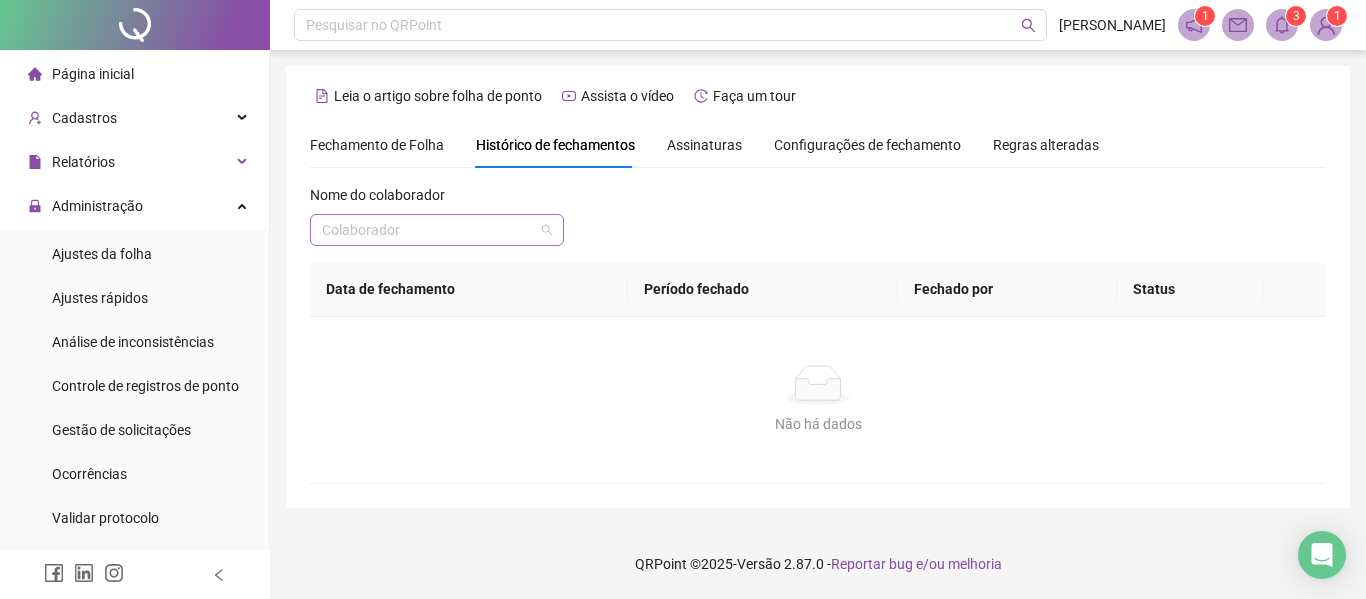 click at bounding box center [431, 230] 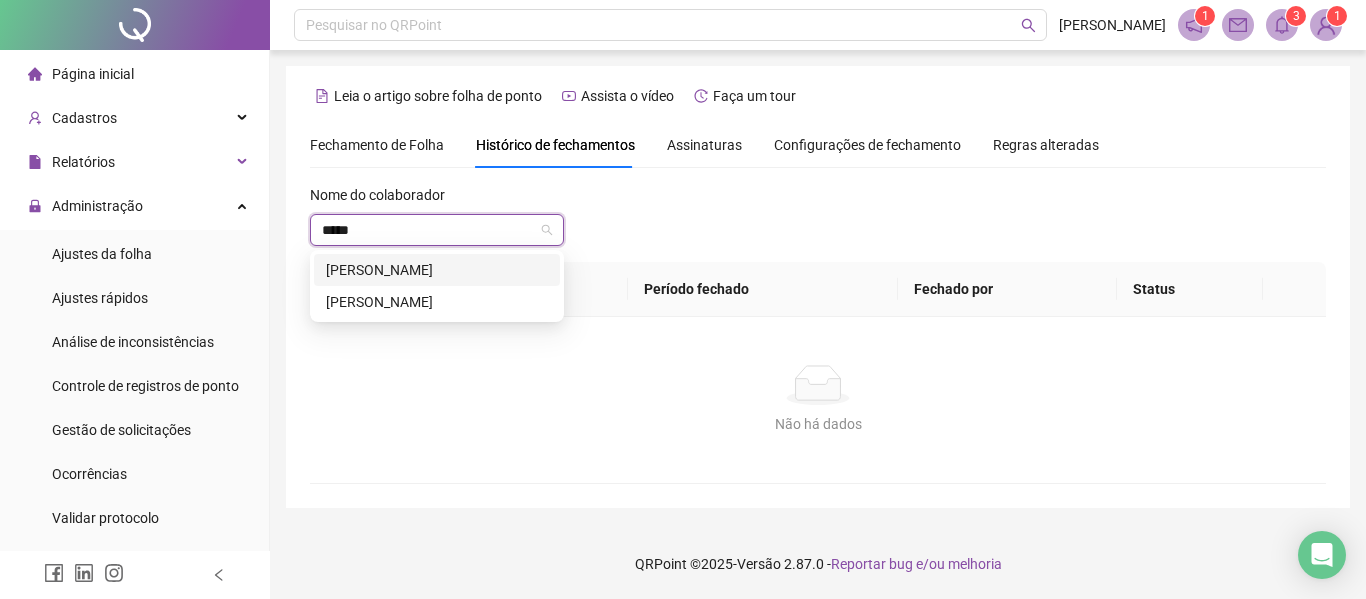 type on "*****" 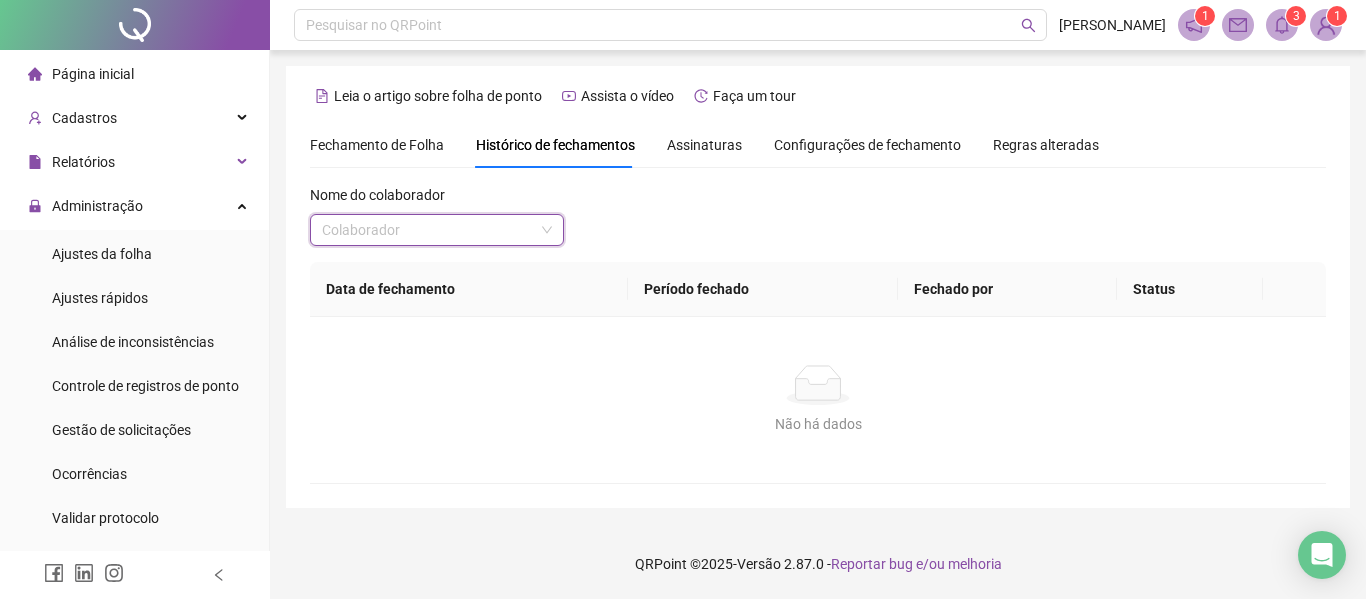 click on "Nome do colaborador Colaborador" at bounding box center (818, 223) 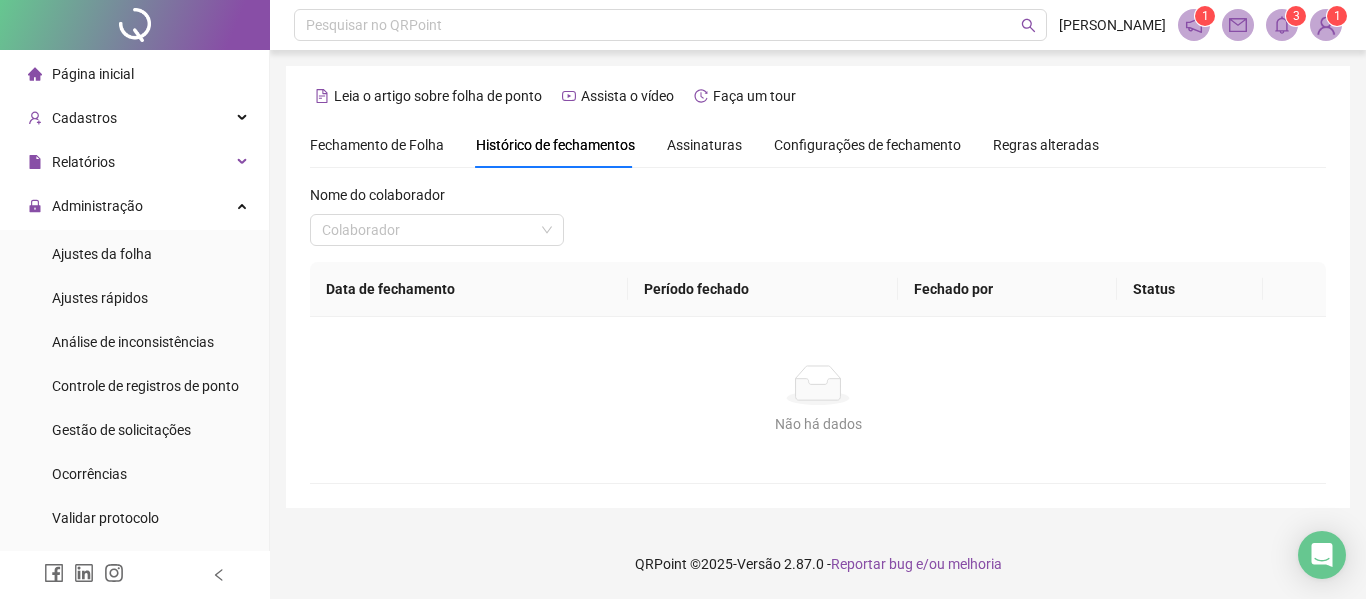 click on "Página inicial" at bounding box center (134, 74) 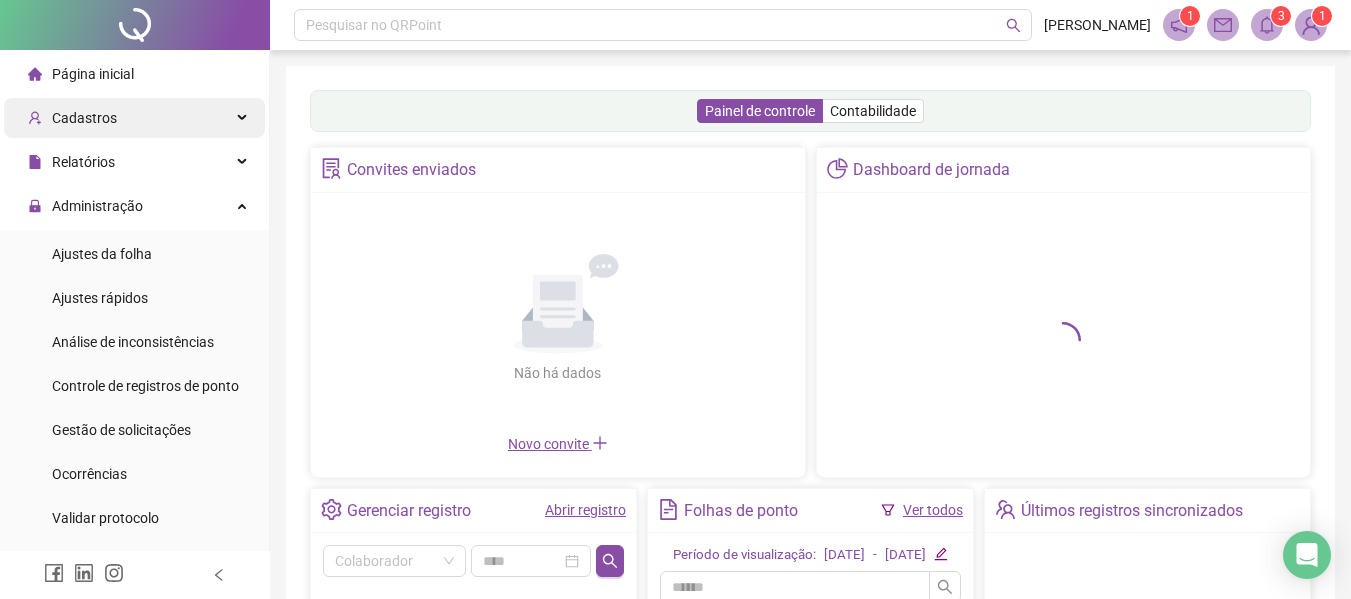 click on "Cadastros" at bounding box center (134, 118) 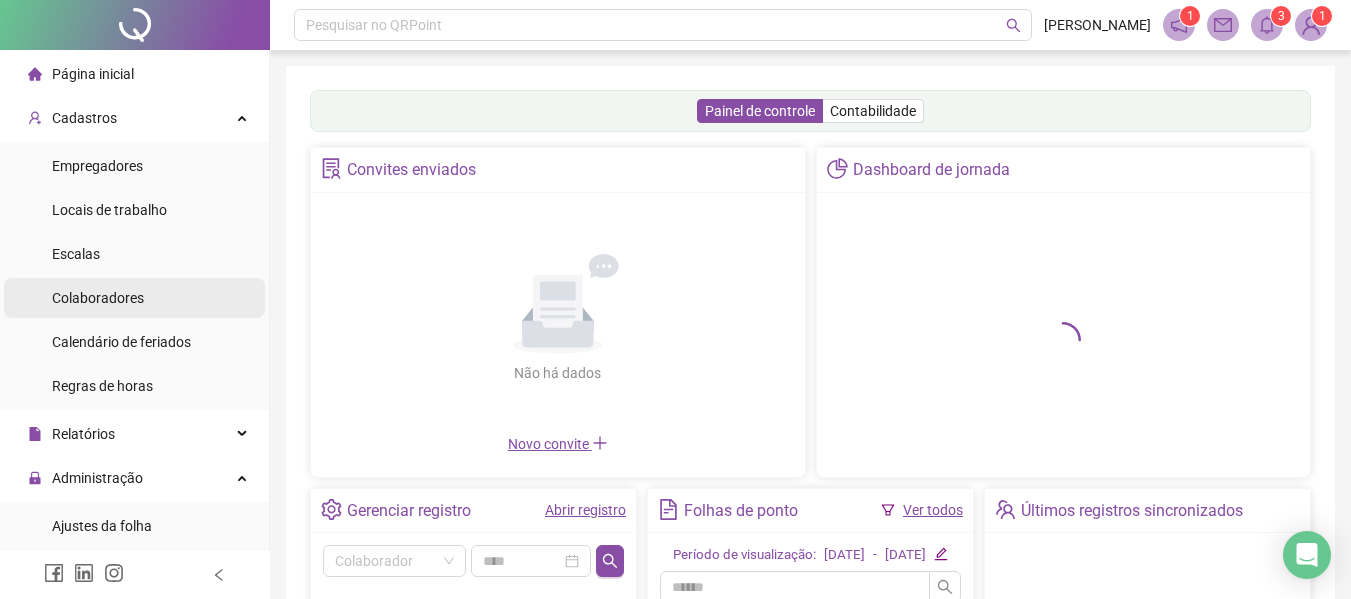 click on "Colaboradores" at bounding box center (134, 298) 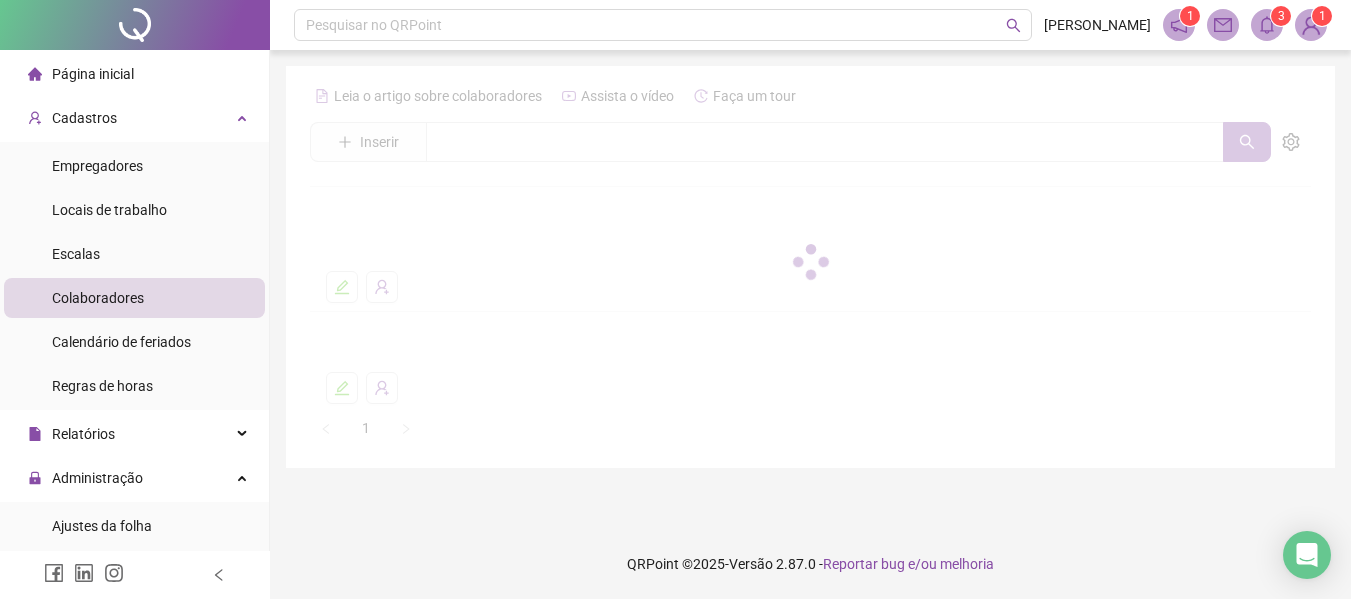 click on "Colaboradores" at bounding box center [134, 298] 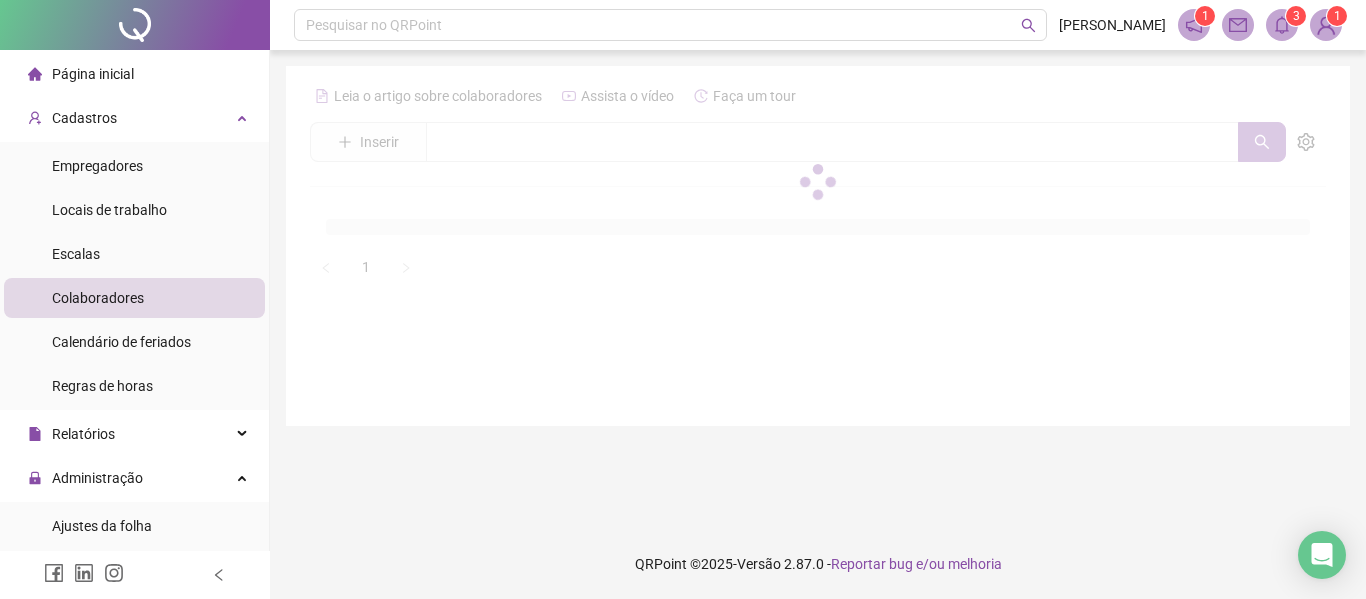 click on "Colaboradores" at bounding box center [98, 298] 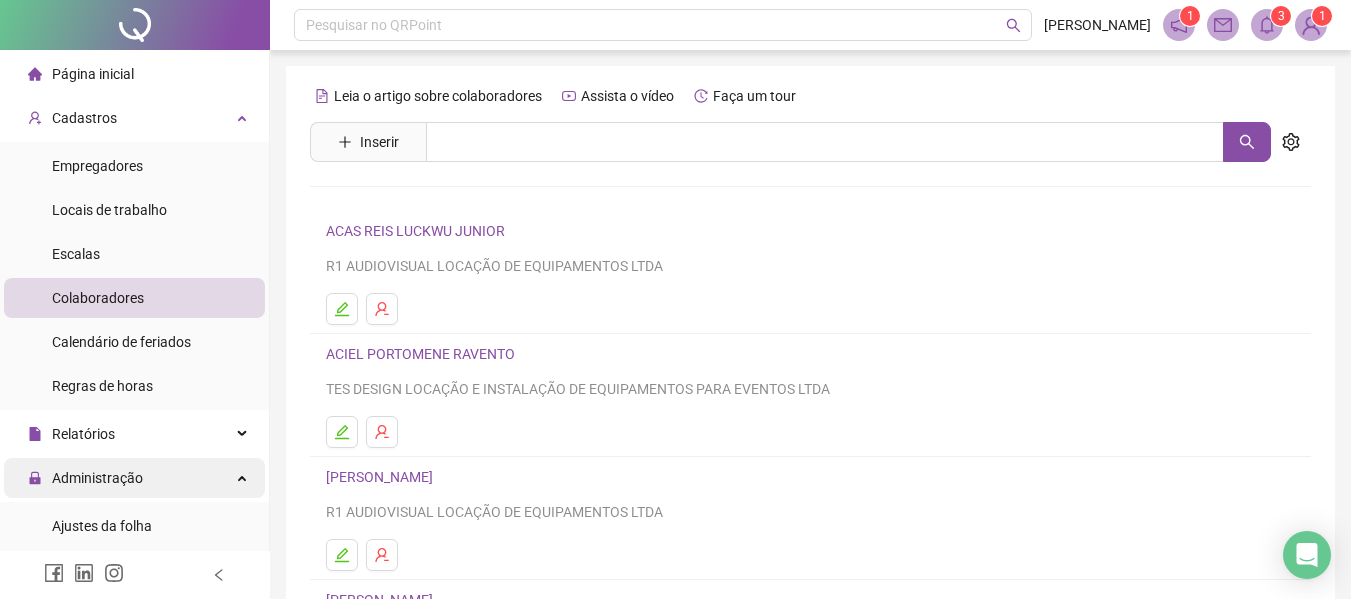 click on "Administração" at bounding box center [85, 478] 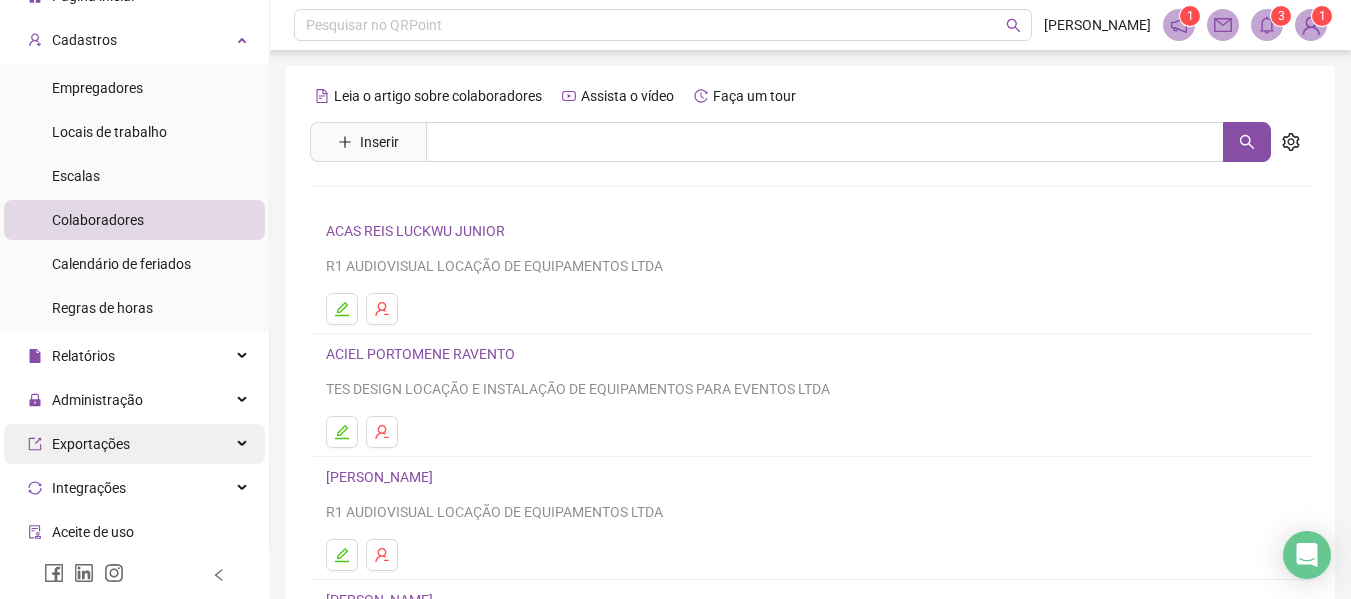 scroll, scrollTop: 100, scrollLeft: 0, axis: vertical 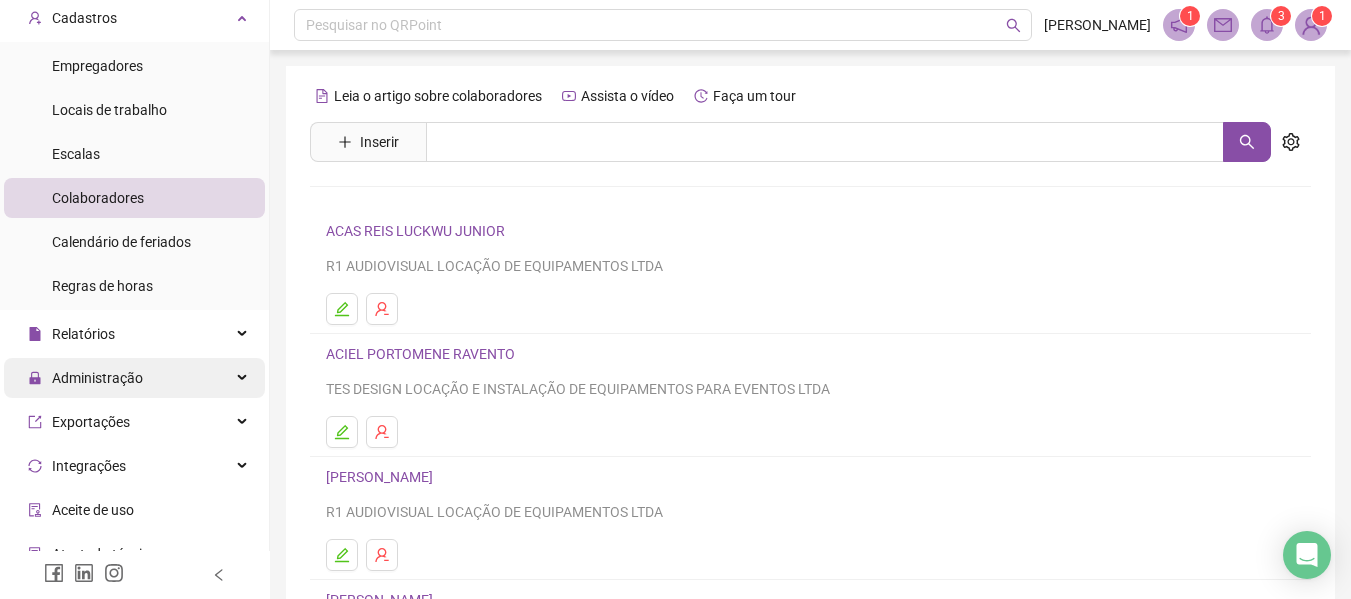 click on "Administração" at bounding box center [134, 378] 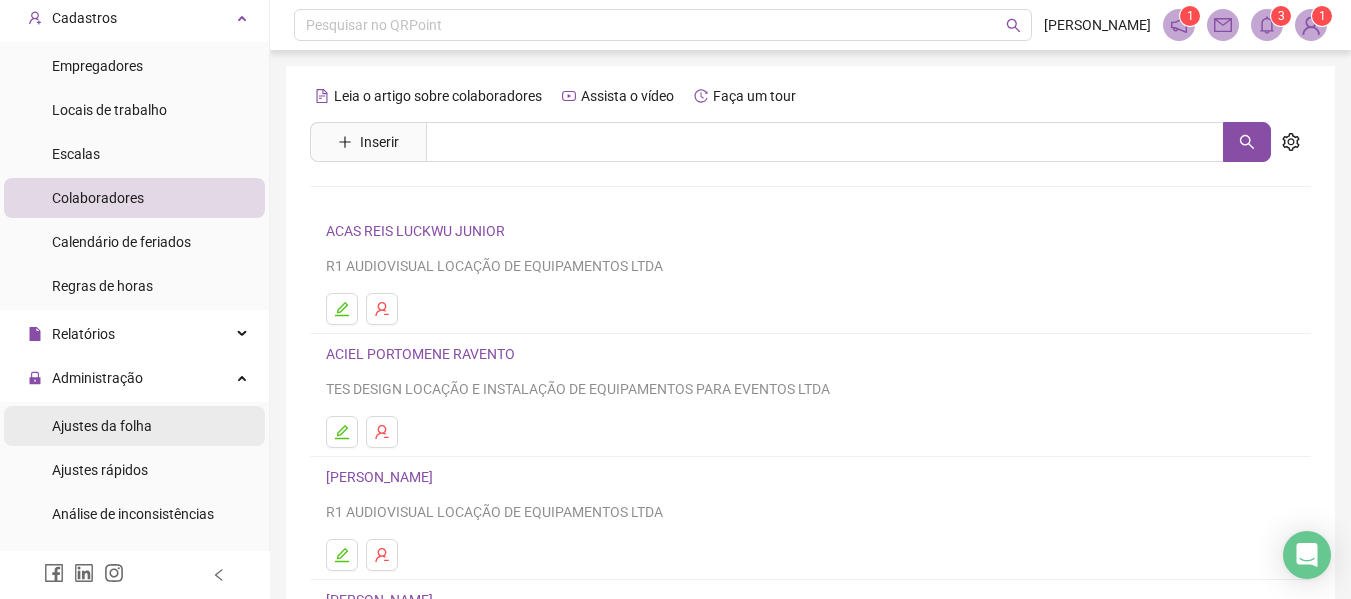click on "Ajustes da folha" at bounding box center [102, 426] 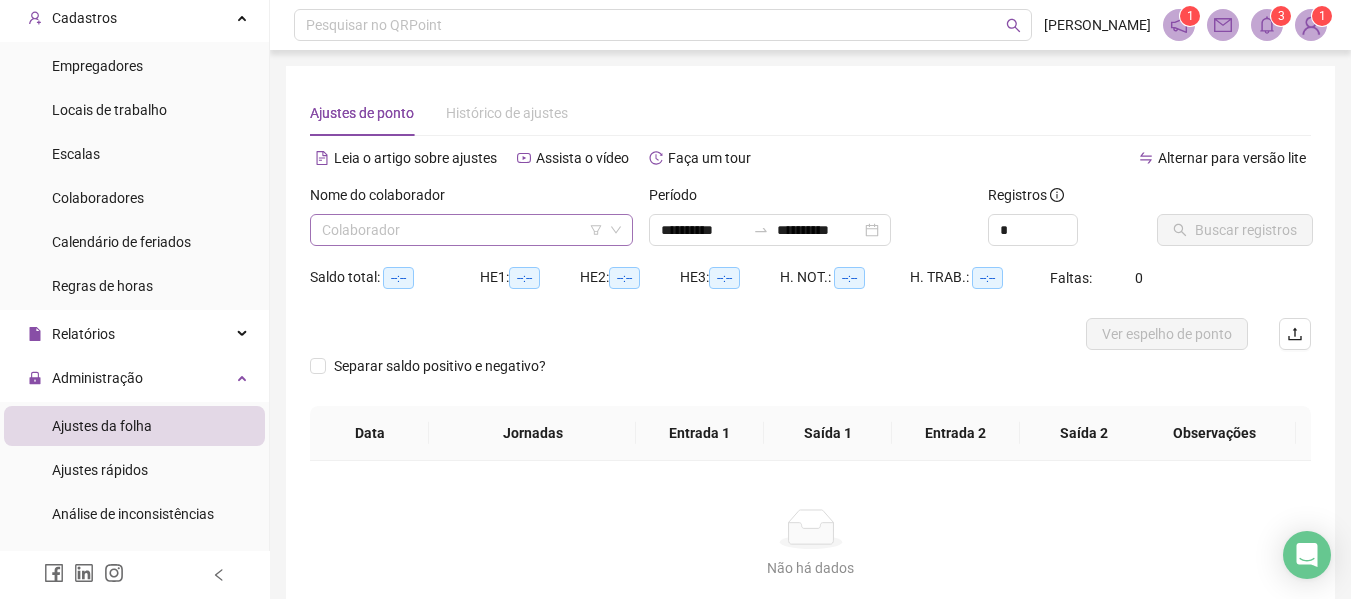 type on "**********" 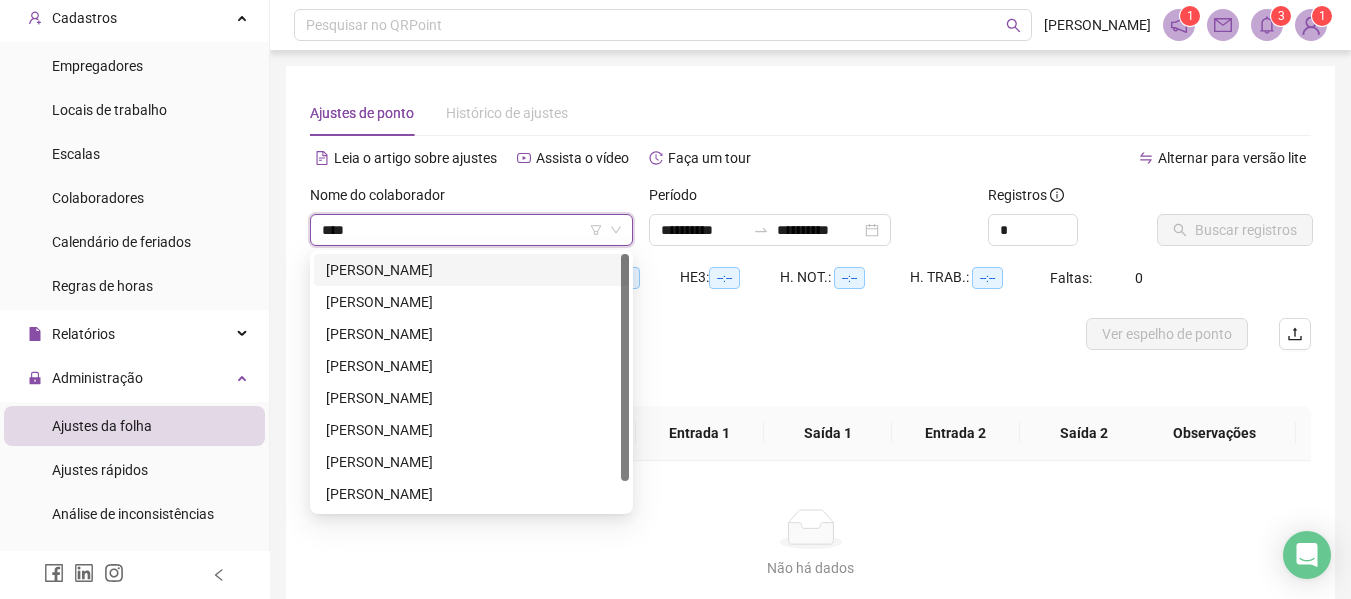 type on "*****" 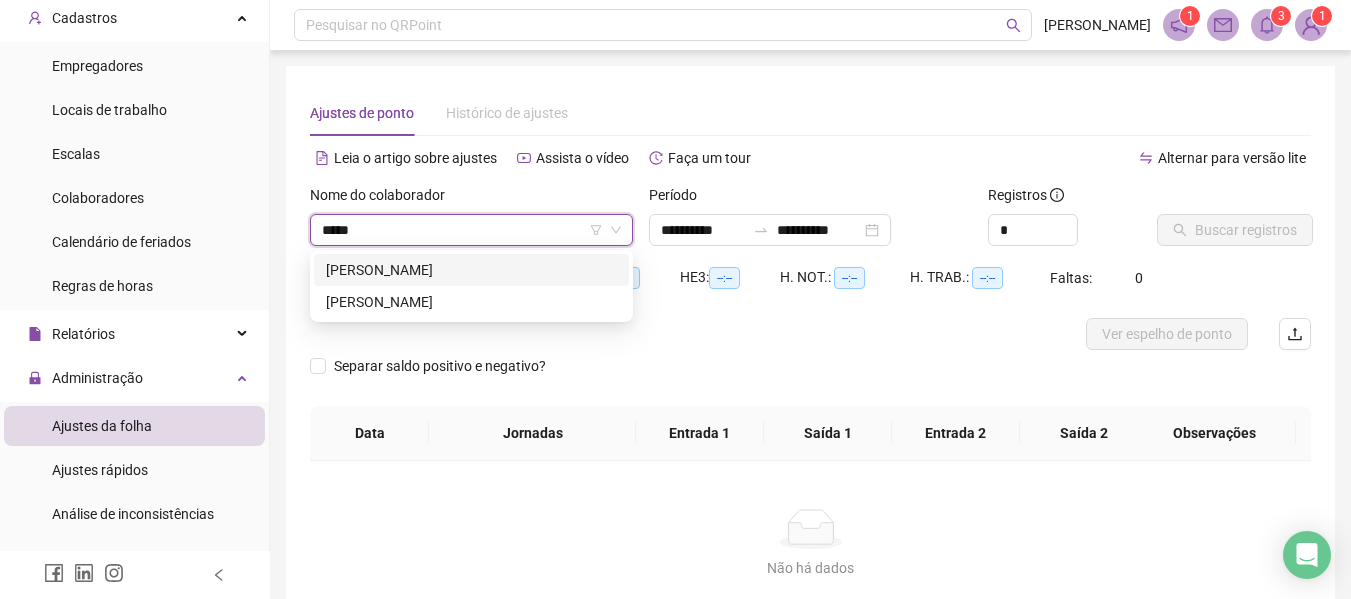 click on "[PERSON_NAME]" at bounding box center (471, 270) 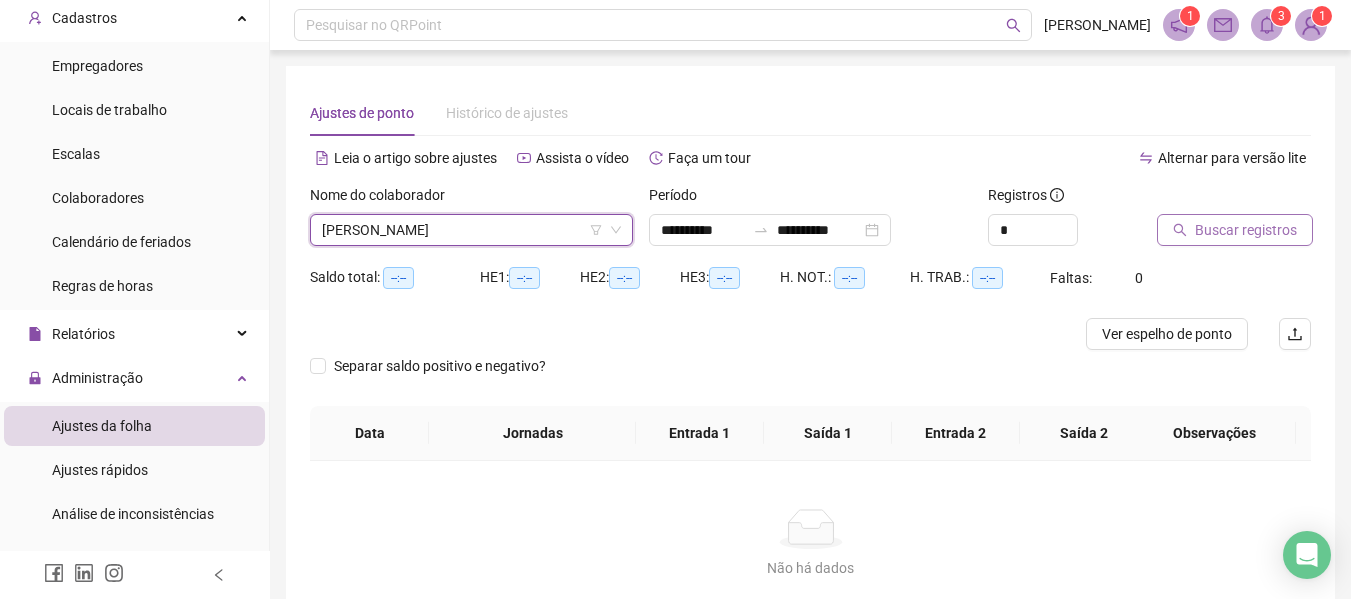 click 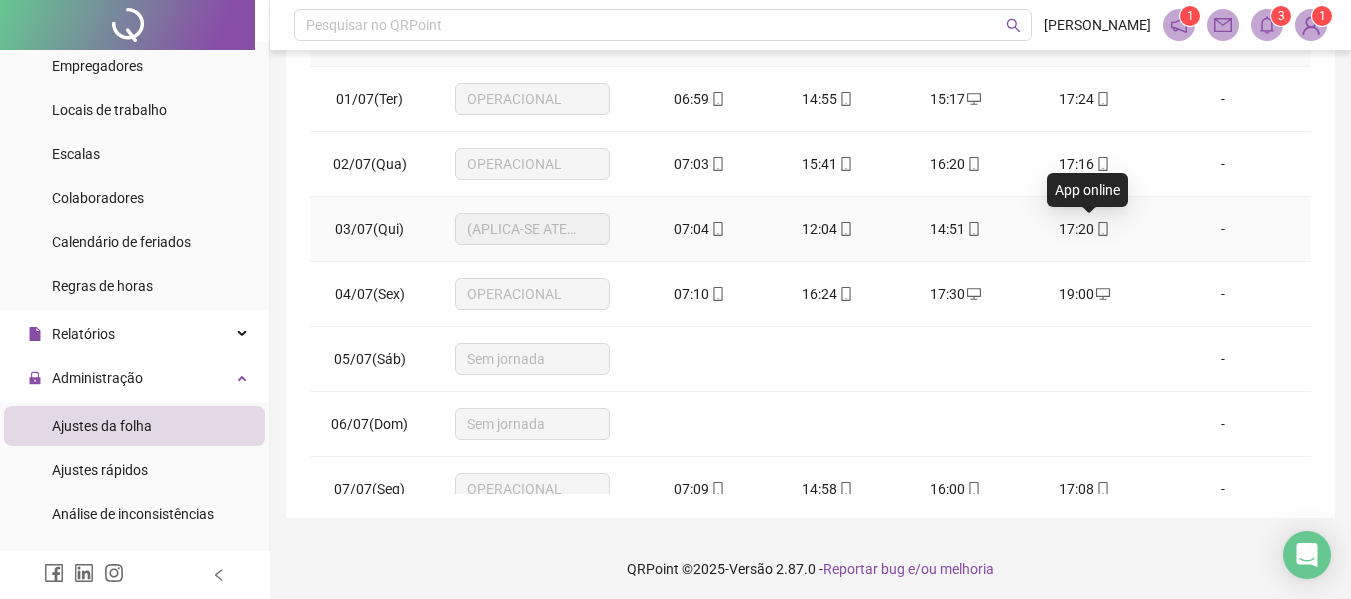 scroll, scrollTop: 399, scrollLeft: 0, axis: vertical 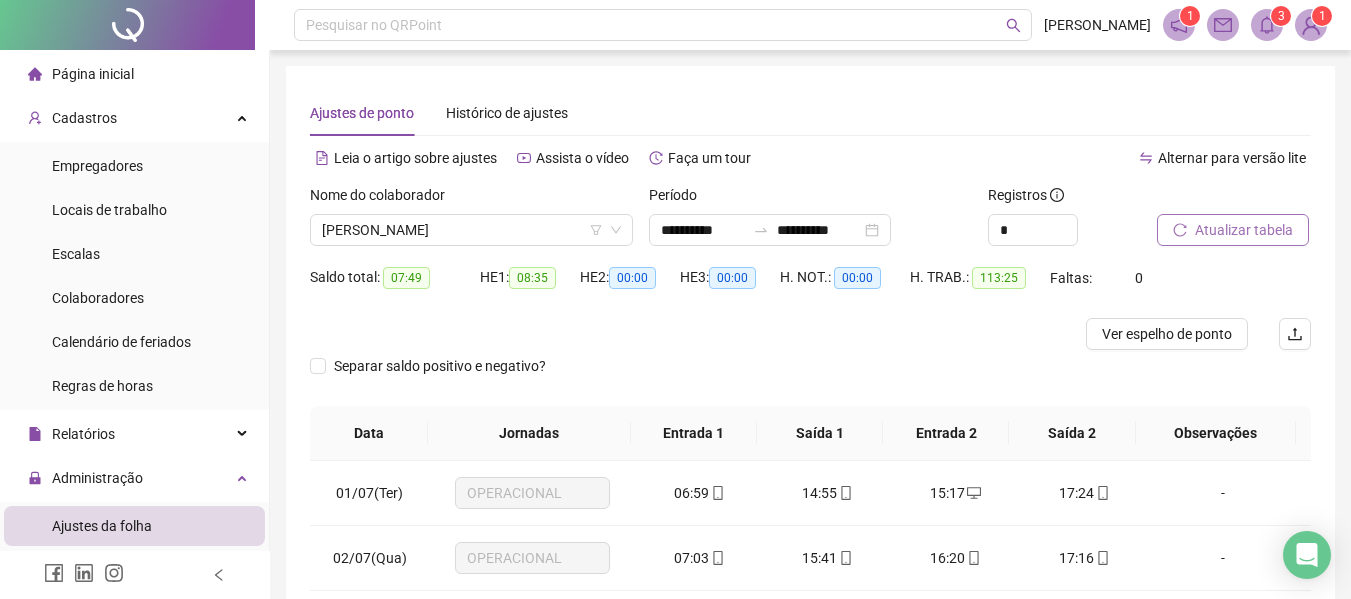 click on "Página inicial" at bounding box center (134, 74) 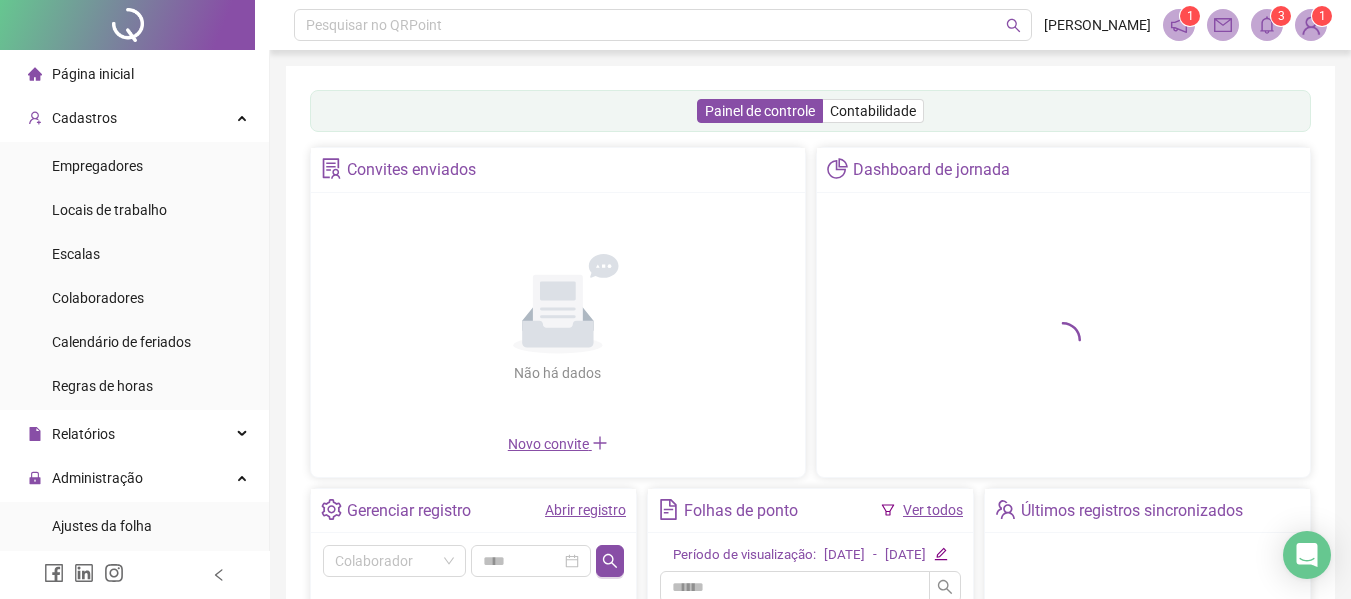 click on "Ver todos" at bounding box center [933, 510] 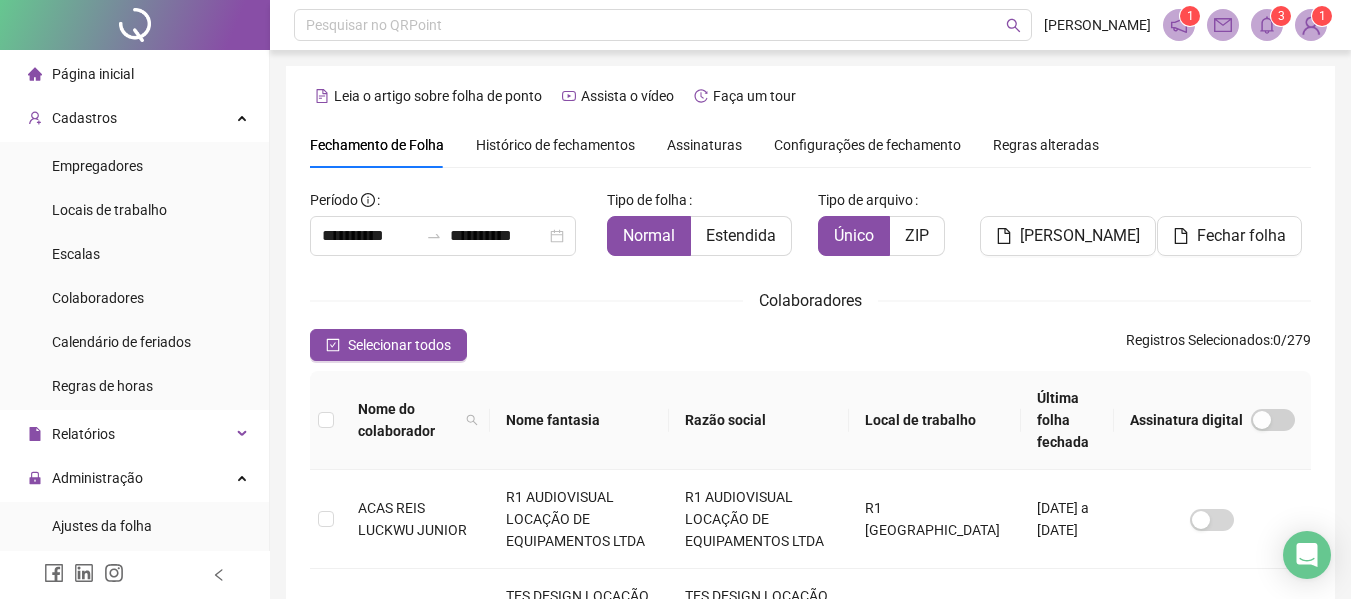scroll, scrollTop: 110, scrollLeft: 0, axis: vertical 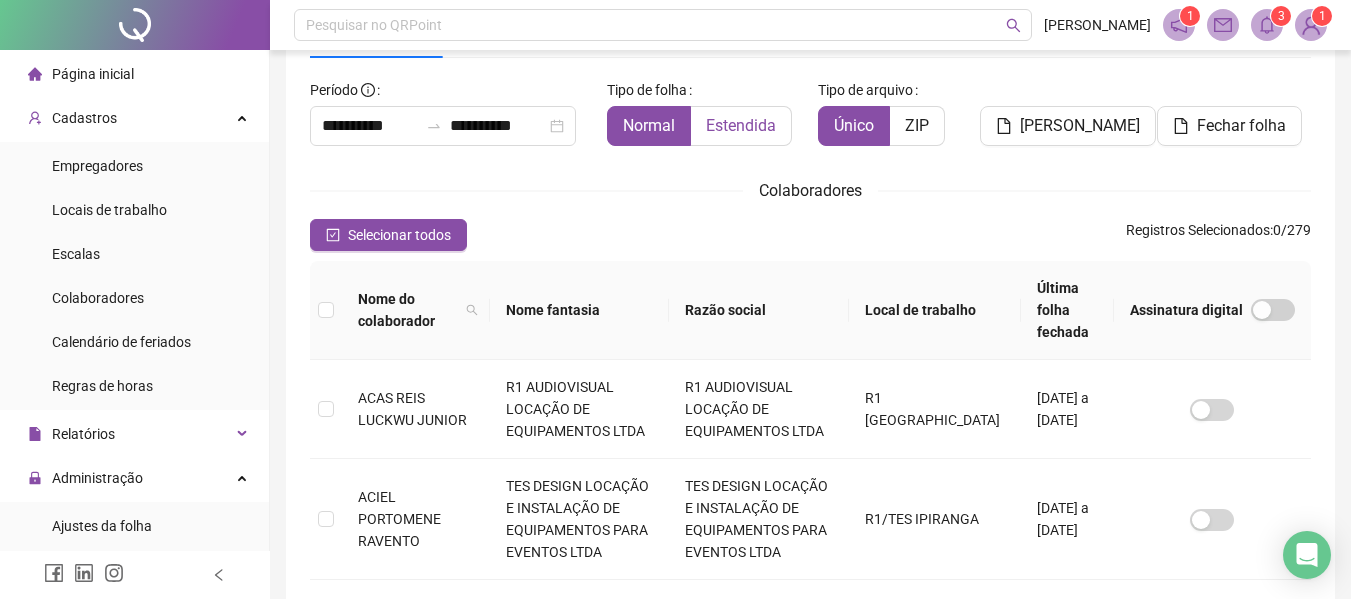 drag, startPoint x: 754, startPoint y: 108, endPoint x: 760, endPoint y: 123, distance: 16.155495 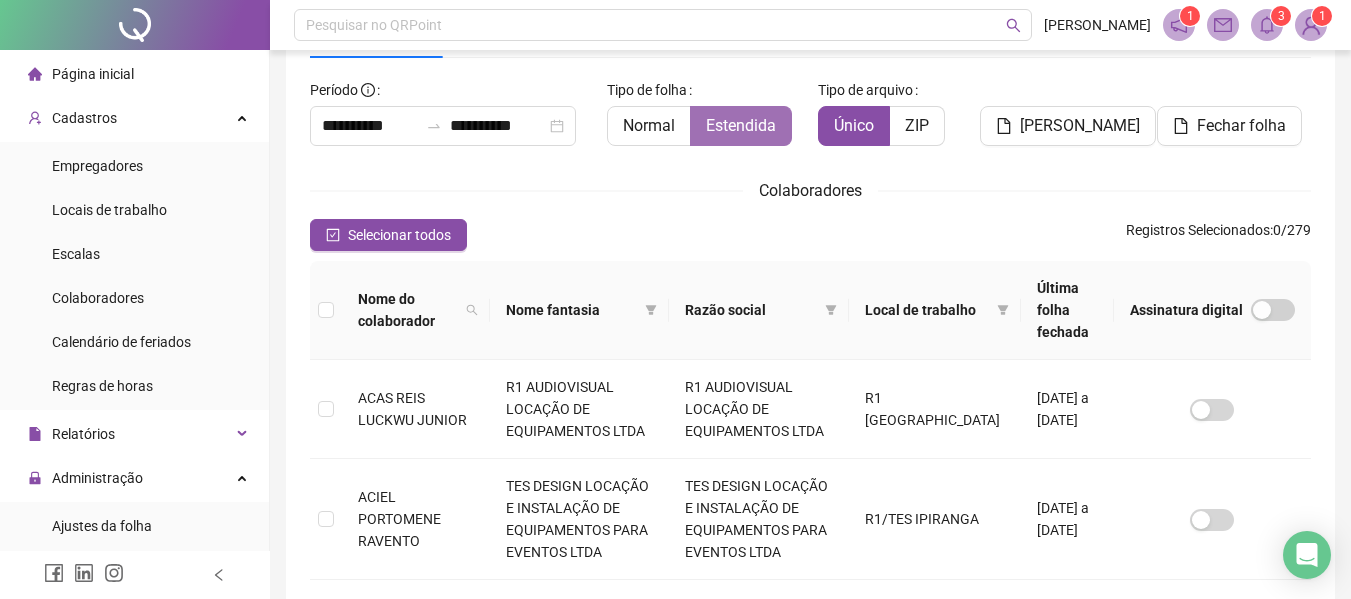 click on "Estendida" at bounding box center (741, 125) 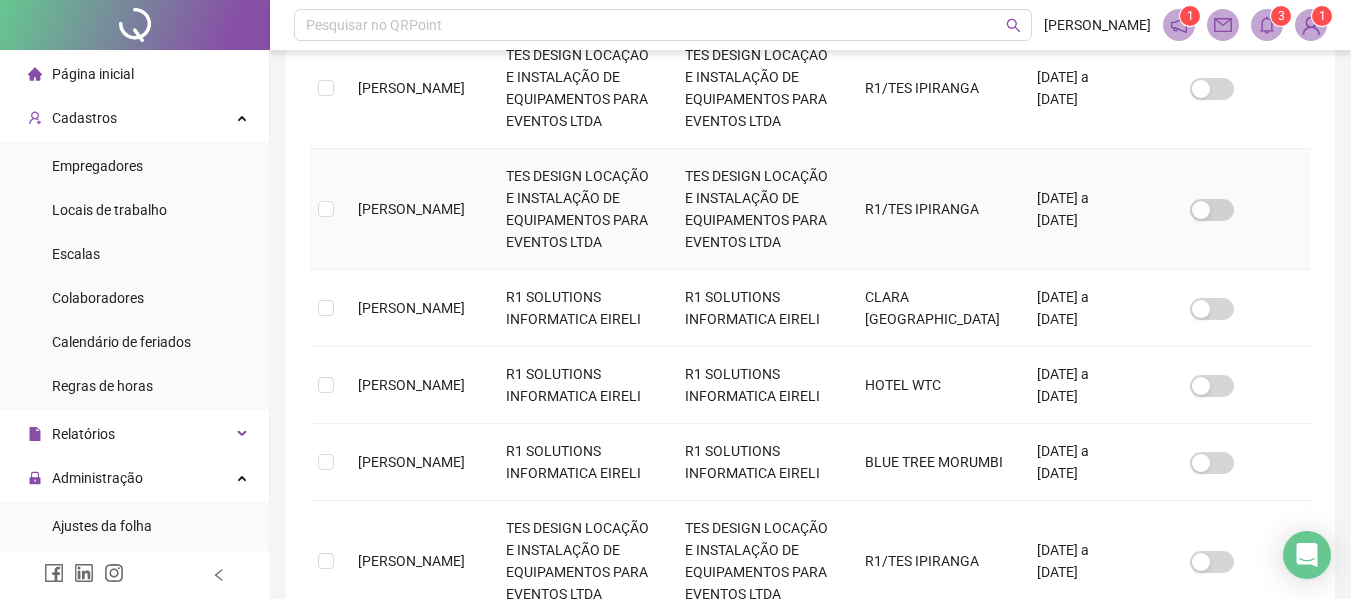 scroll, scrollTop: 1010, scrollLeft: 0, axis: vertical 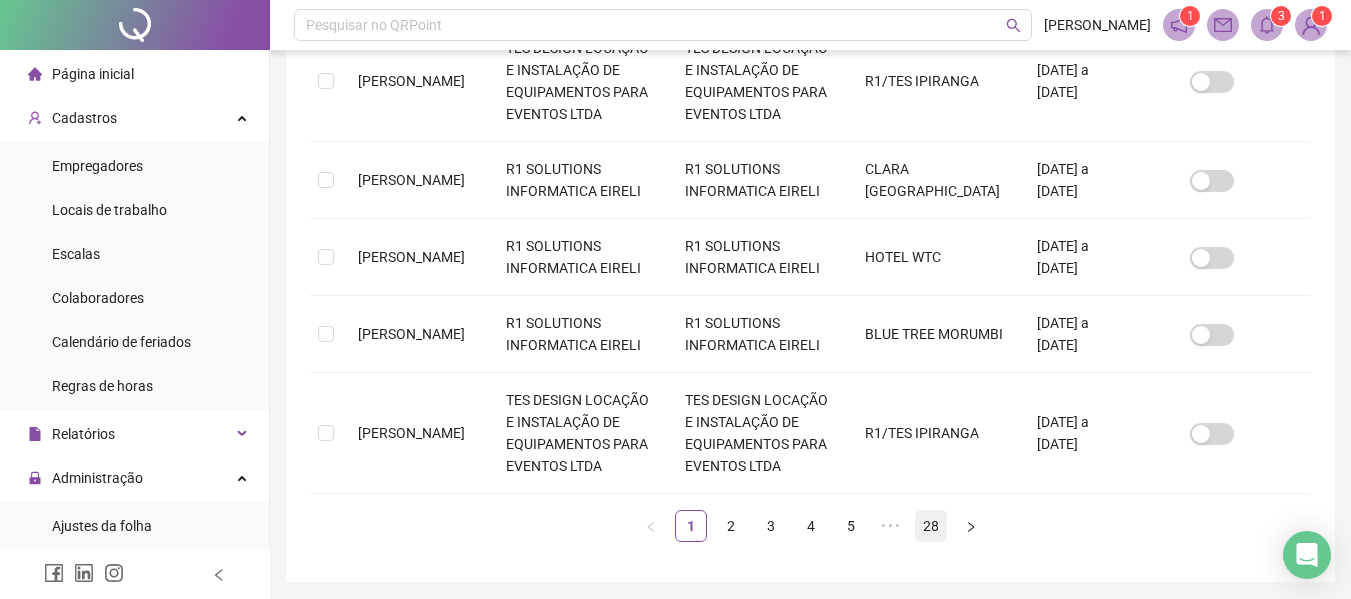 click on "28" at bounding box center [931, 526] 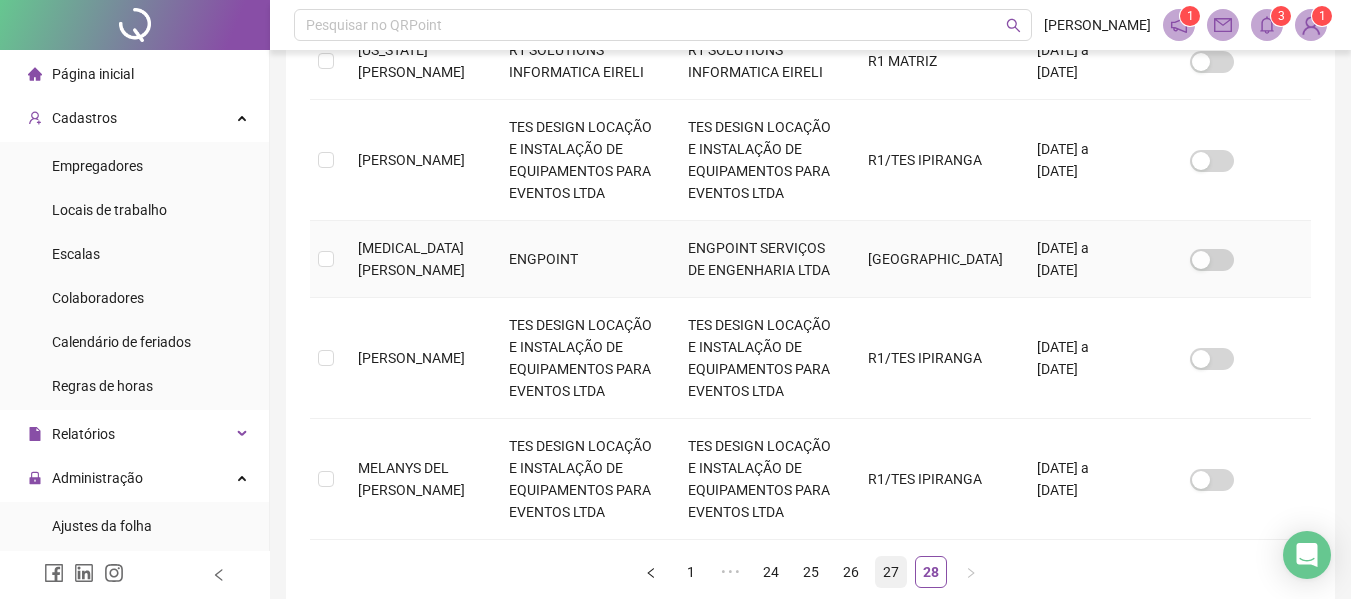 scroll, scrollTop: 980, scrollLeft: 0, axis: vertical 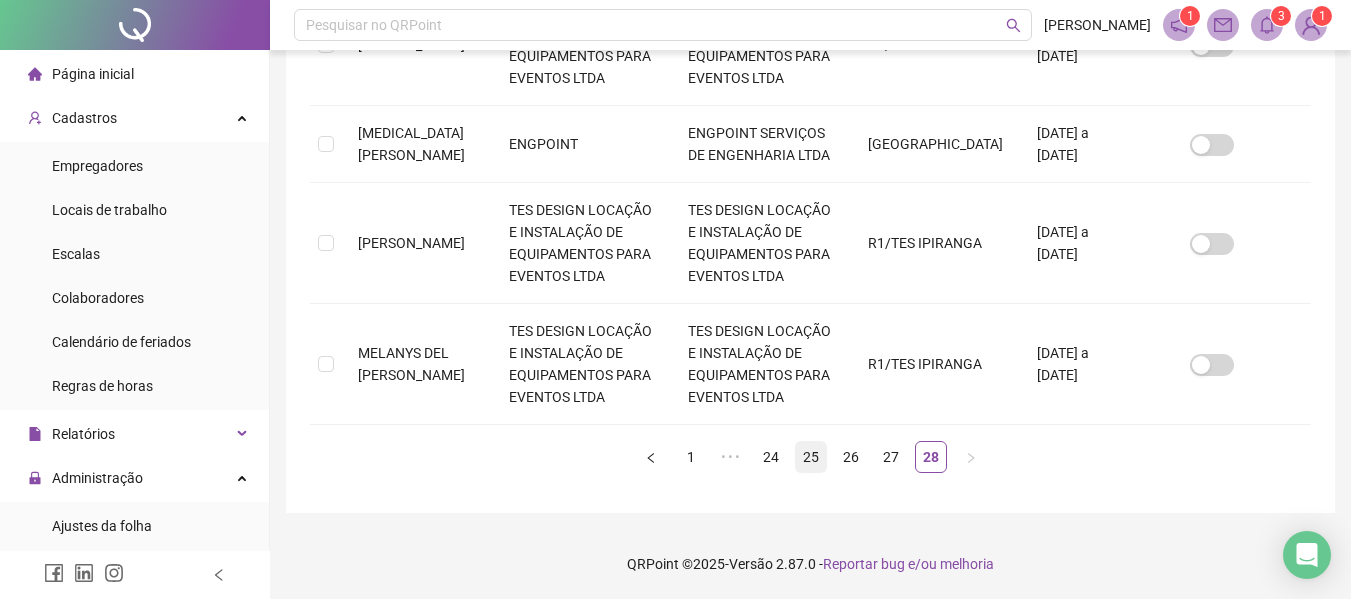 click on "1 ••• 24 25 26 27 28" at bounding box center (810, 457) 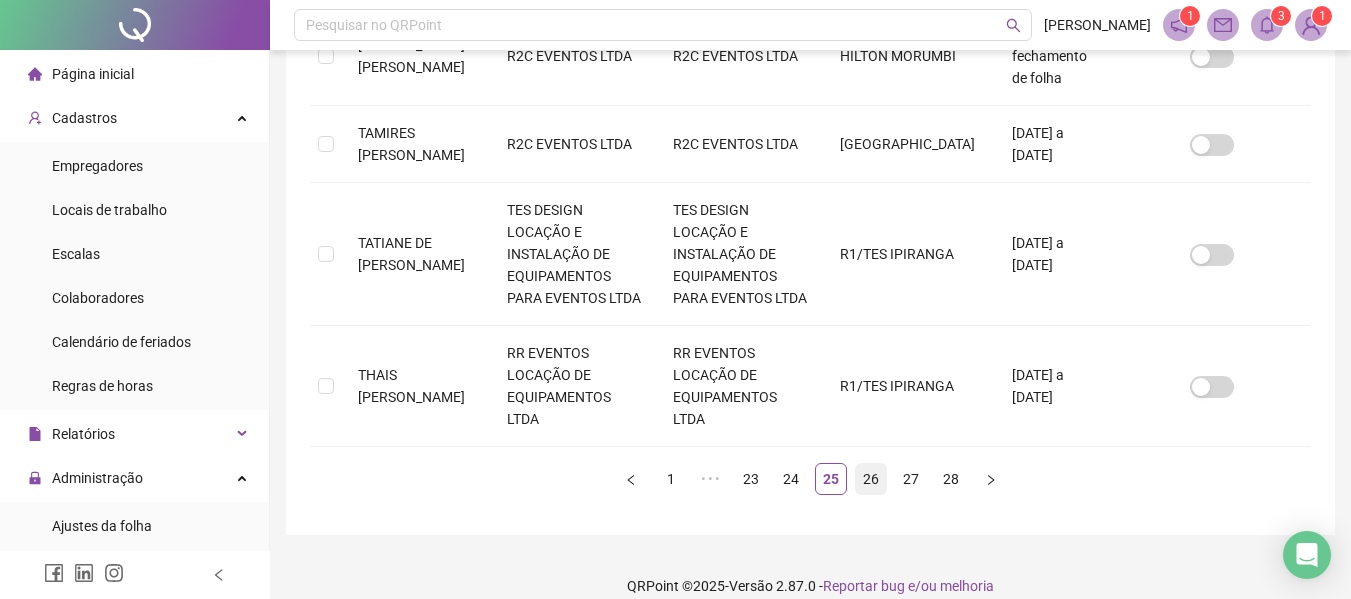 click on "26" at bounding box center [871, 479] 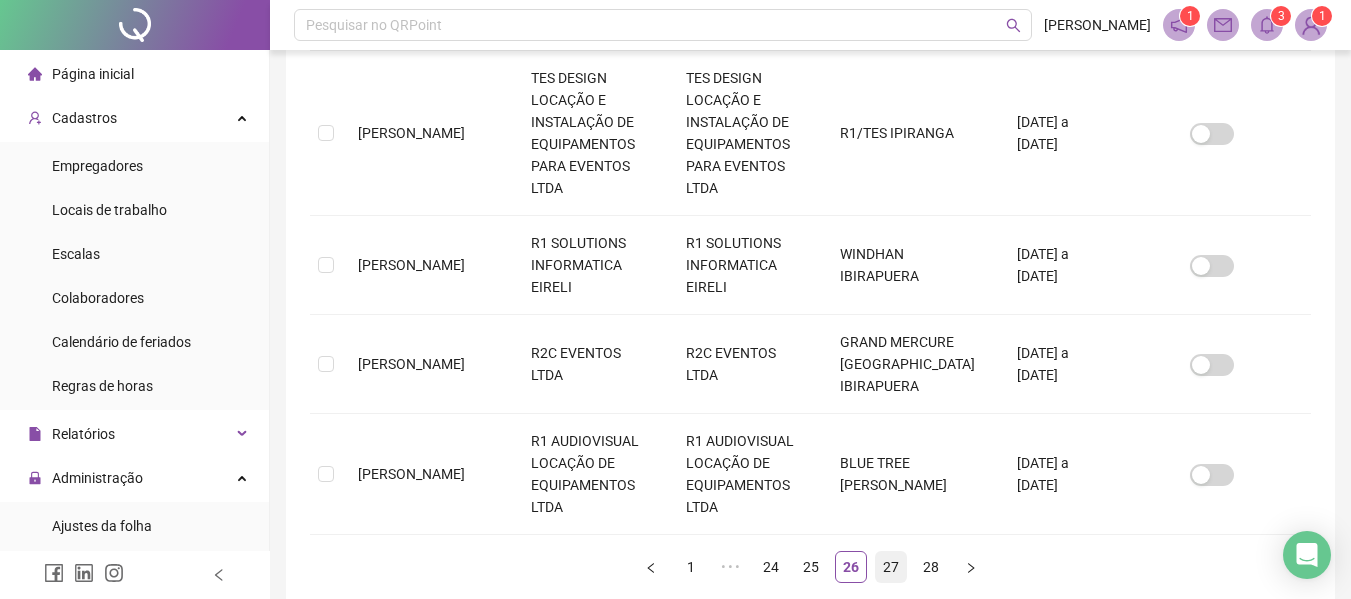 click on "27" at bounding box center (891, 567) 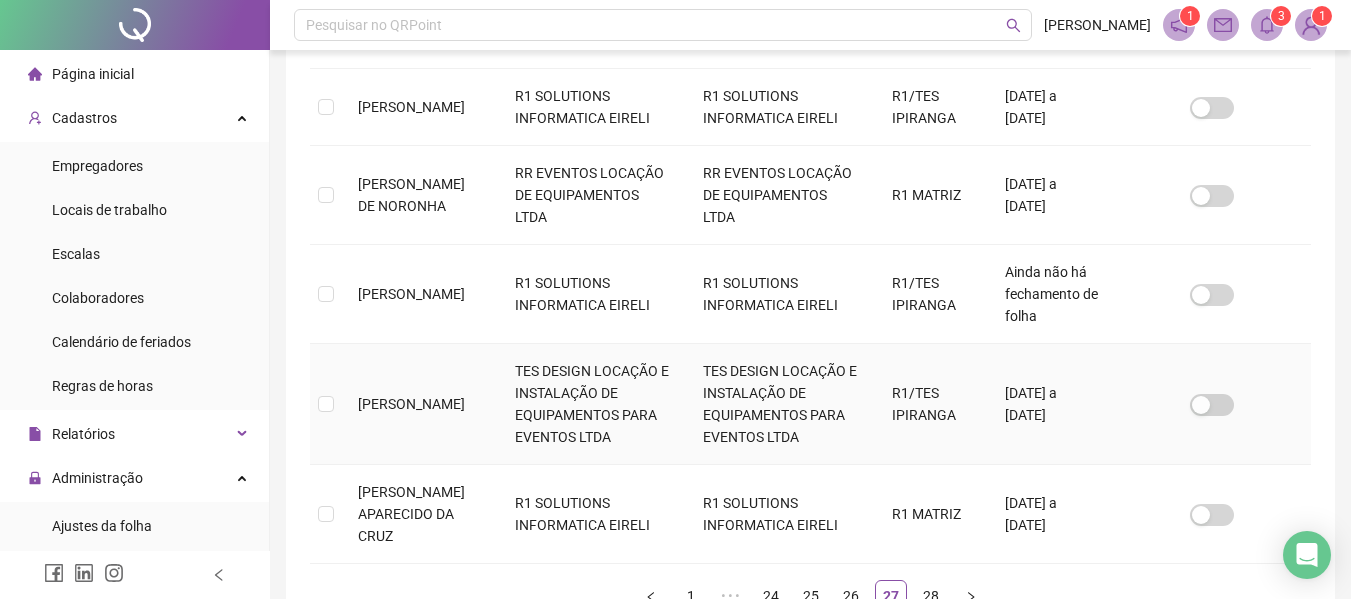scroll, scrollTop: 1035, scrollLeft: 0, axis: vertical 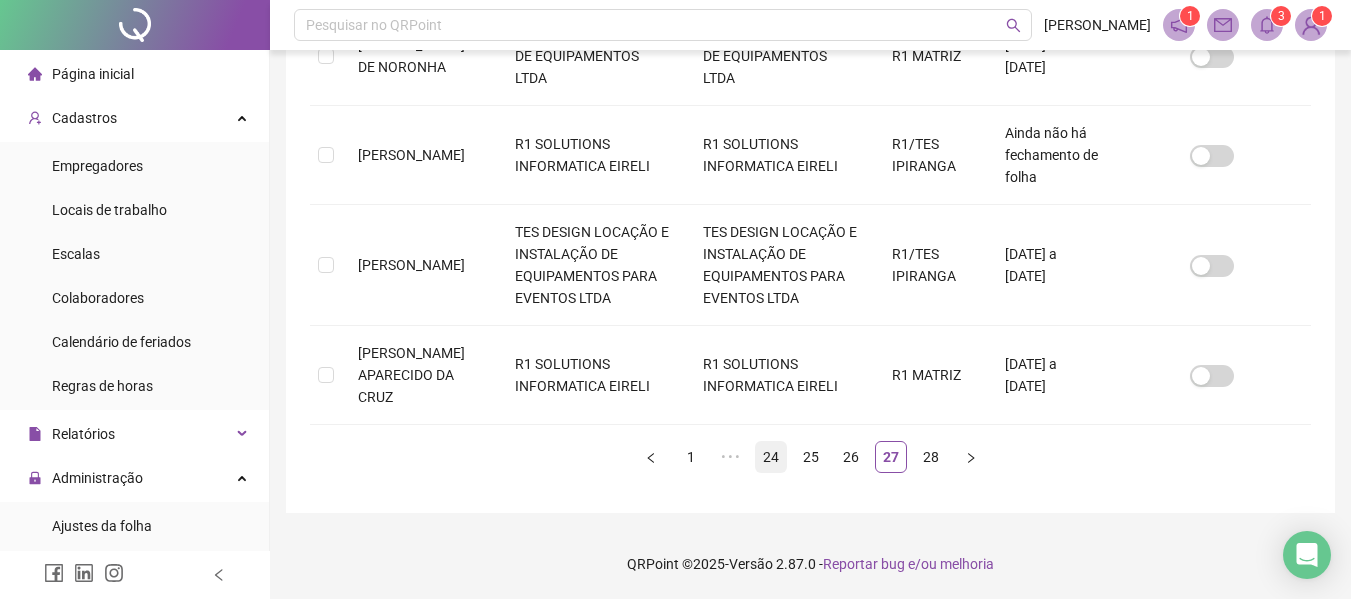 click on "24" at bounding box center [771, 457] 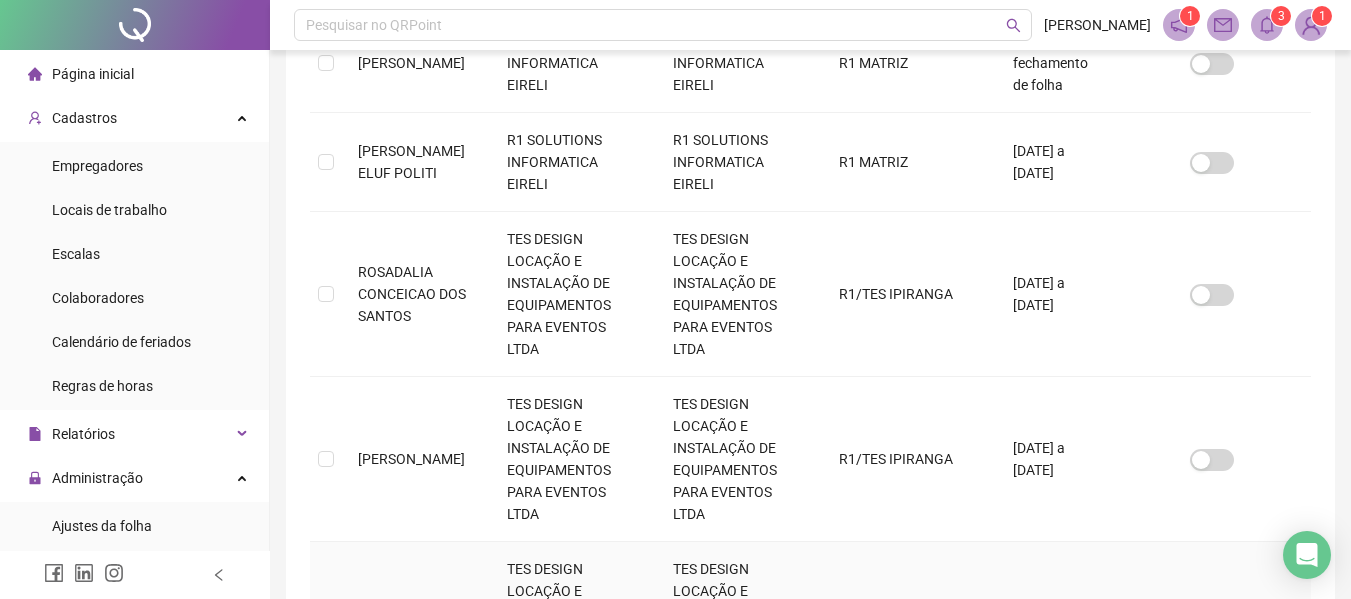 scroll, scrollTop: 991, scrollLeft: 0, axis: vertical 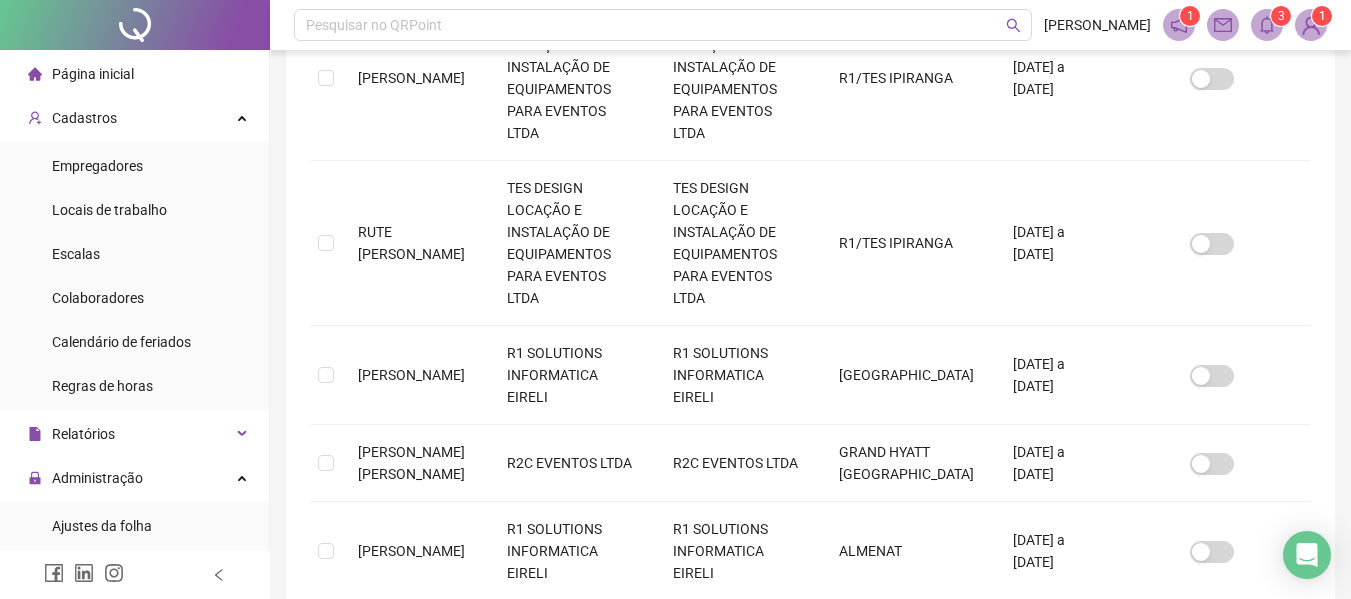 click on "23" at bounding box center [771, 633] 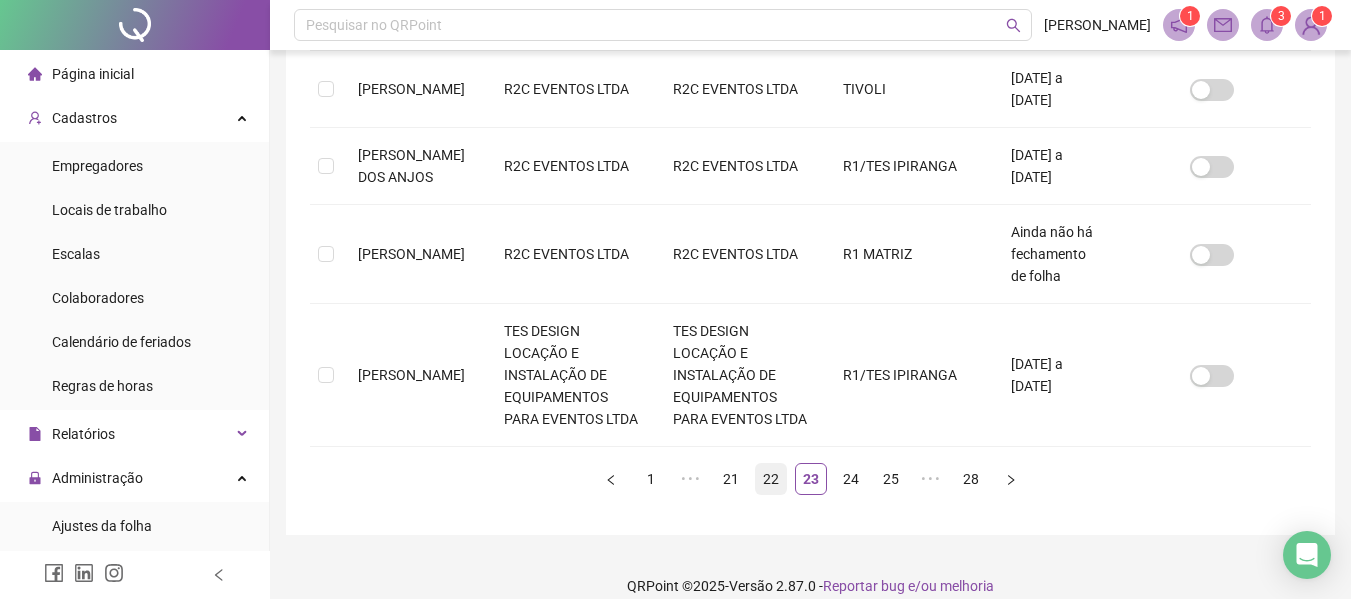 click on "22" at bounding box center [771, 479] 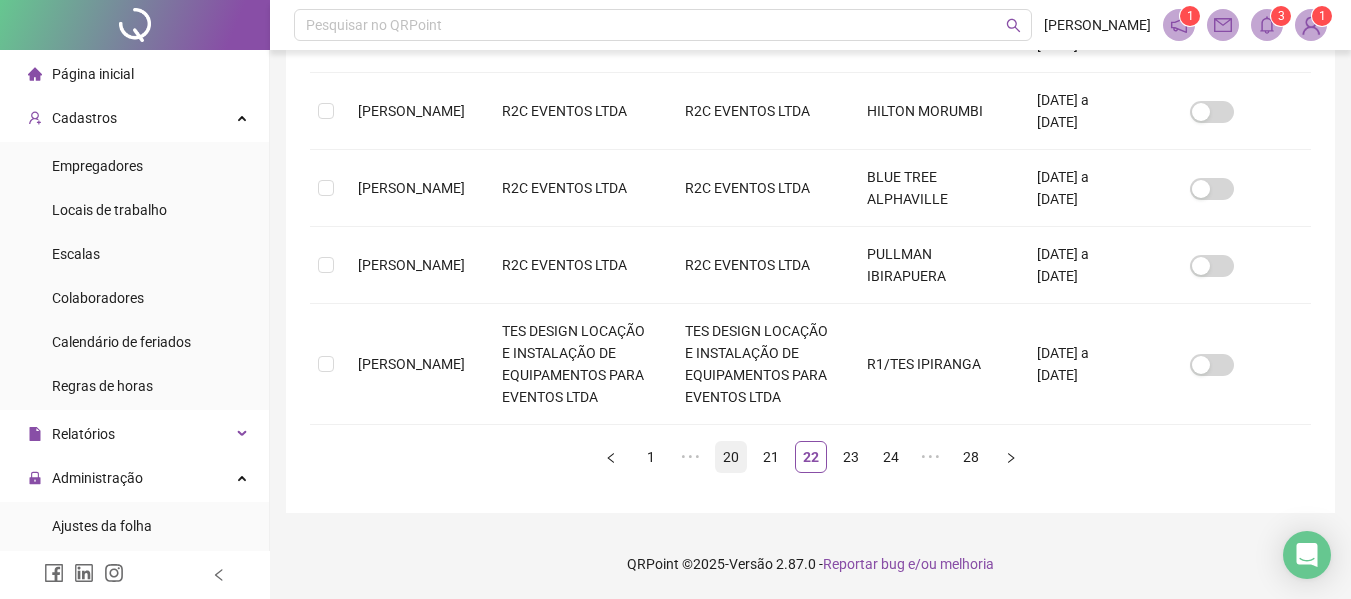 click on "20" at bounding box center (731, 457) 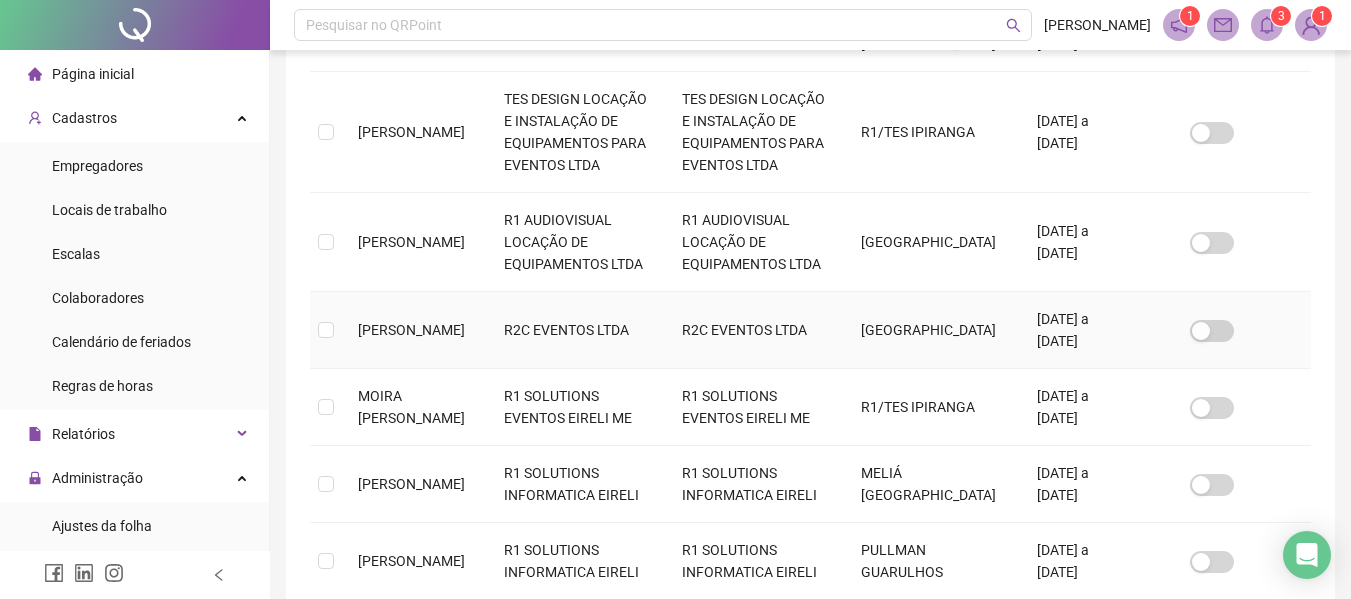 scroll, scrollTop: 610, scrollLeft: 0, axis: vertical 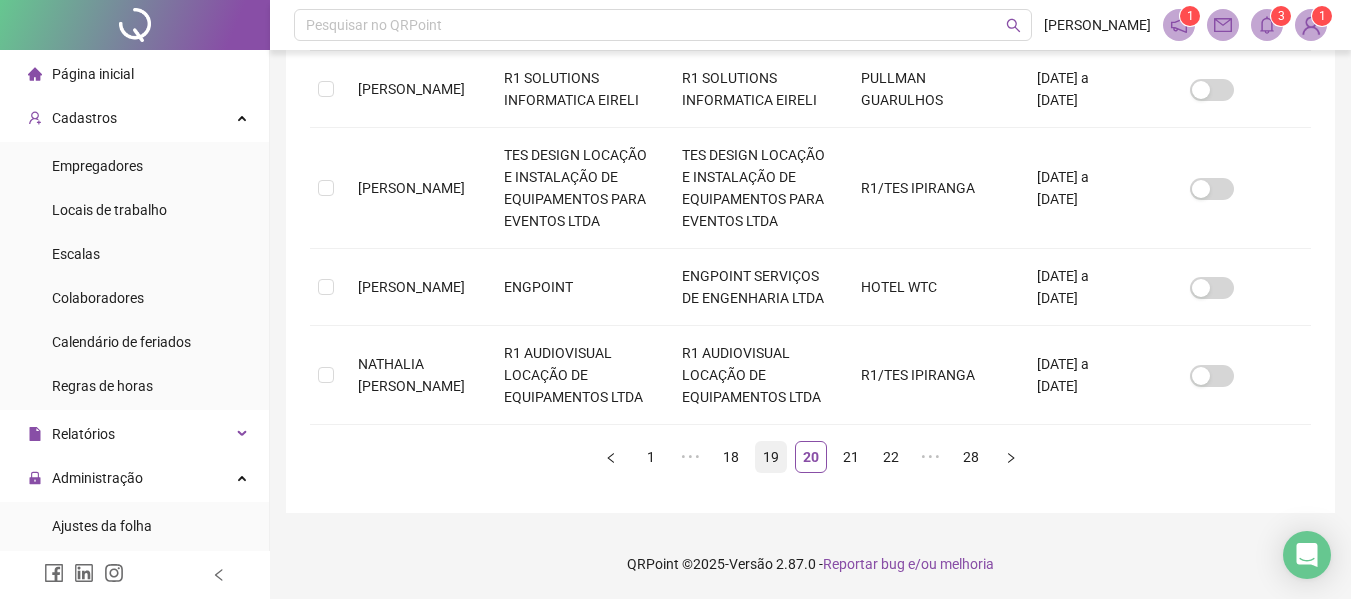 click on "19" at bounding box center [771, 457] 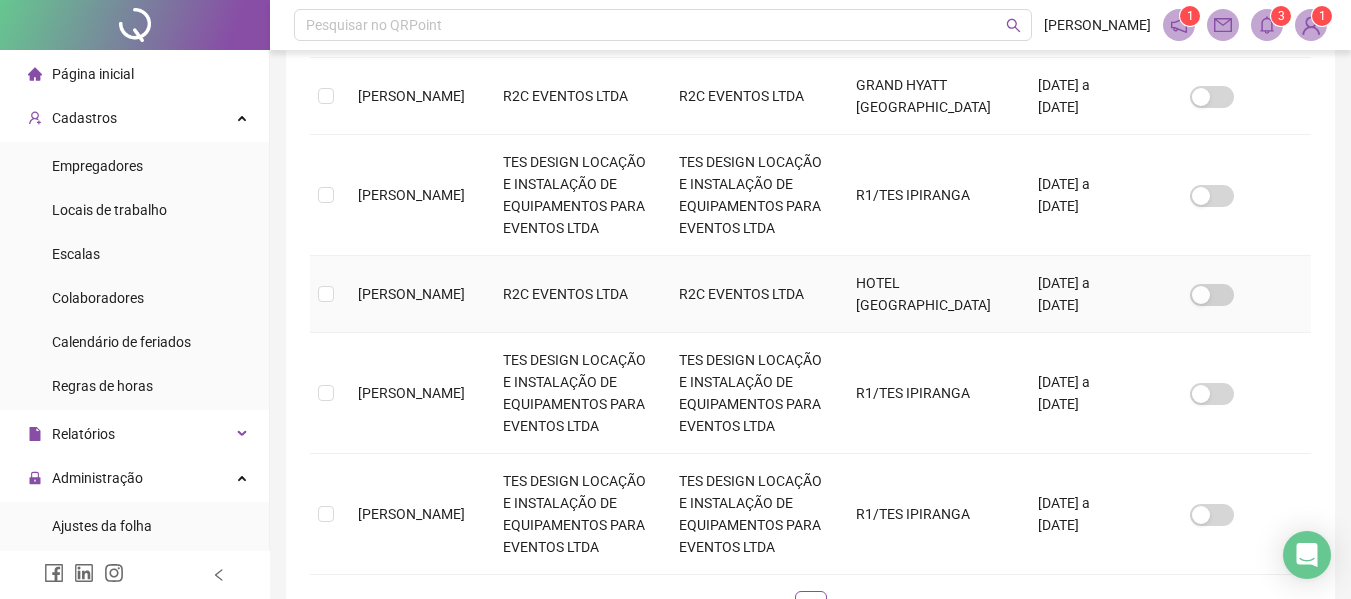 scroll, scrollTop: 991, scrollLeft: 0, axis: vertical 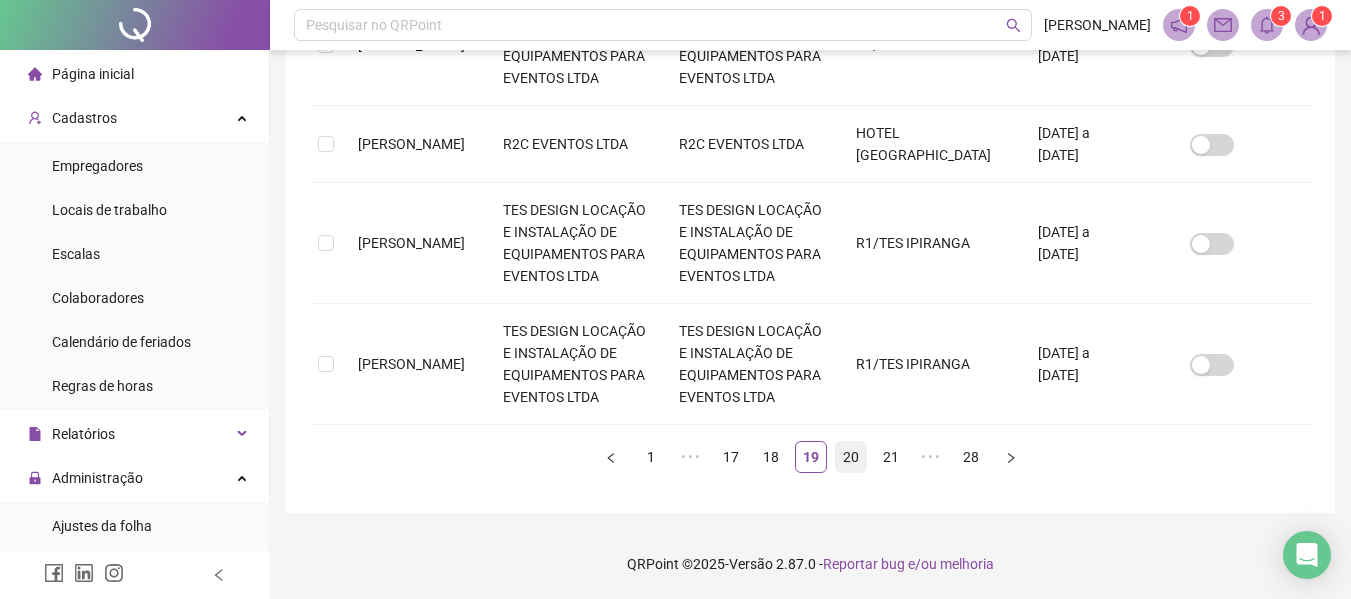 click on "20" at bounding box center (851, 457) 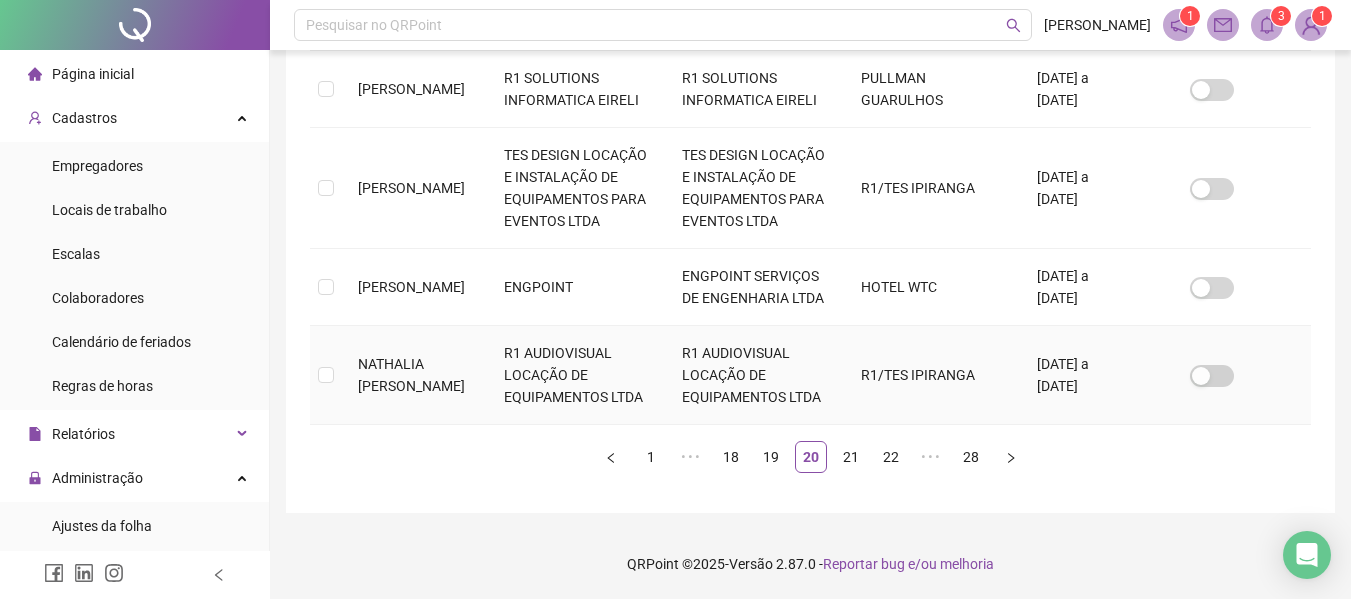 scroll, scrollTop: 969, scrollLeft: 0, axis: vertical 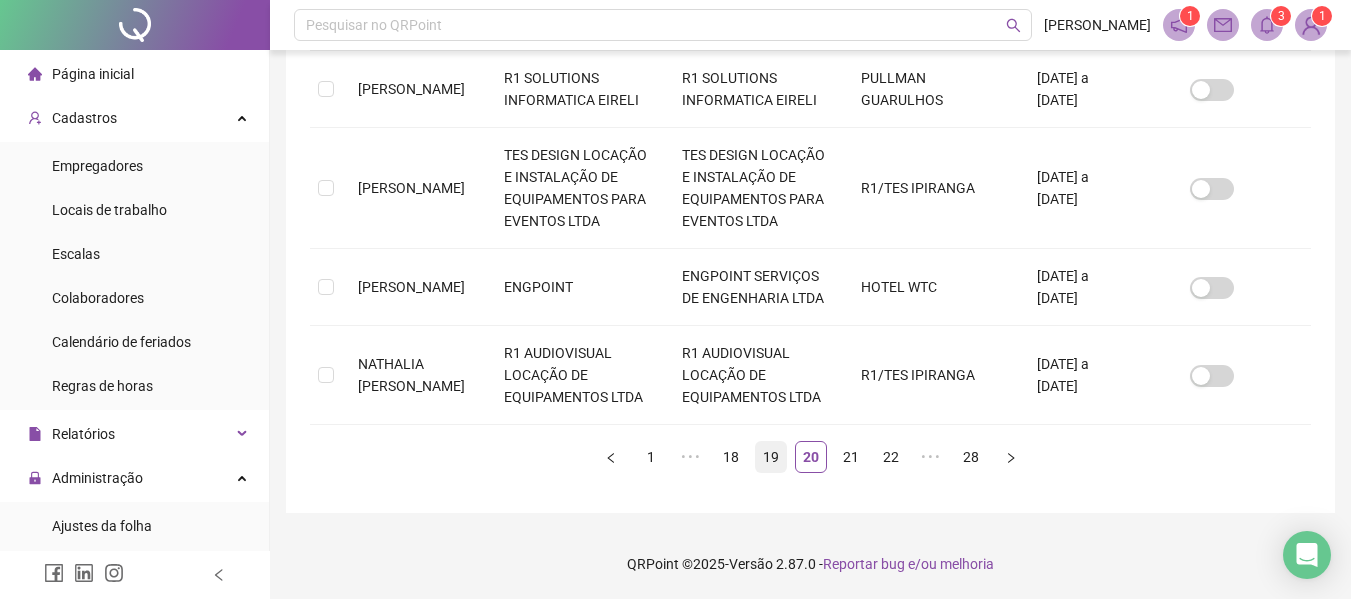 click on "19" at bounding box center [771, 457] 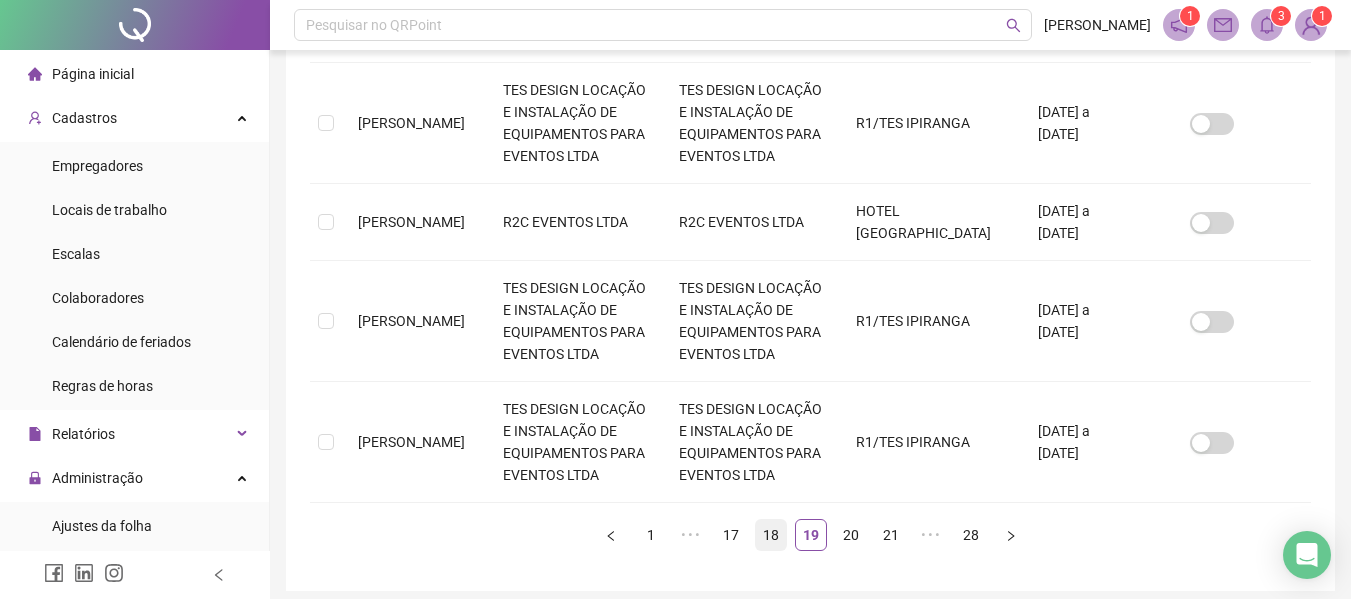click on "18" at bounding box center [771, 535] 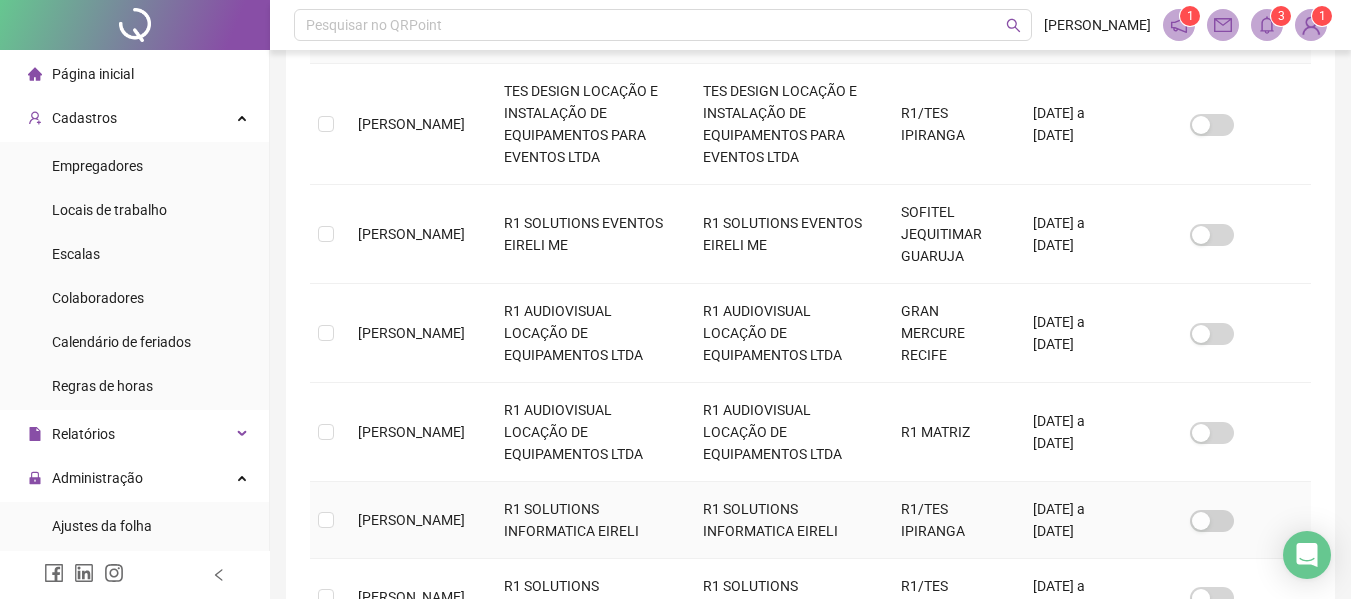 scroll, scrollTop: 410, scrollLeft: 0, axis: vertical 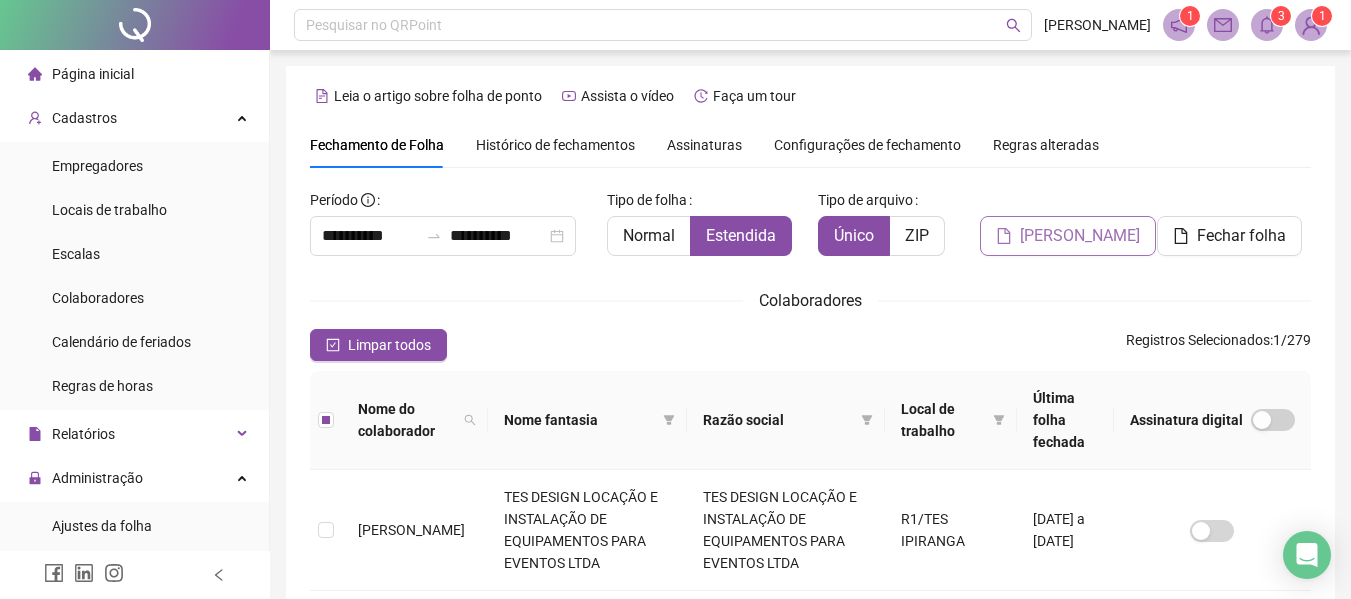 click on "[PERSON_NAME]" at bounding box center (1080, 236) 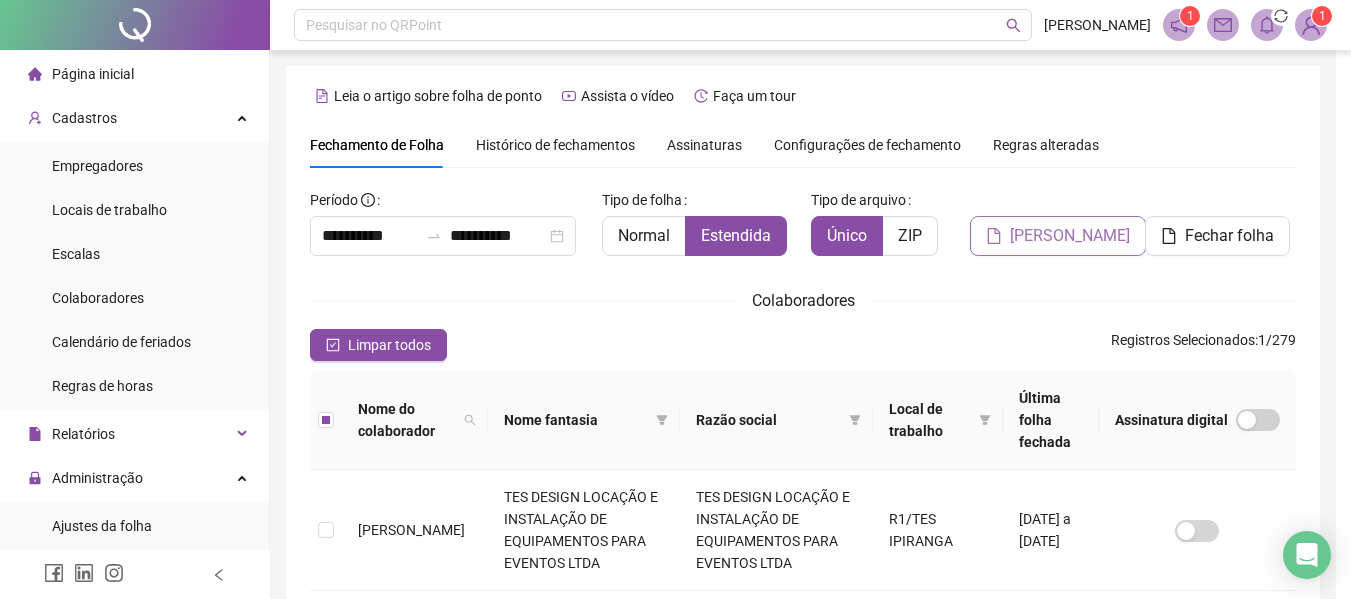 scroll, scrollTop: 110, scrollLeft: 0, axis: vertical 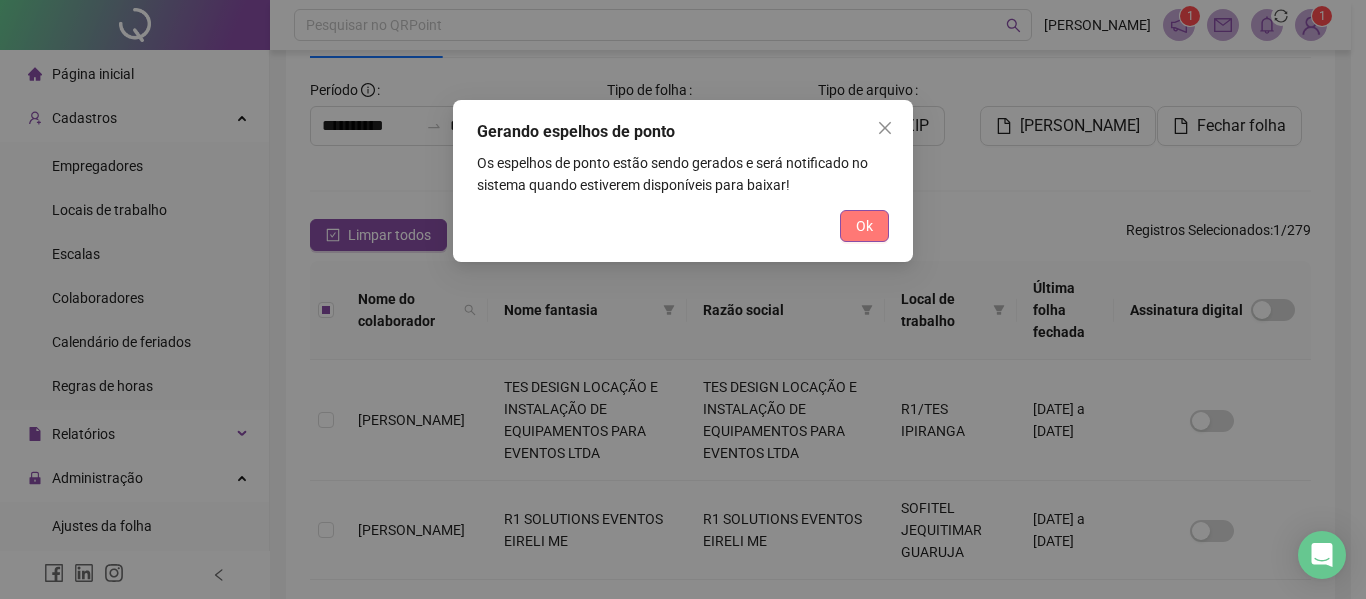 click on "Ok" at bounding box center (864, 226) 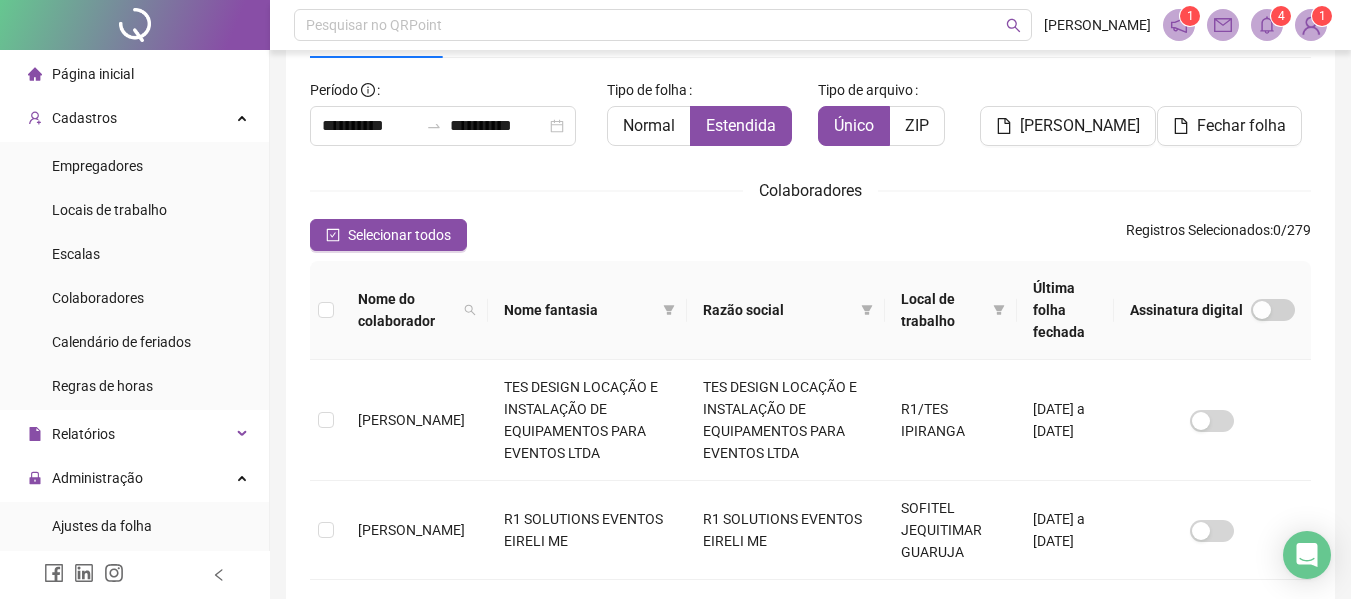 click 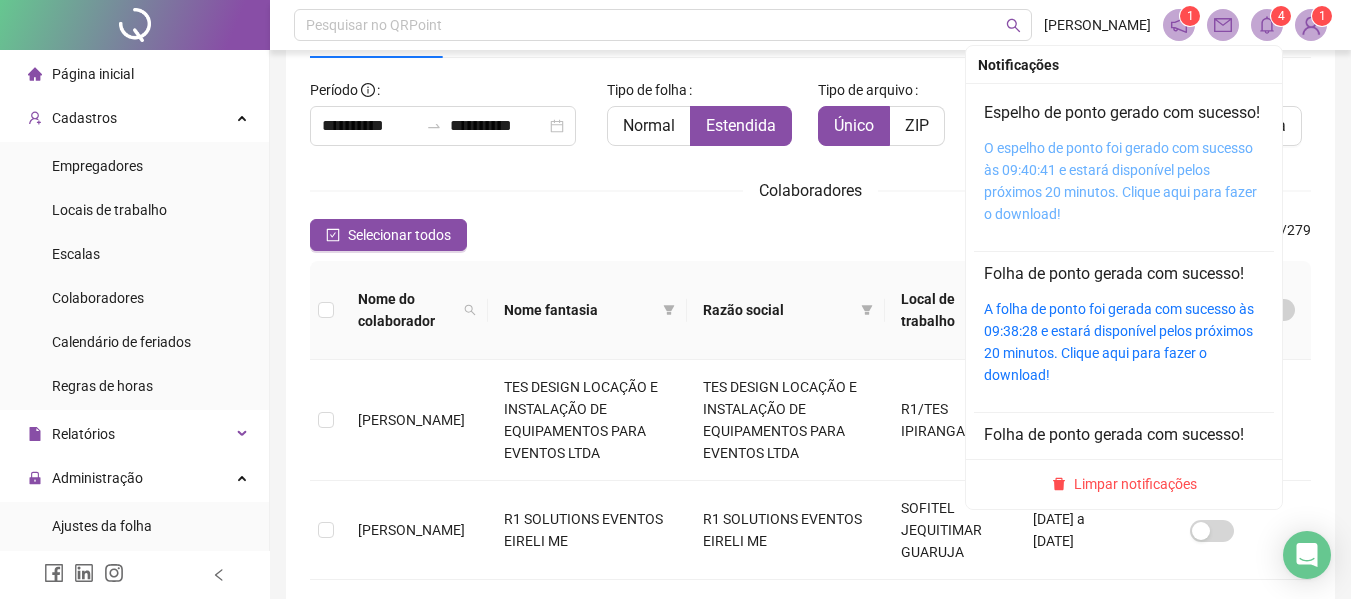 click on "O espelho de ponto foi gerado com sucesso às 09:40:41 e estará disponível pelos próximos 20 minutos.
Clique aqui para fazer o download!" at bounding box center (1120, 181) 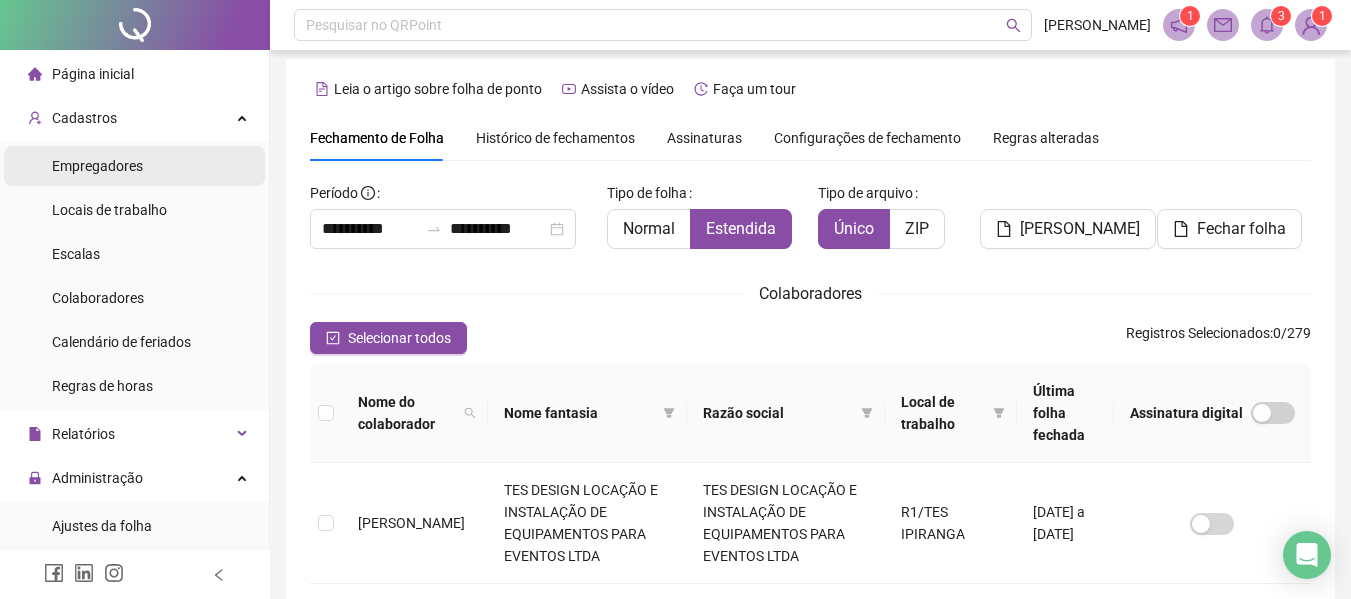 scroll, scrollTop: 0, scrollLeft: 0, axis: both 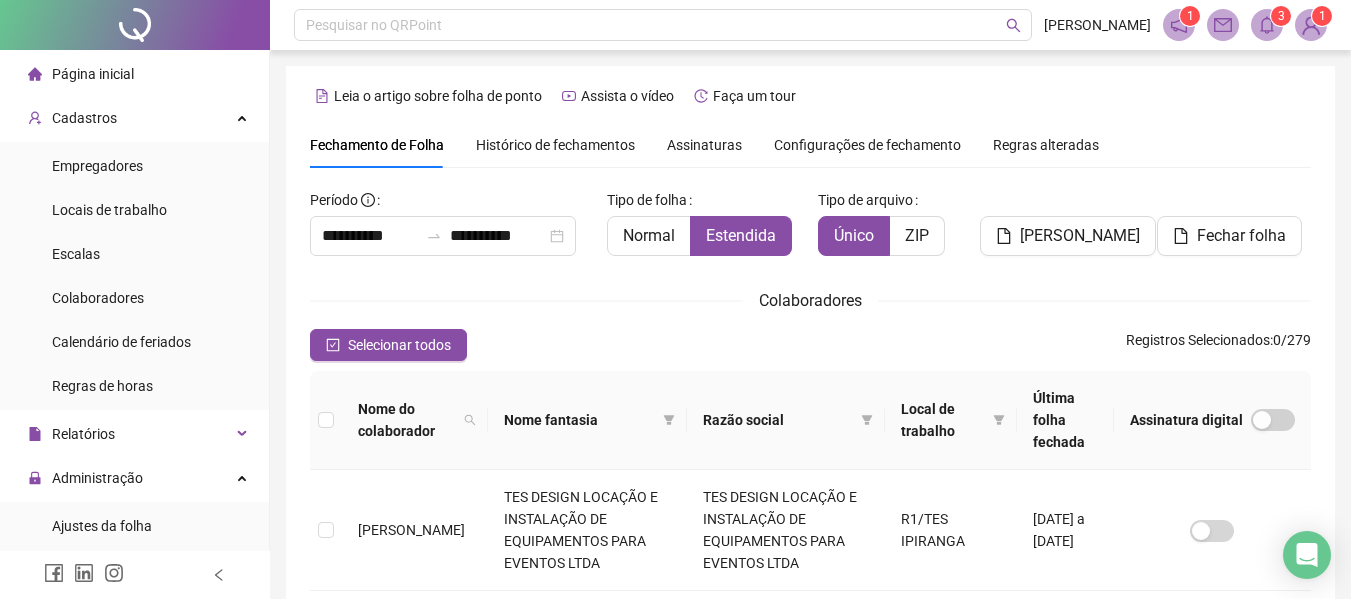 click on "Página inicial" at bounding box center [134, 74] 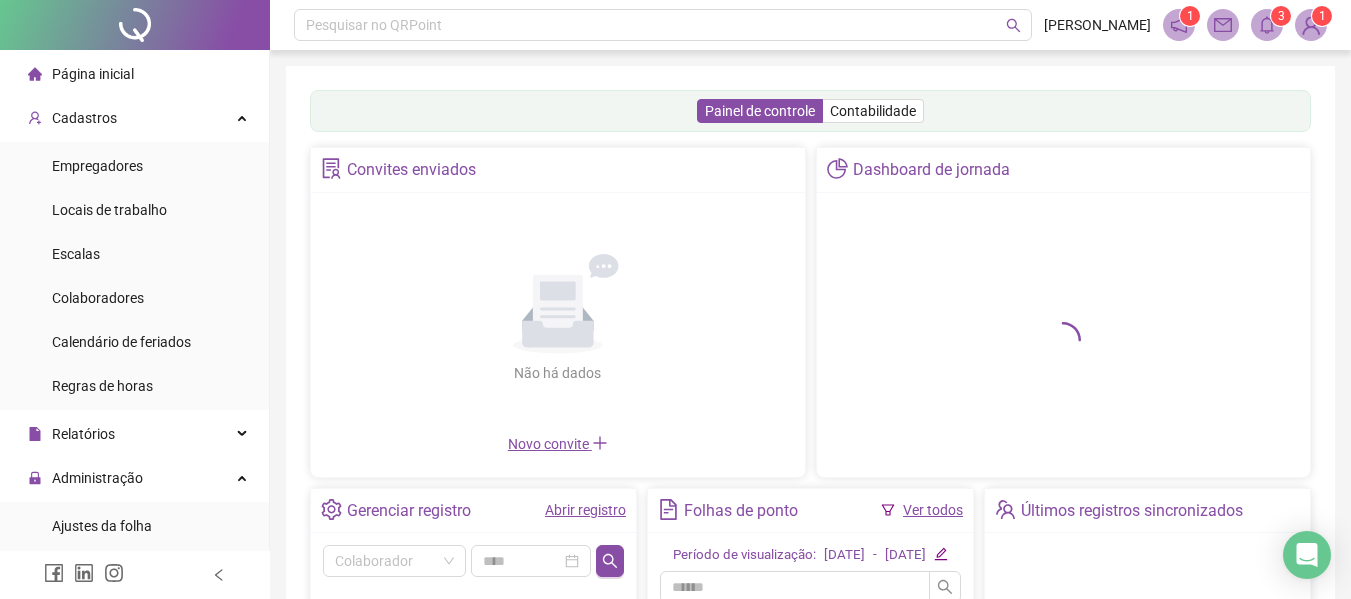 click on "Página inicial" at bounding box center (93, 74) 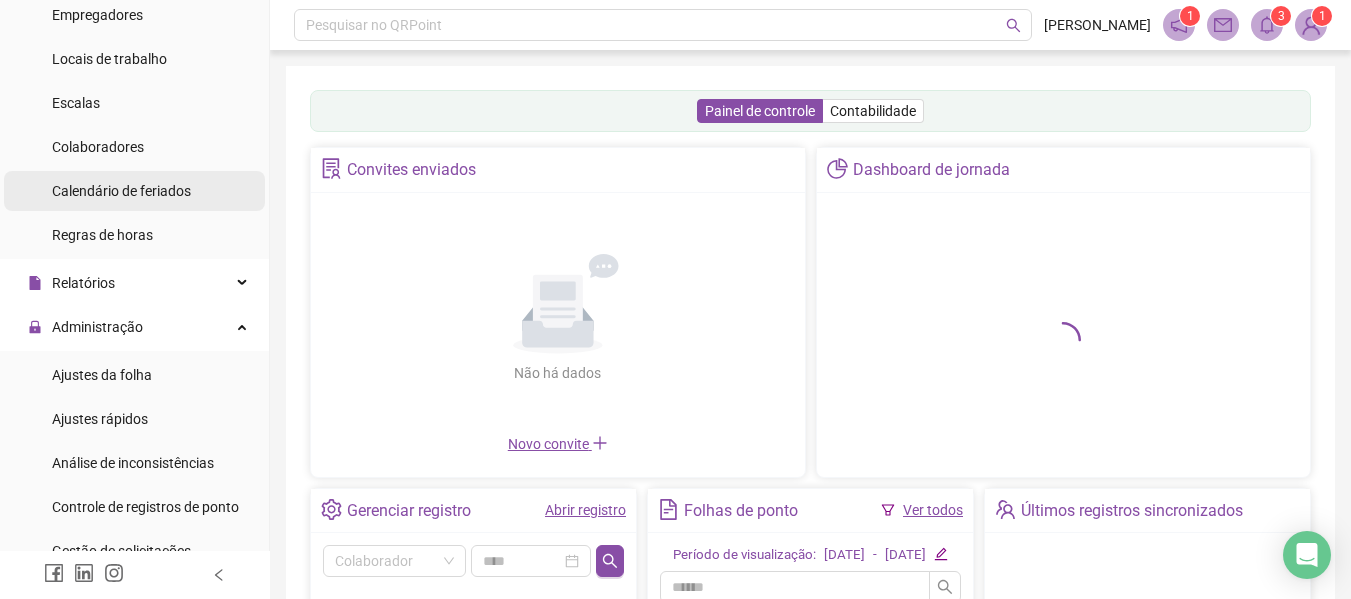 scroll, scrollTop: 0, scrollLeft: 0, axis: both 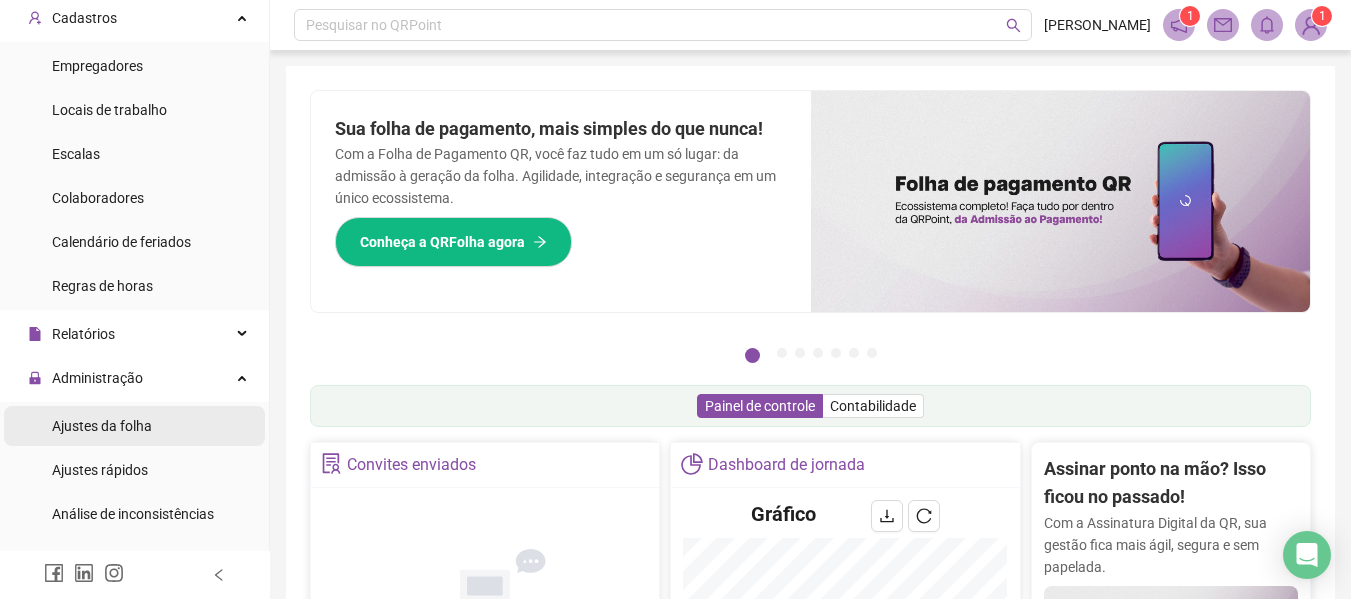 click on "Ajustes da folha" at bounding box center [102, 426] 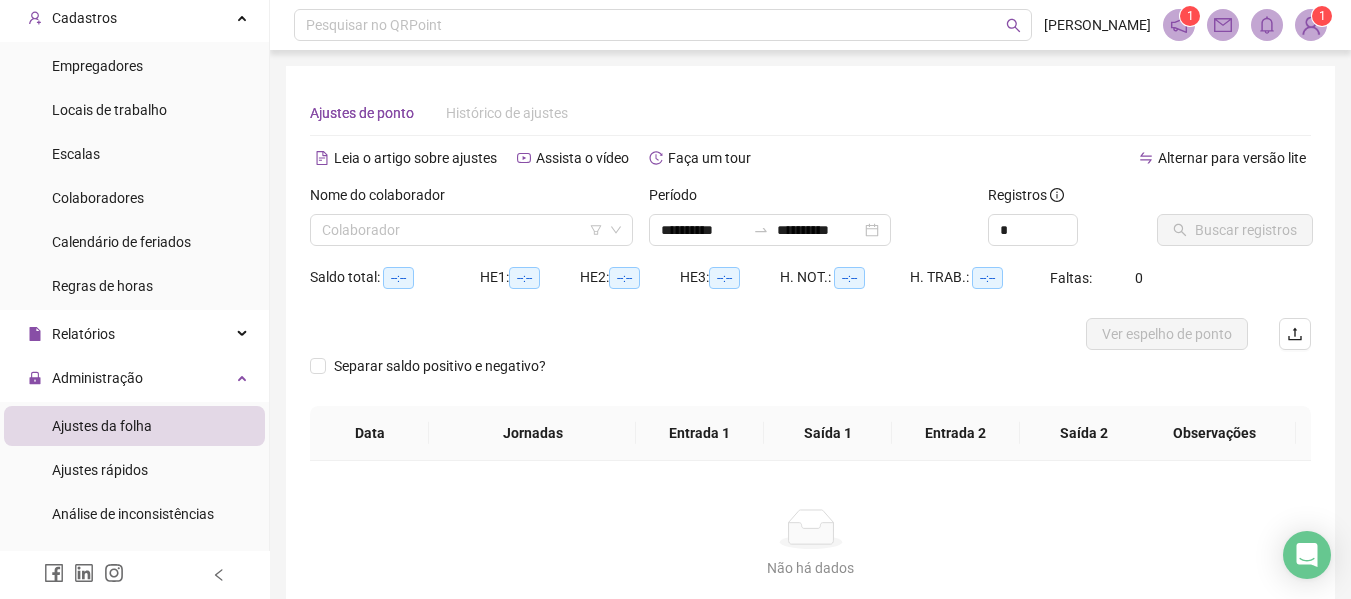 type on "**********" 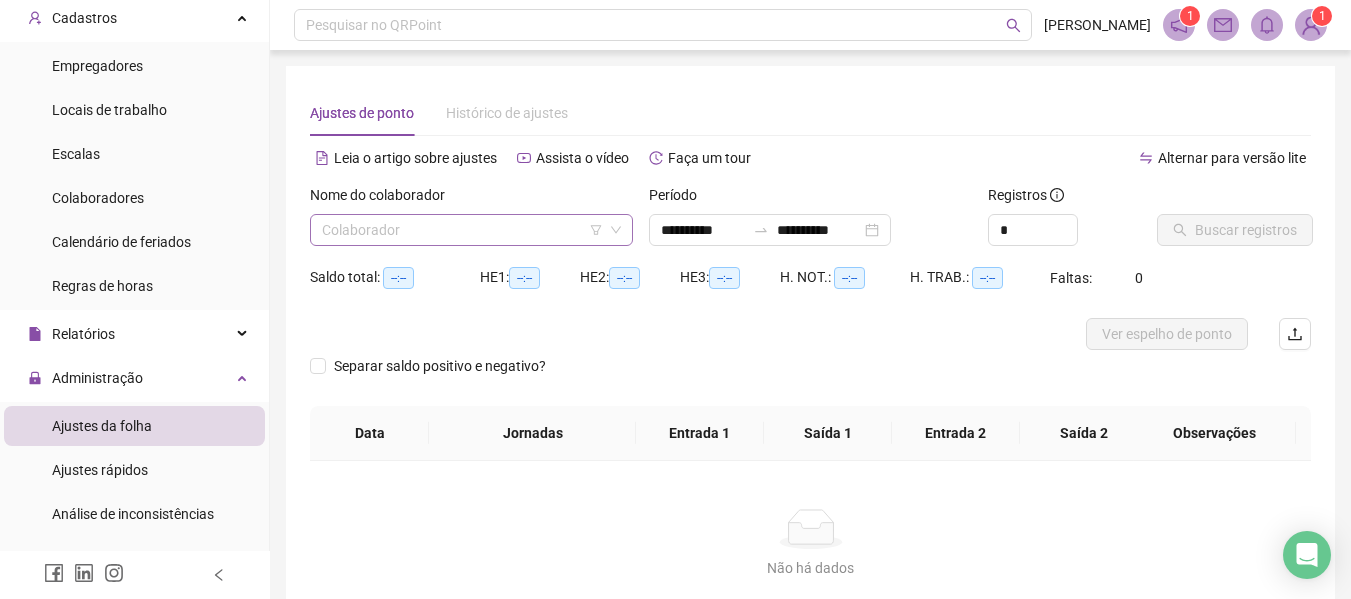 click on "Colaborador" at bounding box center (471, 230) 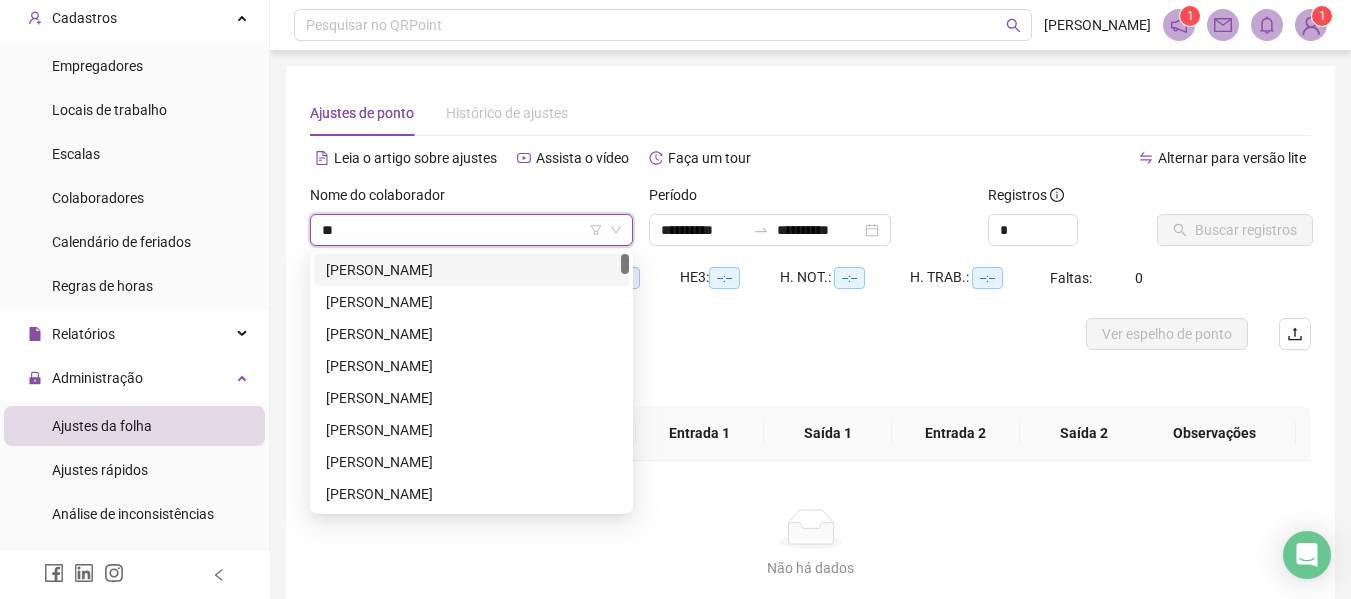 type on "*" 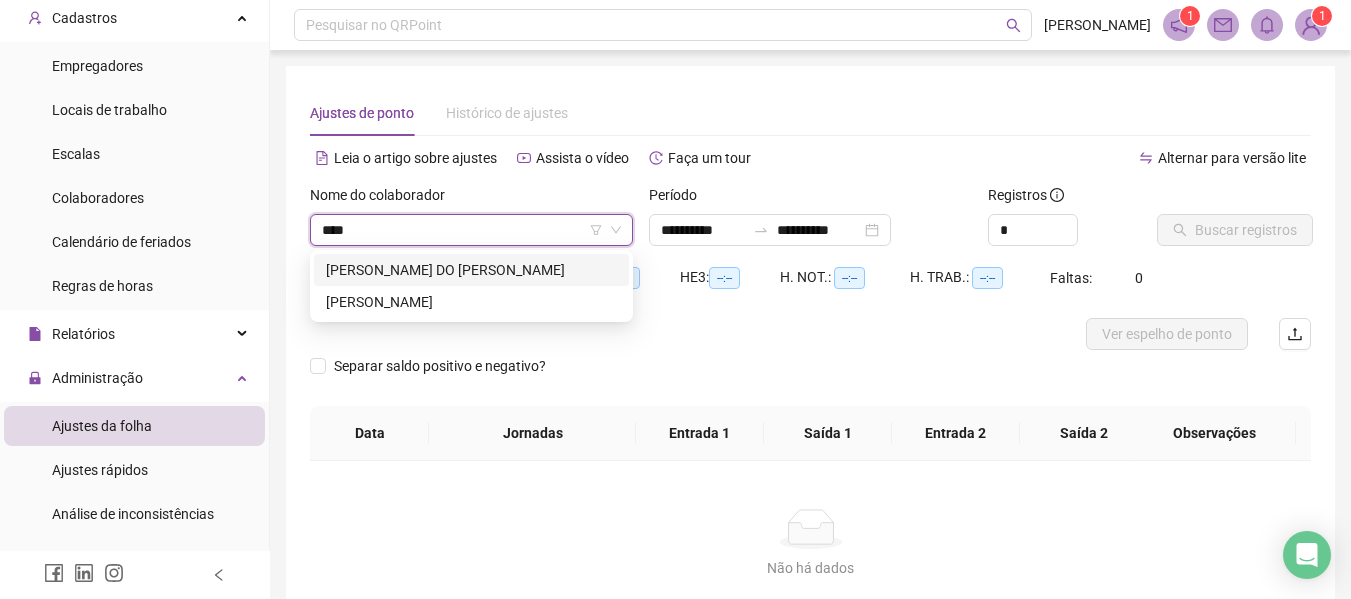 type on "*****" 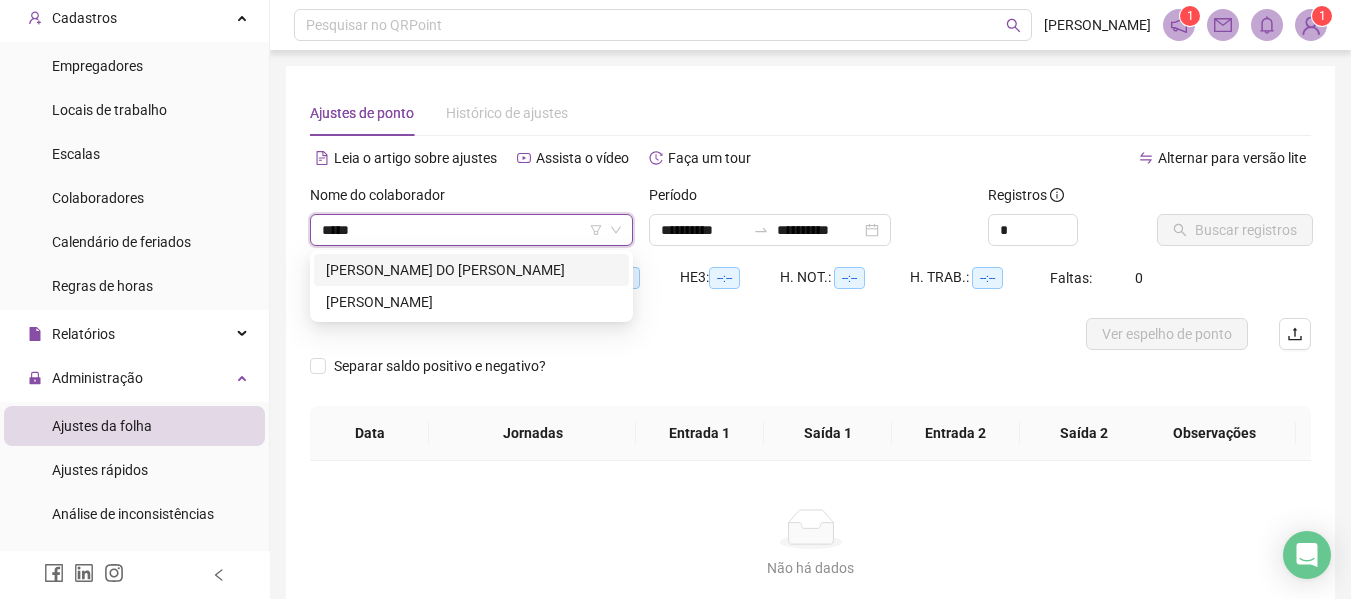 click on "[PERSON_NAME] DO [PERSON_NAME]" at bounding box center [471, 270] 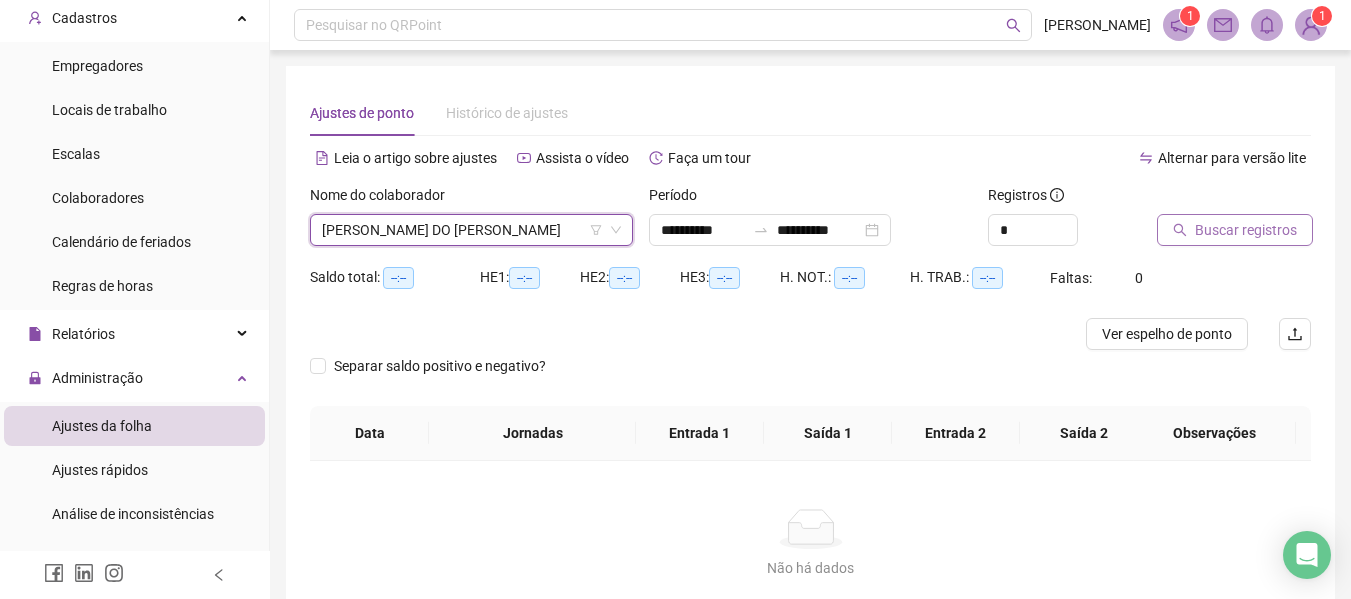 click on "Buscar registros" at bounding box center (1246, 230) 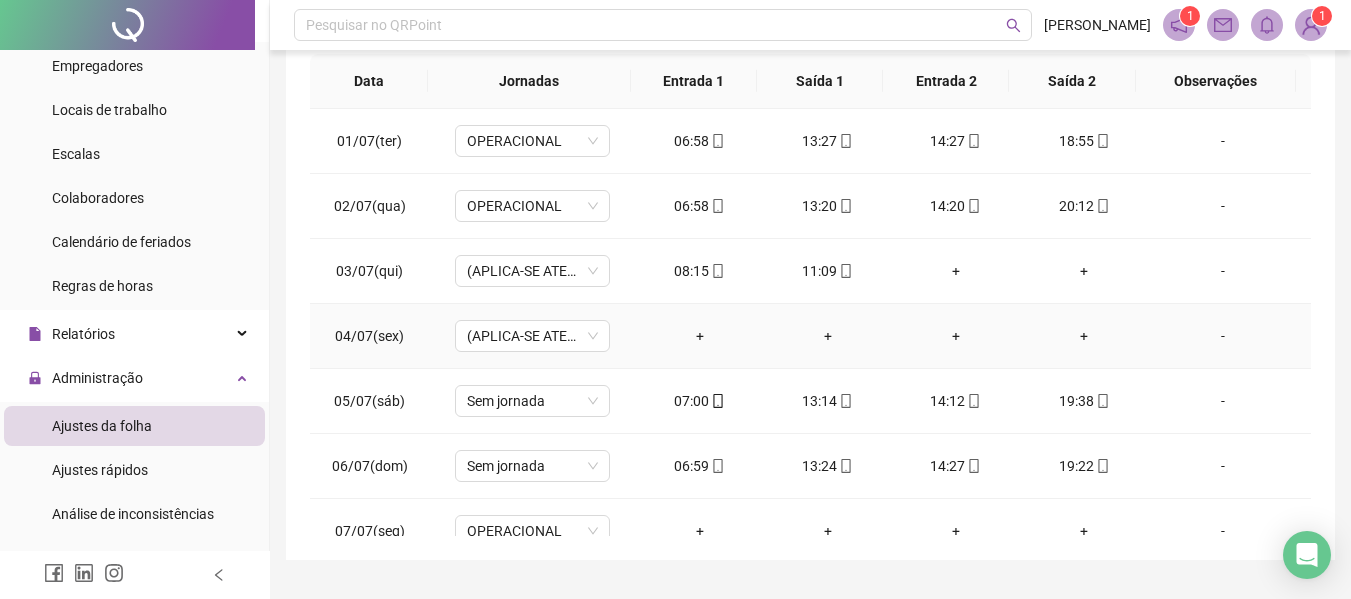 scroll, scrollTop: 399, scrollLeft: 0, axis: vertical 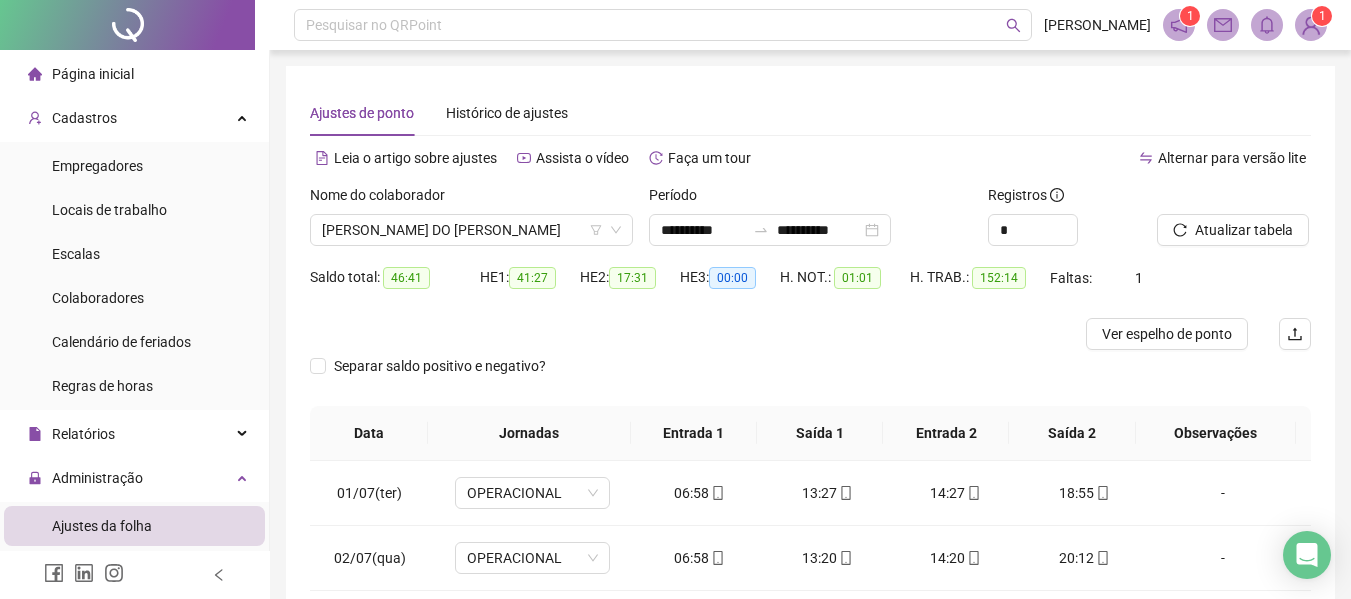 click on "Página inicial" at bounding box center (134, 74) 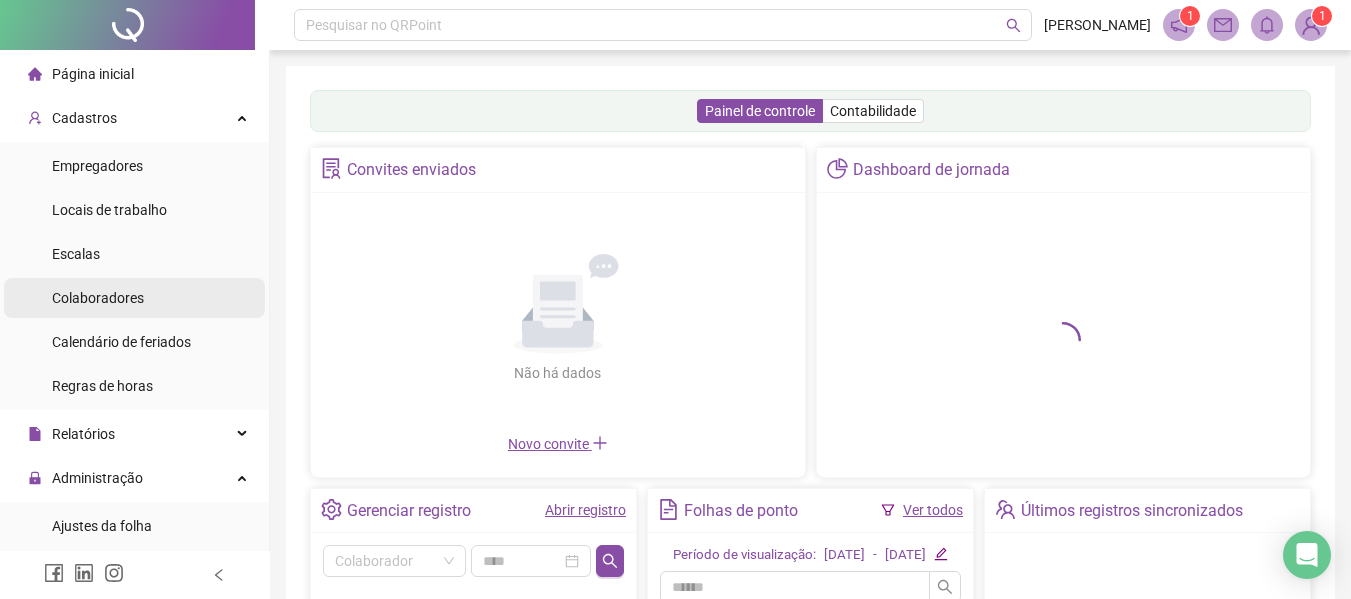 click on "Colaboradores" at bounding box center (98, 298) 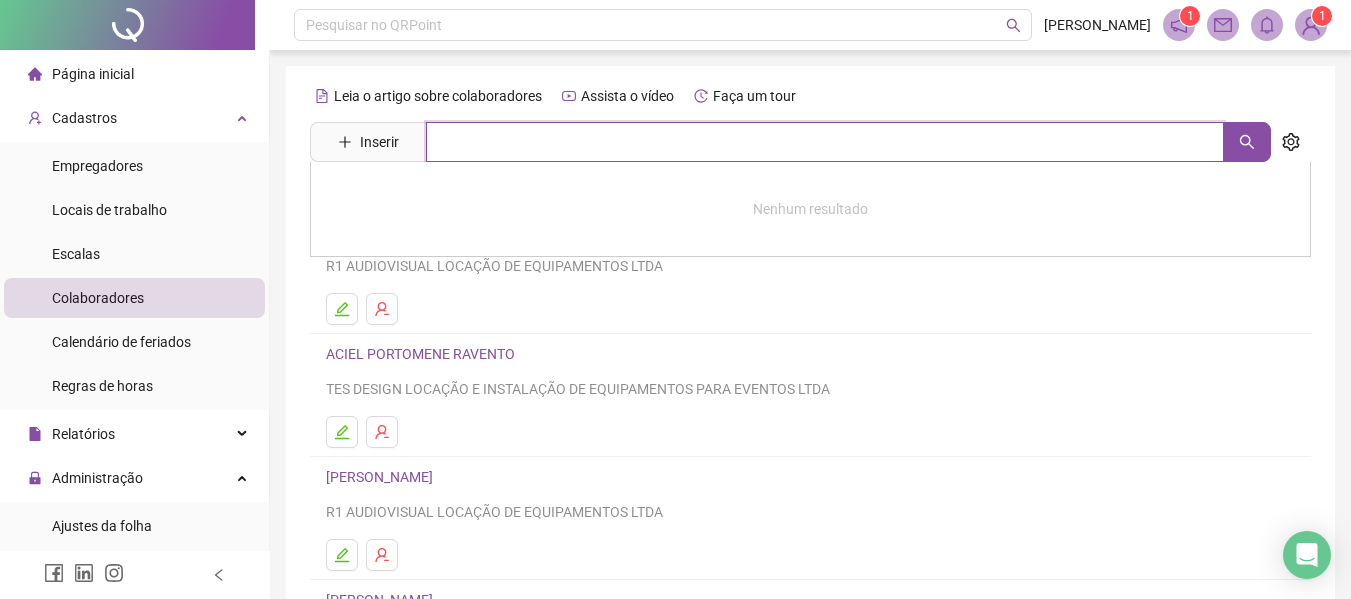 click at bounding box center [825, 142] 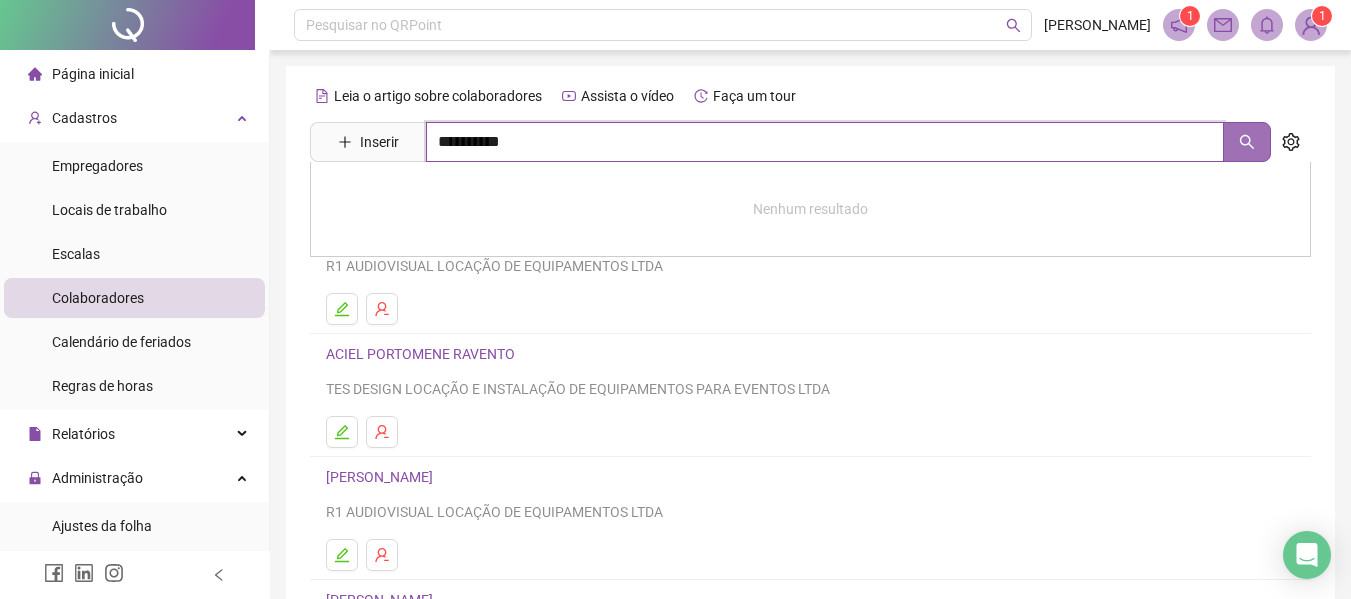 click at bounding box center [1247, 142] 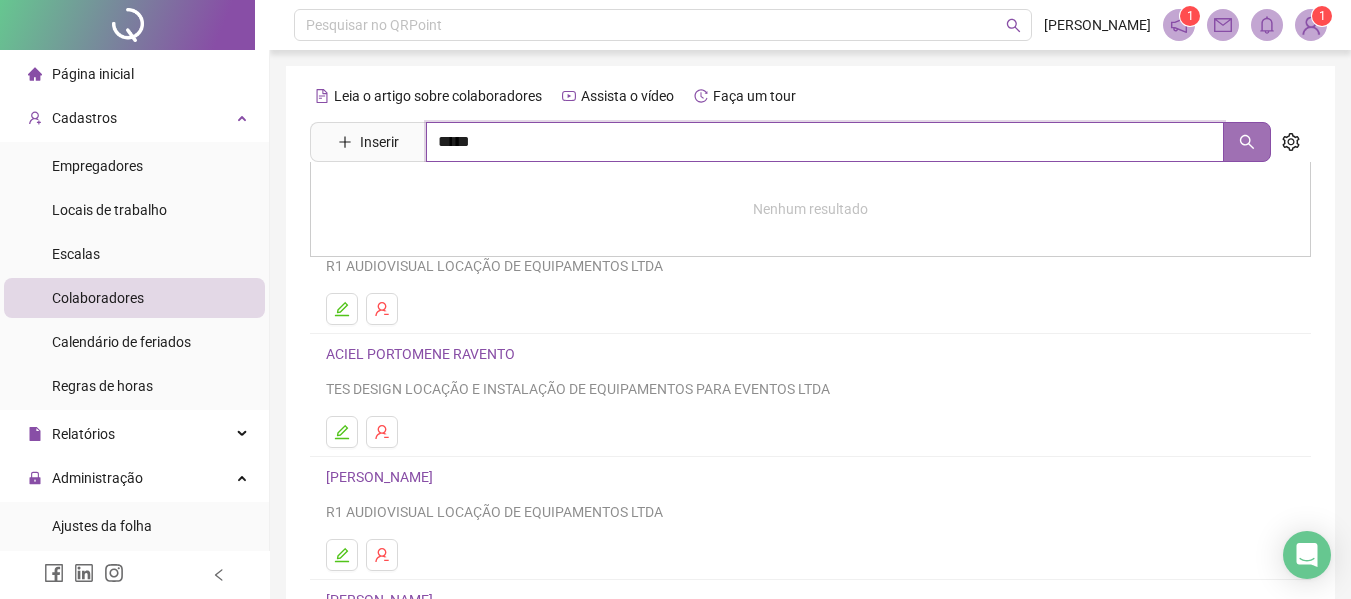 click 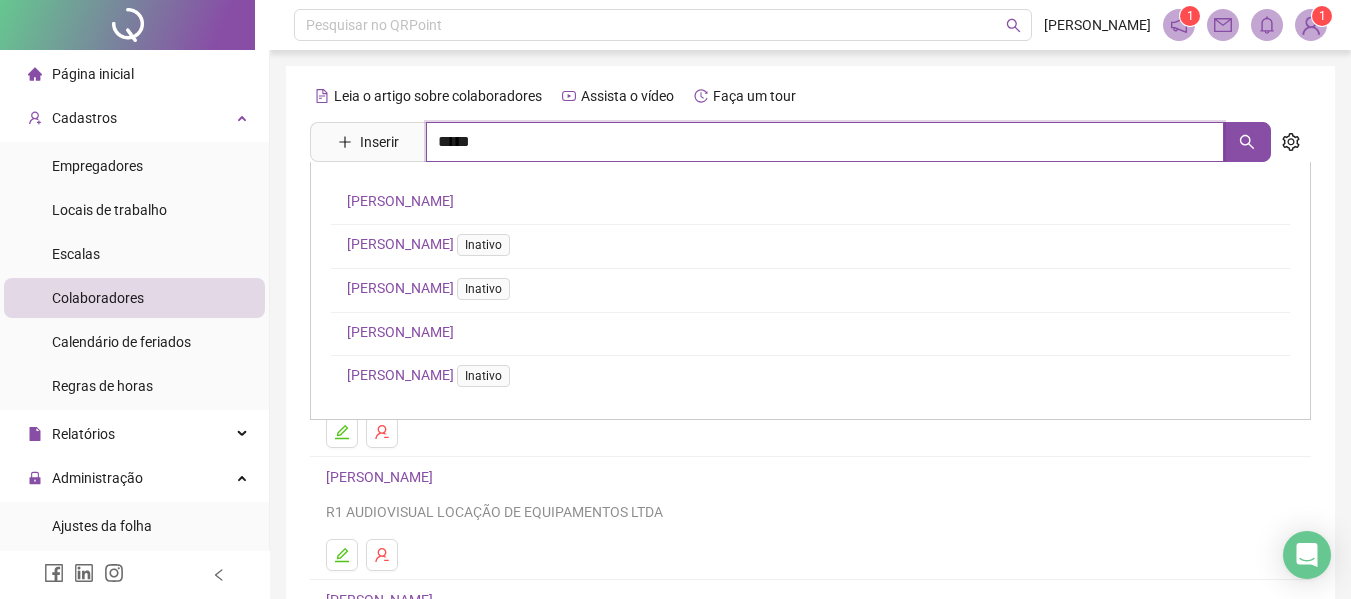 type on "*****" 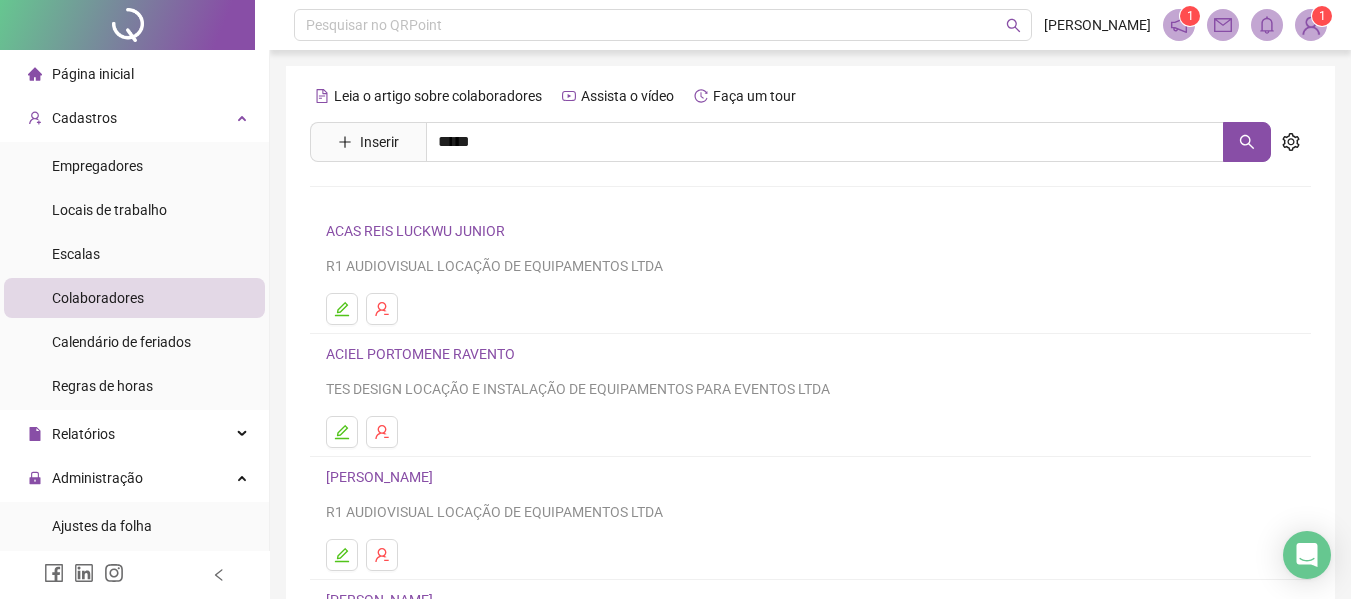 click on "[PERSON_NAME]" at bounding box center (400, 201) 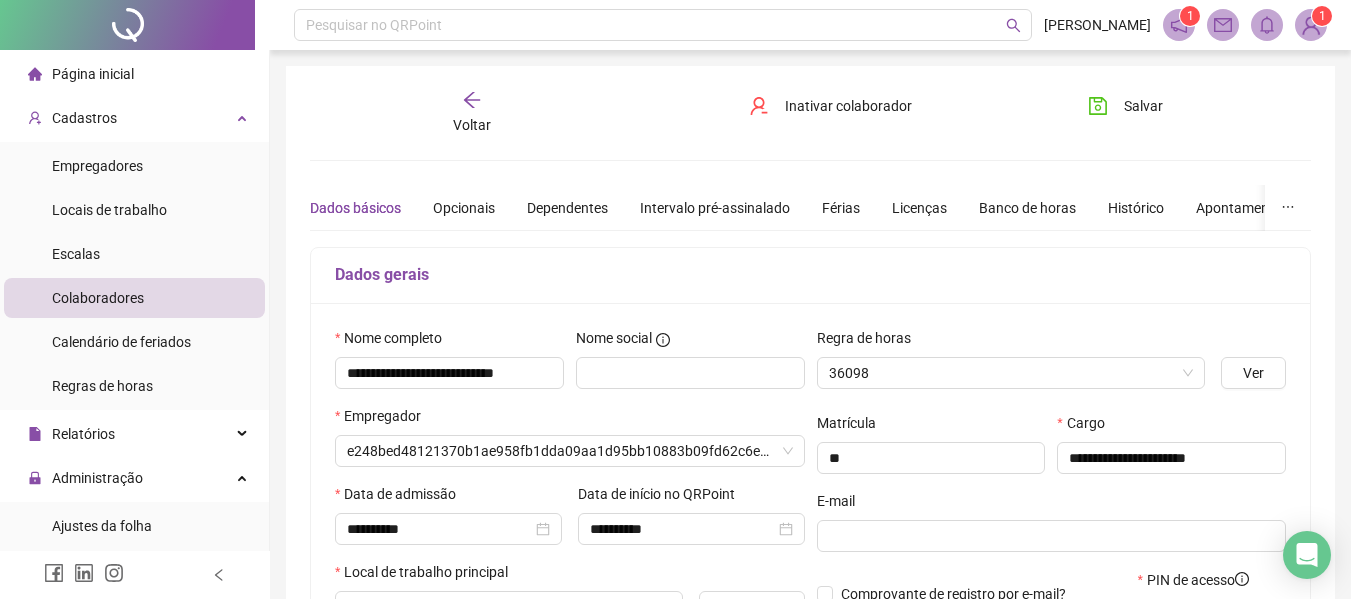 type on "**********" 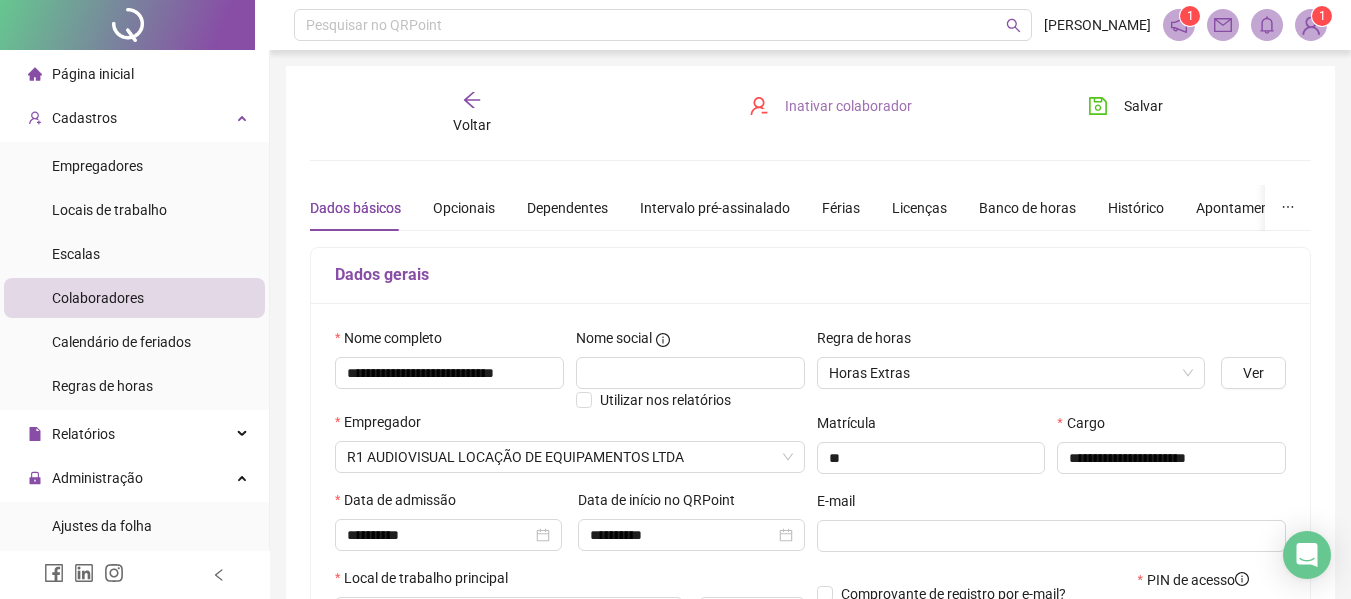 click on "Inativar colaborador" at bounding box center (848, 106) 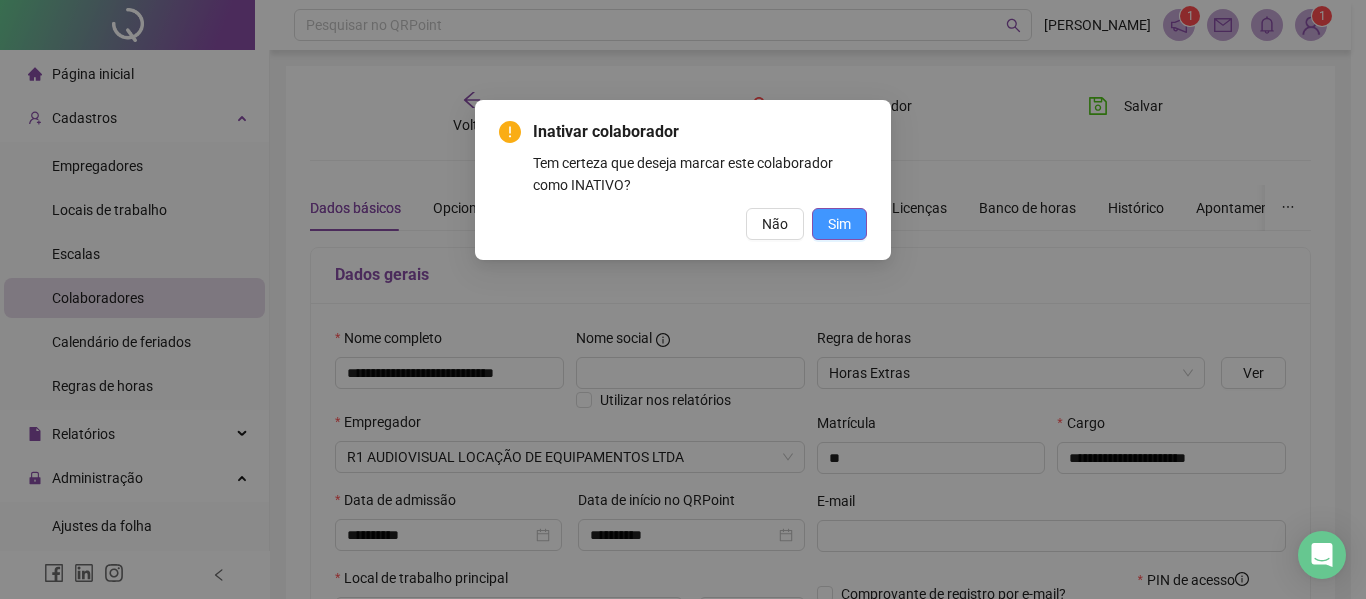 click on "Sim" at bounding box center [839, 224] 